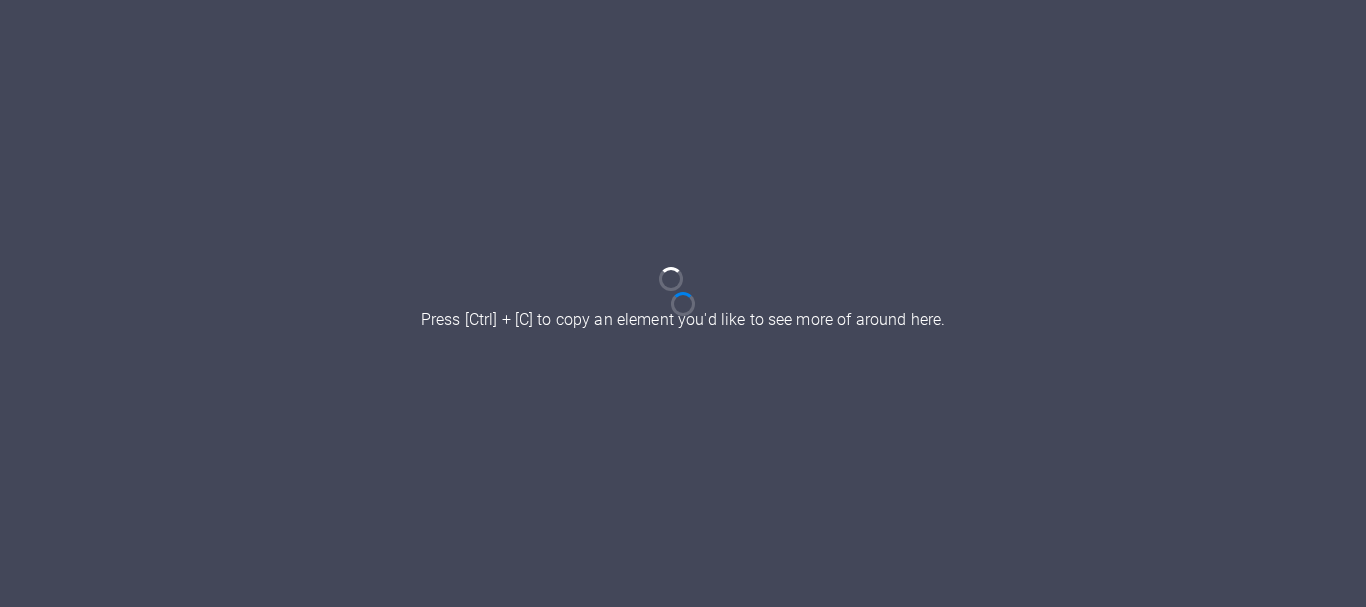 scroll, scrollTop: 0, scrollLeft: 0, axis: both 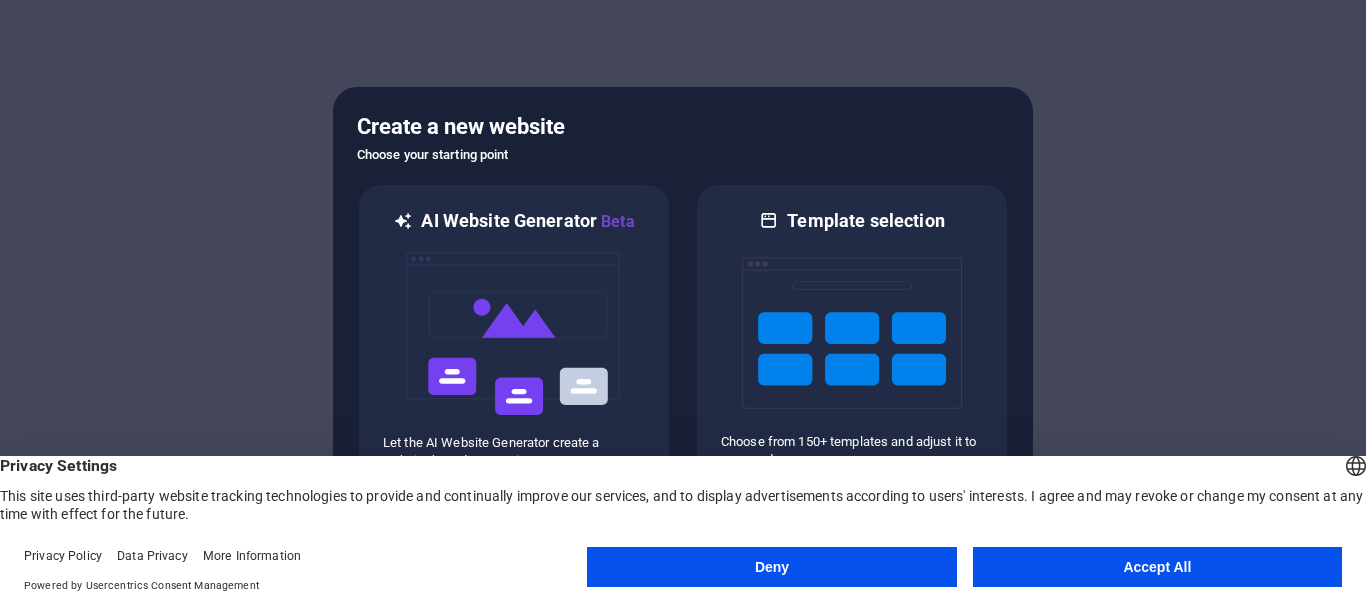 click on "Accept All" at bounding box center [1157, 567] 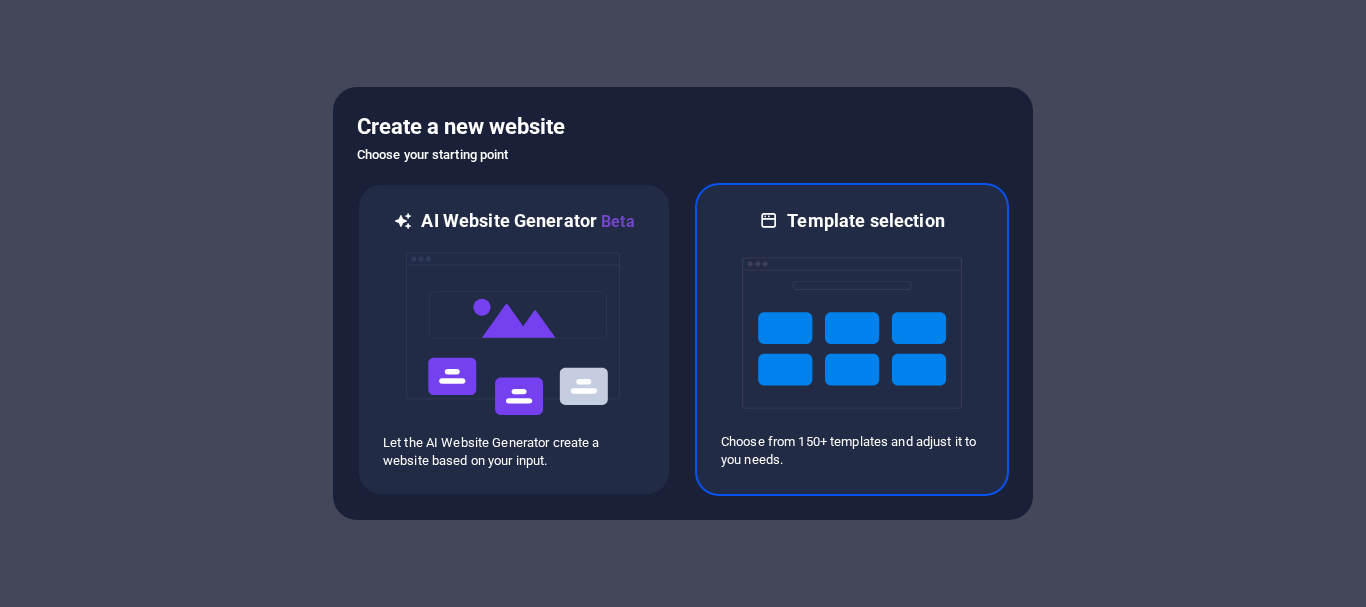 click at bounding box center [852, 333] 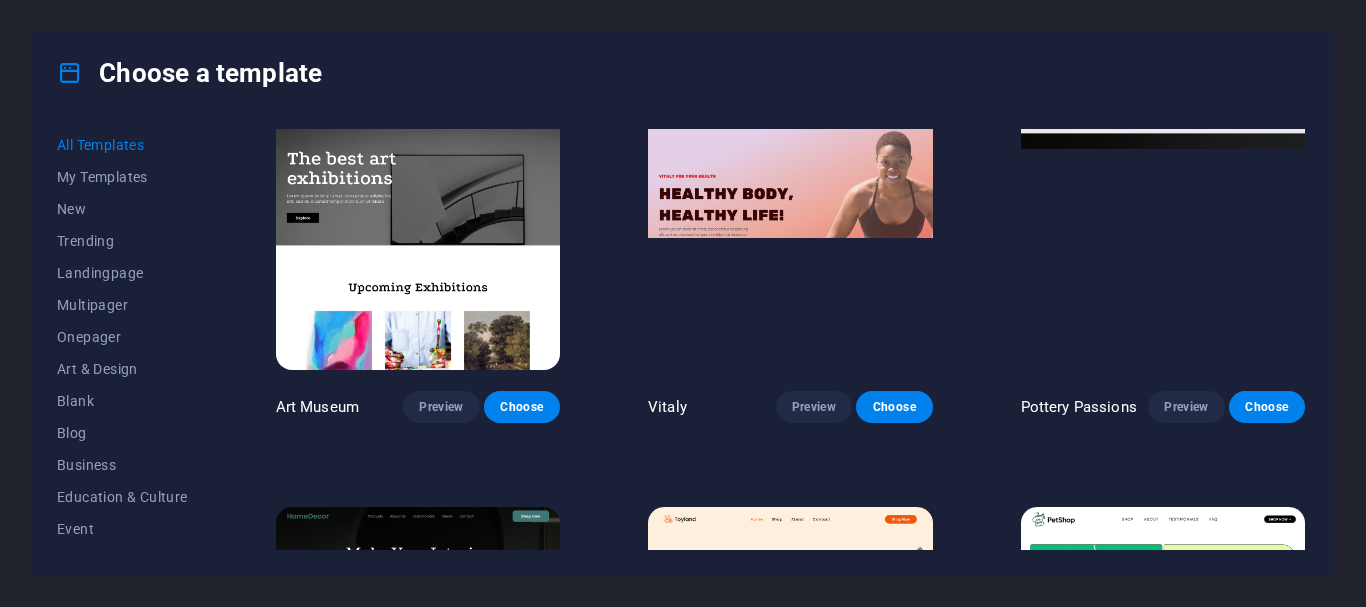 scroll, scrollTop: 400, scrollLeft: 0, axis: vertical 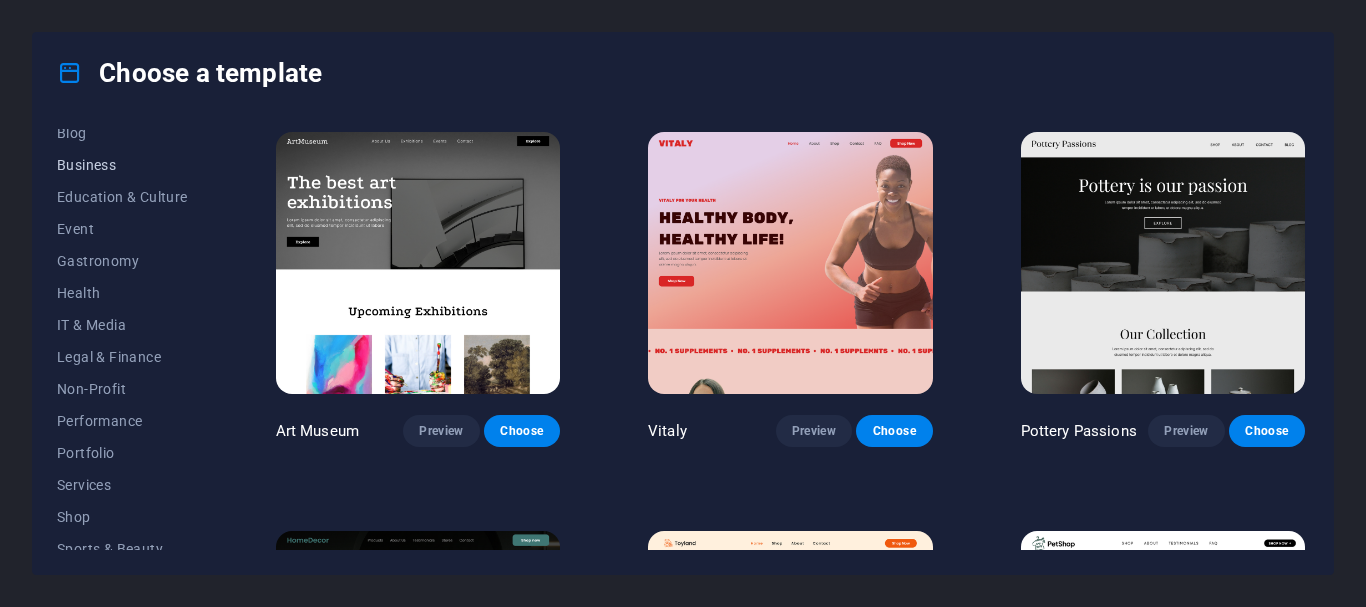 click on "Business" at bounding box center [122, 165] 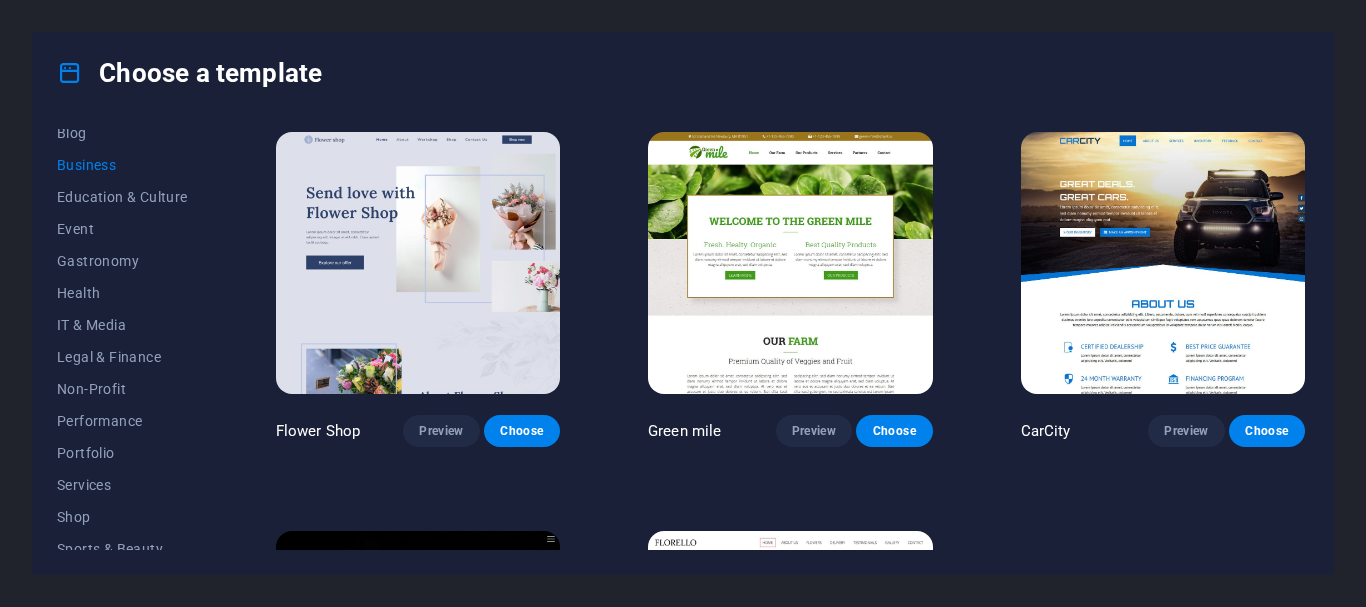 scroll, scrollTop: 3, scrollLeft: 0, axis: vertical 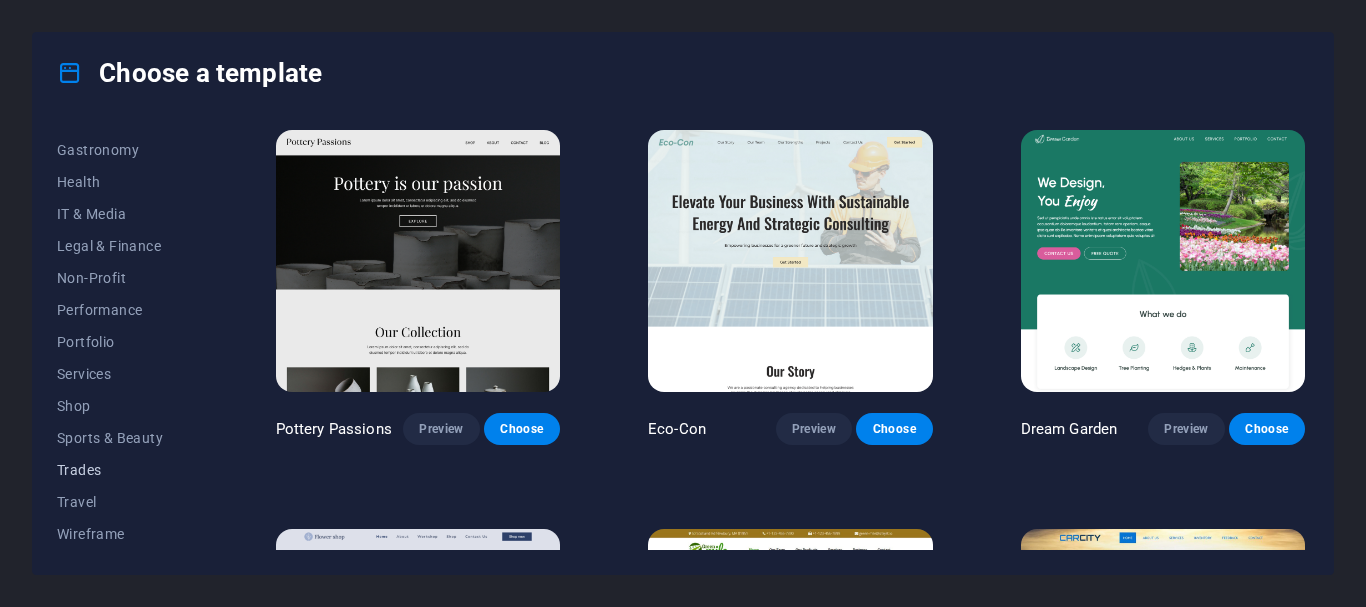 click on "Trades" at bounding box center (122, 470) 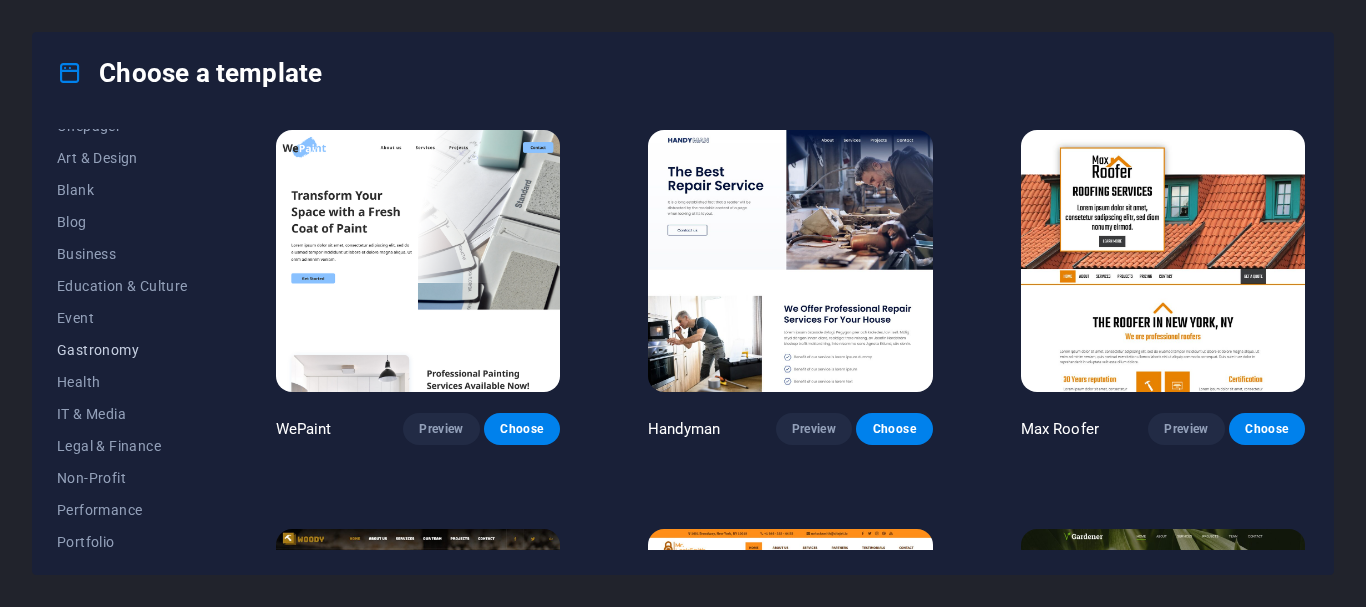 scroll, scrollTop: 111, scrollLeft: 0, axis: vertical 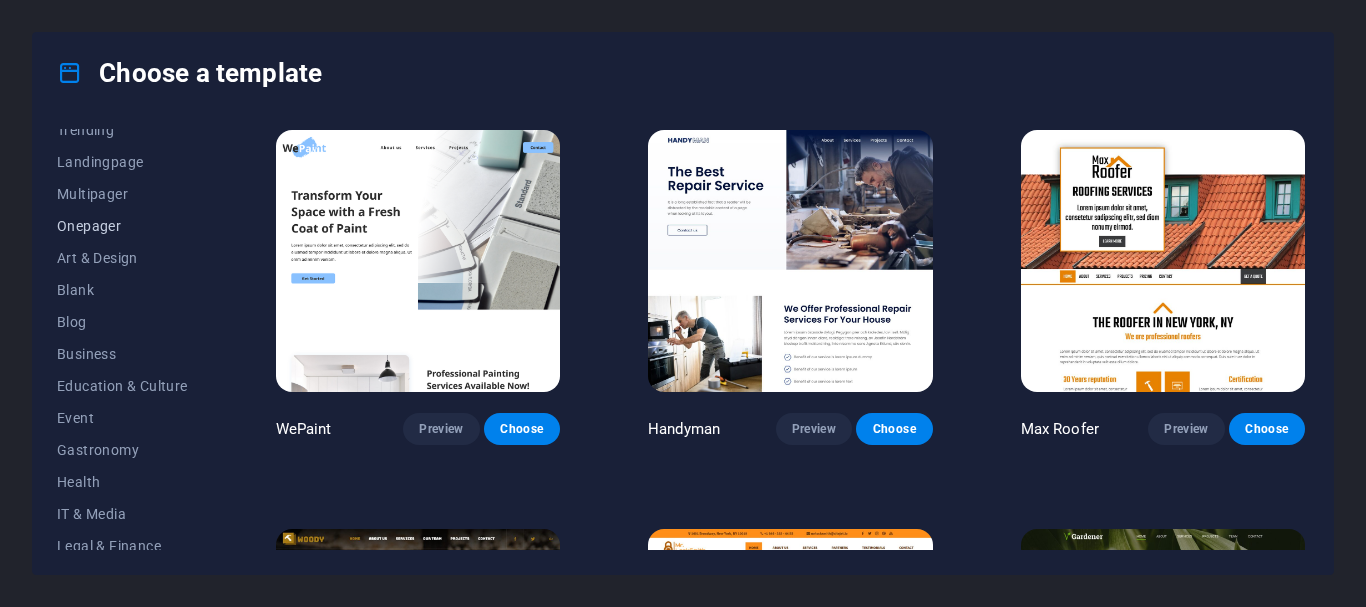 click on "Onepager" at bounding box center [122, 226] 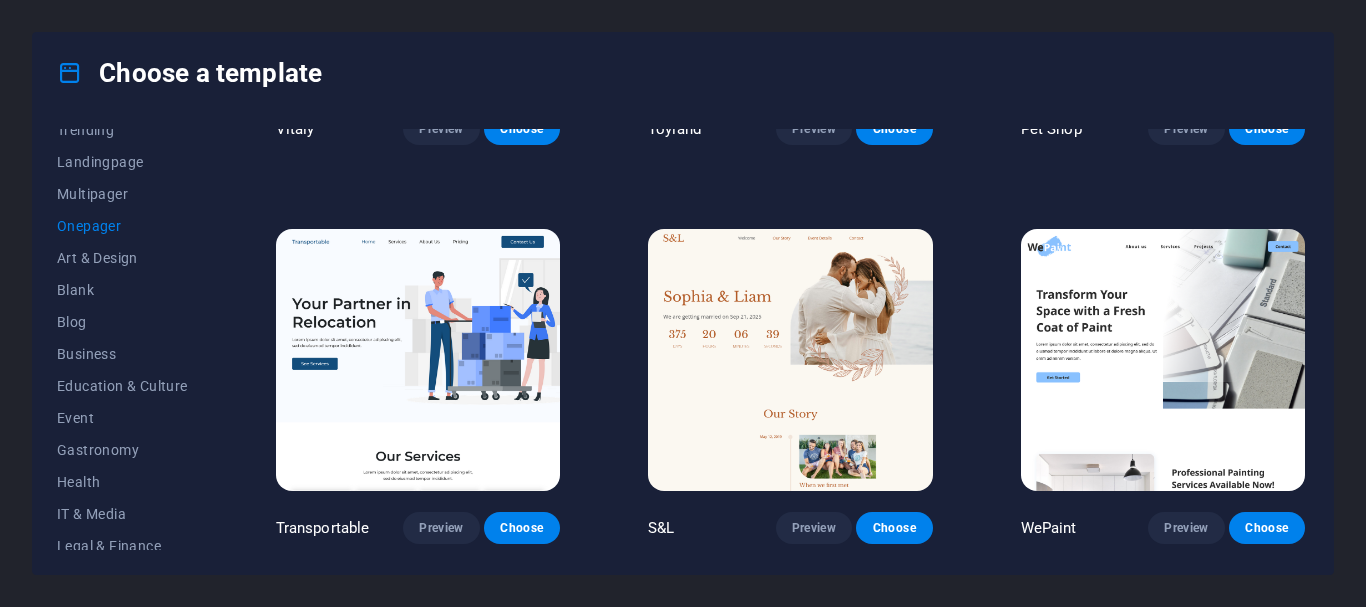 scroll, scrollTop: 403, scrollLeft: 0, axis: vertical 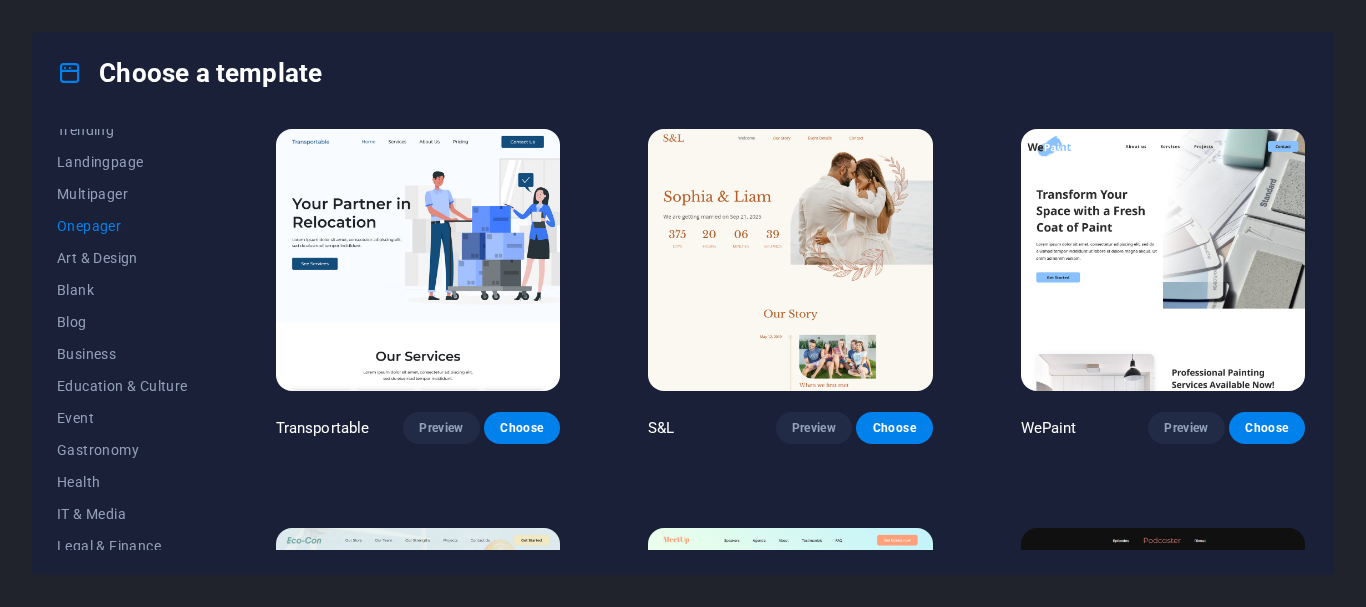 click at bounding box center [418, 260] 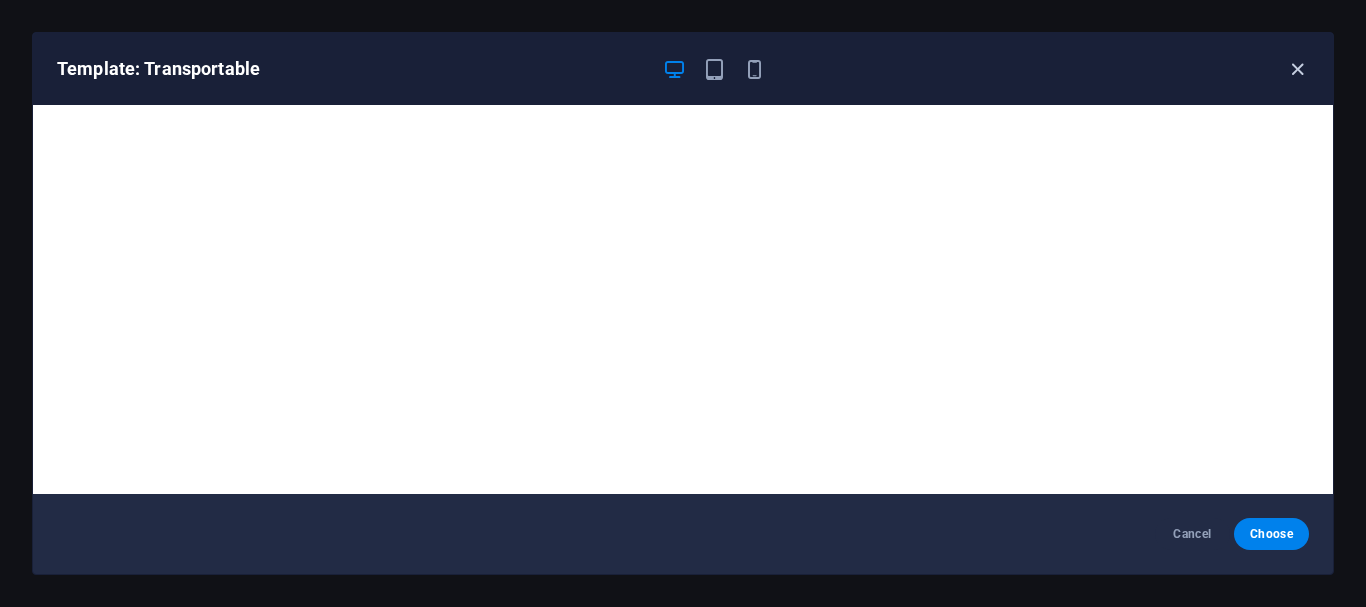 click at bounding box center [1297, 69] 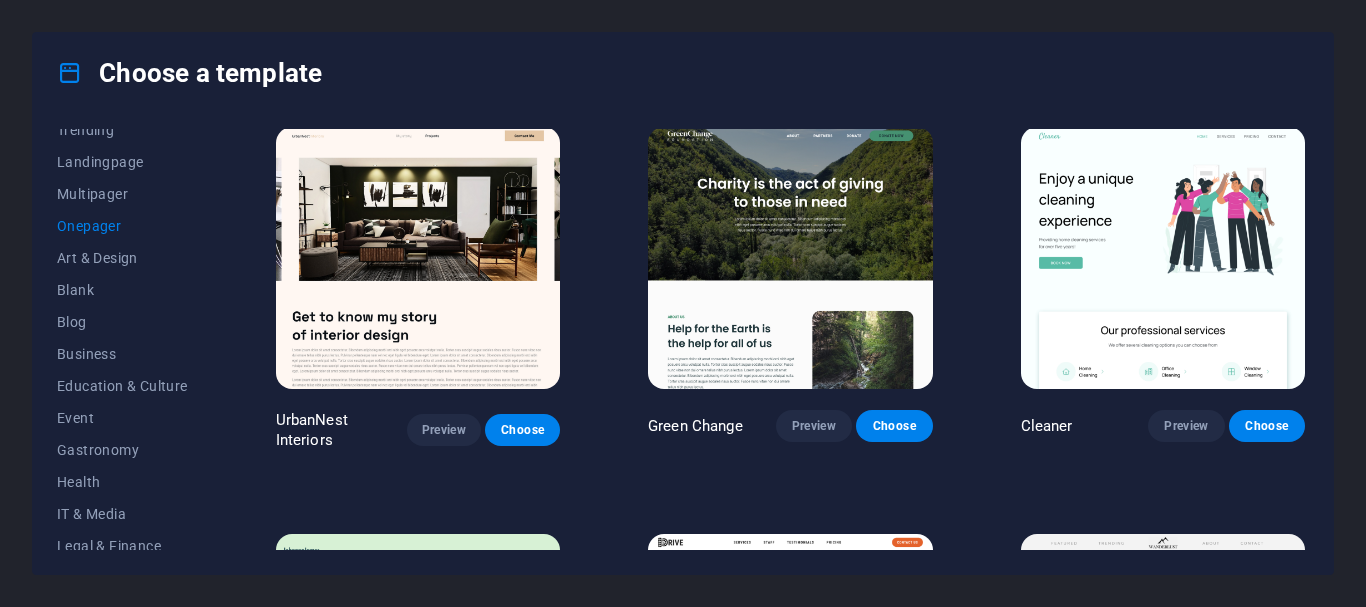 scroll, scrollTop: 1103, scrollLeft: 0, axis: vertical 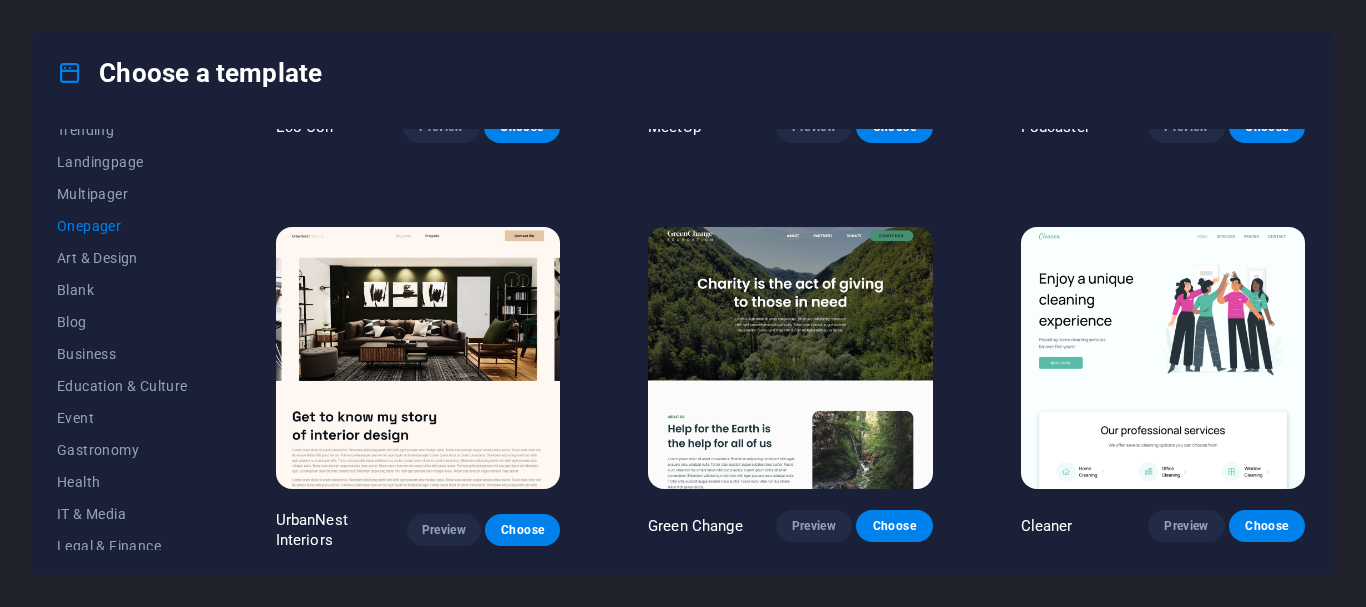 click at bounding box center [790, 358] 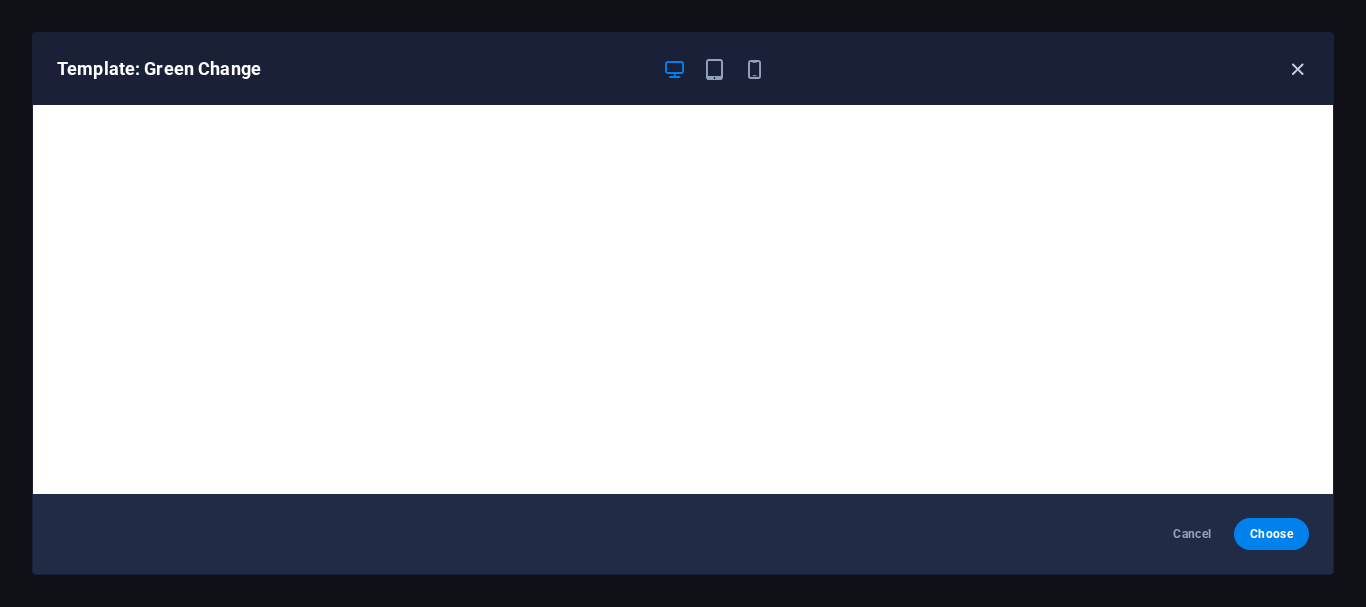 click at bounding box center [1297, 69] 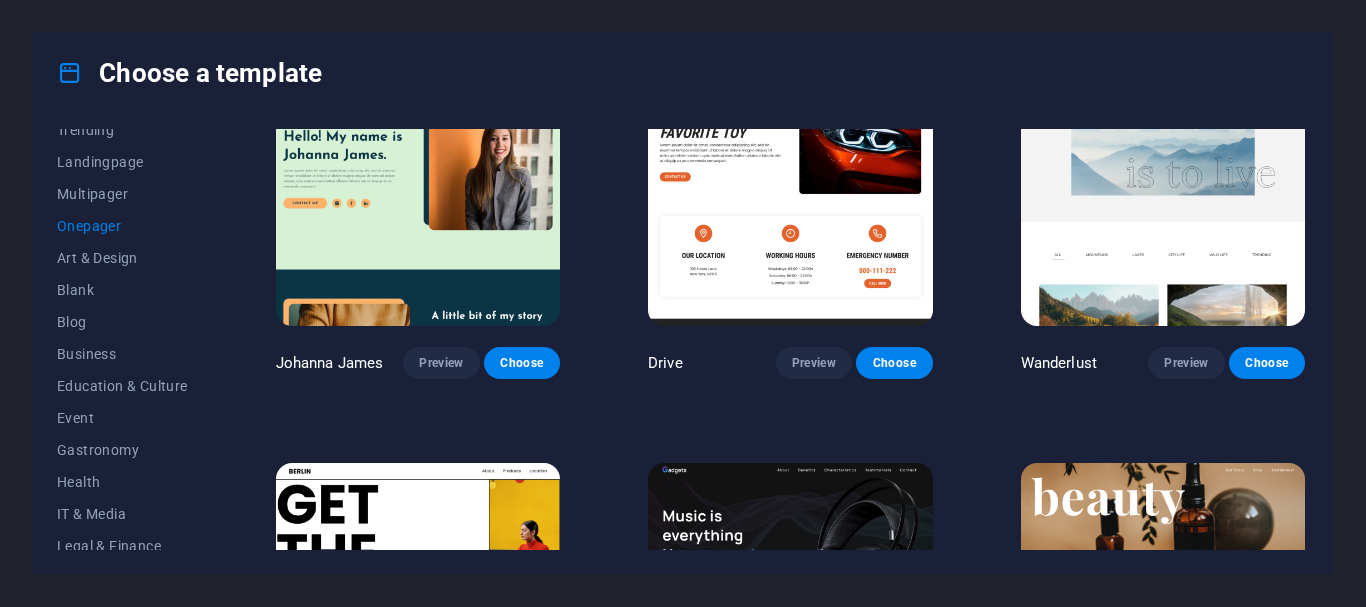 scroll, scrollTop: 1603, scrollLeft: 0, axis: vertical 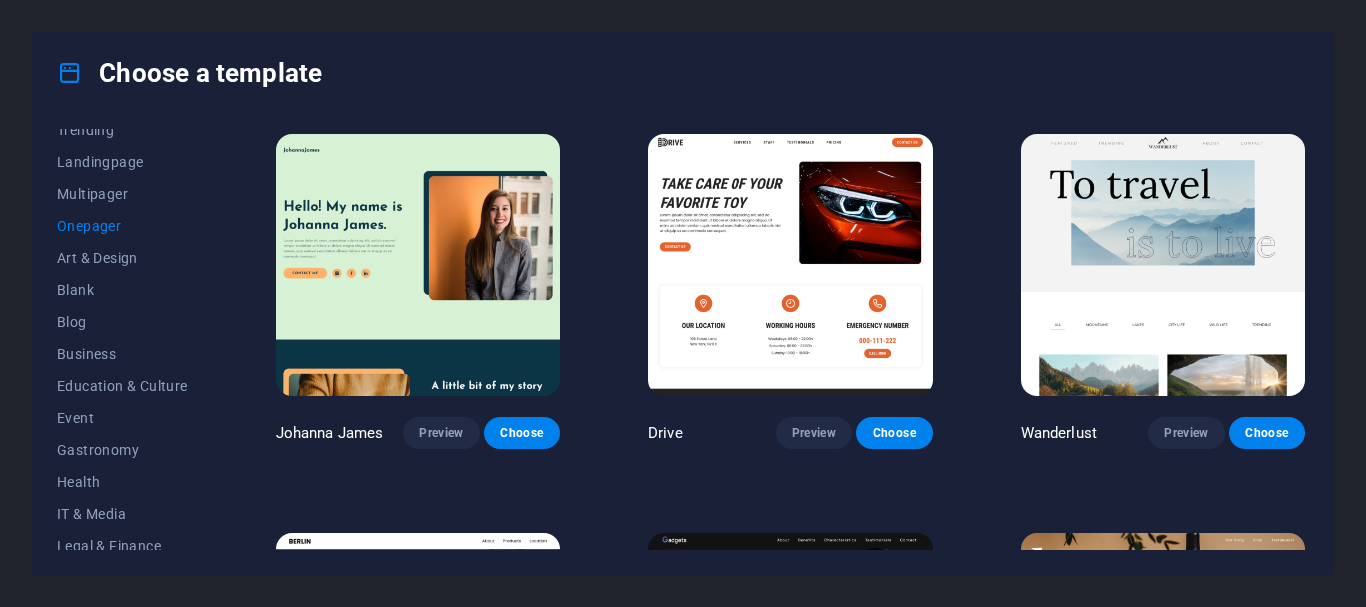 click at bounding box center (790, 265) 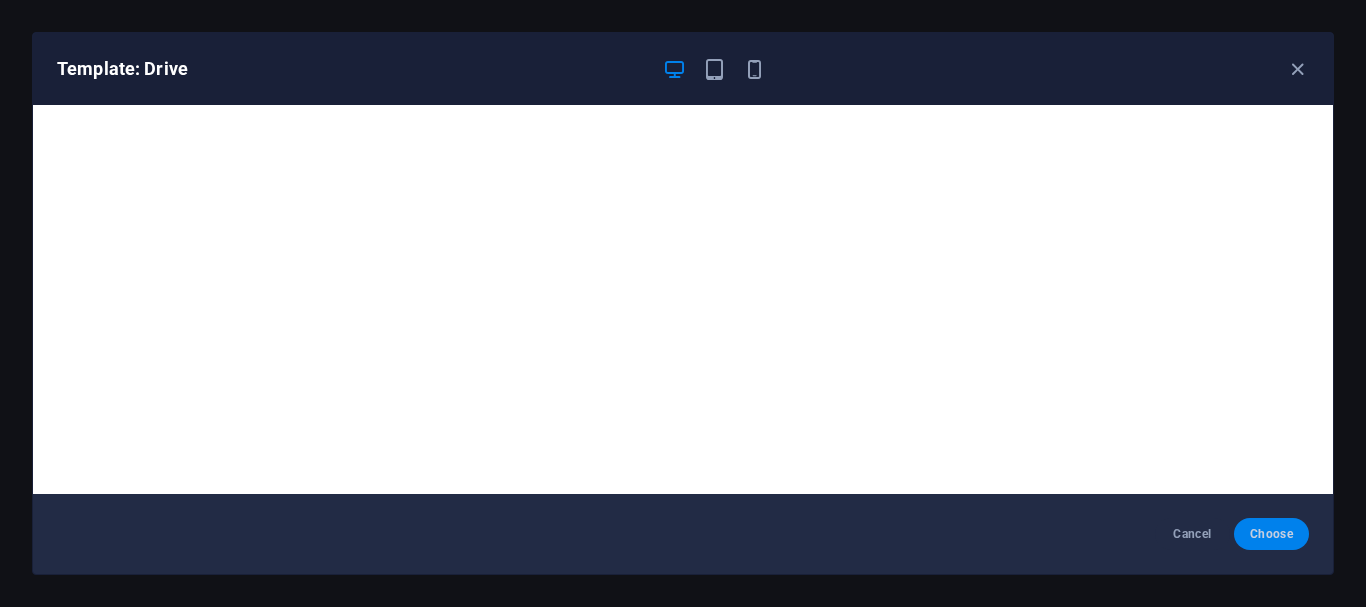 click on "Choose" at bounding box center (1271, 534) 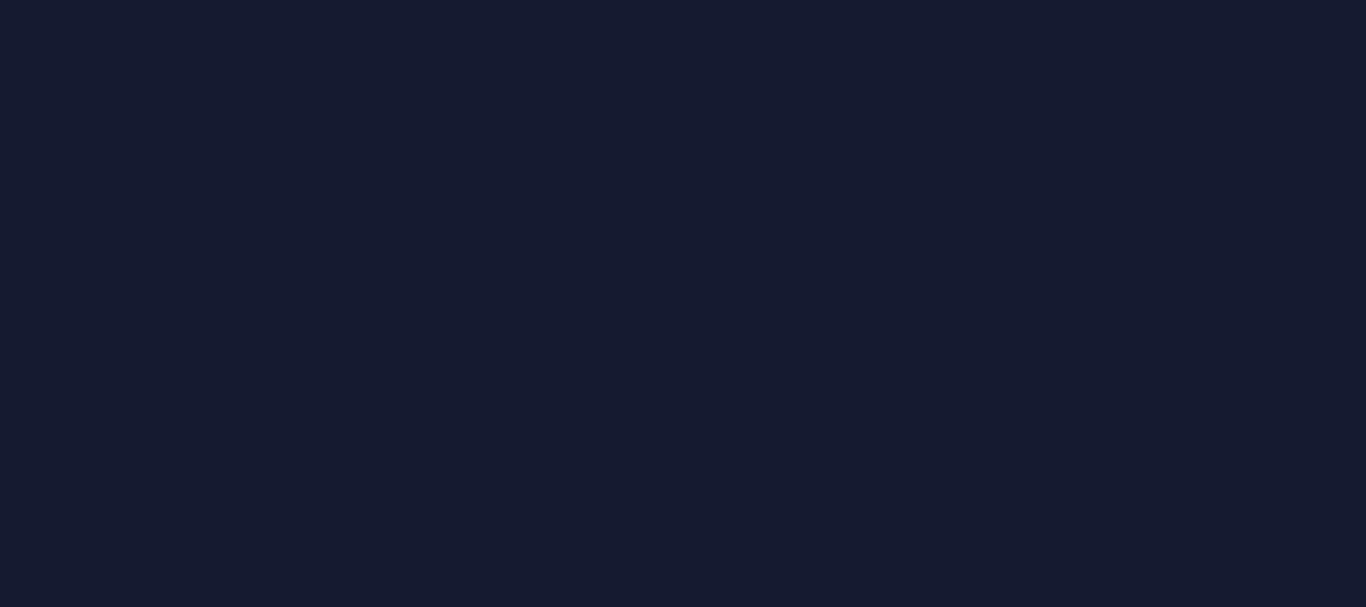 scroll, scrollTop: 0, scrollLeft: 0, axis: both 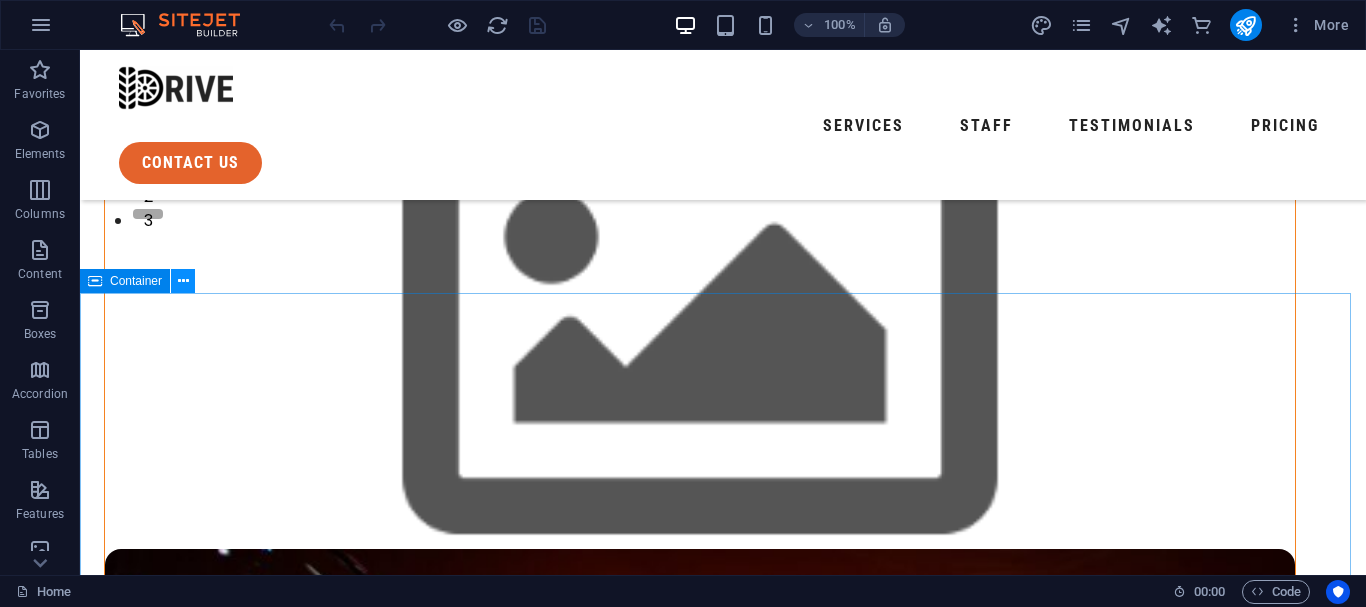 click at bounding box center [183, 281] 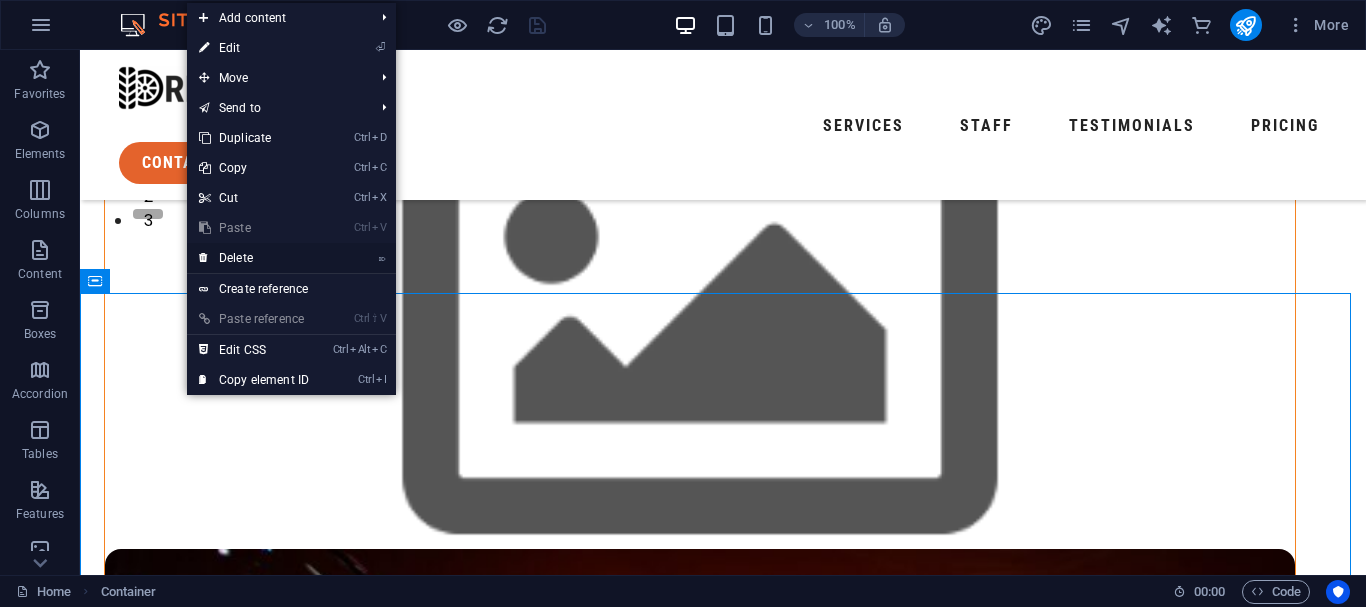 click on "⌦  Delete" at bounding box center [254, 258] 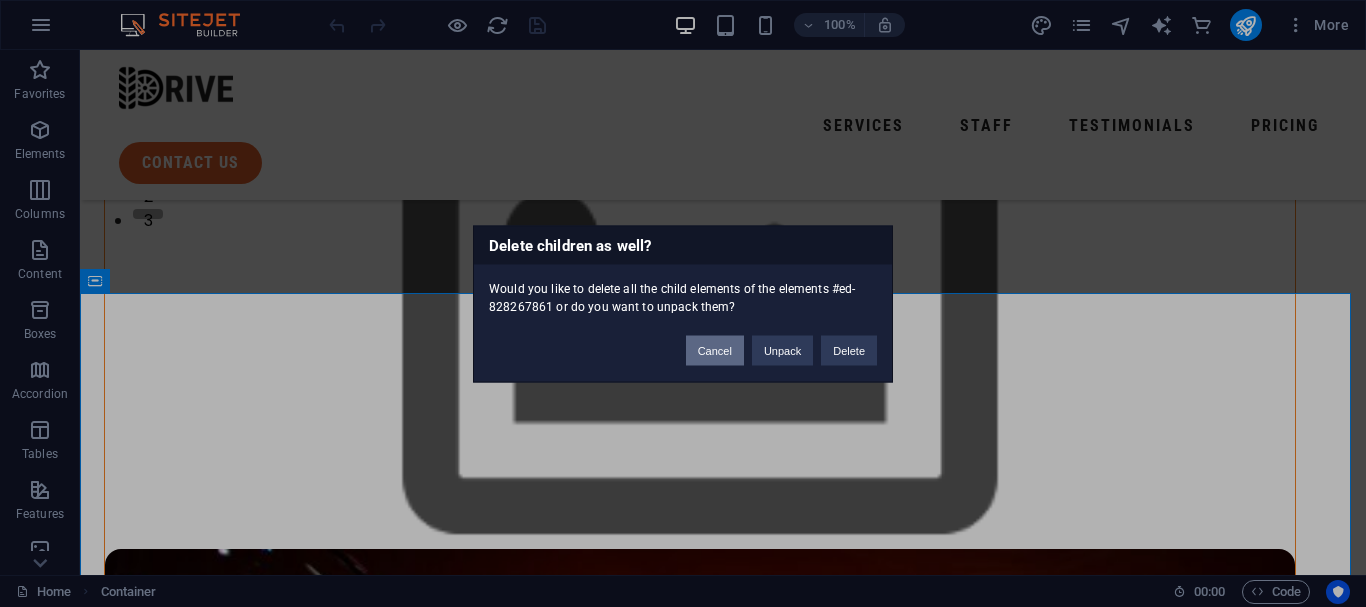 click on "Cancel" at bounding box center (715, 350) 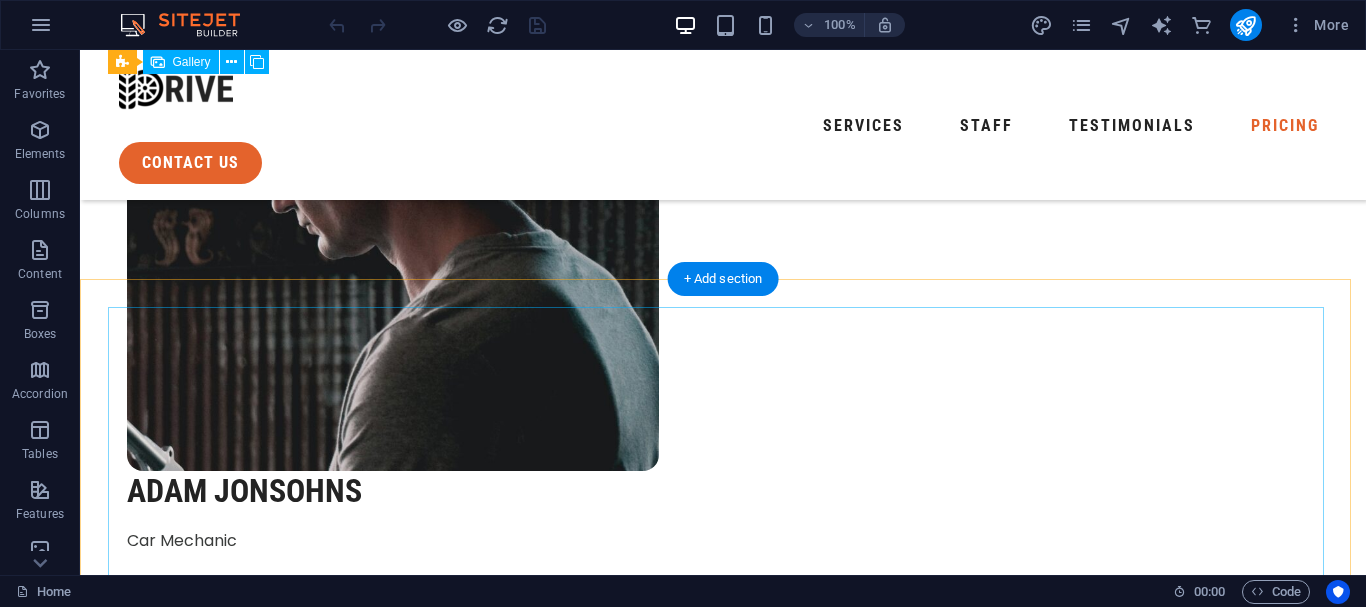 scroll, scrollTop: 6100, scrollLeft: 0, axis: vertical 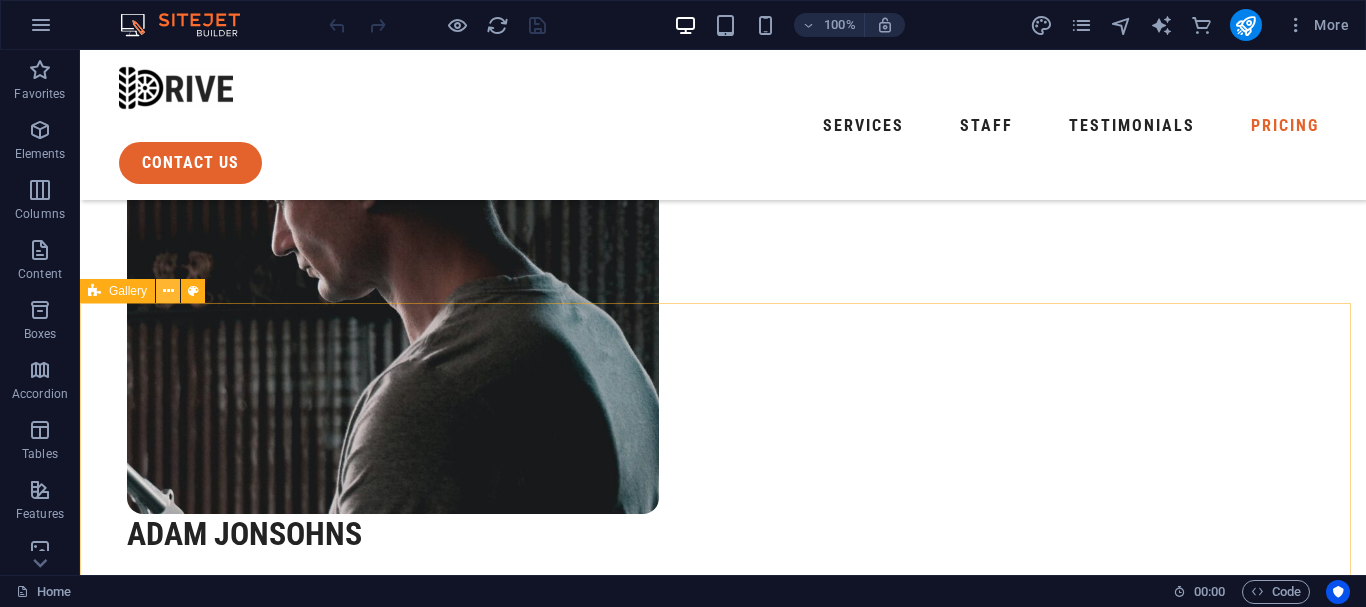 click at bounding box center [168, 291] 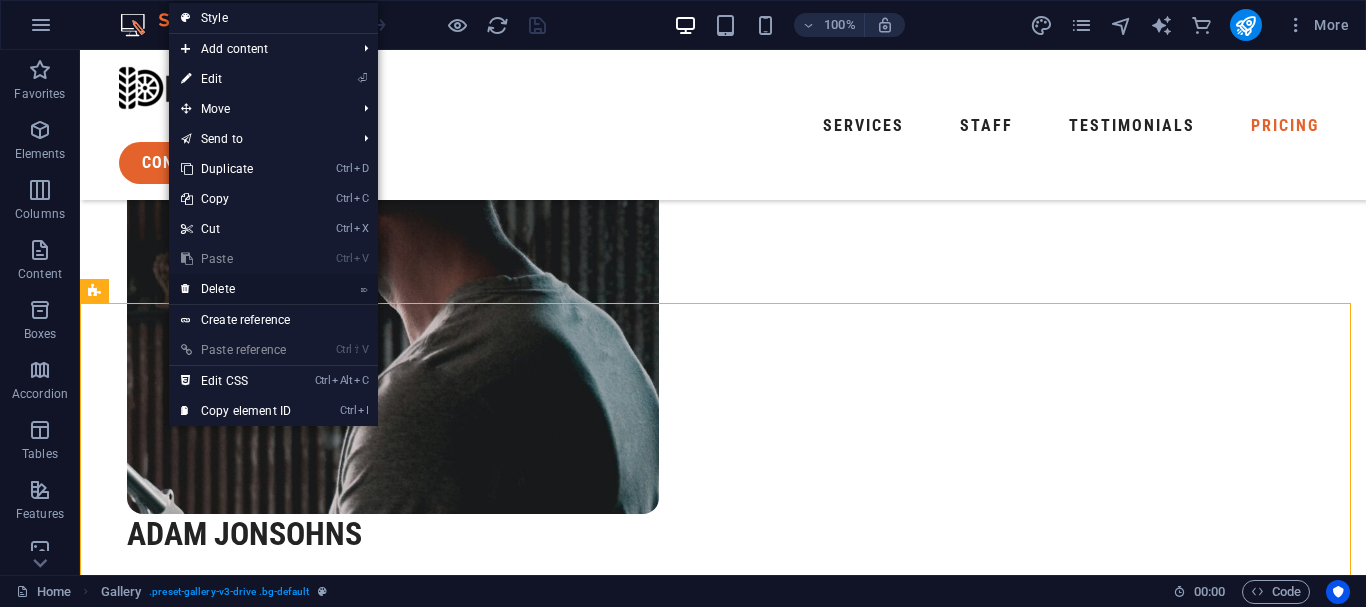 click on "⌦  Delete" at bounding box center (236, 289) 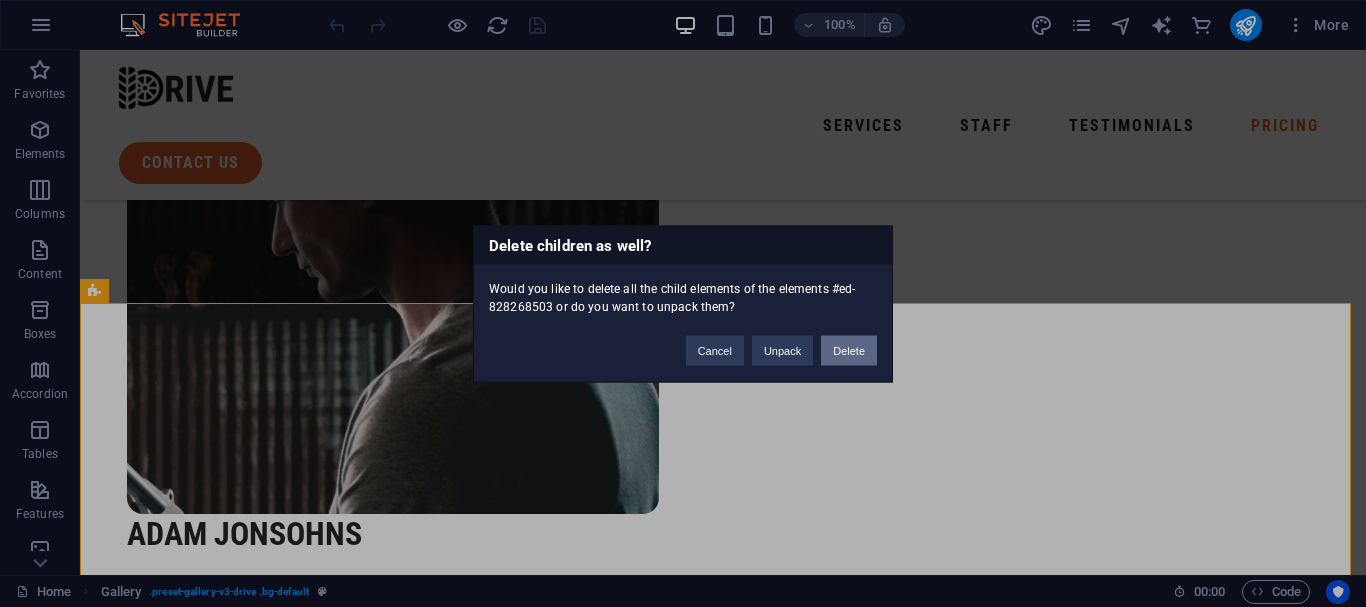 click on "Delete" at bounding box center [849, 350] 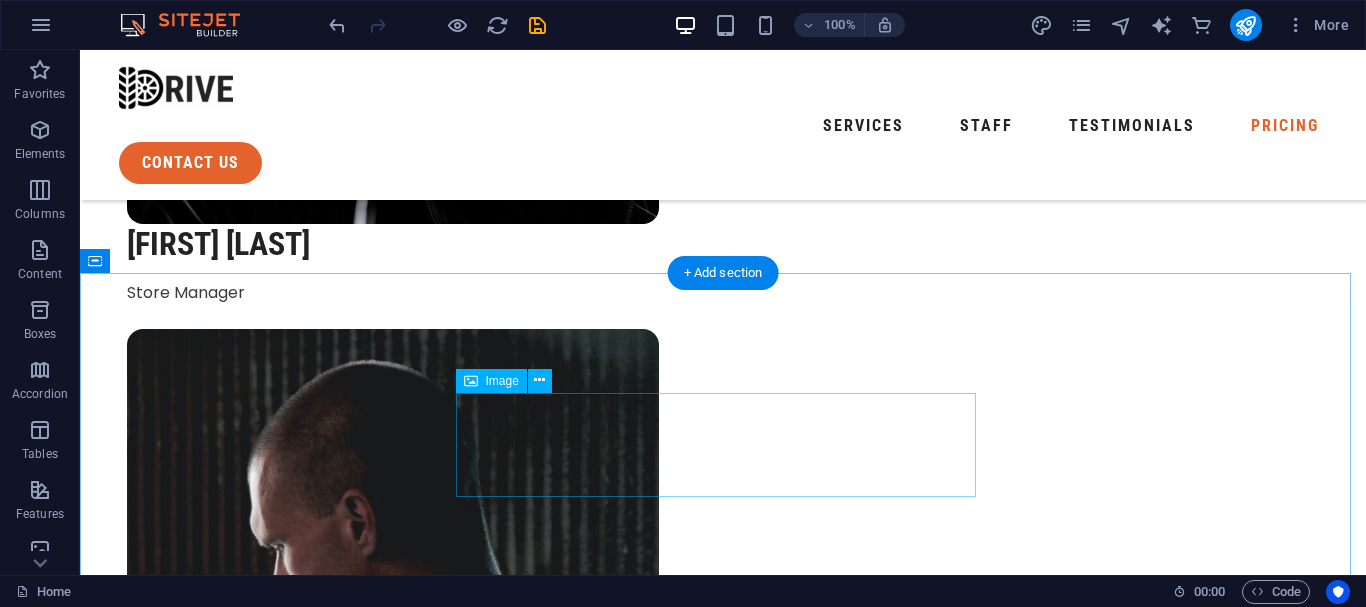 scroll, scrollTop: 5732, scrollLeft: 0, axis: vertical 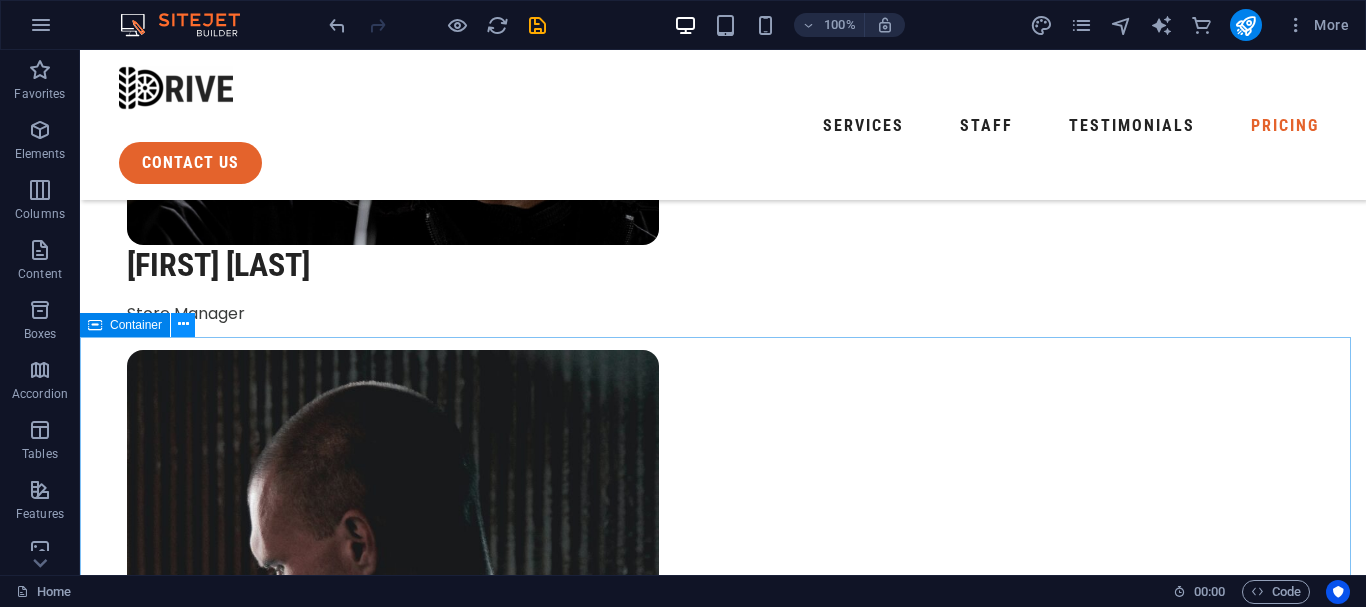 click at bounding box center (183, 324) 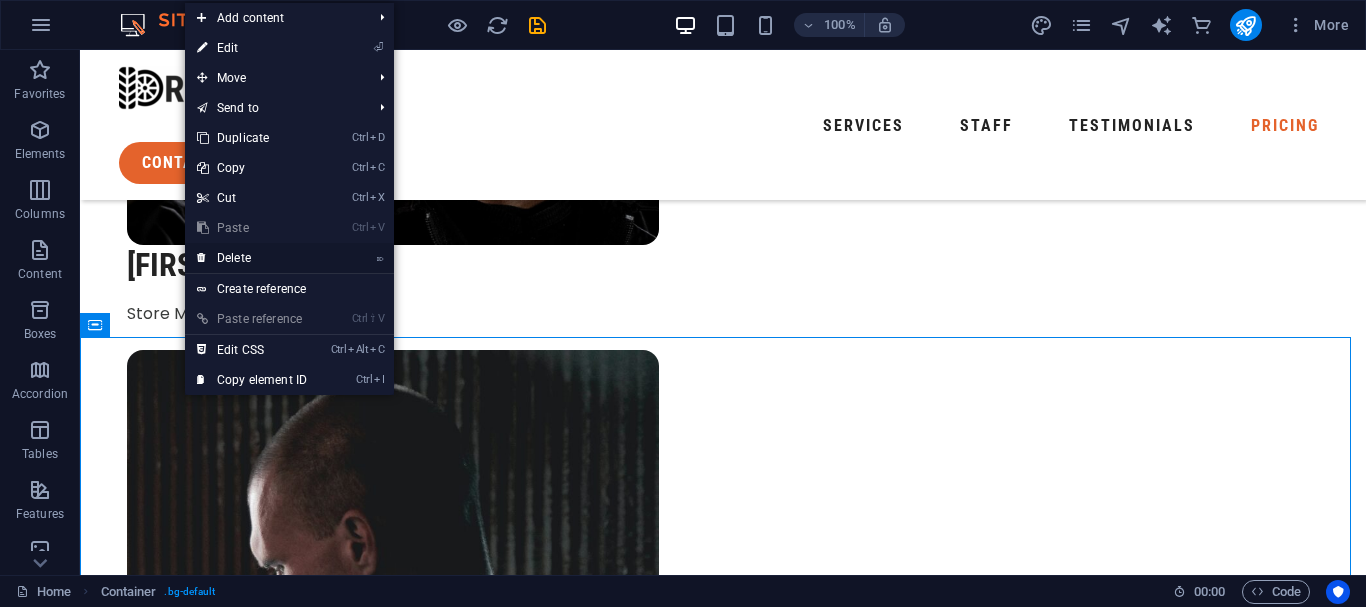 click on "⌦  Delete" at bounding box center [252, 258] 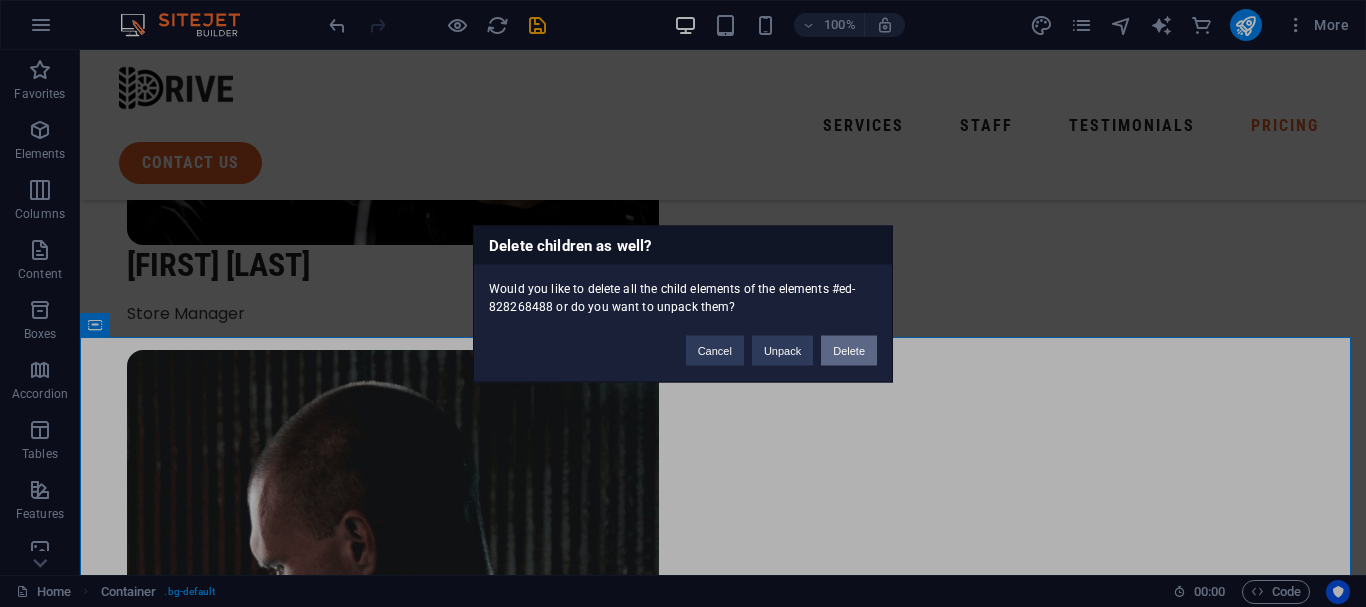 click on "Delete" at bounding box center [849, 350] 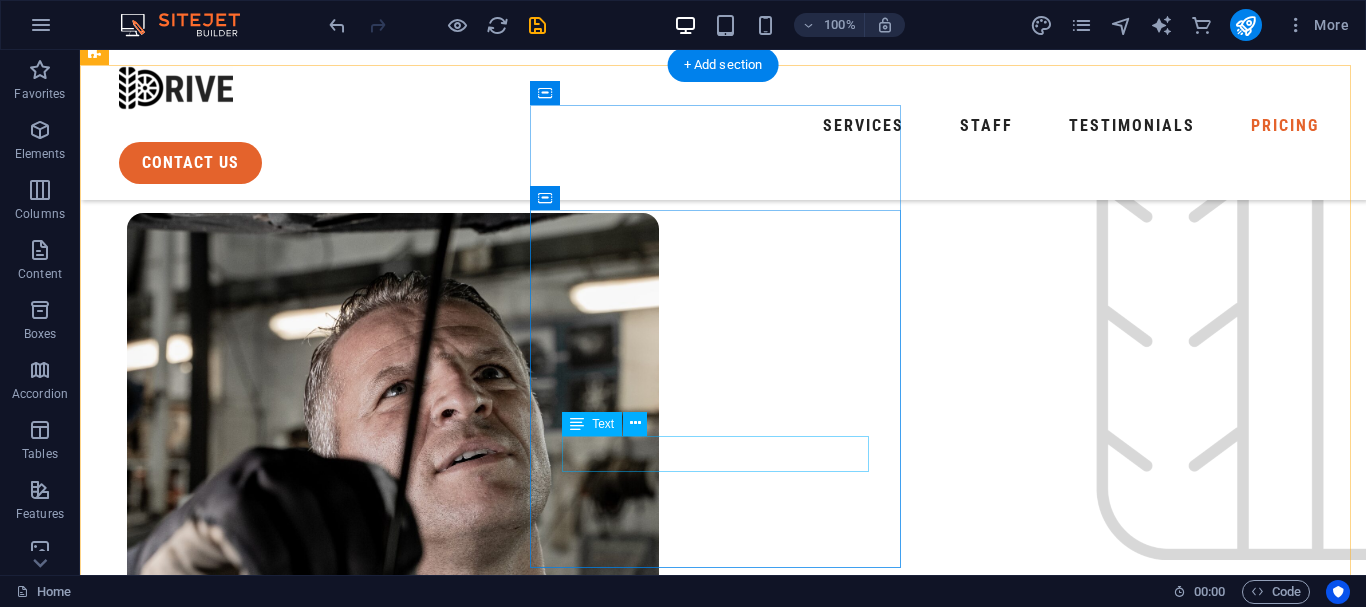 scroll, scrollTop: 5132, scrollLeft: 0, axis: vertical 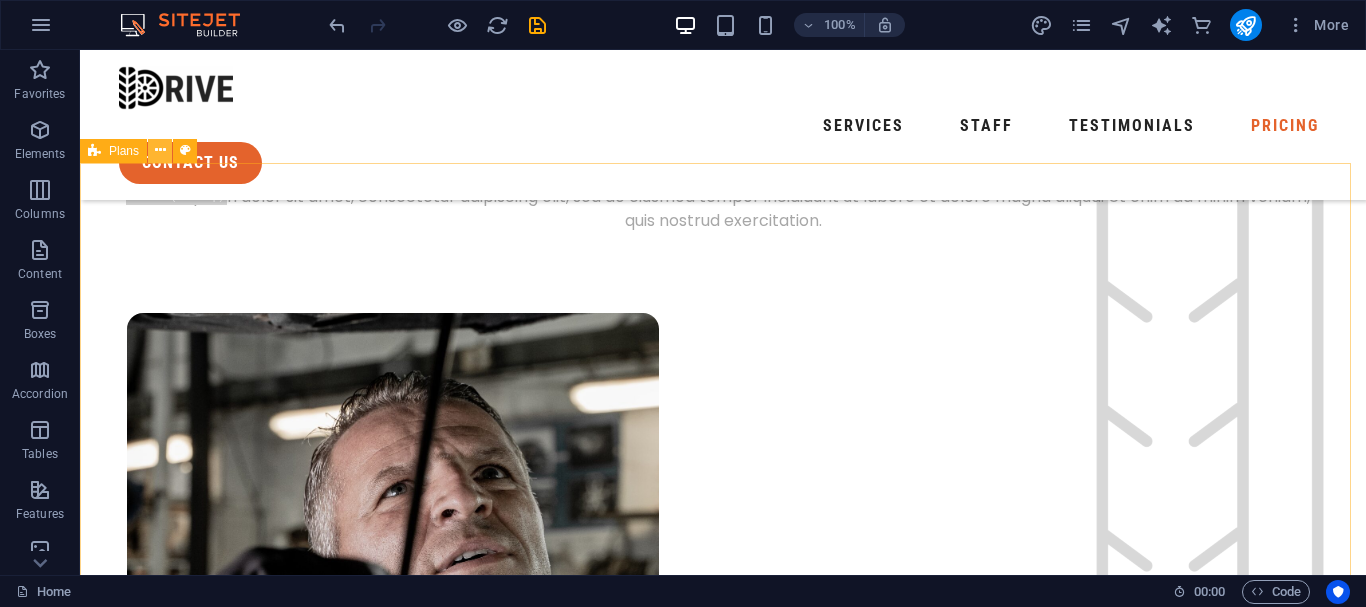 click at bounding box center (160, 150) 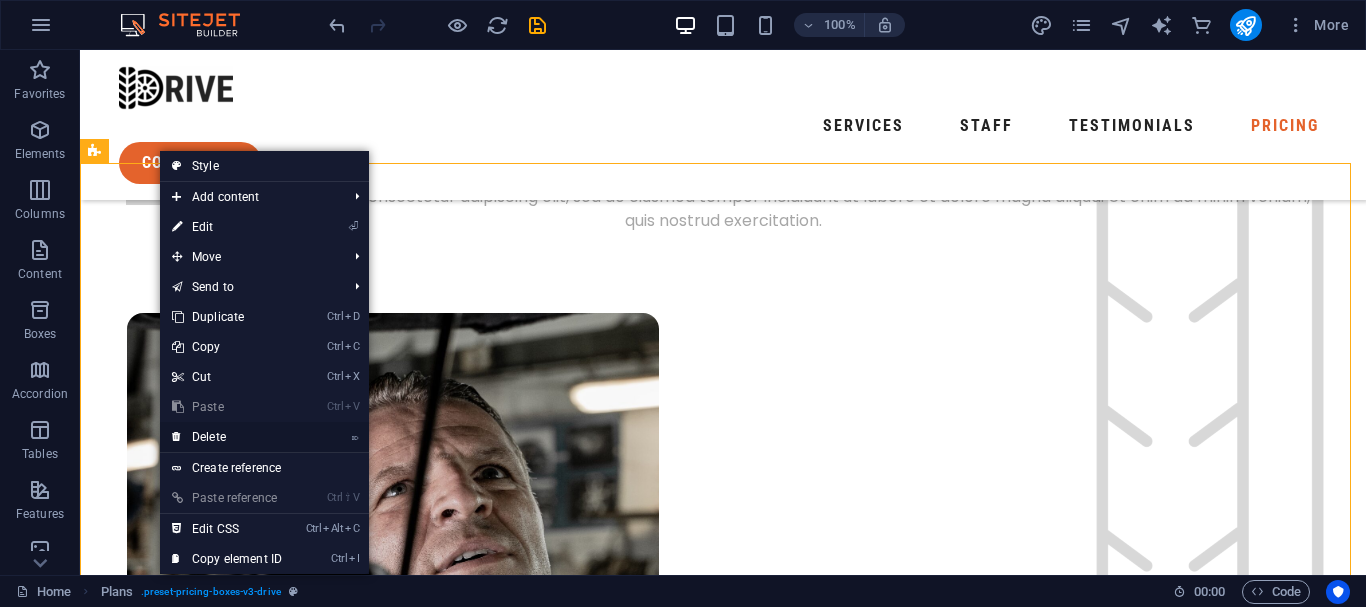 click on "⌦  Delete" at bounding box center [227, 437] 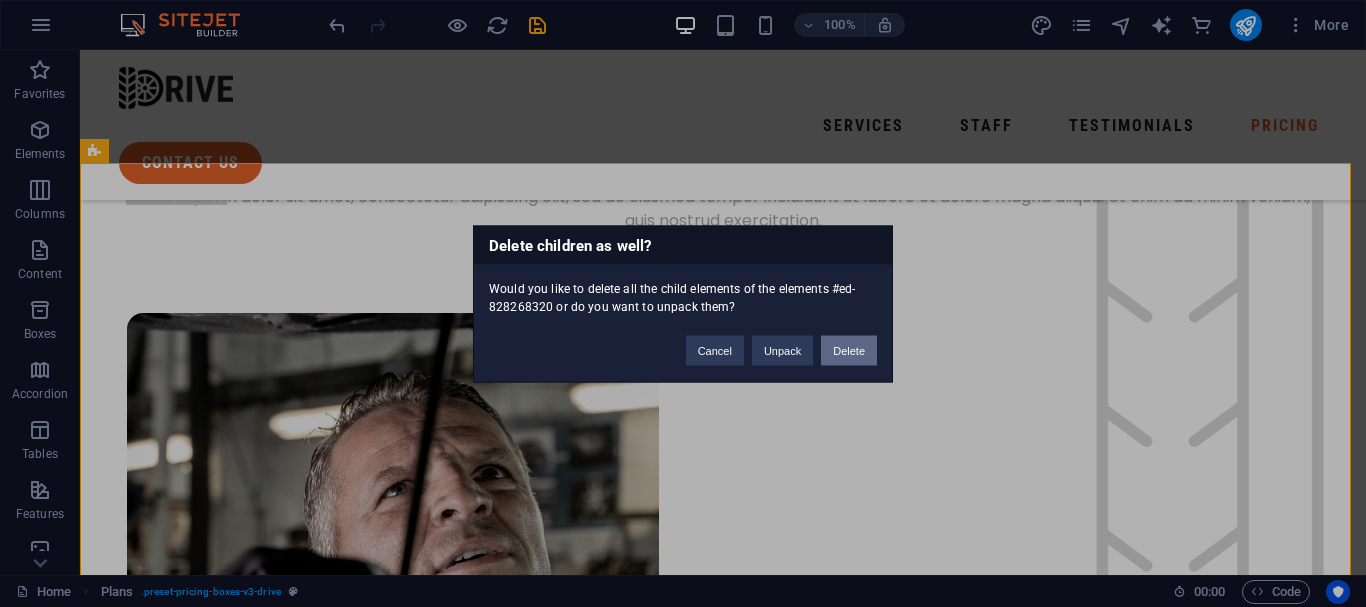 click on "Delete" at bounding box center (849, 350) 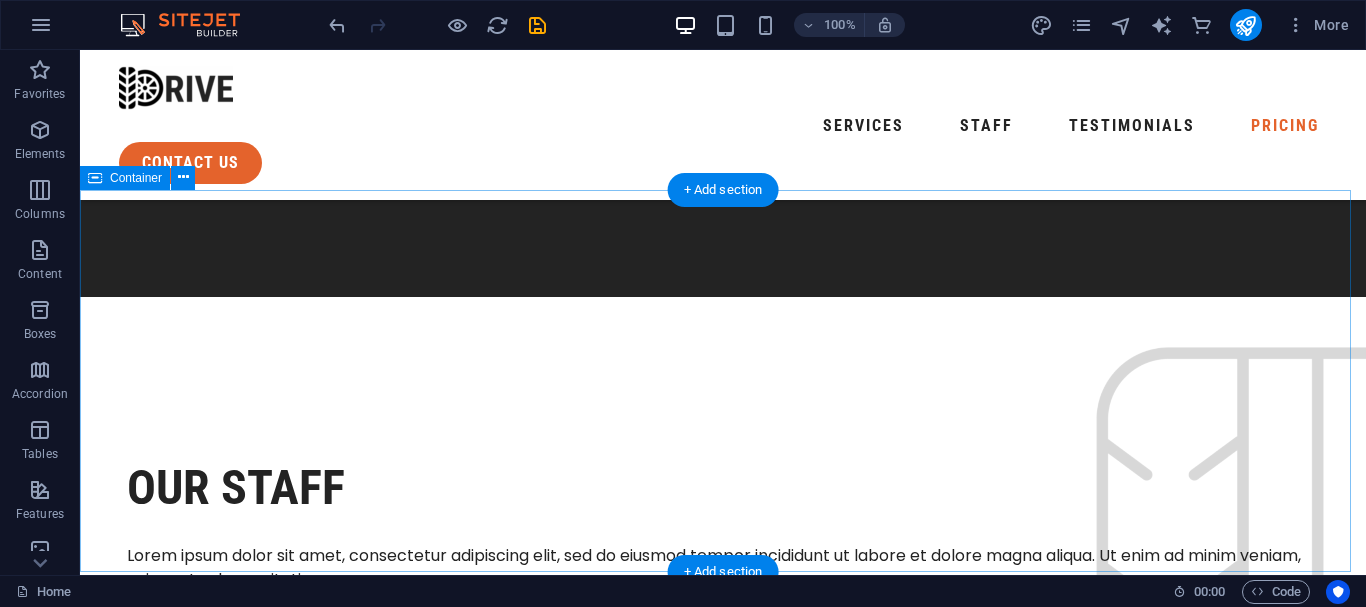 scroll, scrollTop: 4723, scrollLeft: 0, axis: vertical 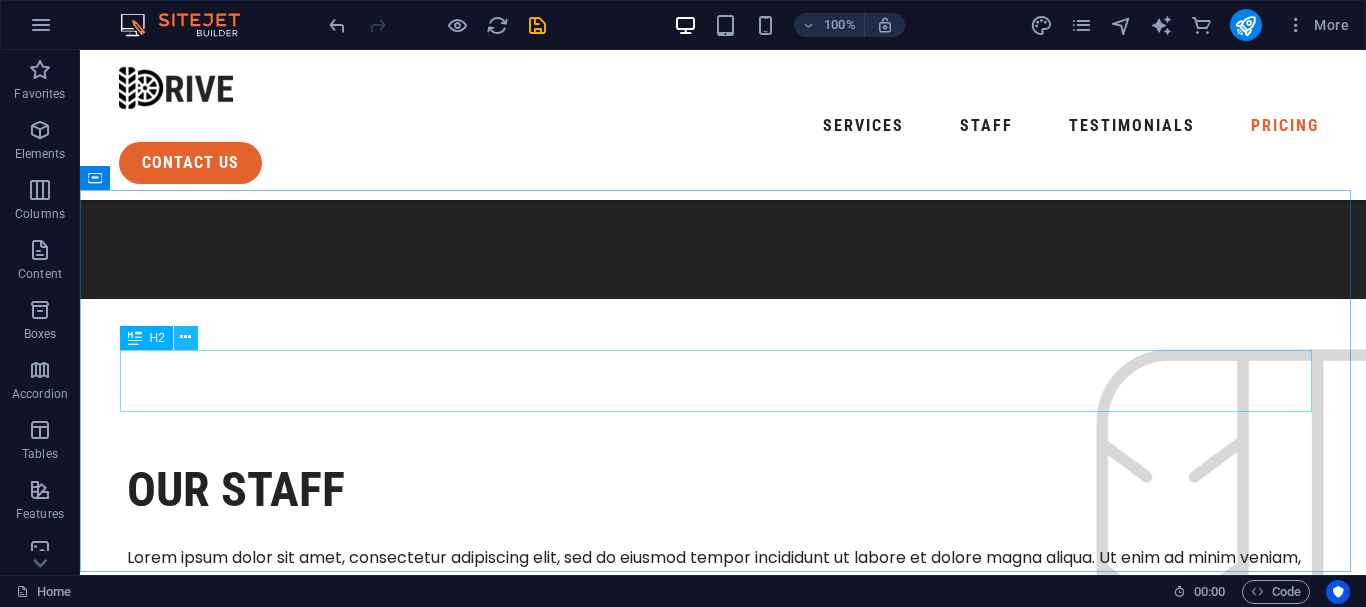 click at bounding box center [185, 337] 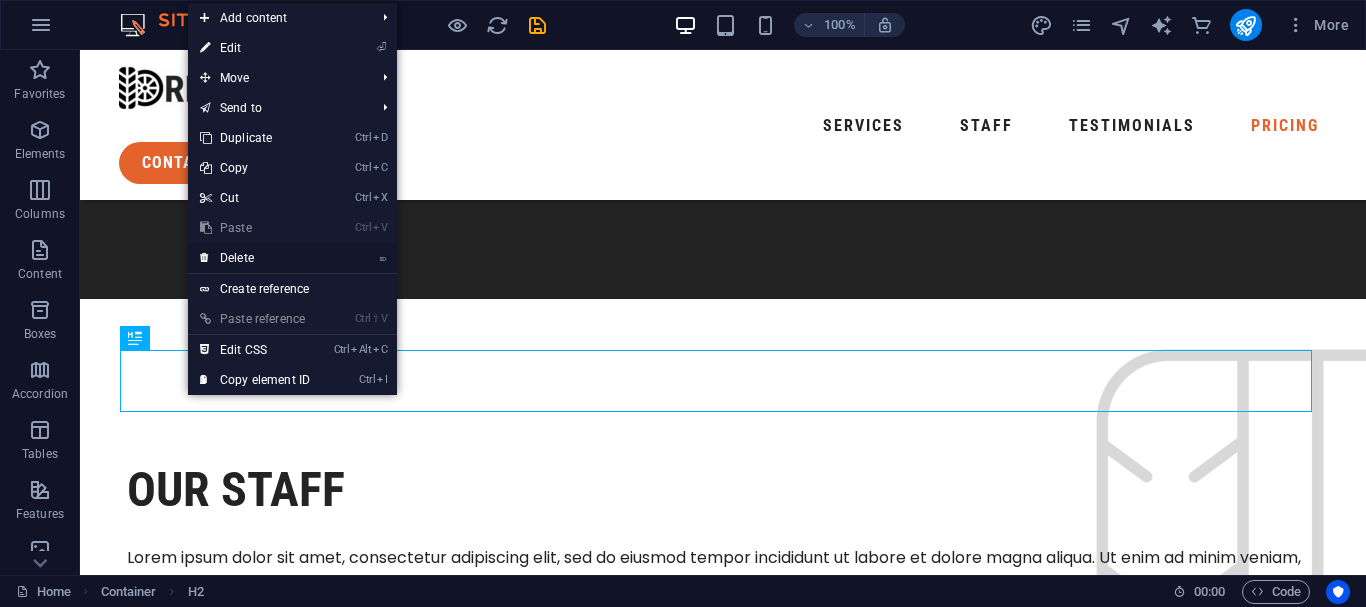 click on "⌦  Delete" at bounding box center [255, 258] 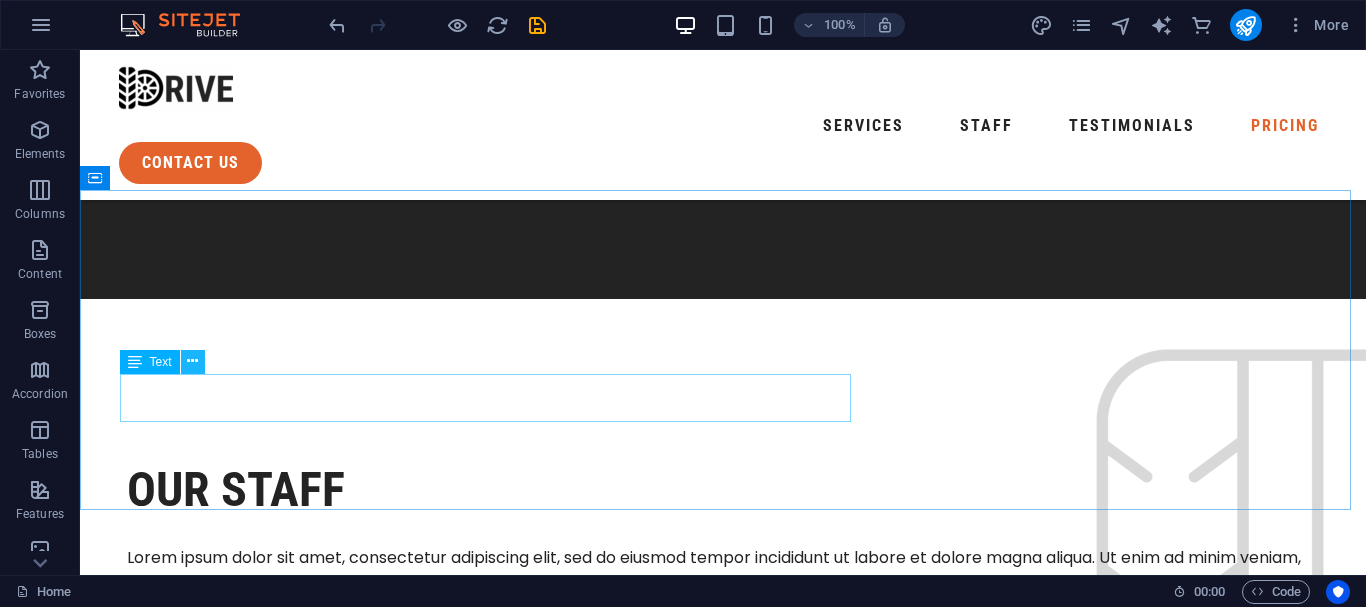 click at bounding box center (192, 361) 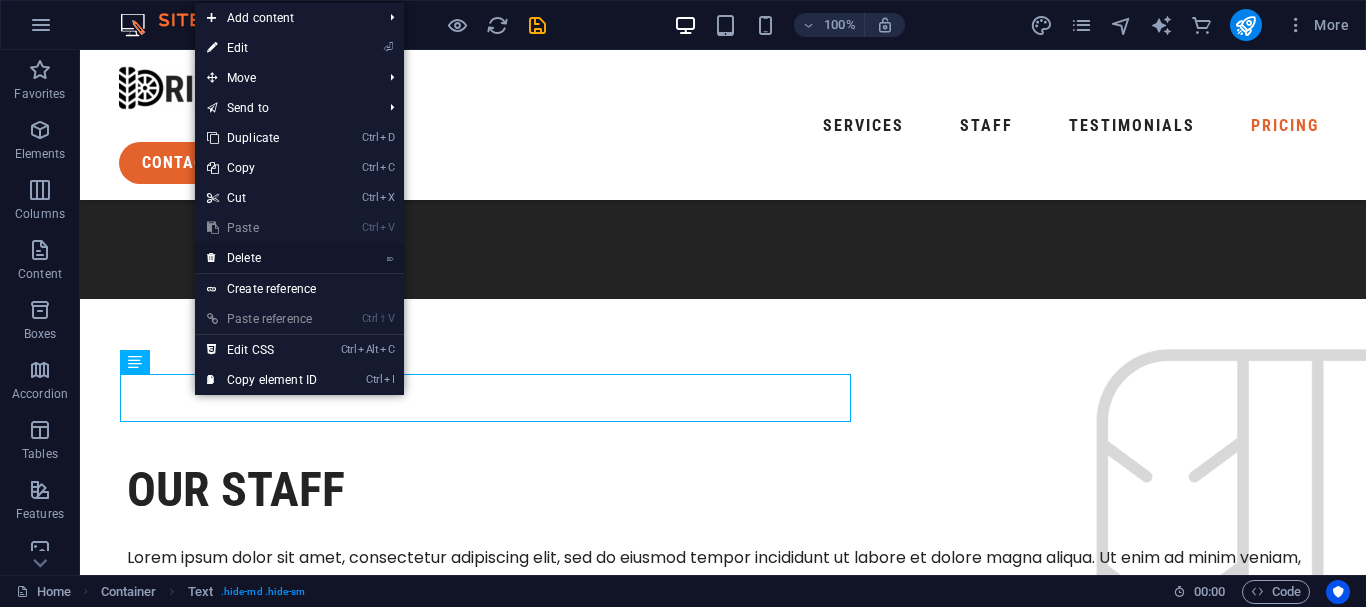 click on "⌦  Delete" at bounding box center [262, 258] 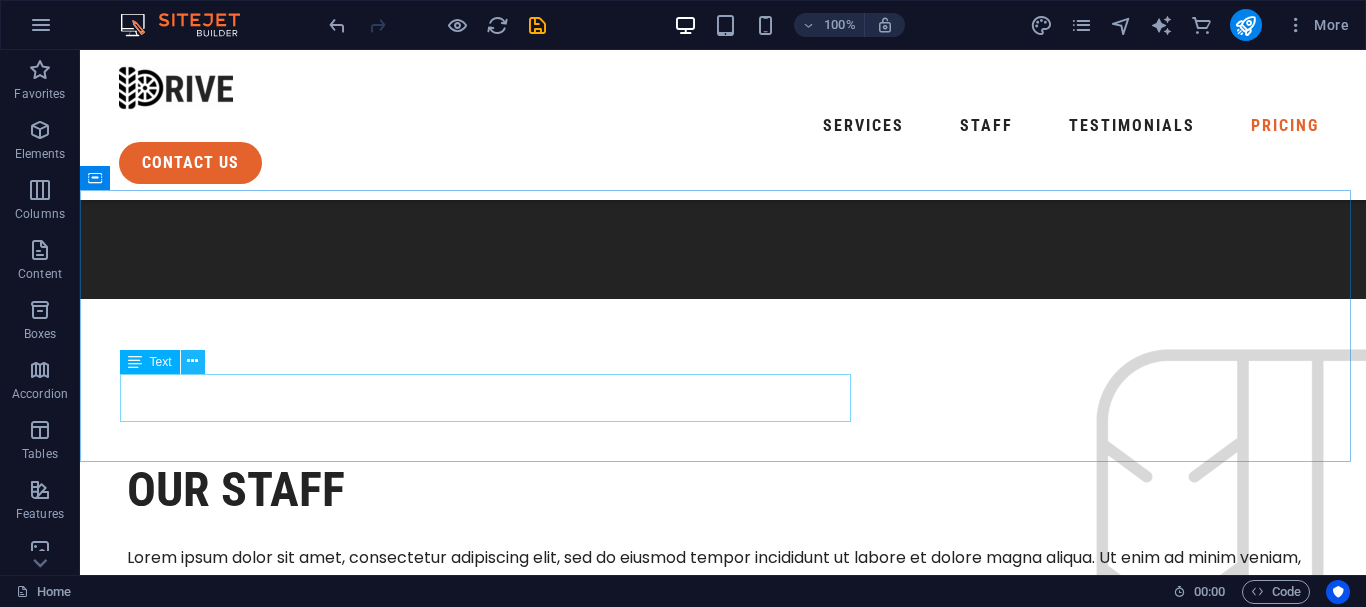 click at bounding box center [192, 361] 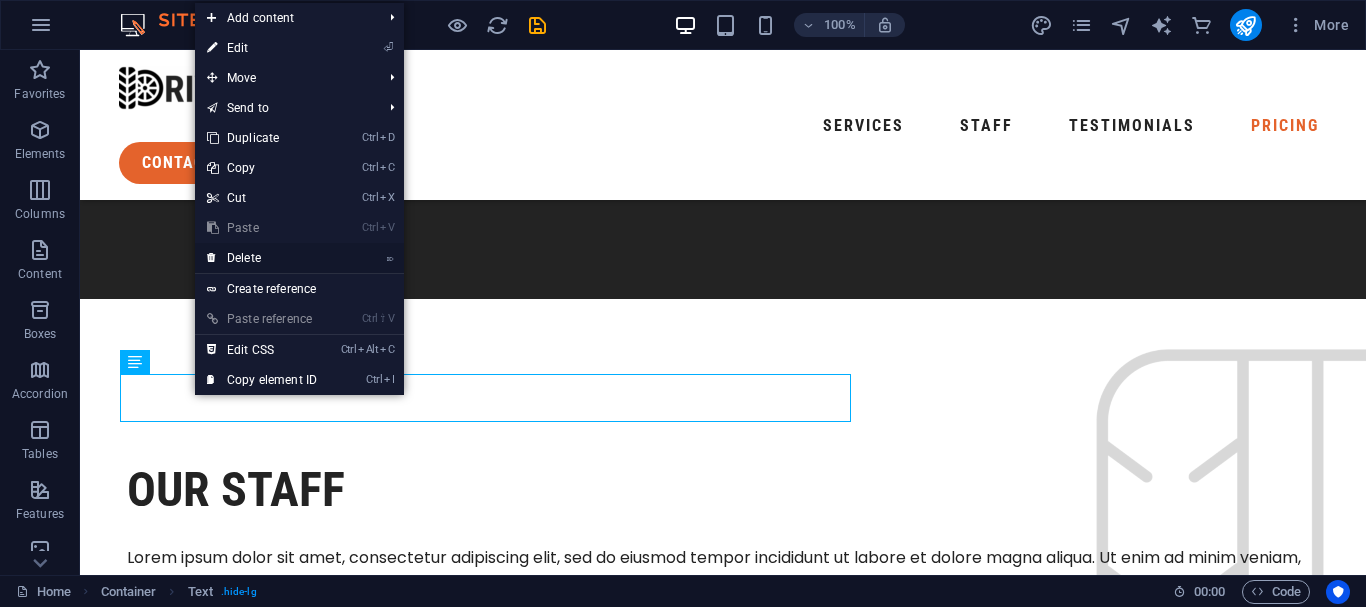 click on "⌦  Delete" at bounding box center [262, 258] 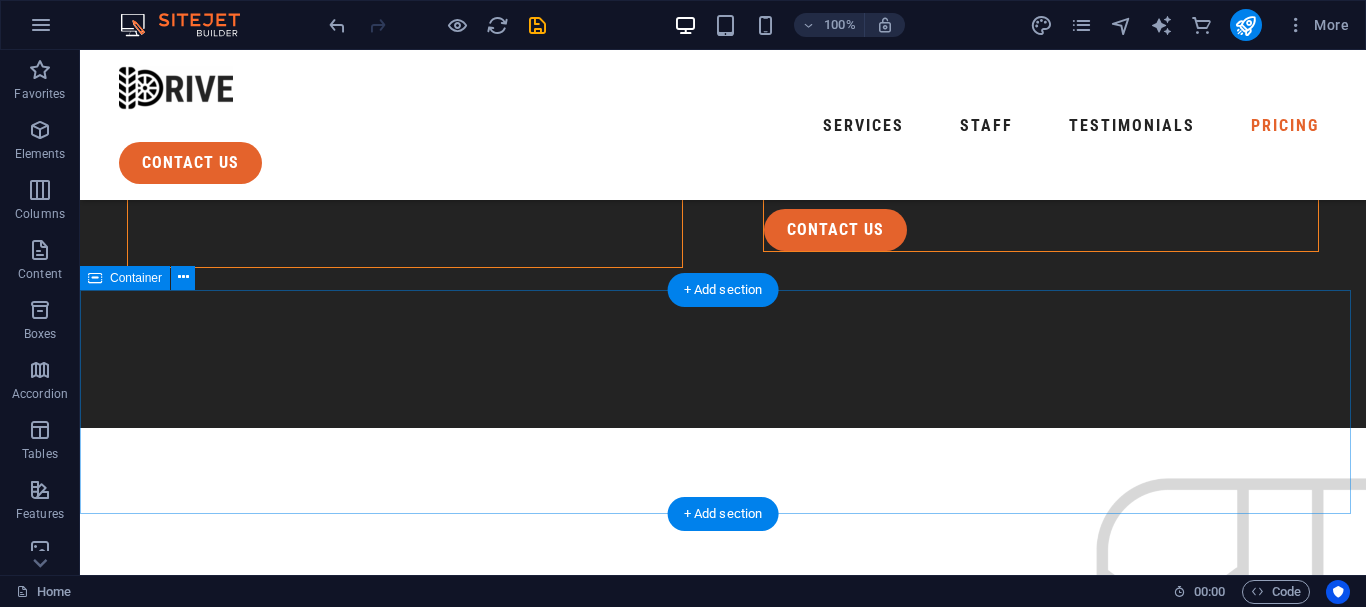 scroll, scrollTop: 4623, scrollLeft: 0, axis: vertical 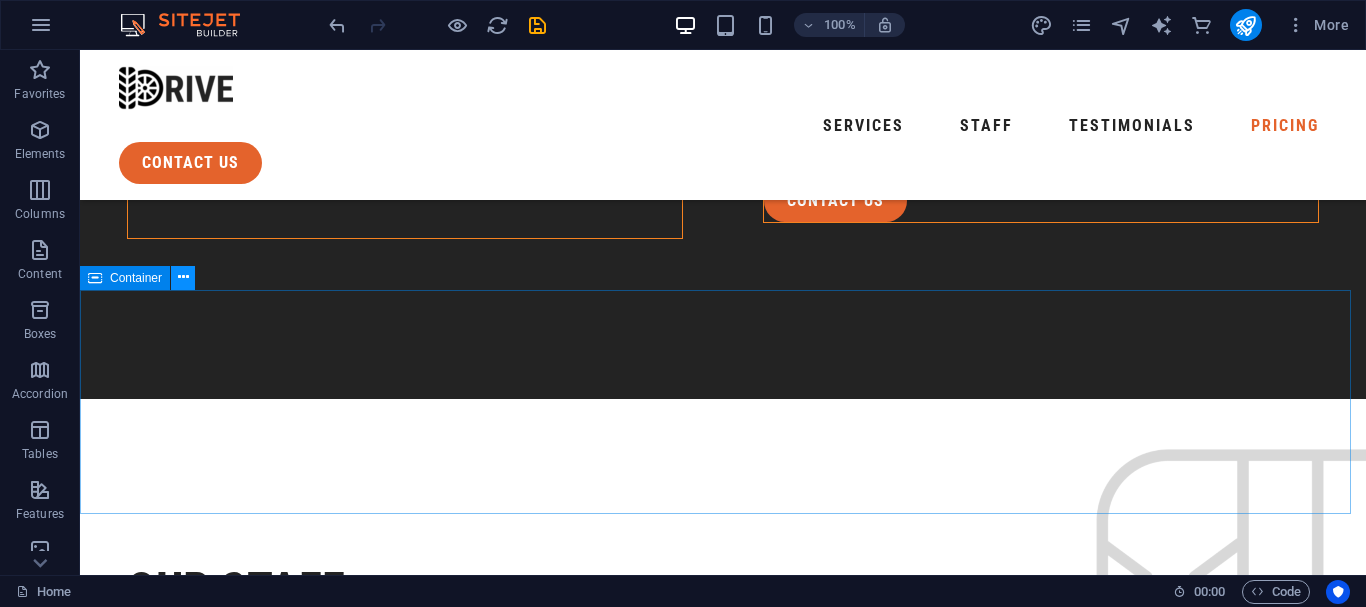 click at bounding box center [183, 277] 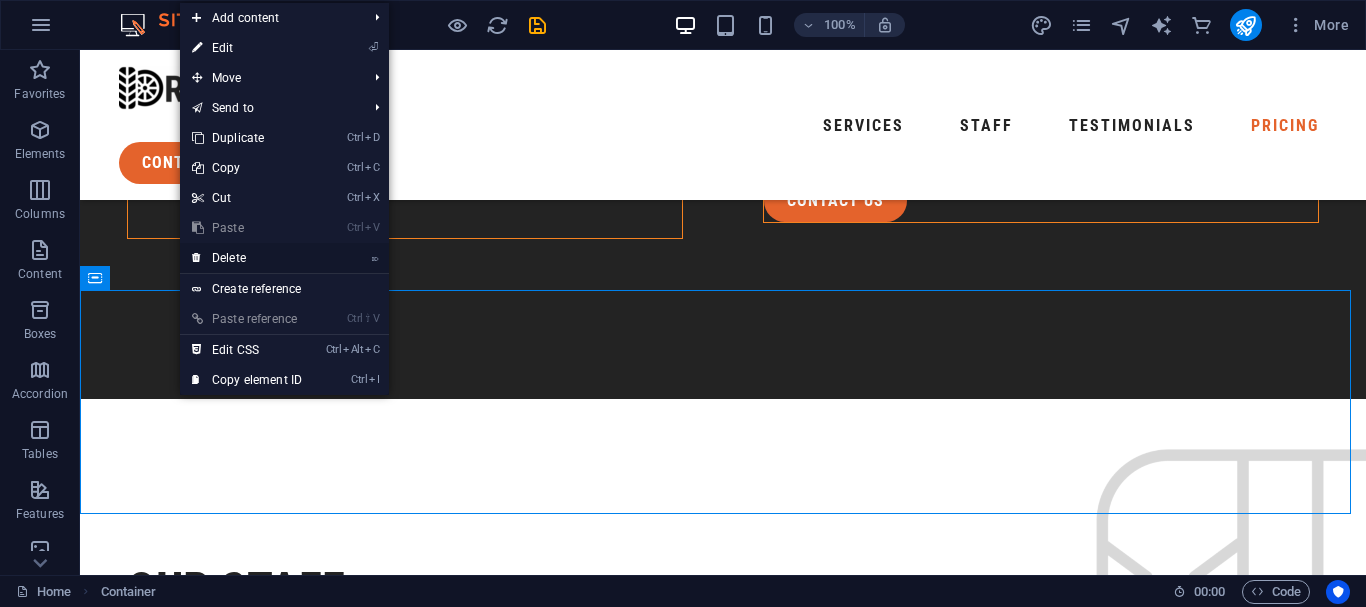 click on "⌦  Delete" at bounding box center [247, 258] 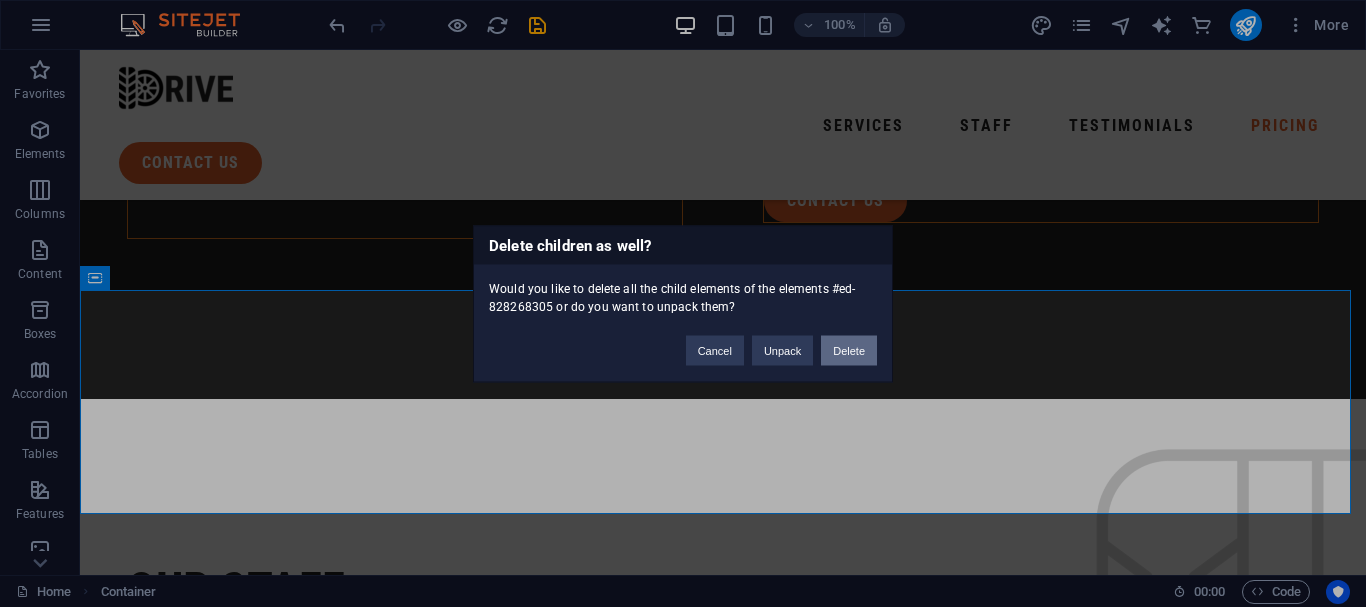 drag, startPoint x: 842, startPoint y: 348, endPoint x: 699, endPoint y: 308, distance: 148.48906 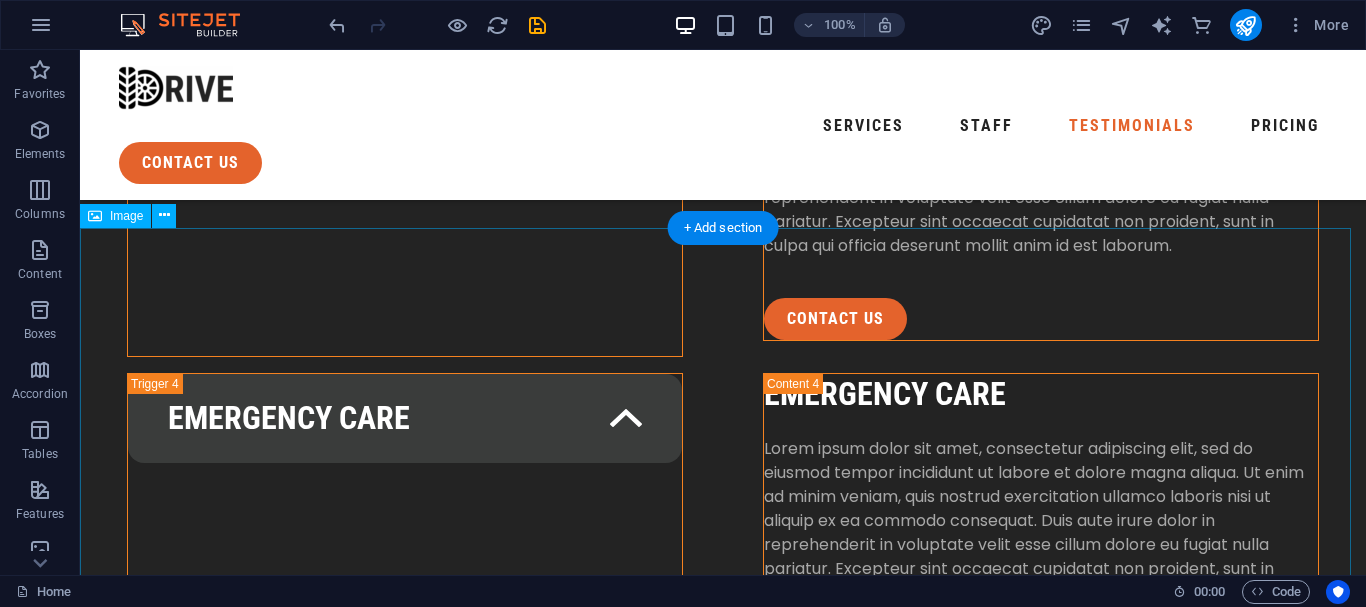scroll, scrollTop: 4123, scrollLeft: 0, axis: vertical 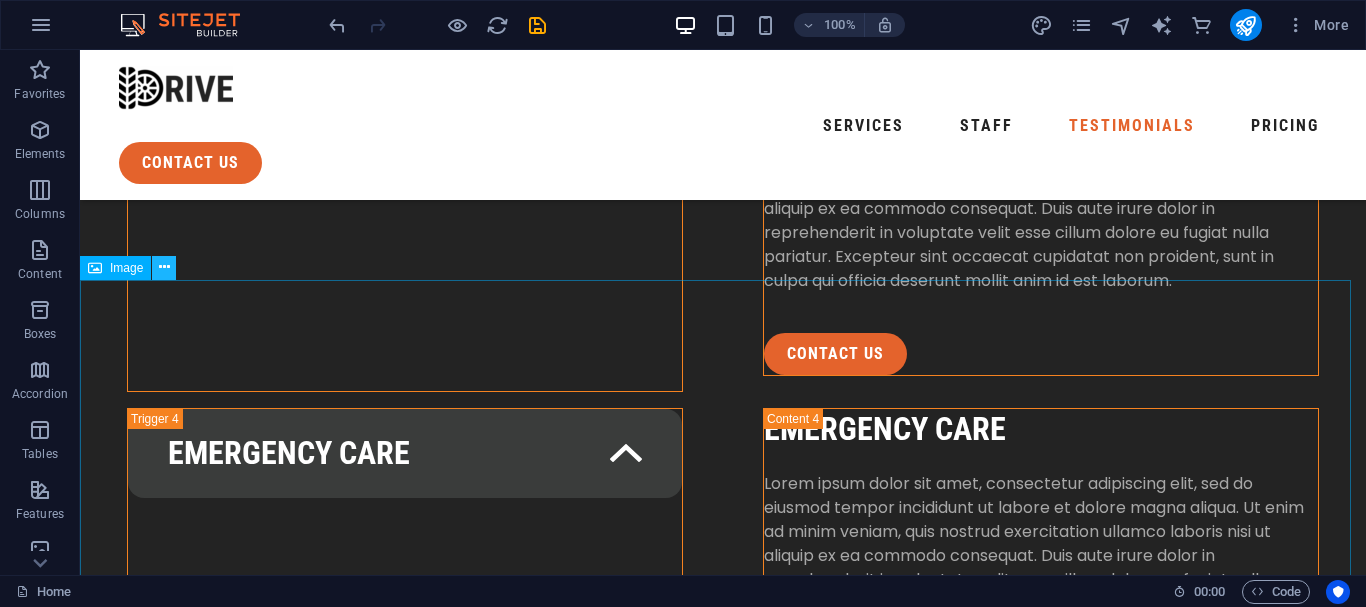 click at bounding box center [164, 267] 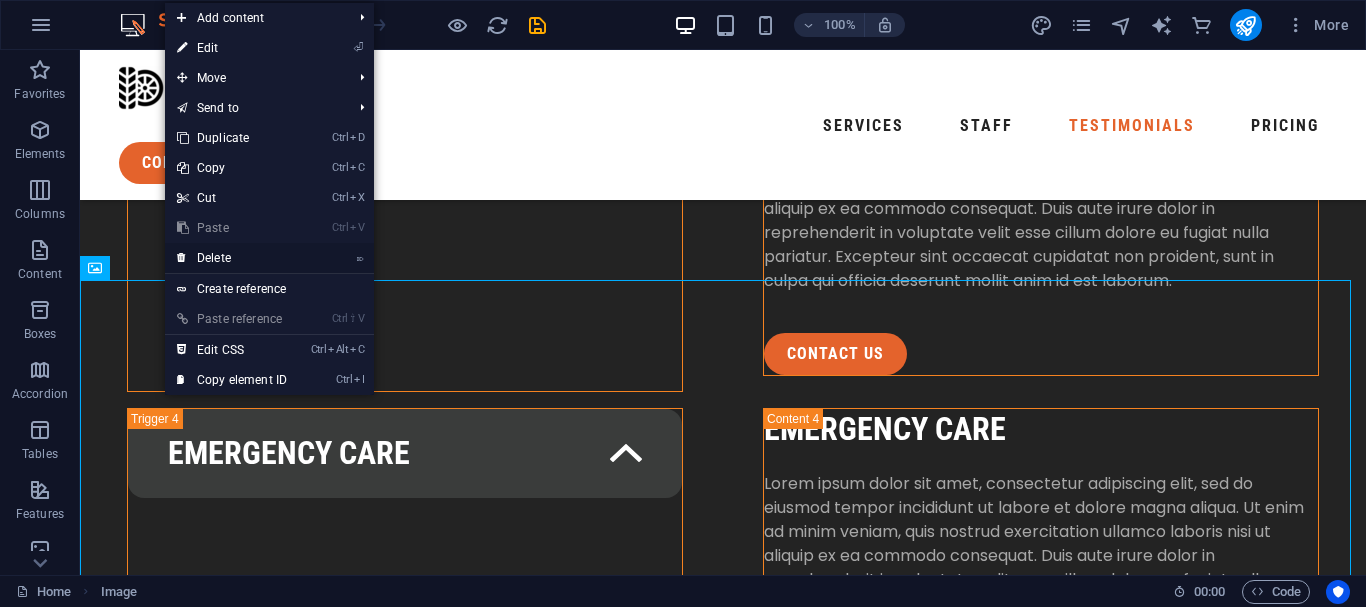 click on "⌦  Delete" at bounding box center (232, 258) 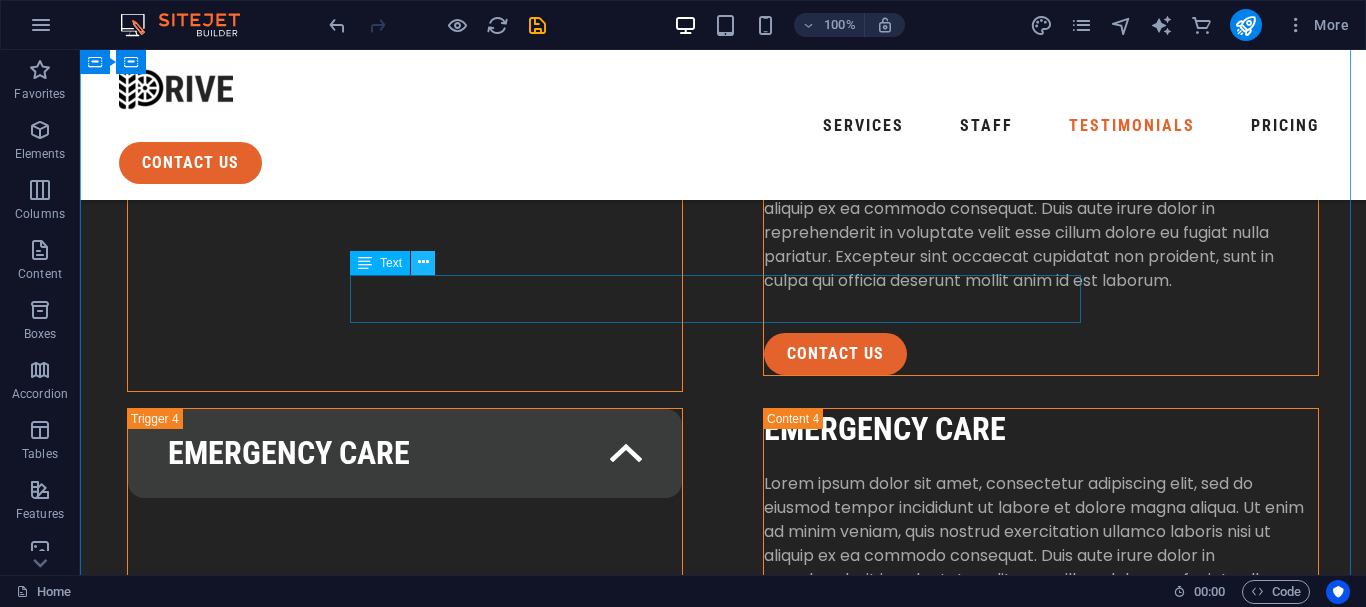 click at bounding box center (423, 262) 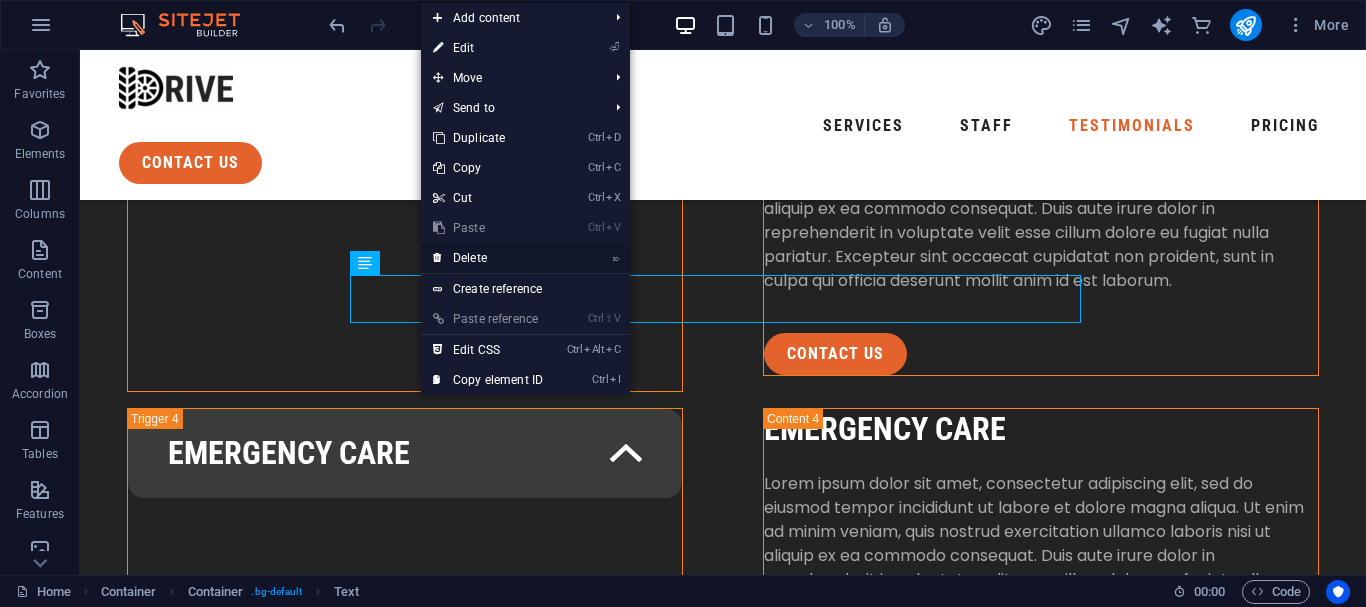 drag, startPoint x: 480, startPoint y: 261, endPoint x: 397, endPoint y: 227, distance: 89.693924 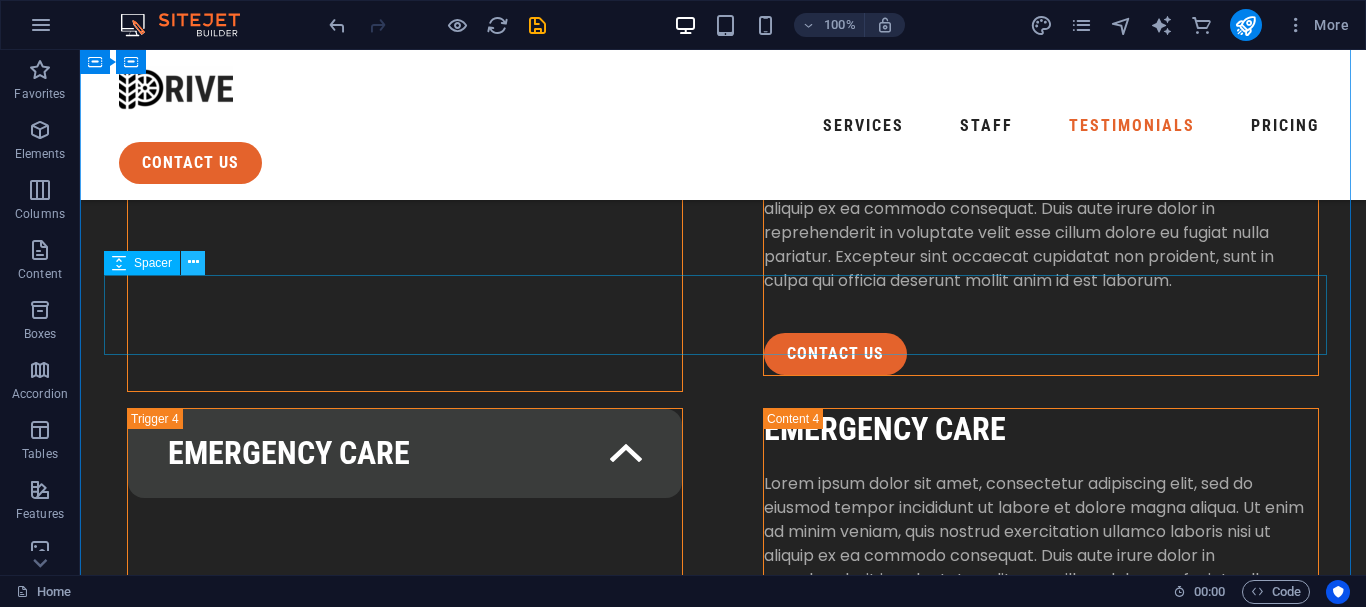 click at bounding box center [193, 262] 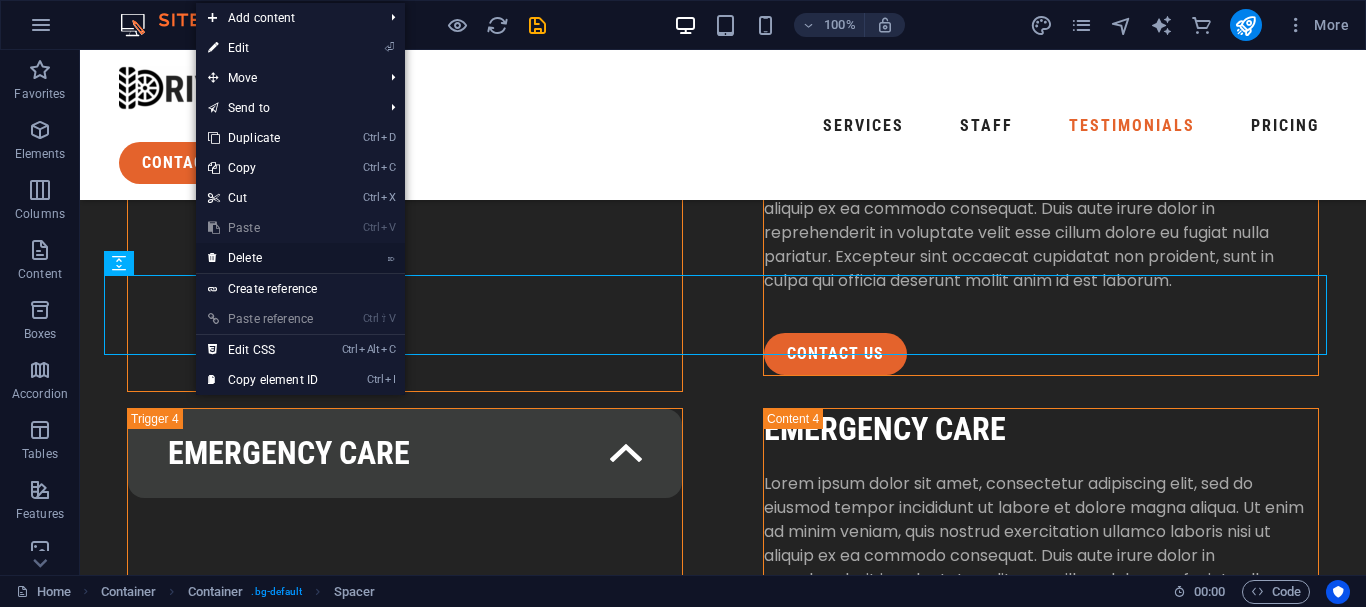 click on "⌦  Delete" at bounding box center [263, 258] 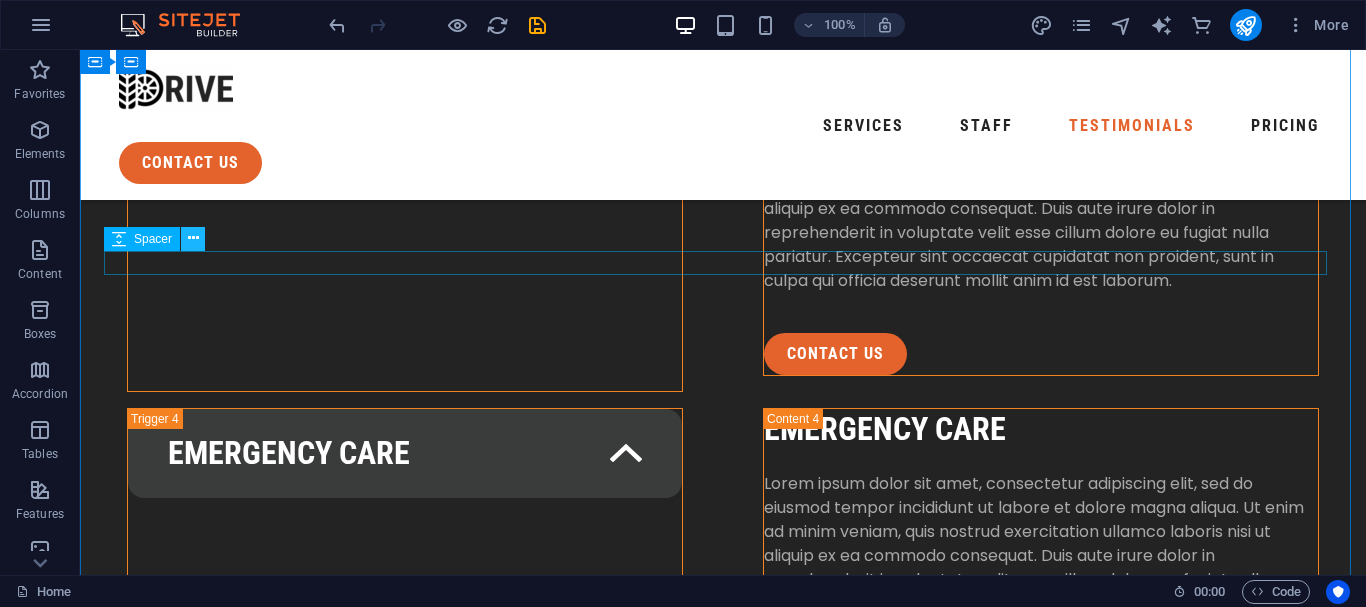 click at bounding box center [193, 238] 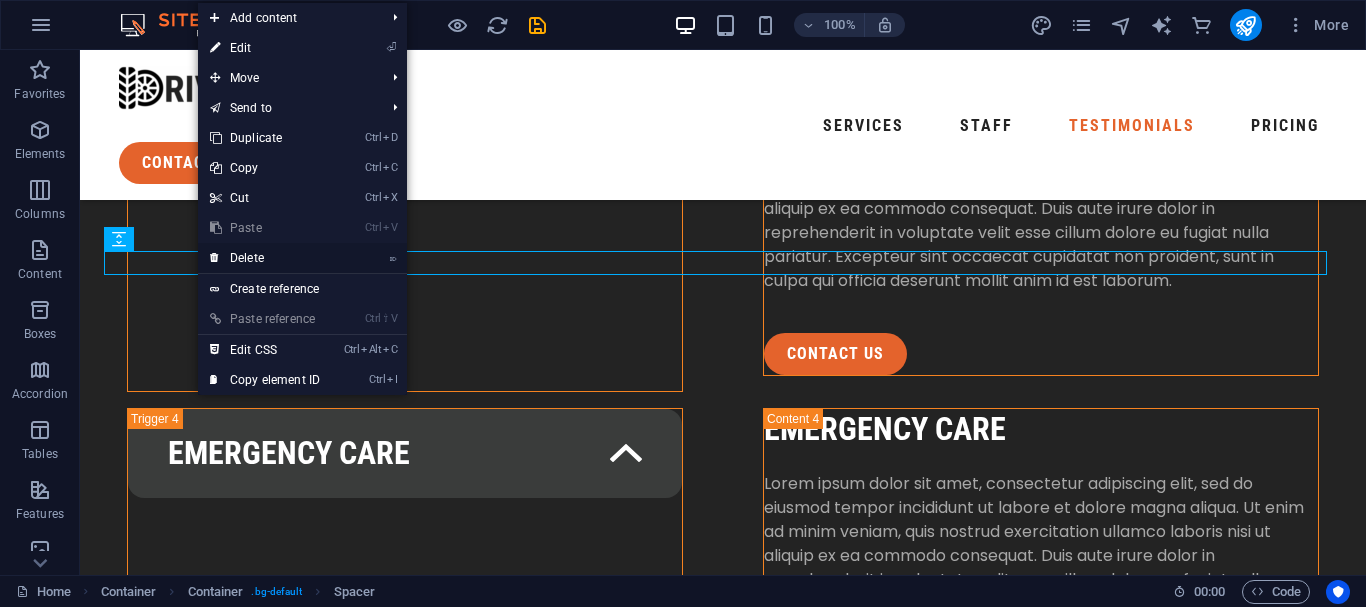 click on "⌦  Delete" at bounding box center (265, 258) 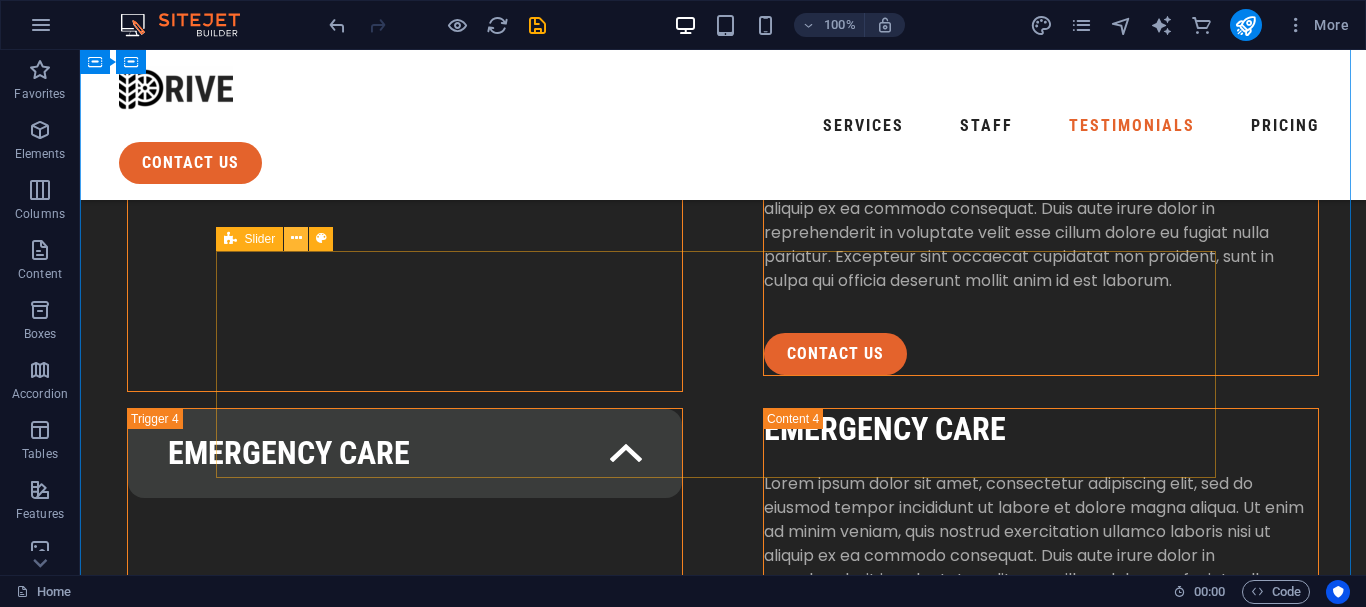 click at bounding box center (296, 238) 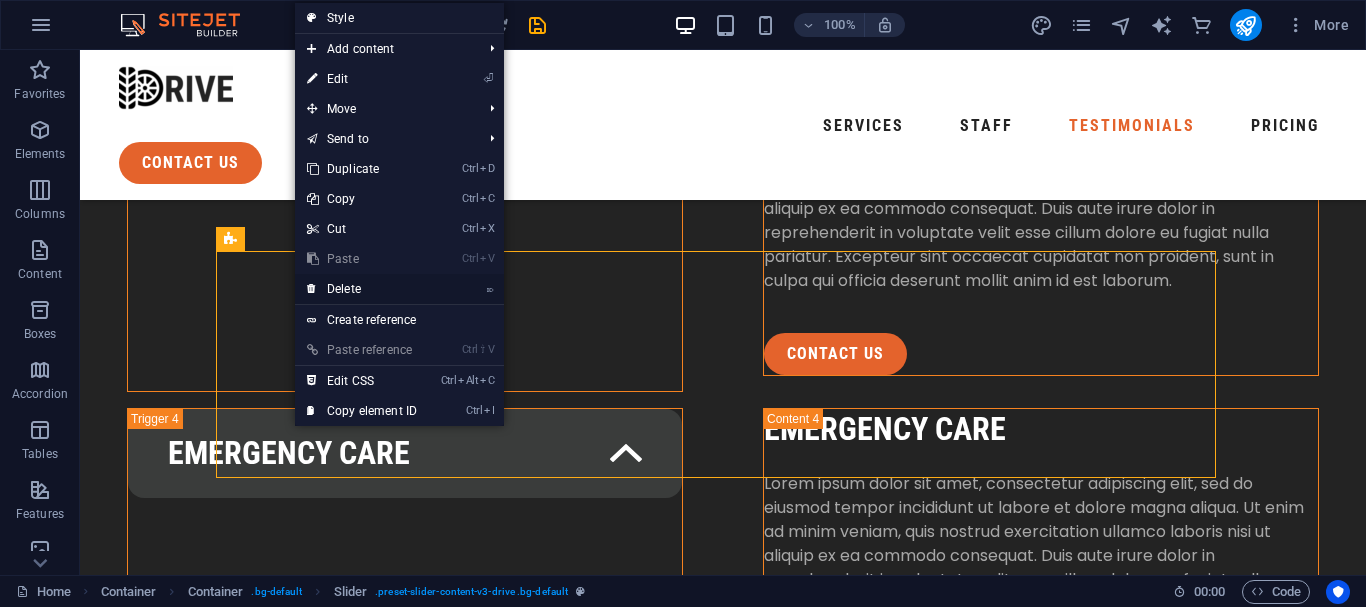 click on "⌦  Delete" at bounding box center [362, 289] 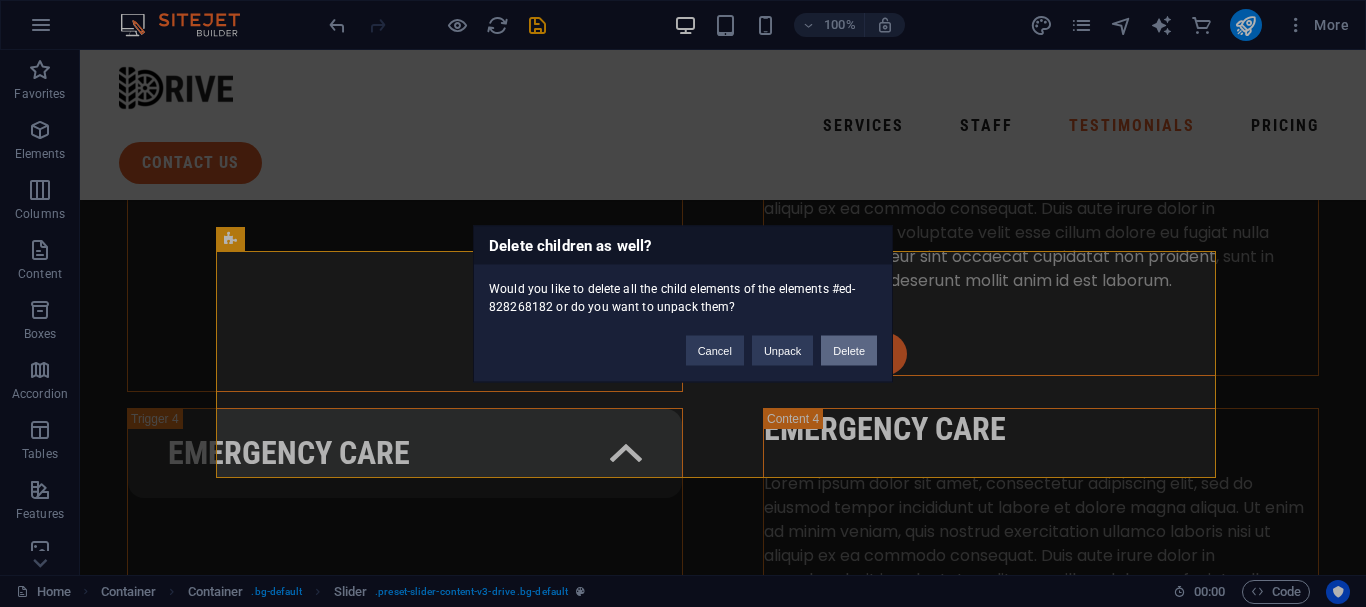drag, startPoint x: 847, startPoint y: 349, endPoint x: 717, endPoint y: 299, distance: 139.28389 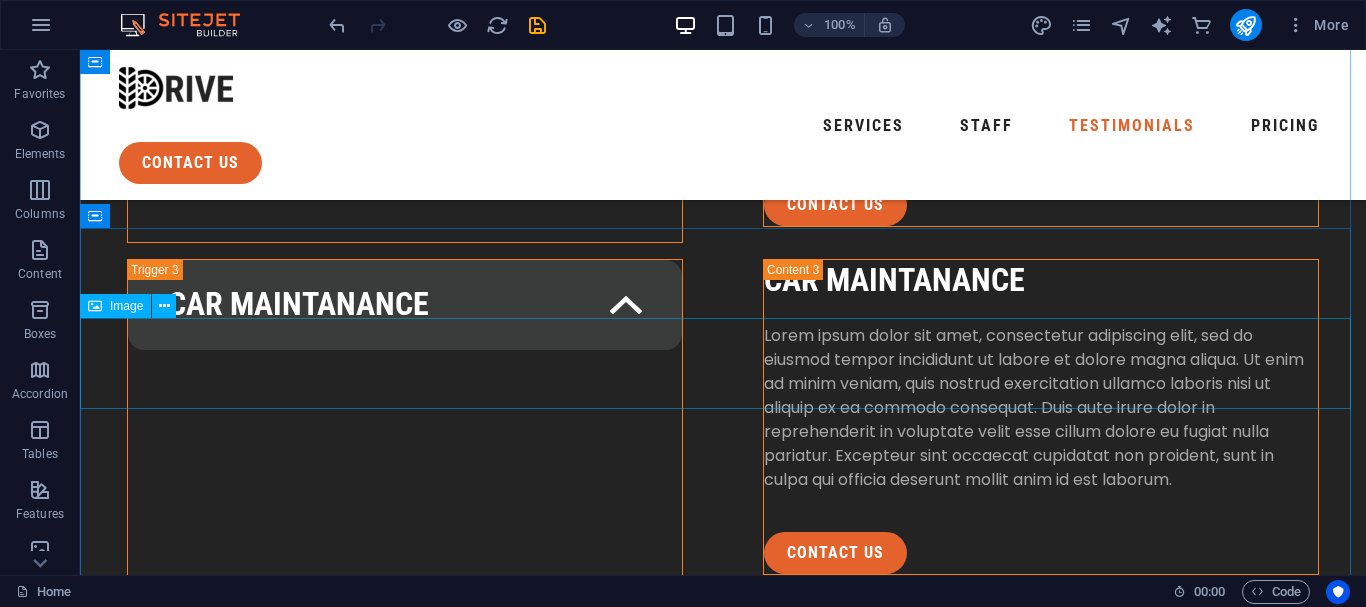scroll, scrollTop: 3923, scrollLeft: 0, axis: vertical 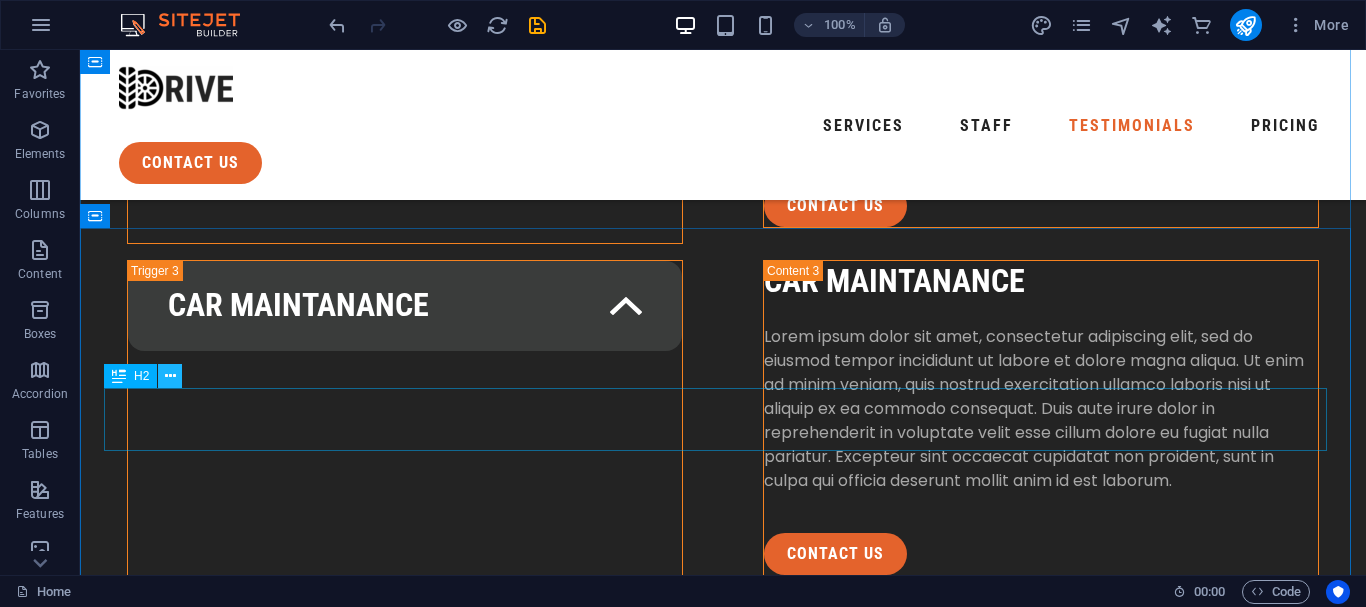 click at bounding box center [170, 376] 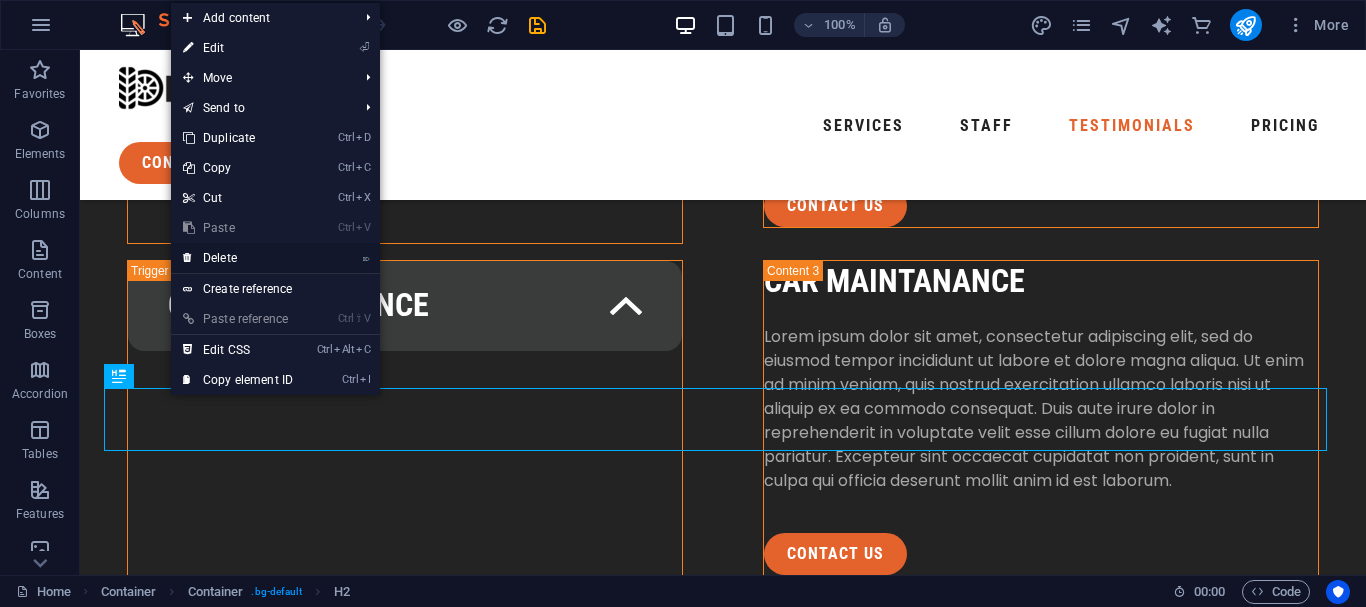 click on "⌦  Delete" at bounding box center [238, 258] 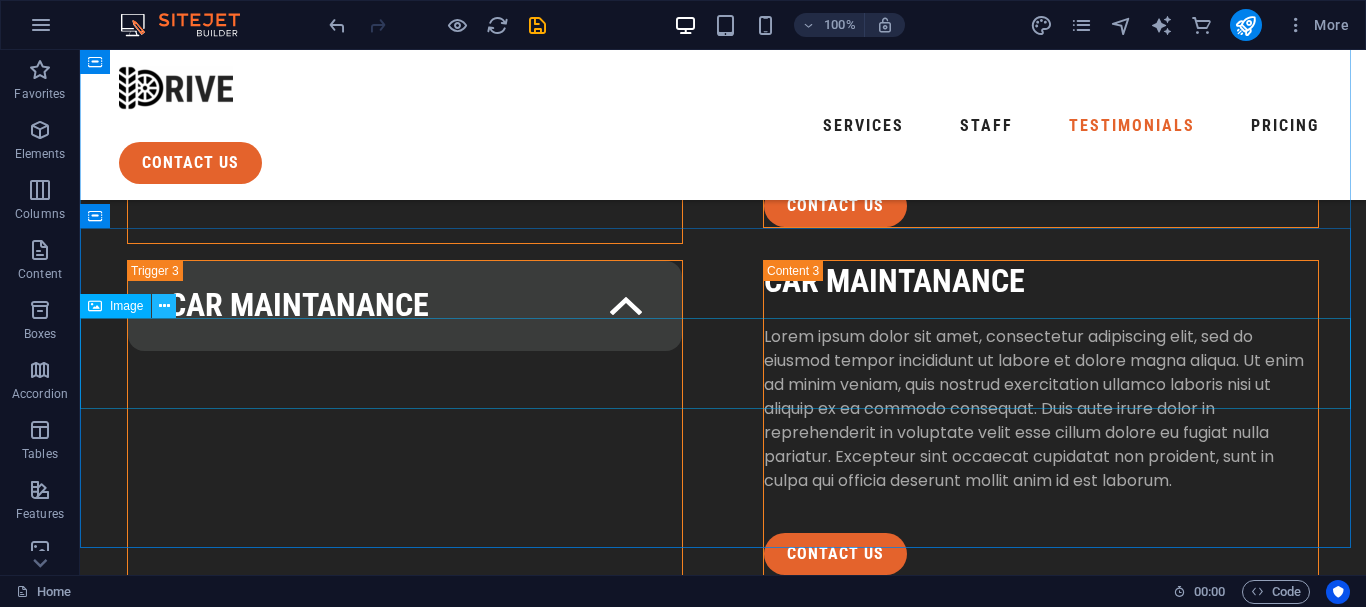 click at bounding box center [164, 306] 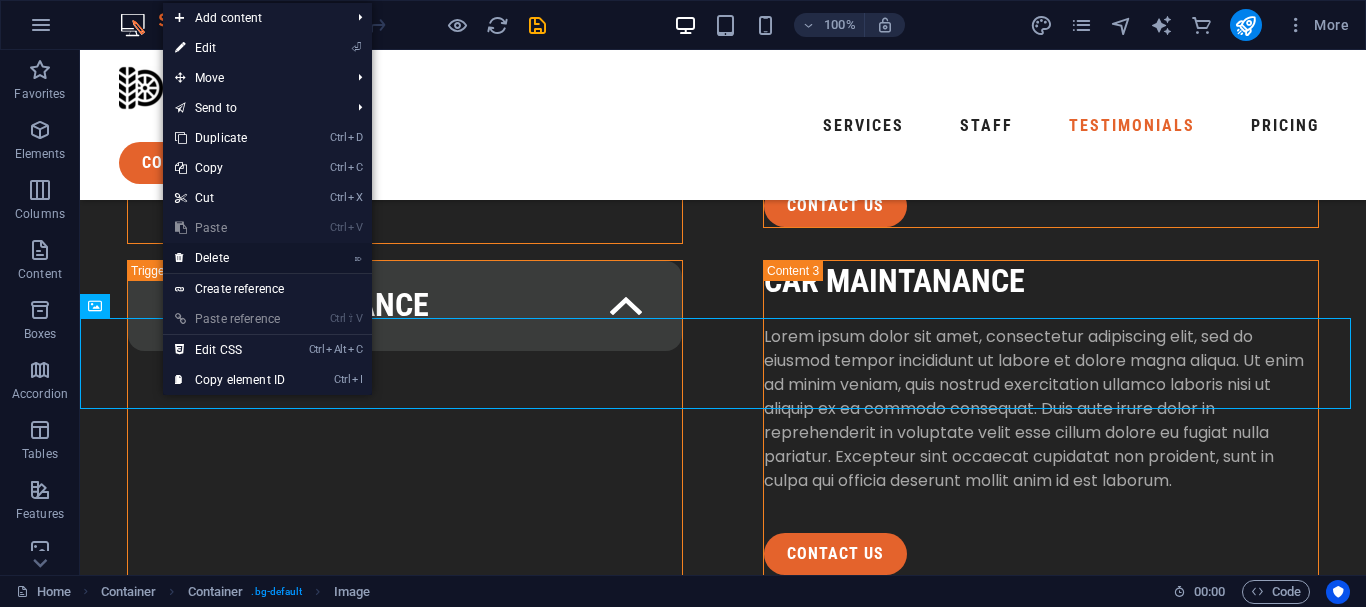 drag, startPoint x: 241, startPoint y: 267, endPoint x: 162, endPoint y: 219, distance: 92.43917 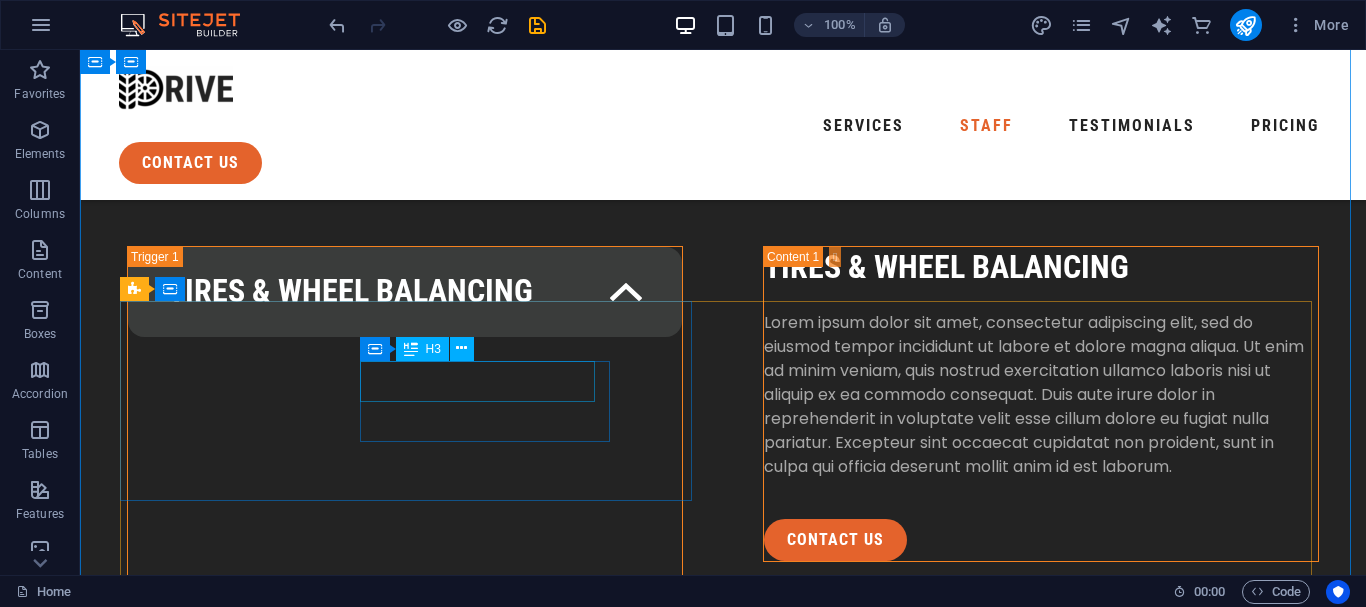 scroll, scrollTop: 3142, scrollLeft: 0, axis: vertical 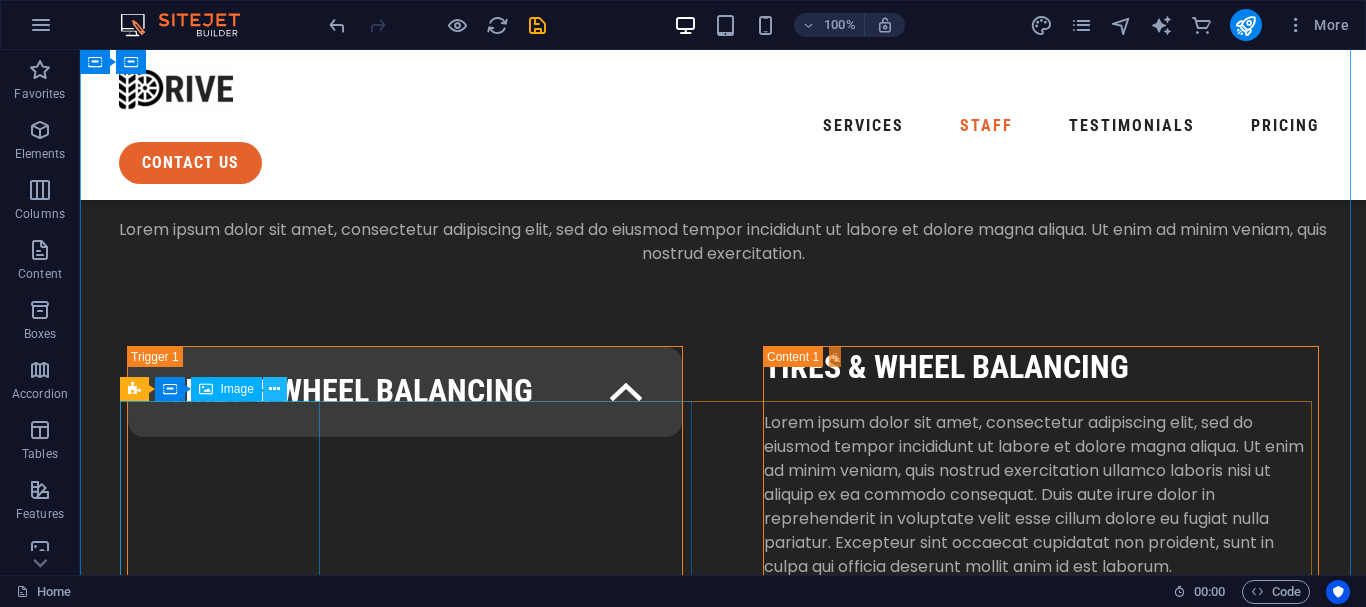 click at bounding box center [274, 389] 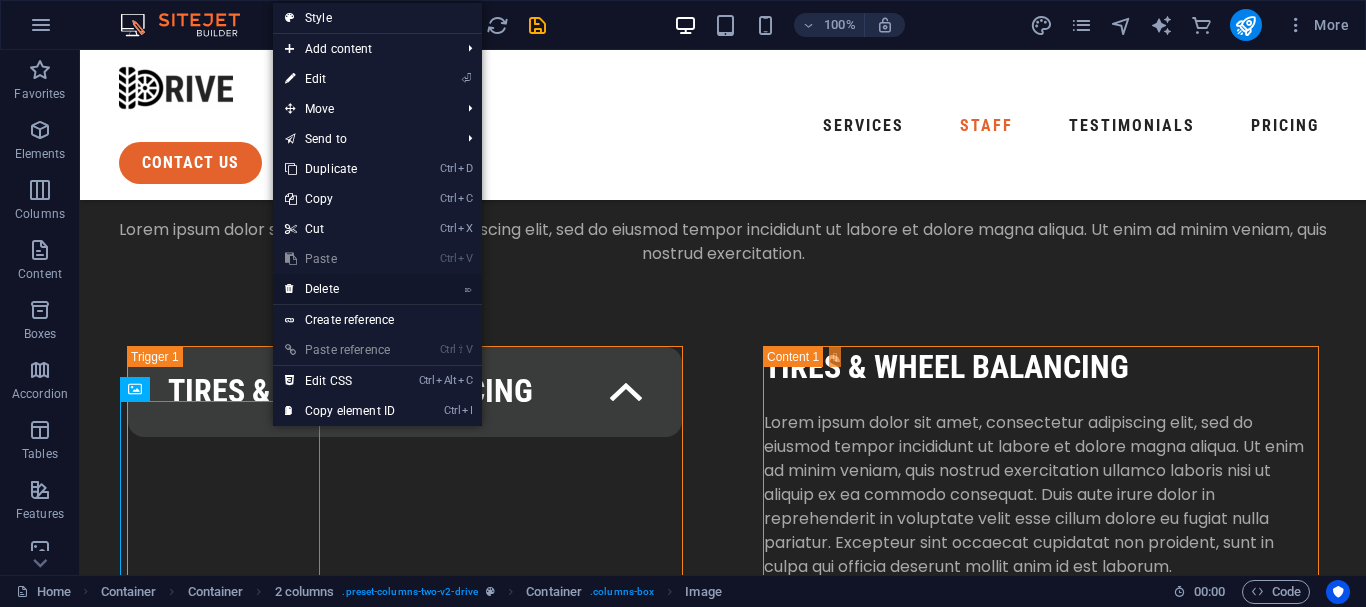 drag, startPoint x: 345, startPoint y: 292, endPoint x: 265, endPoint y: 251, distance: 89.89438 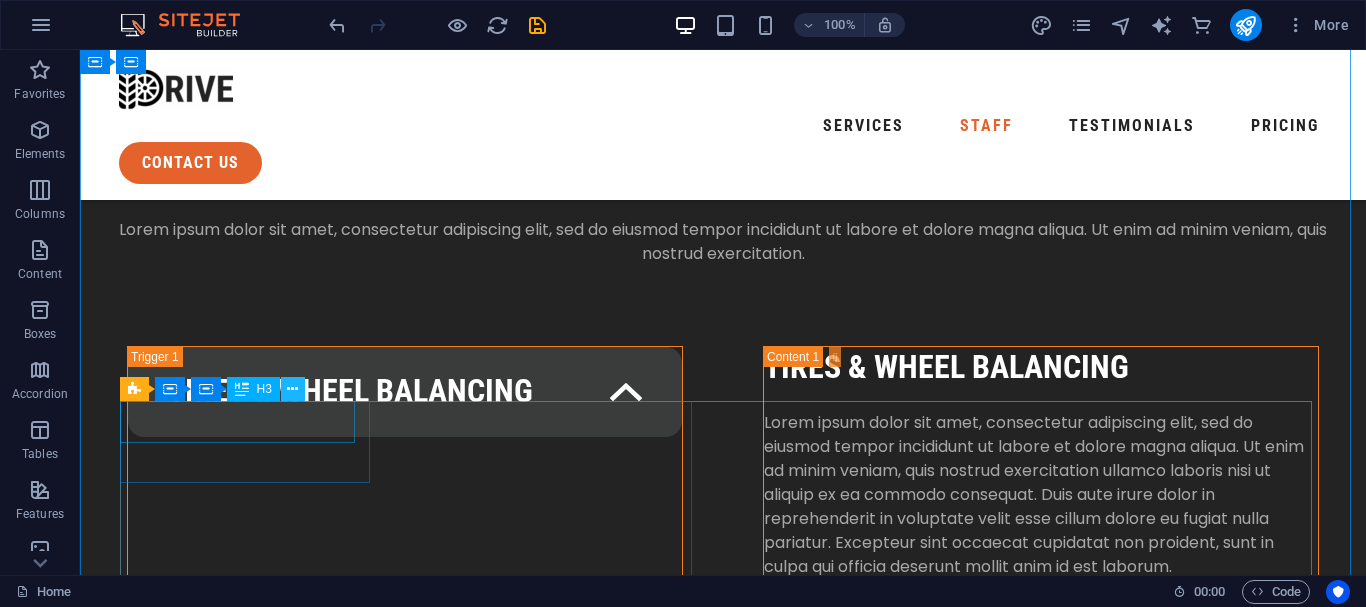 click at bounding box center [292, 389] 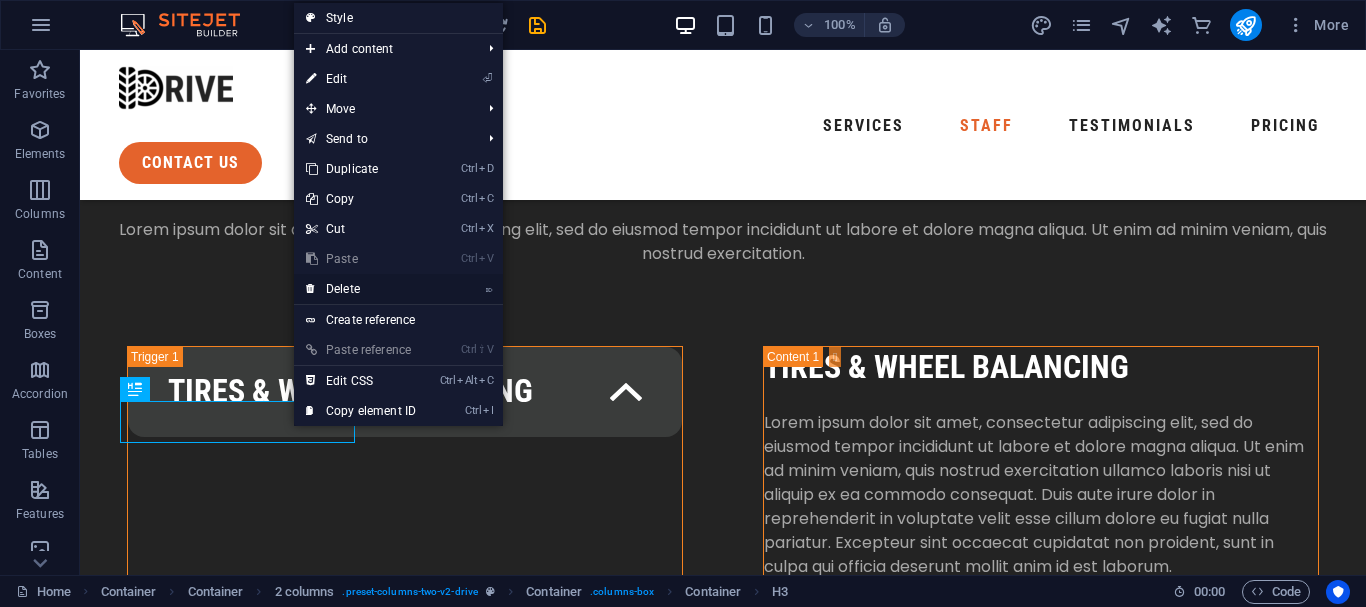 click on "⌦  Delete" at bounding box center [361, 289] 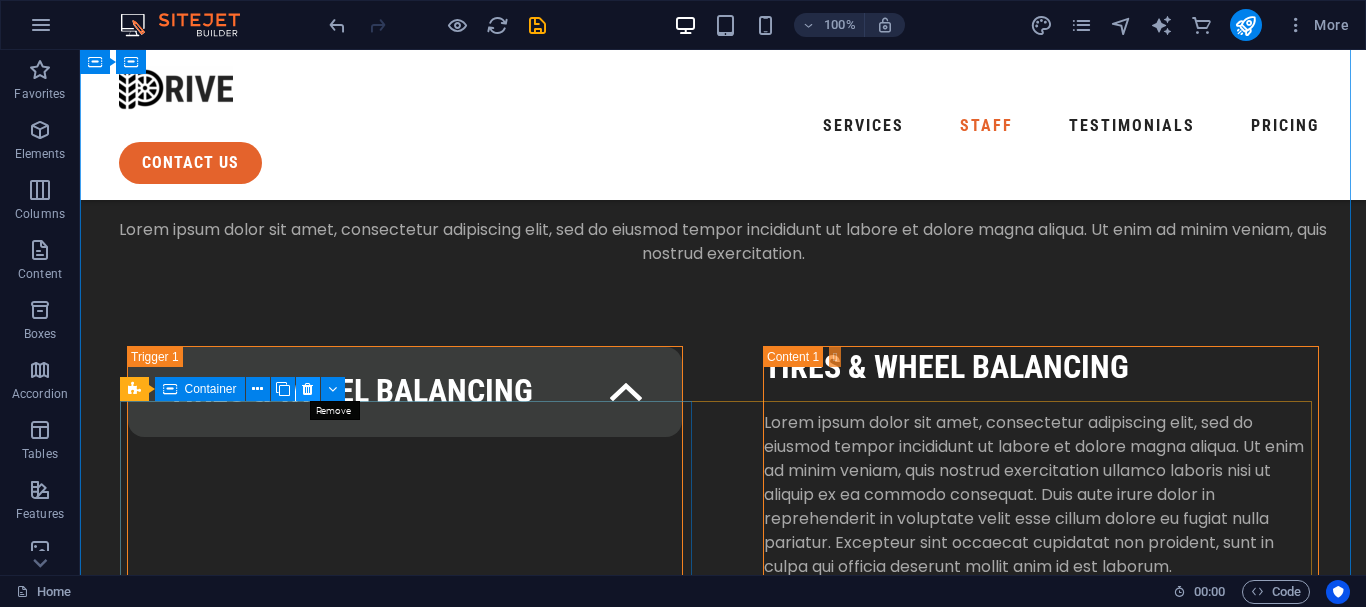 click at bounding box center [307, 389] 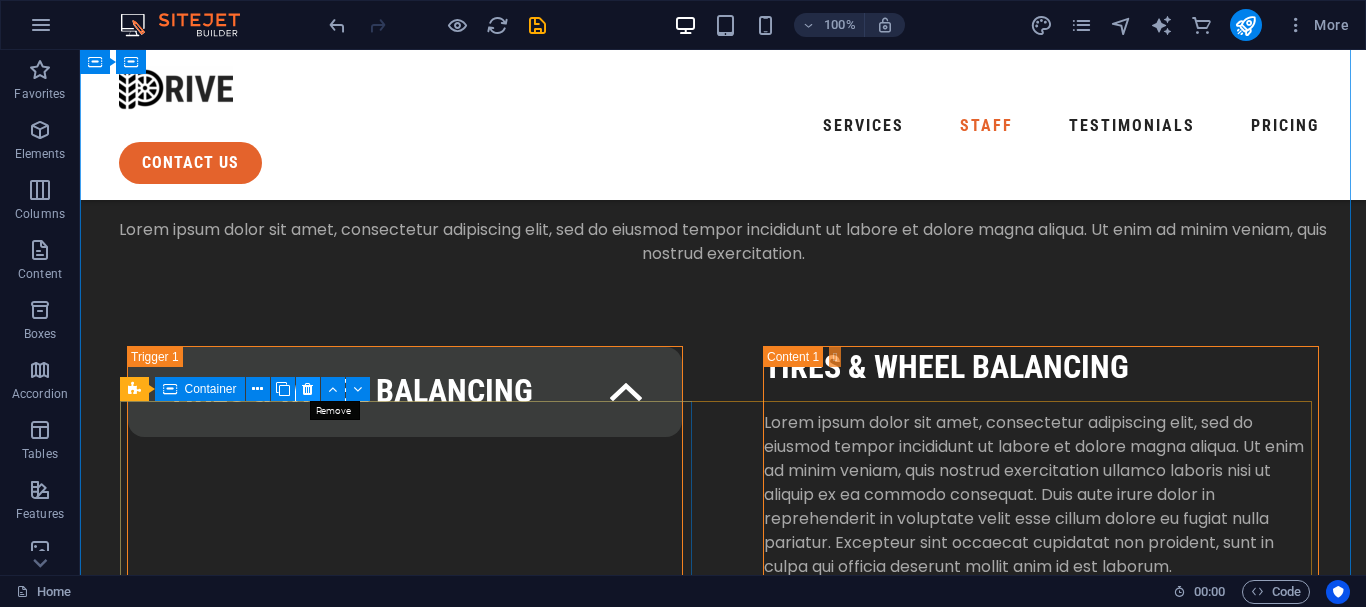 click at bounding box center (308, 389) 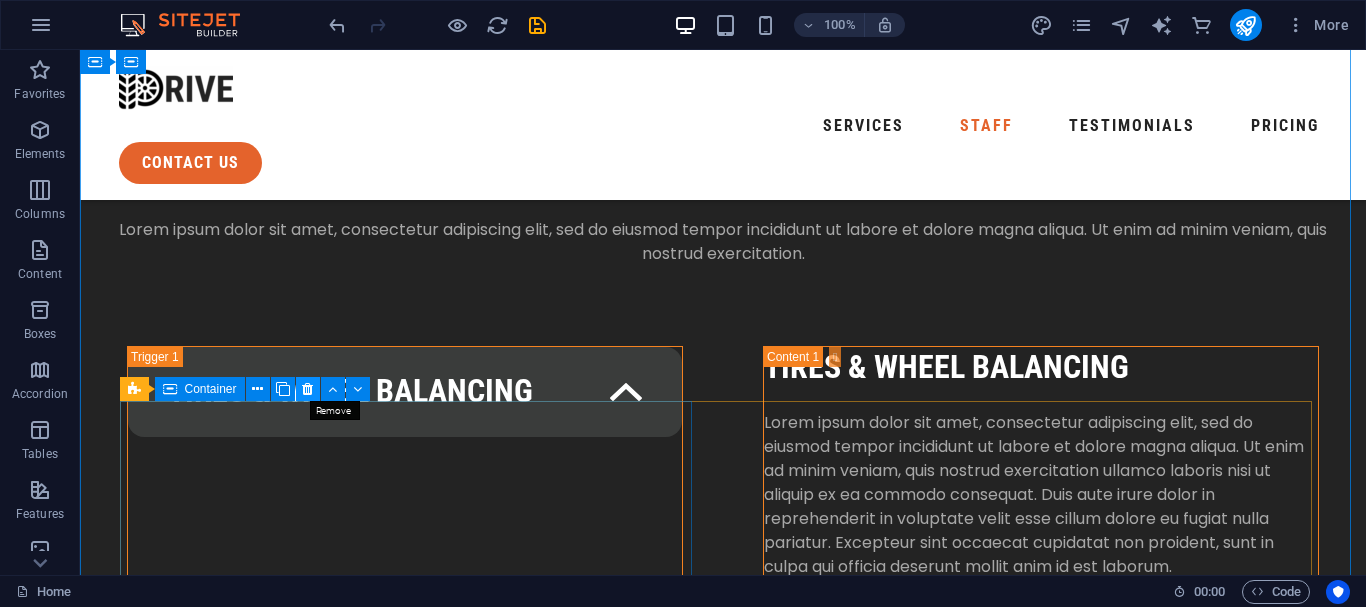 click at bounding box center (307, 389) 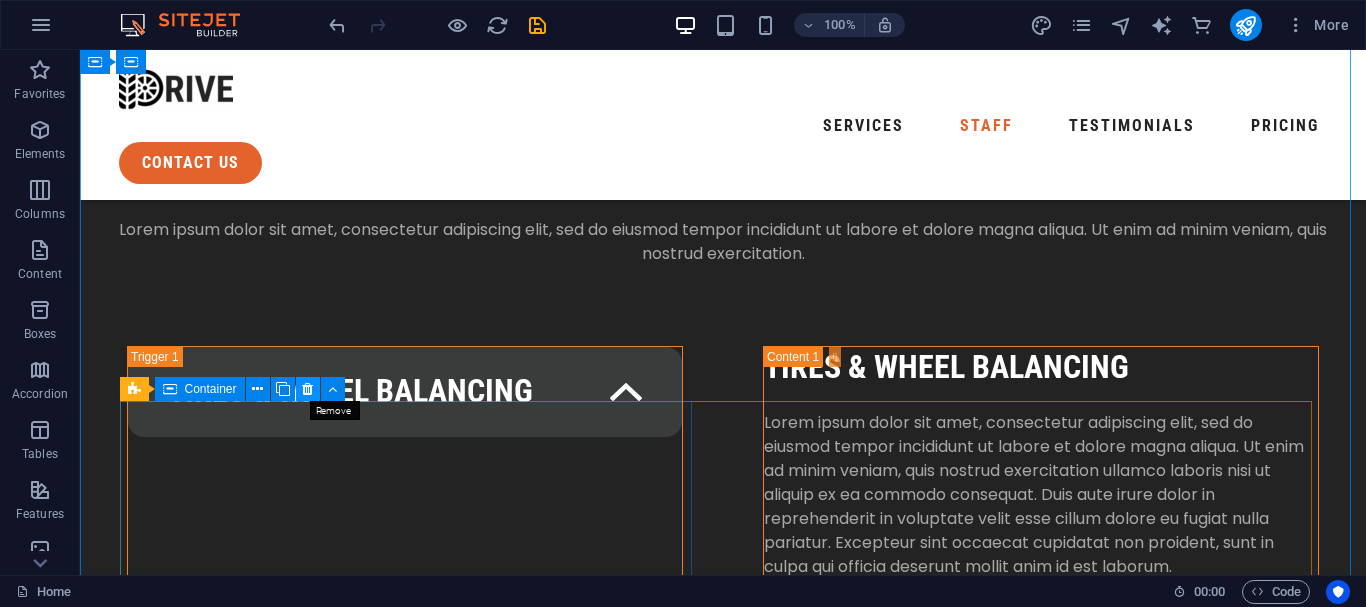 click at bounding box center [307, 389] 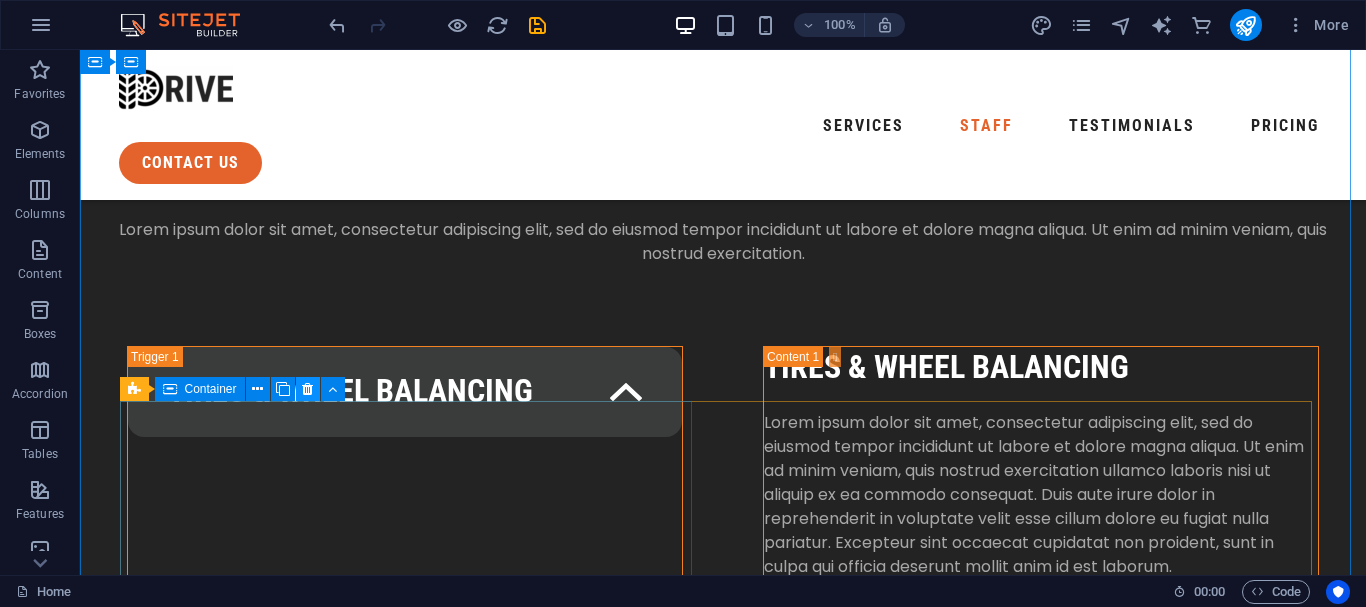 click at bounding box center (307, 389) 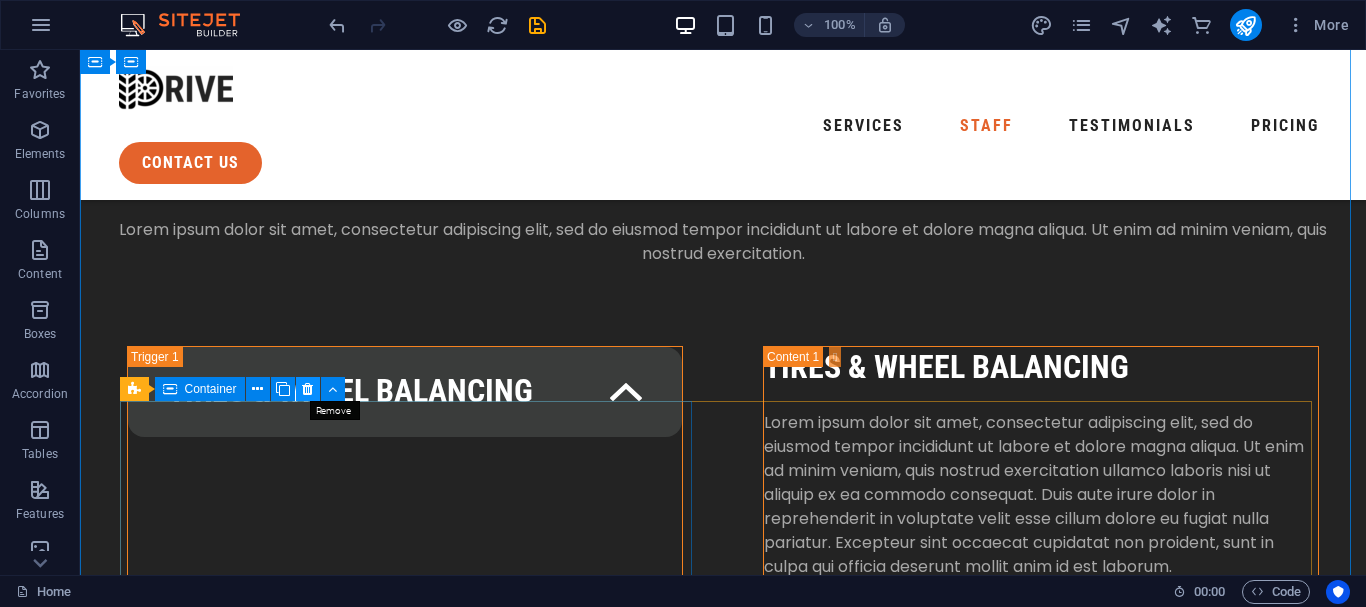 click at bounding box center [308, 389] 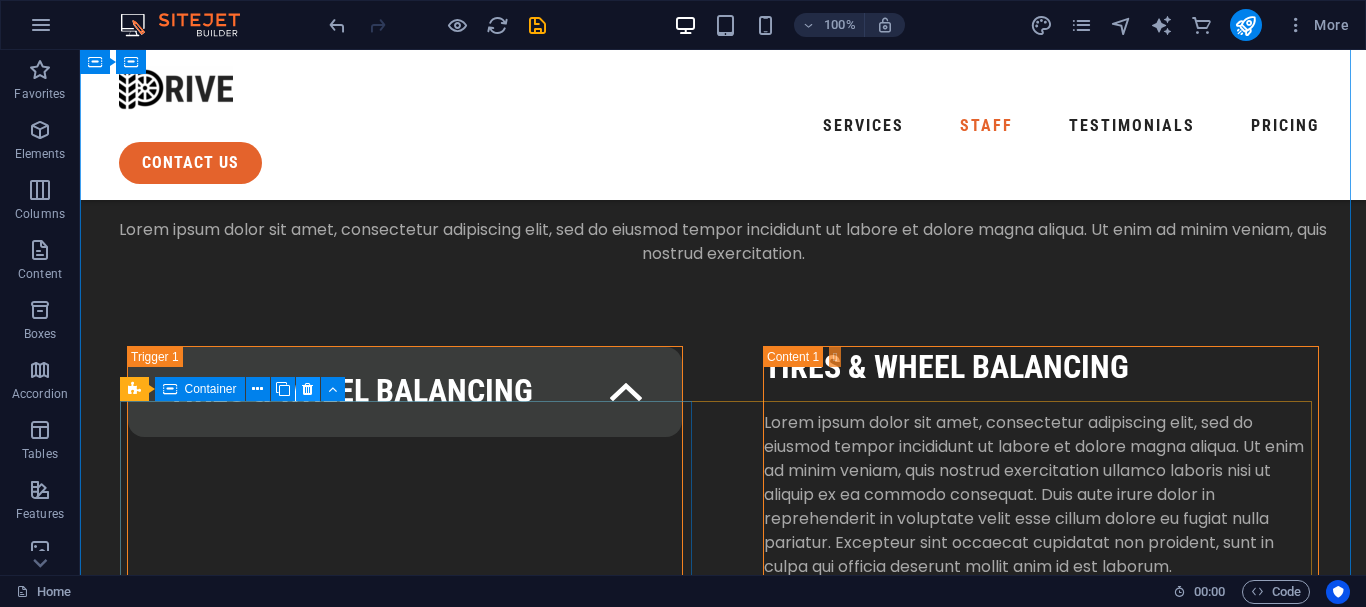click at bounding box center [308, 389] 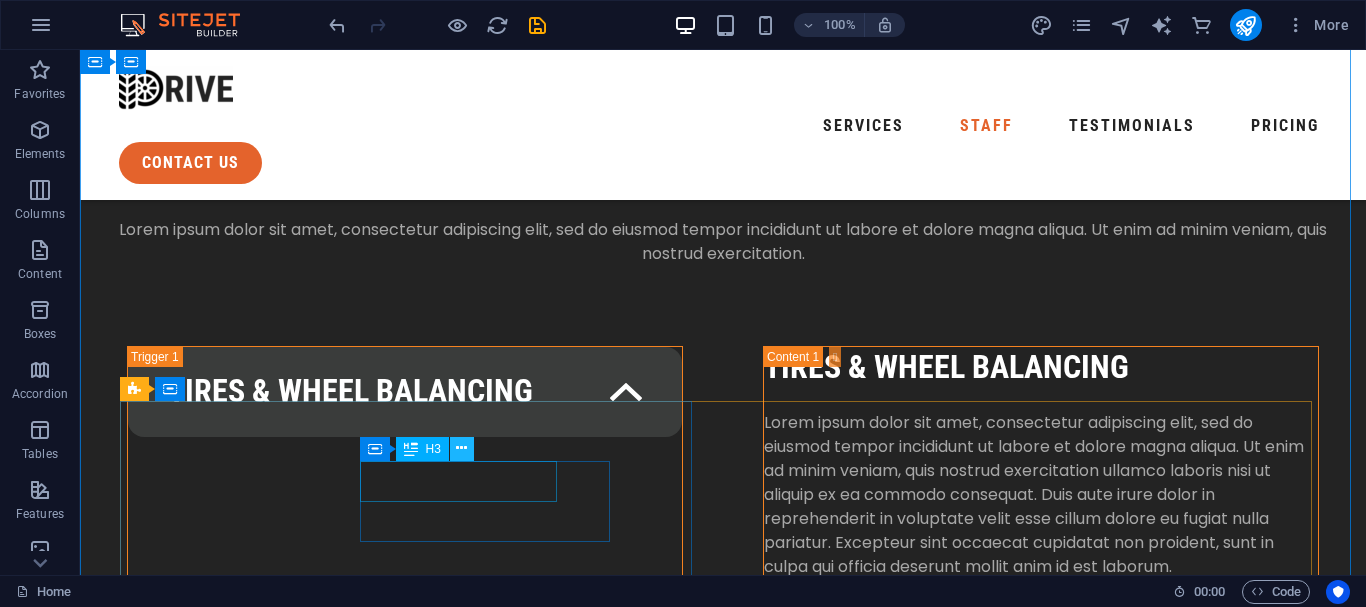click at bounding box center [461, 448] 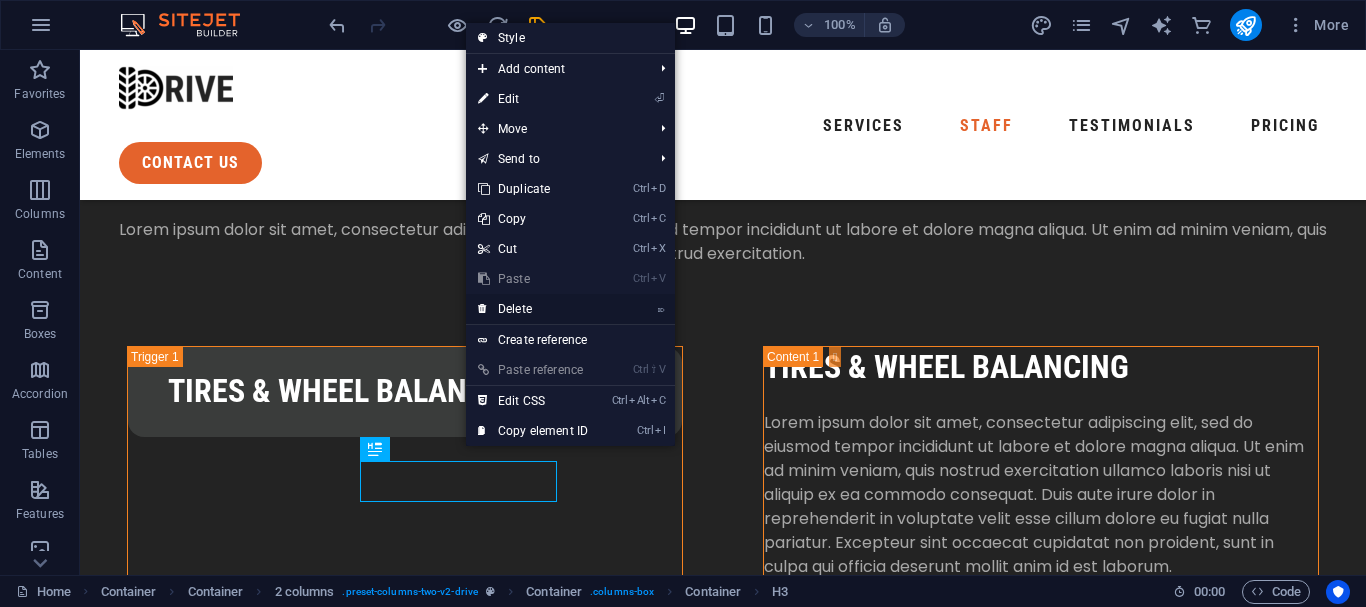 click on "⌦  Delete" at bounding box center [533, 309] 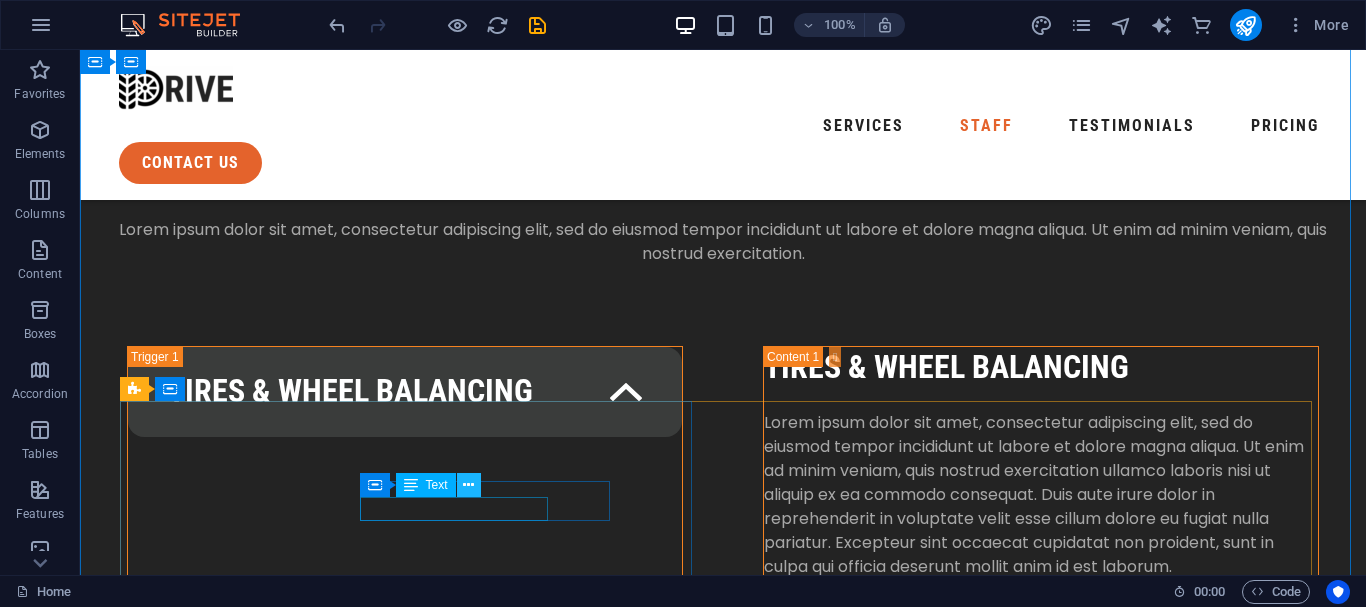 click at bounding box center (468, 485) 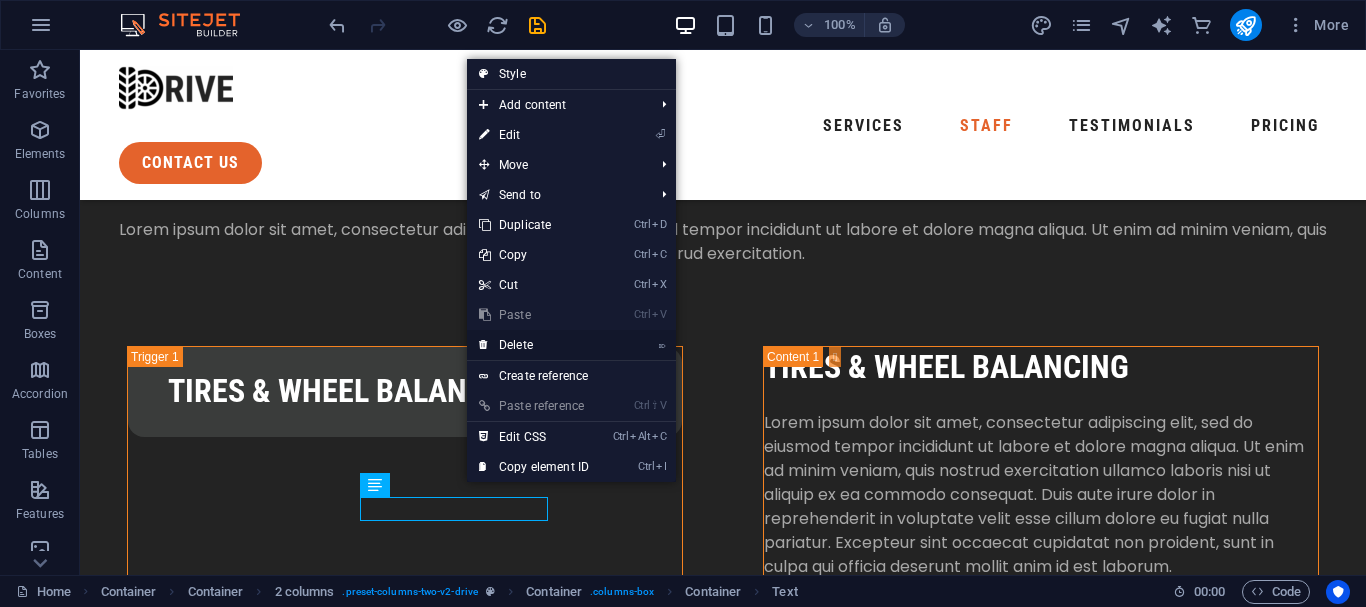 click on "⌦  Delete" at bounding box center (534, 345) 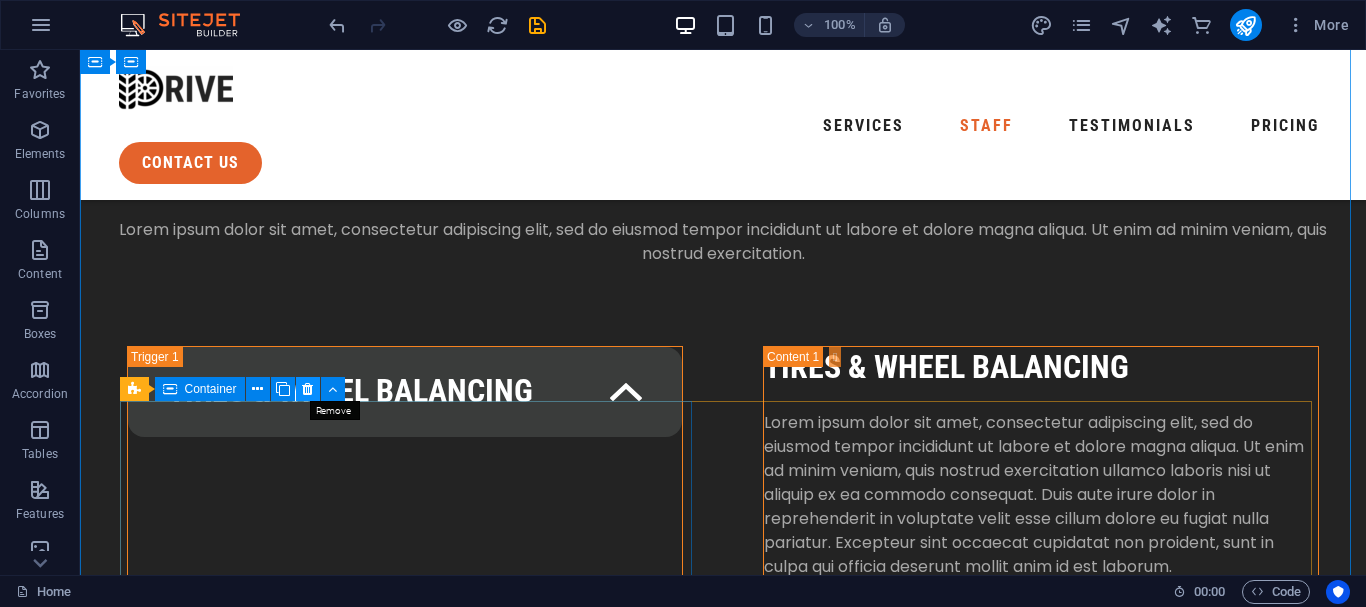 click at bounding box center (307, 389) 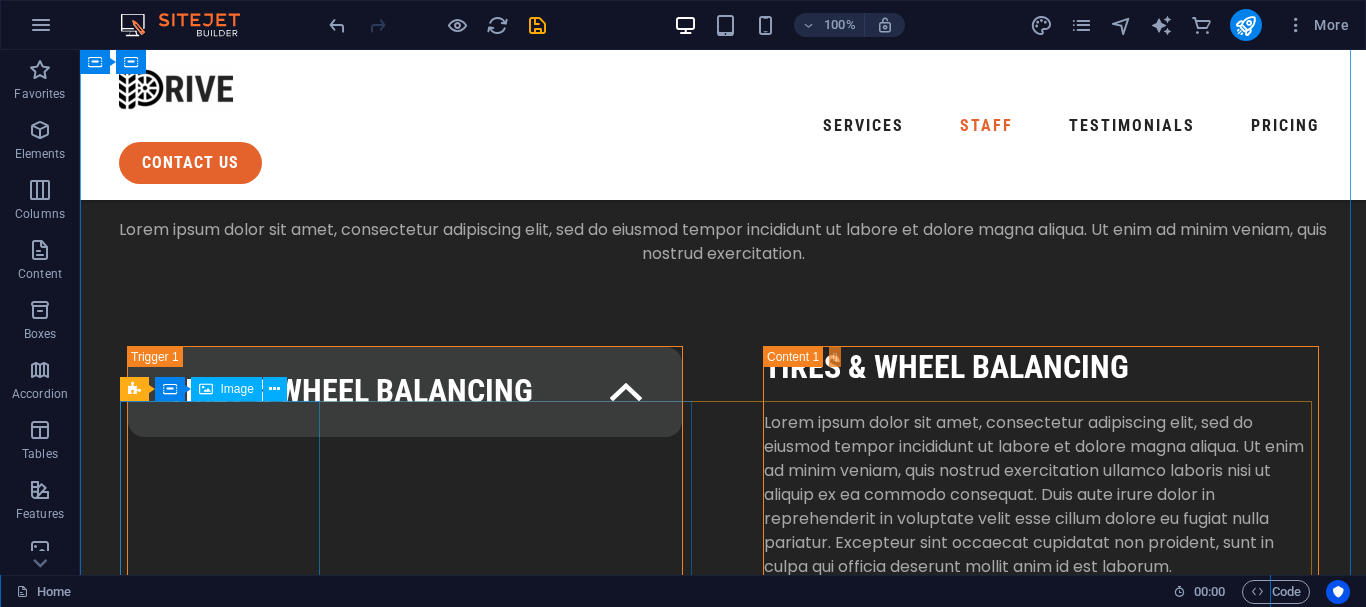 click at bounding box center [393, 2569] 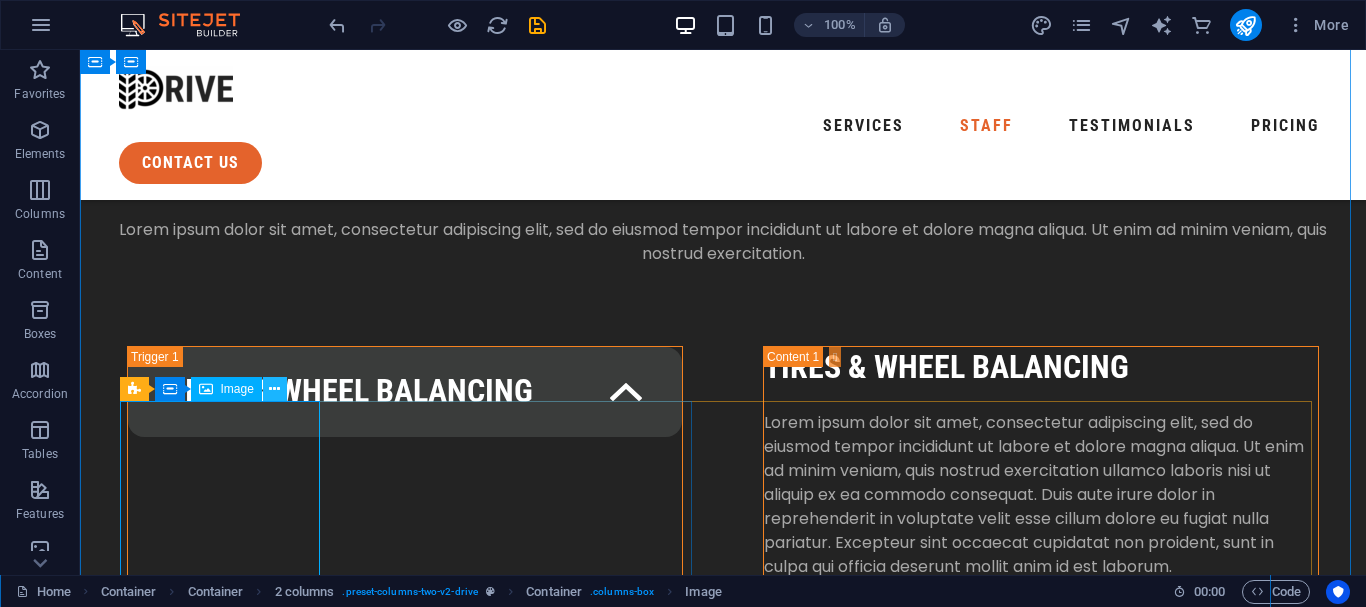 click at bounding box center [274, 389] 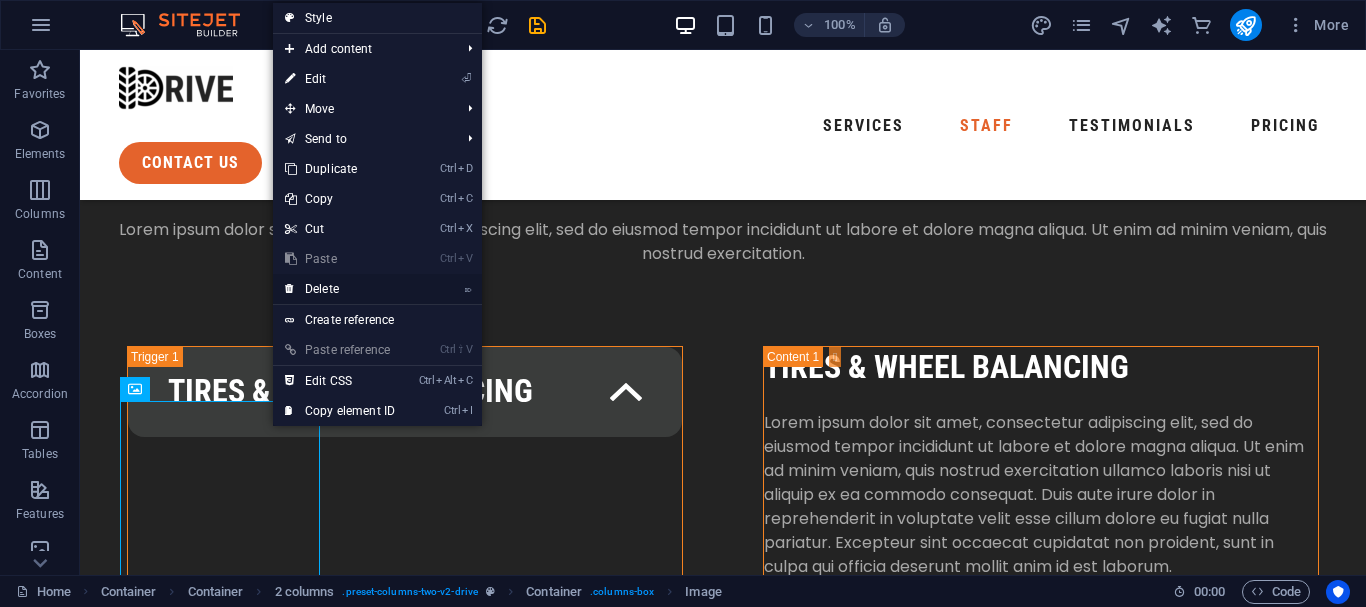 click on "⌦  Delete" at bounding box center [340, 289] 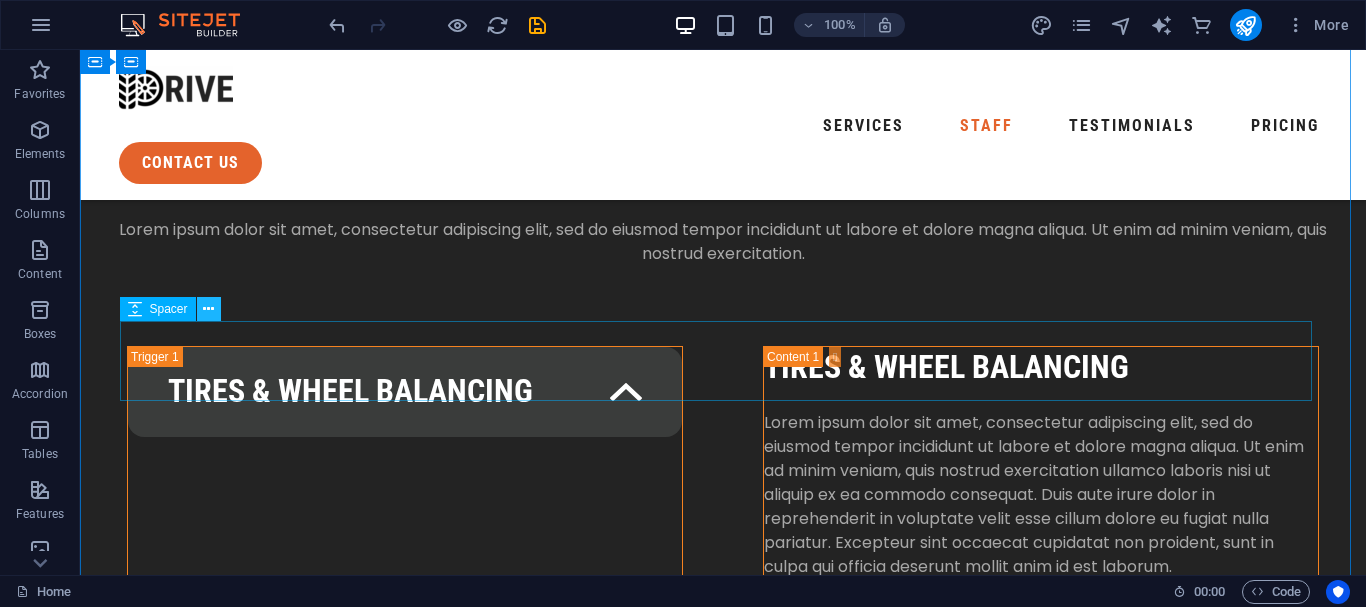 click at bounding box center (208, 309) 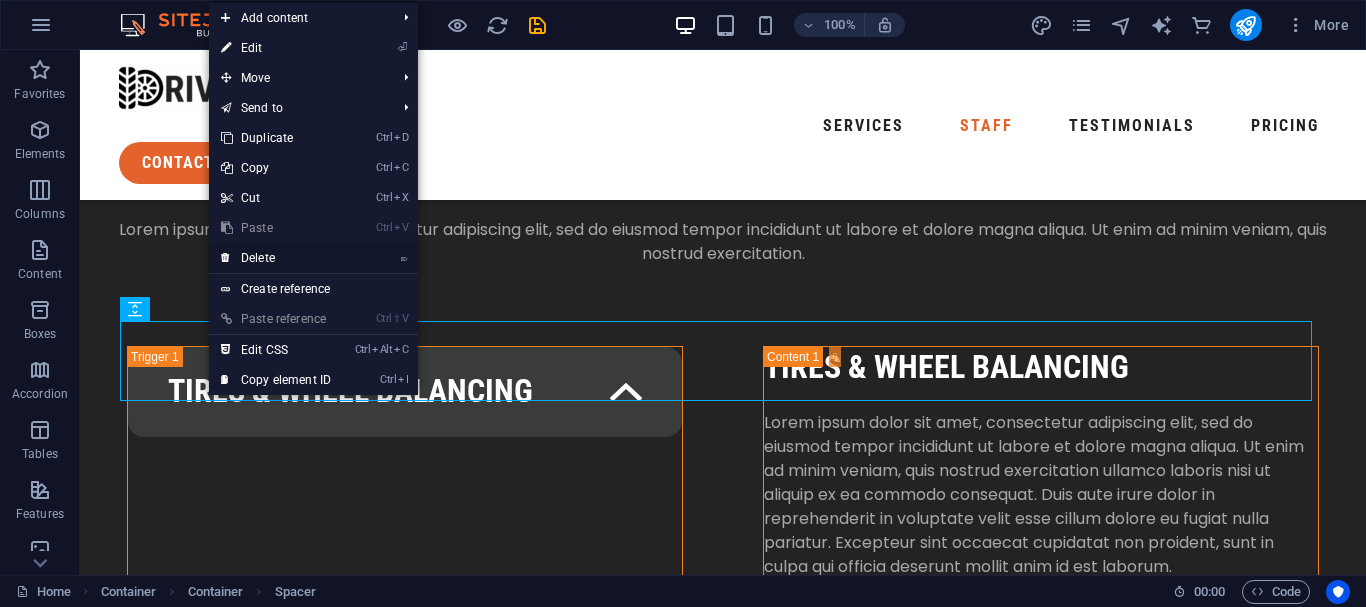 click on "⌦  Delete" at bounding box center [276, 258] 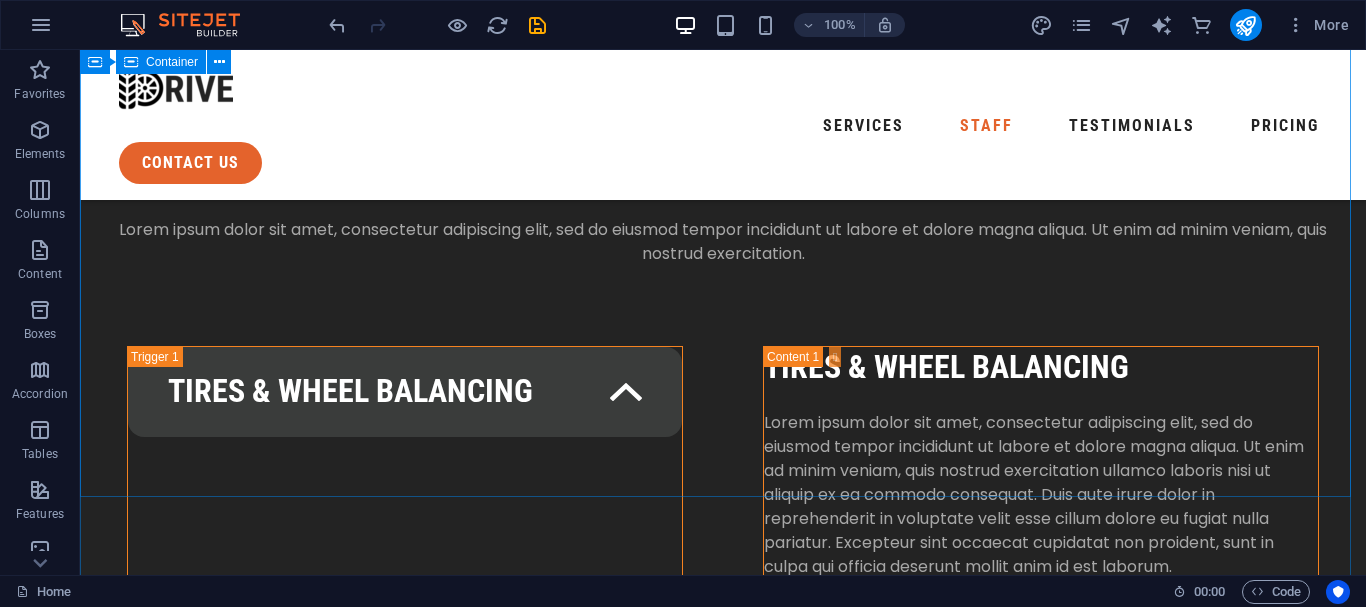 click on "our staff Lorem ipsum dolor sit amet, consectetur adipiscing elit, sed do eiusmod tempor incididunt ut labore et dolore magna aliqua. Ut enim ad minim veniam, quis nostrud exercitation. Lorem ipsum dolor sit amet, consectetur adipiscing elit, sed do eiusmod tempor incididunt ut labore et dolore magna aliqua. Ut enim ad minim veniam, quis nostrud exercitation." at bounding box center [723, 2139] 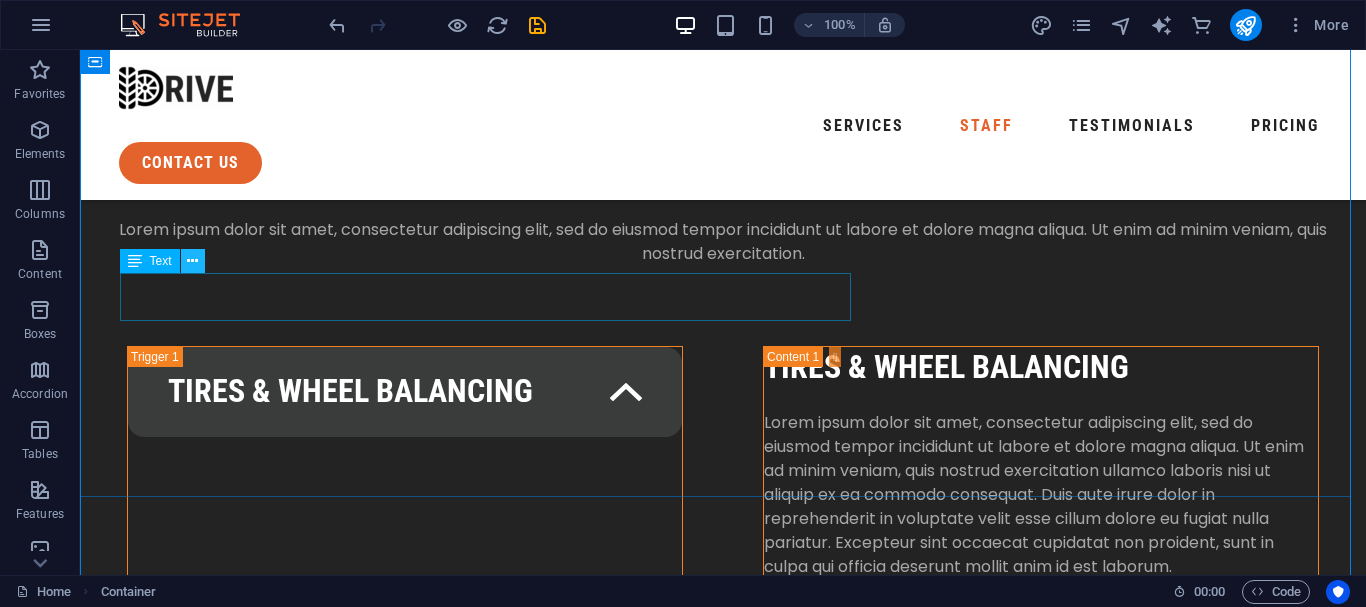 click at bounding box center [192, 261] 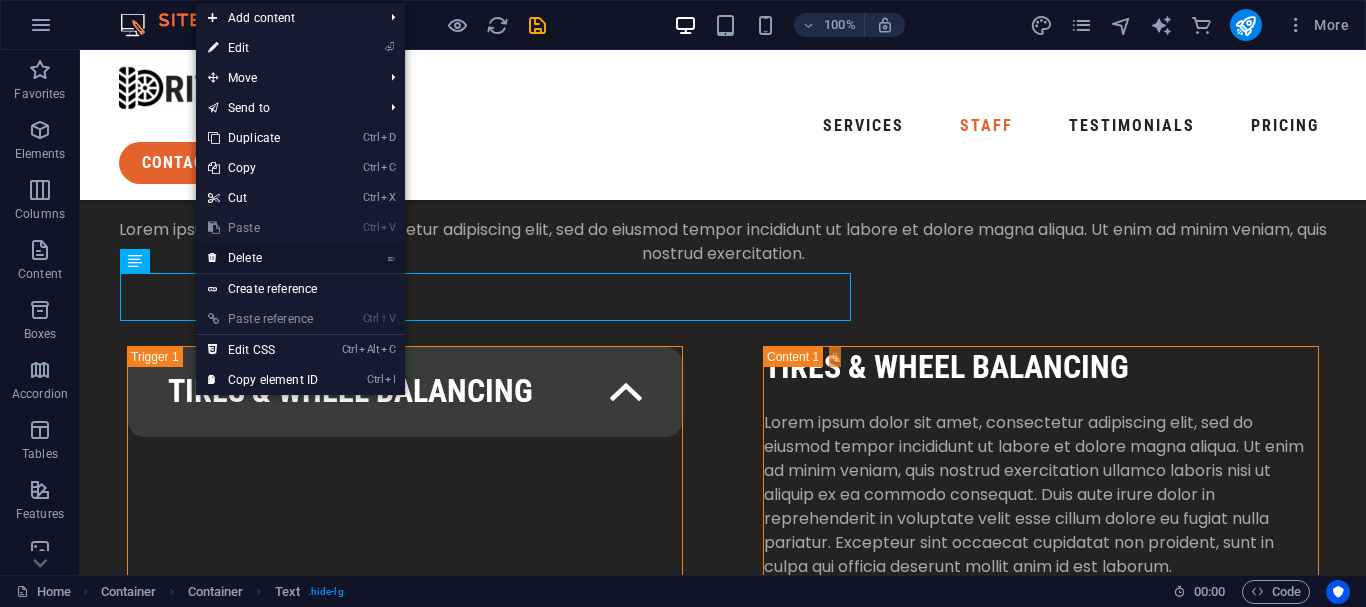 click on "⌦  Delete" at bounding box center [263, 258] 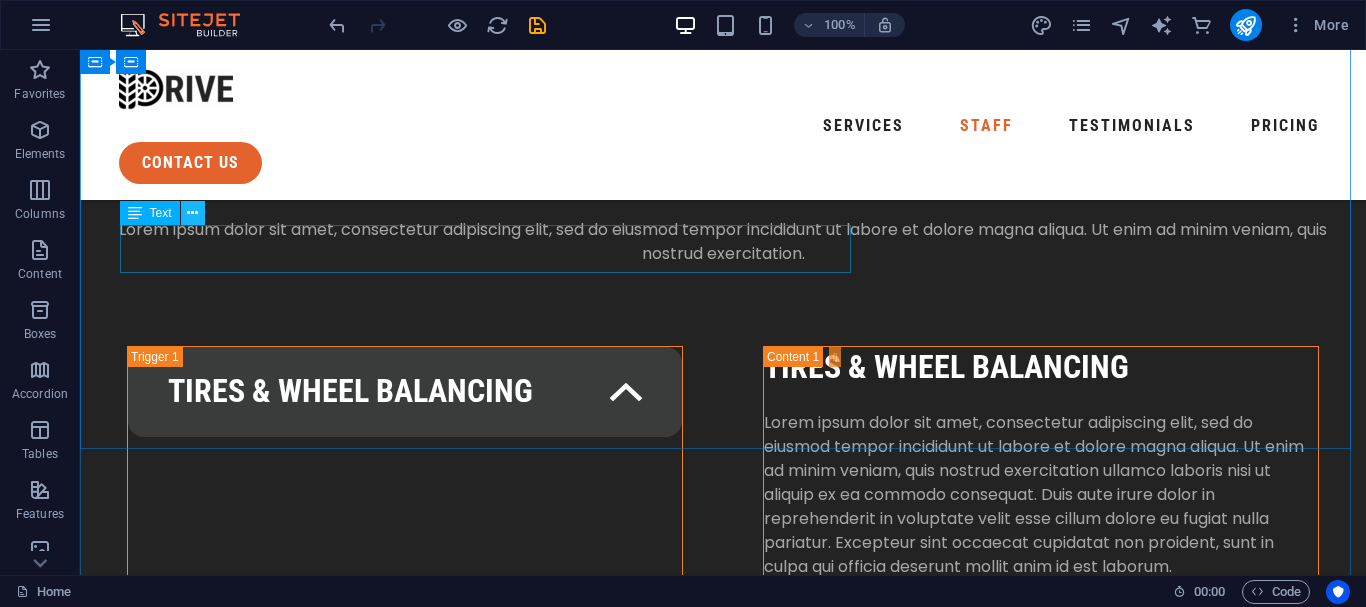 click at bounding box center (192, 213) 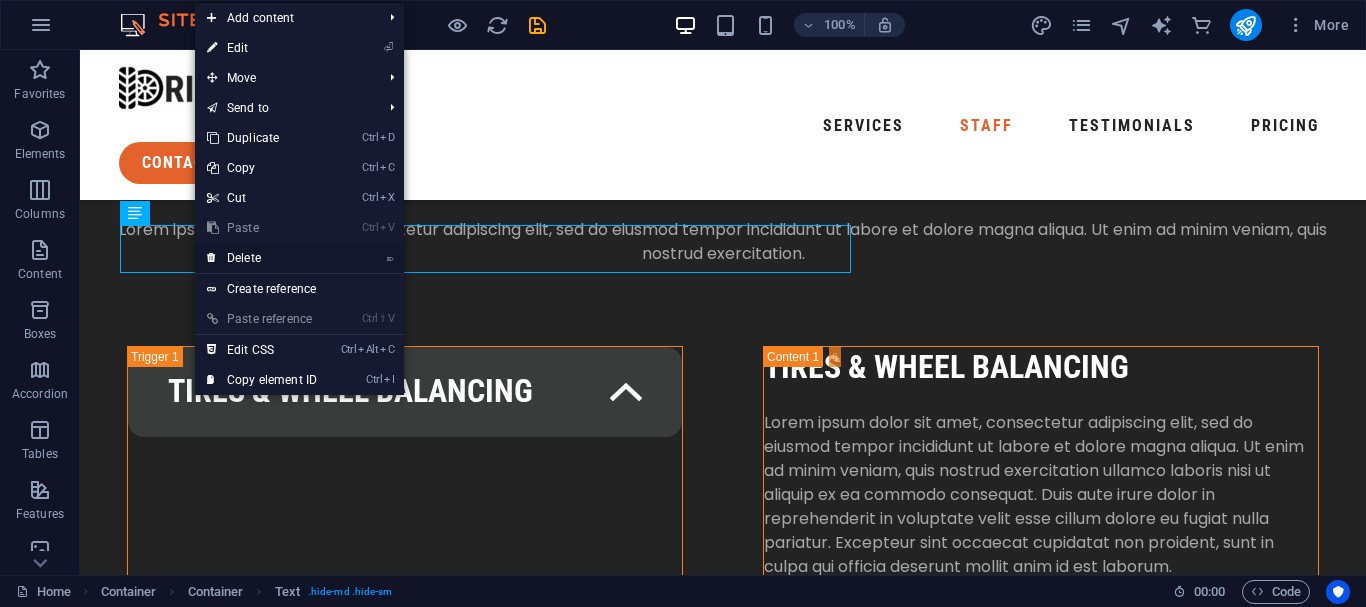 click on "⌦  Delete" at bounding box center (262, 258) 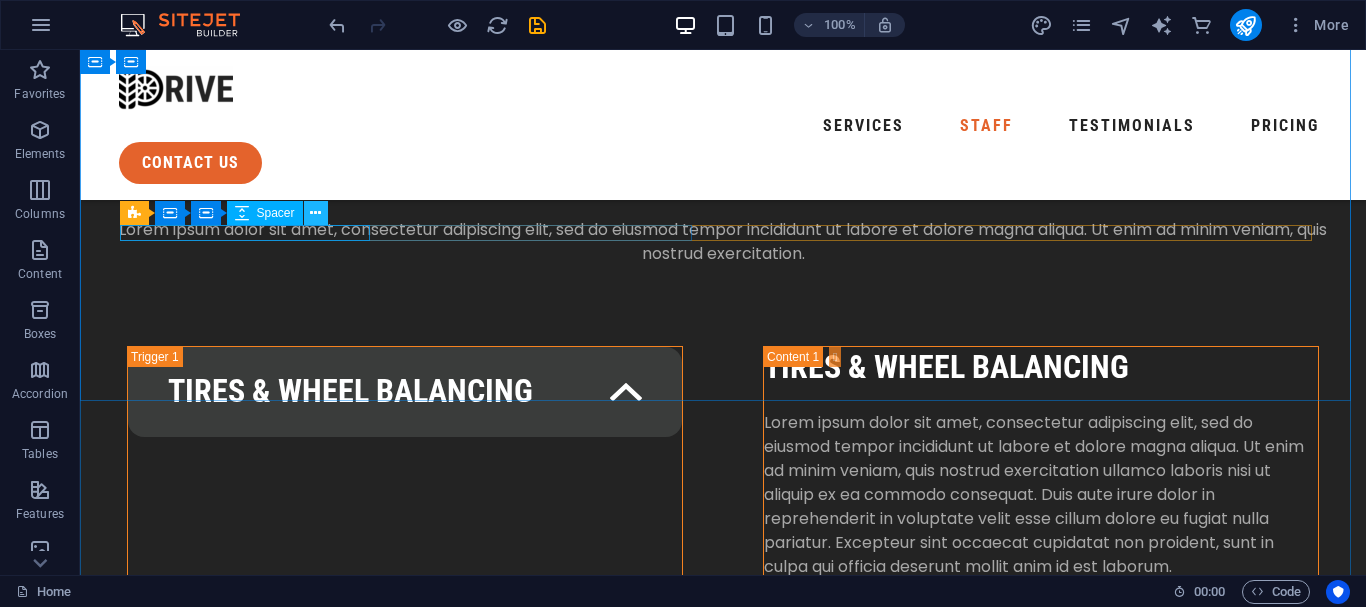 click at bounding box center [315, 213] 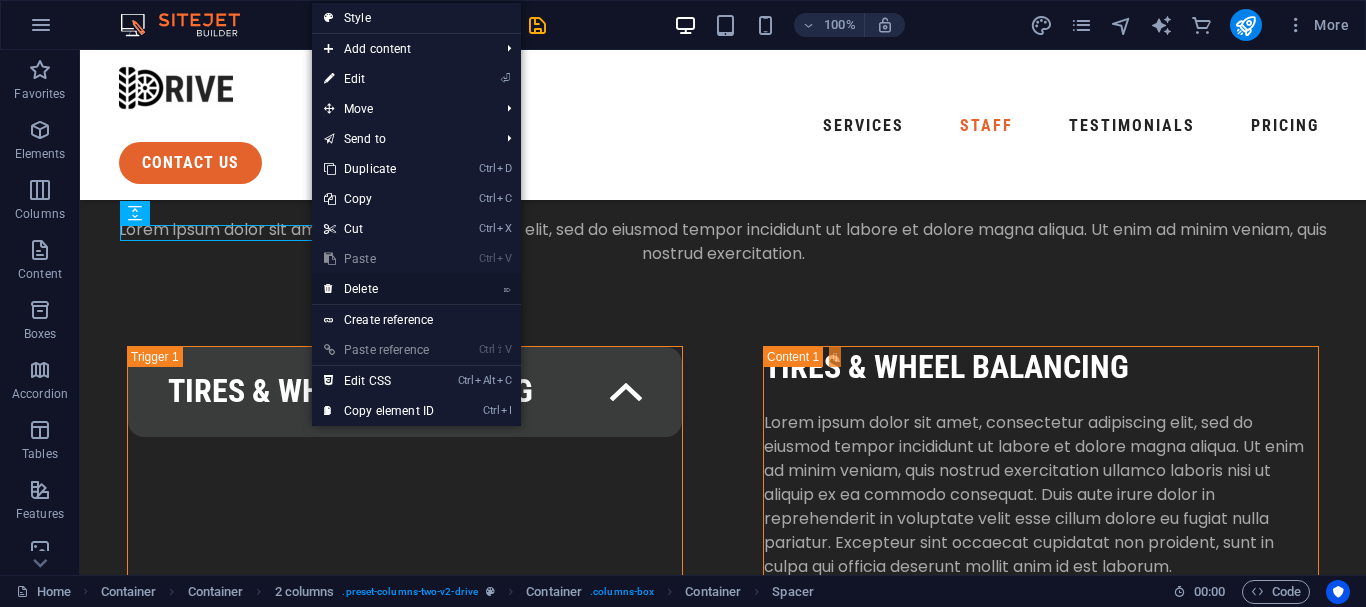 click on "⌦  Delete" at bounding box center [379, 289] 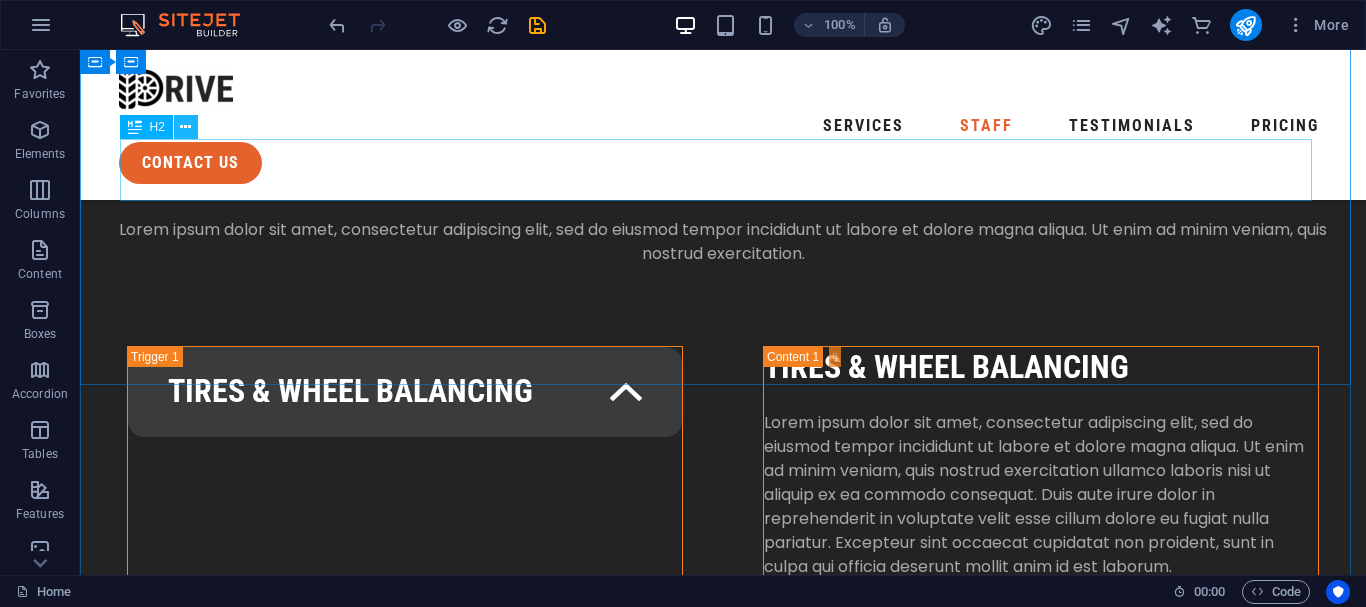 click at bounding box center [185, 127] 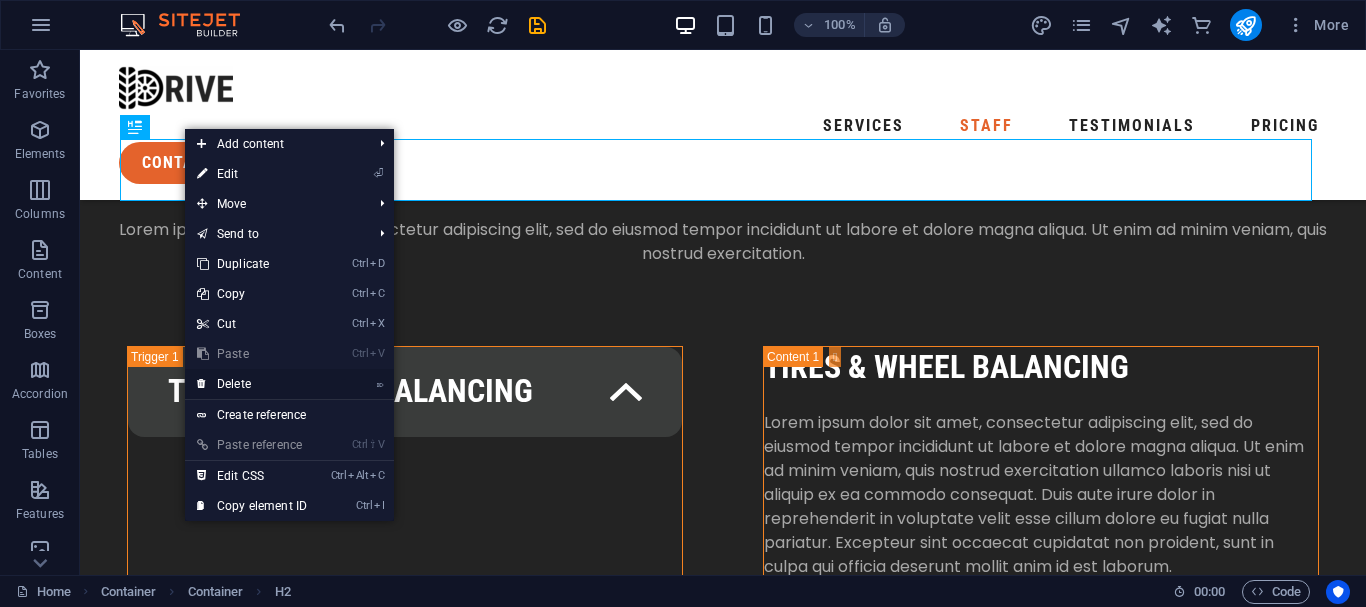 drag, startPoint x: 276, startPoint y: 388, endPoint x: 196, endPoint y: 339, distance: 93.813644 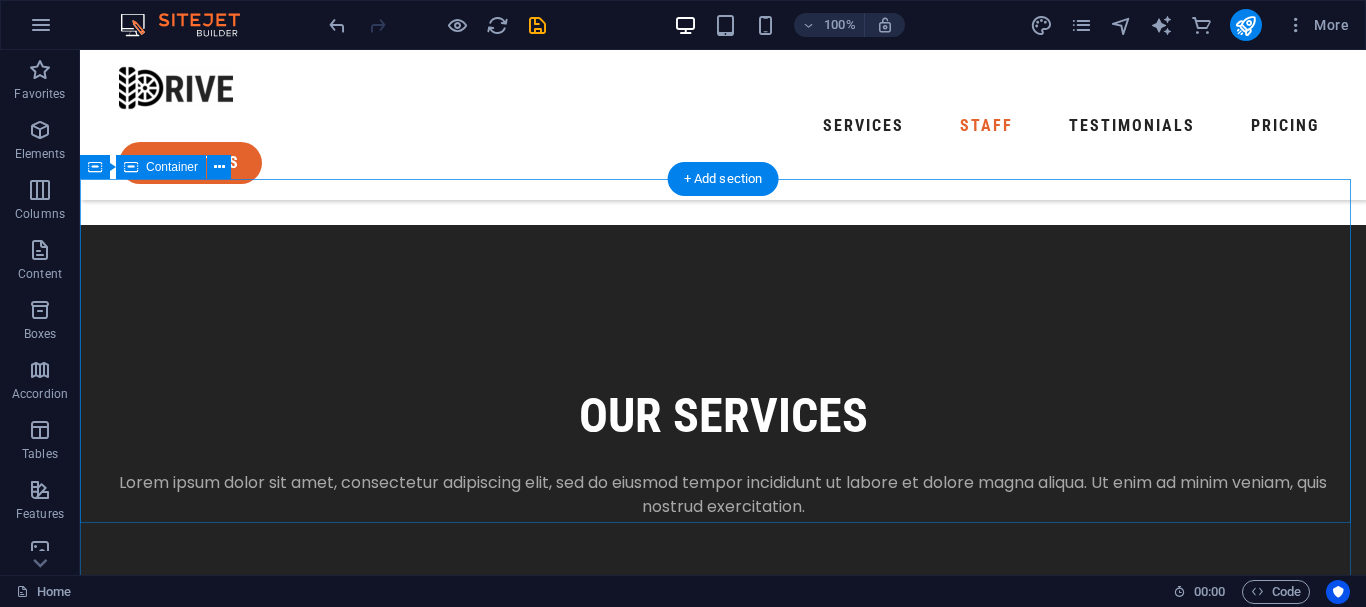scroll, scrollTop: 2842, scrollLeft: 0, axis: vertical 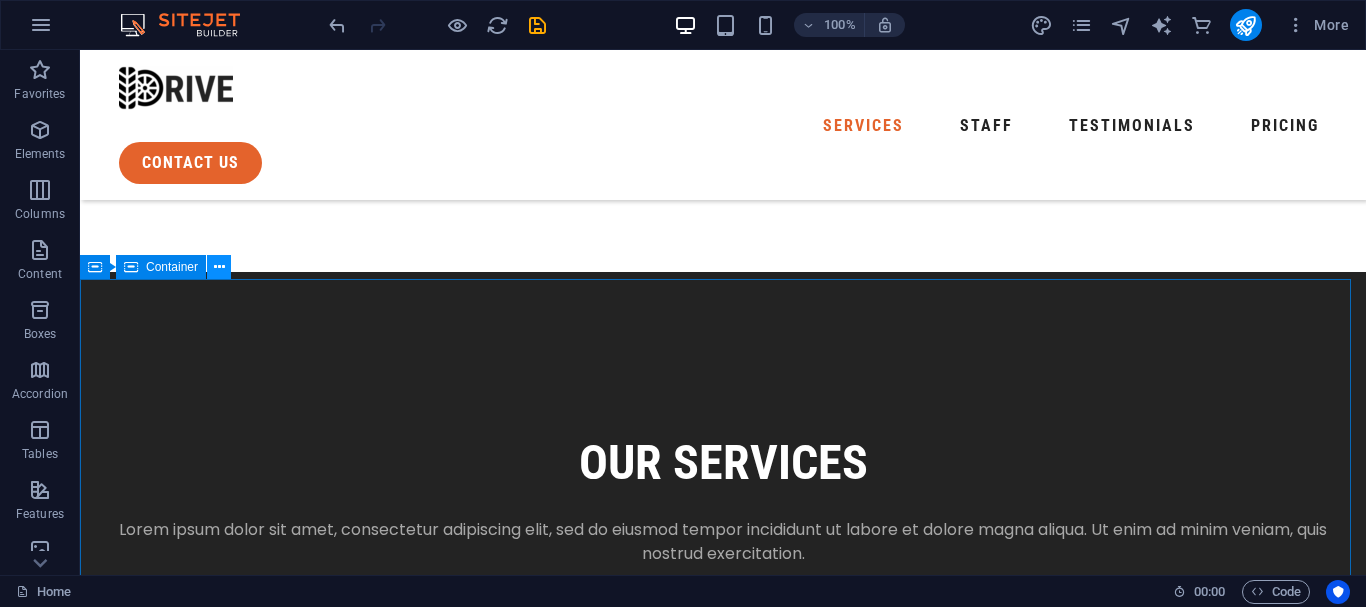 click at bounding box center (219, 267) 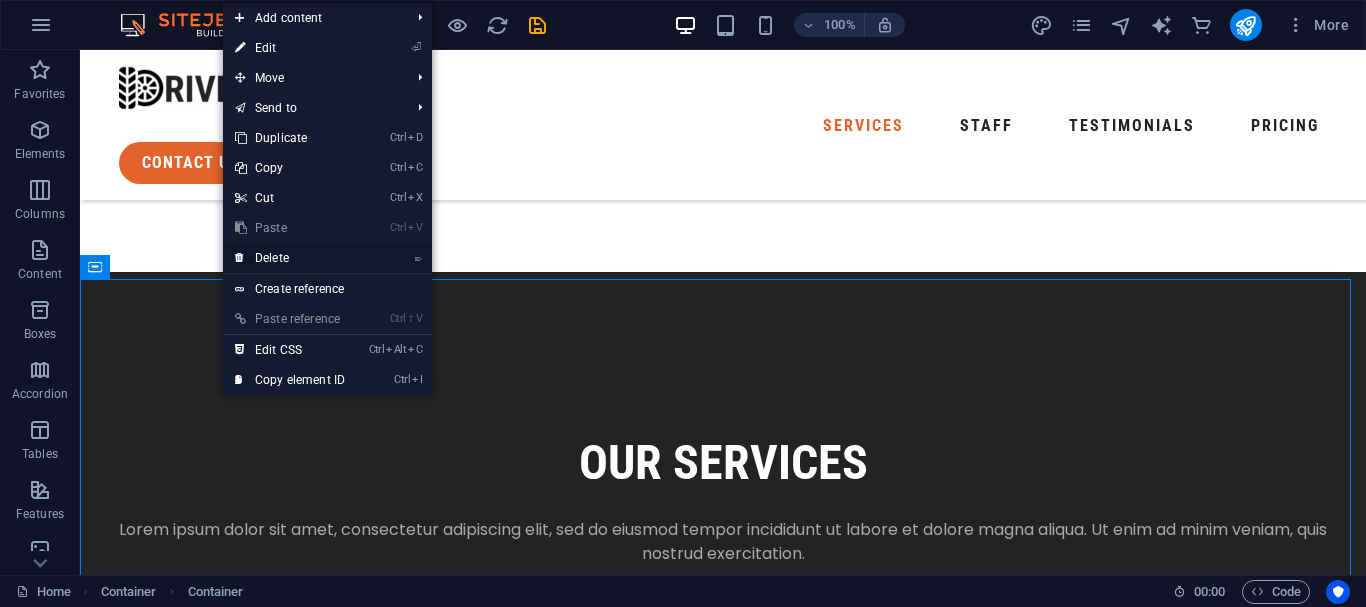 click on "⌦  Delete" at bounding box center [290, 258] 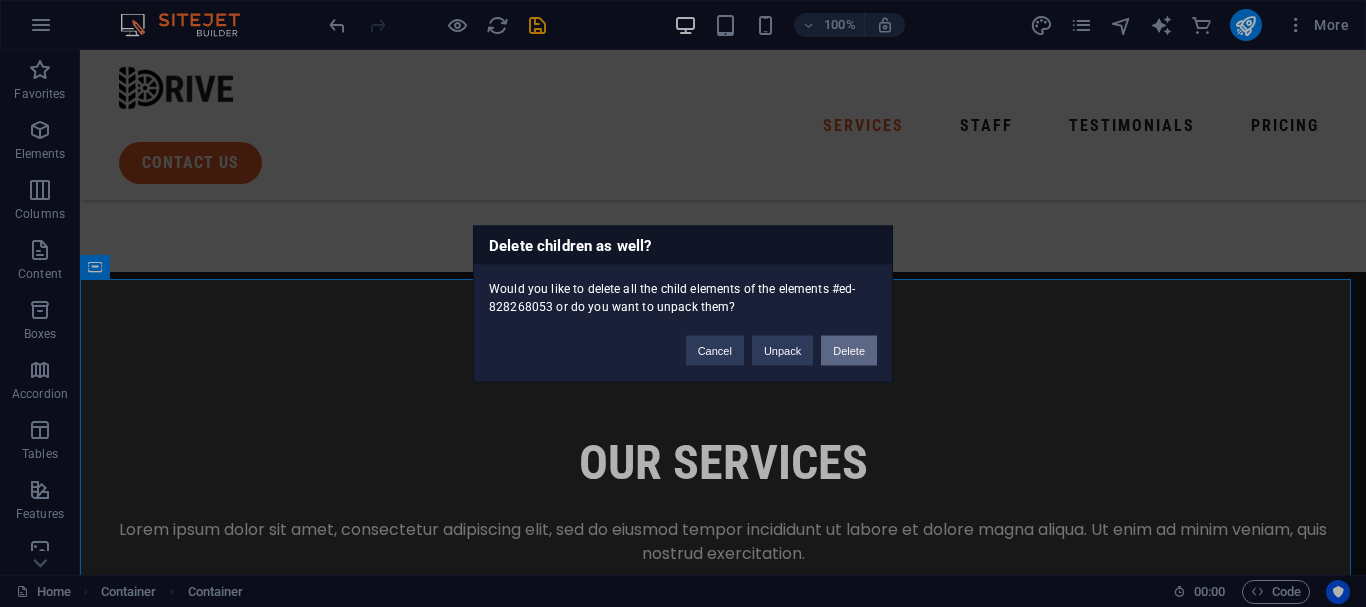 click on "Delete" at bounding box center (849, 350) 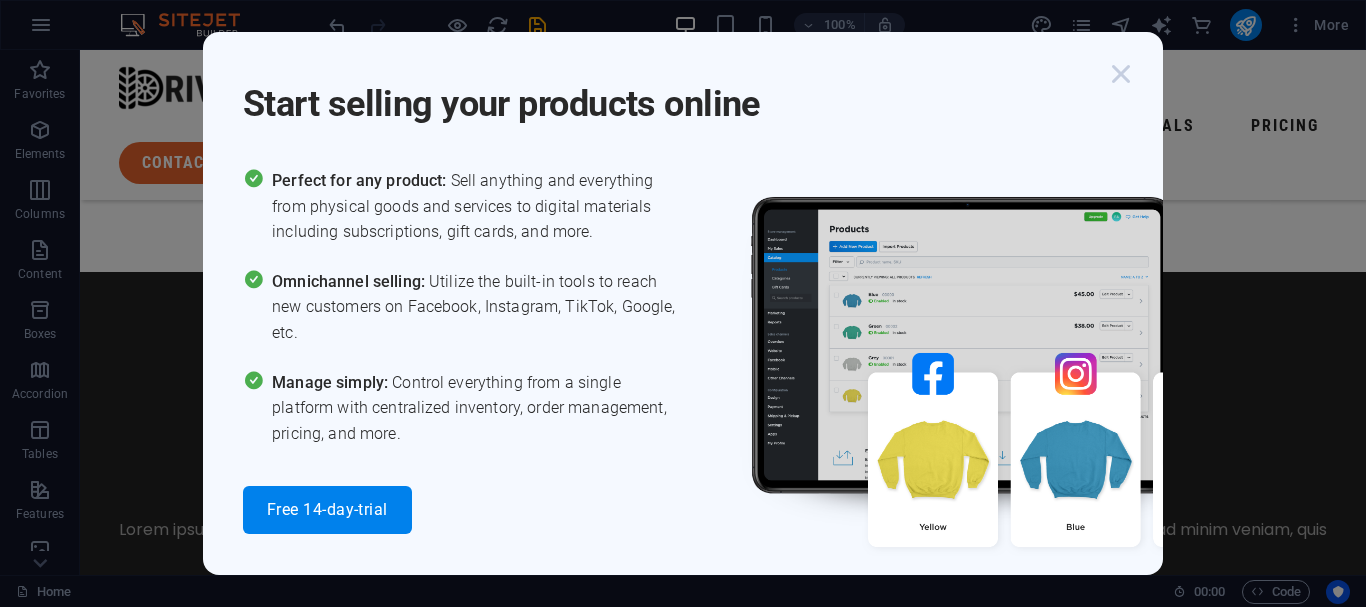 click at bounding box center [1121, 74] 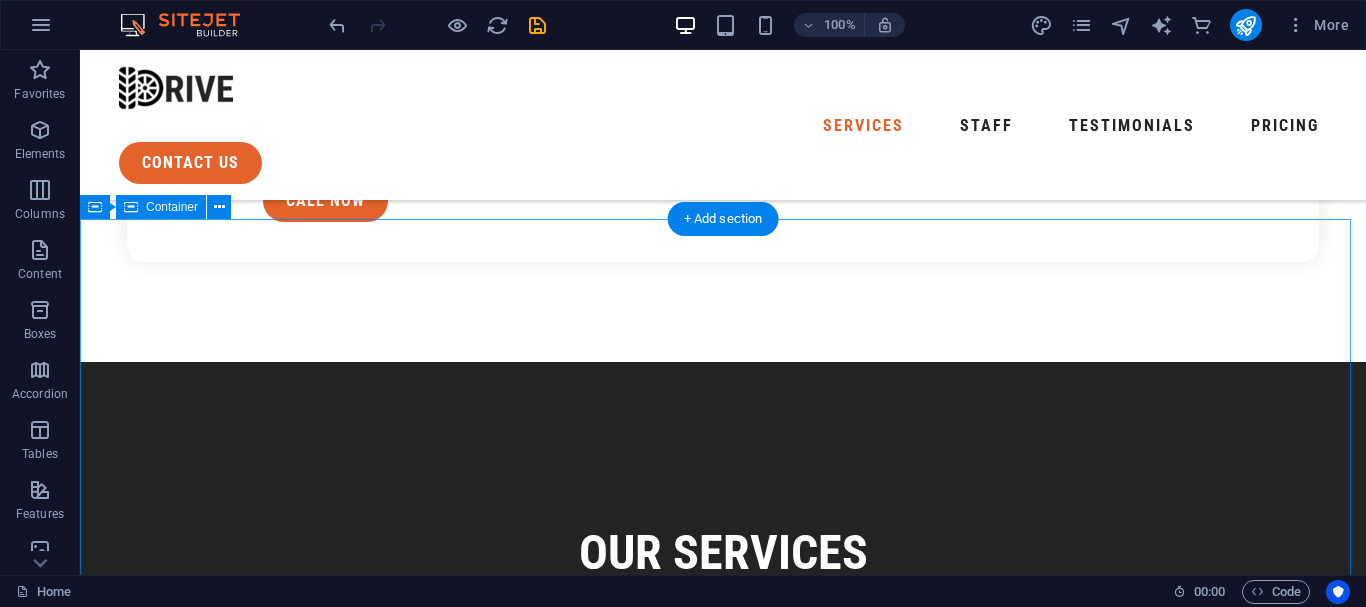 scroll, scrollTop: 2912, scrollLeft: 0, axis: vertical 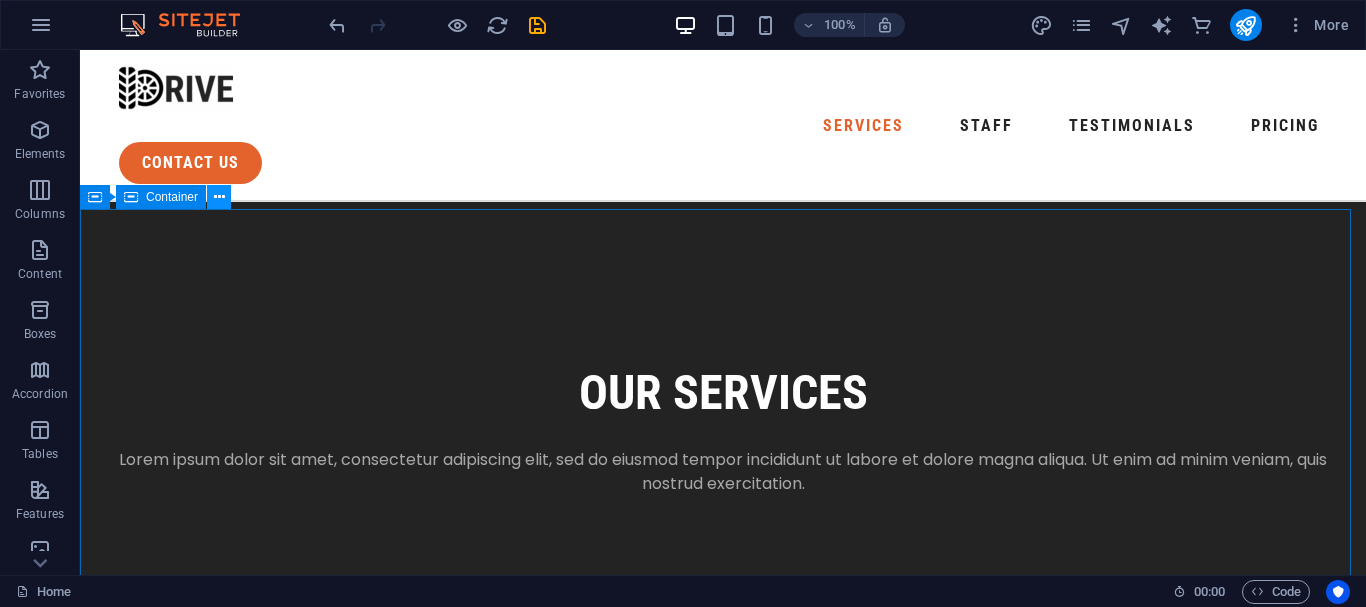 click at bounding box center [219, 197] 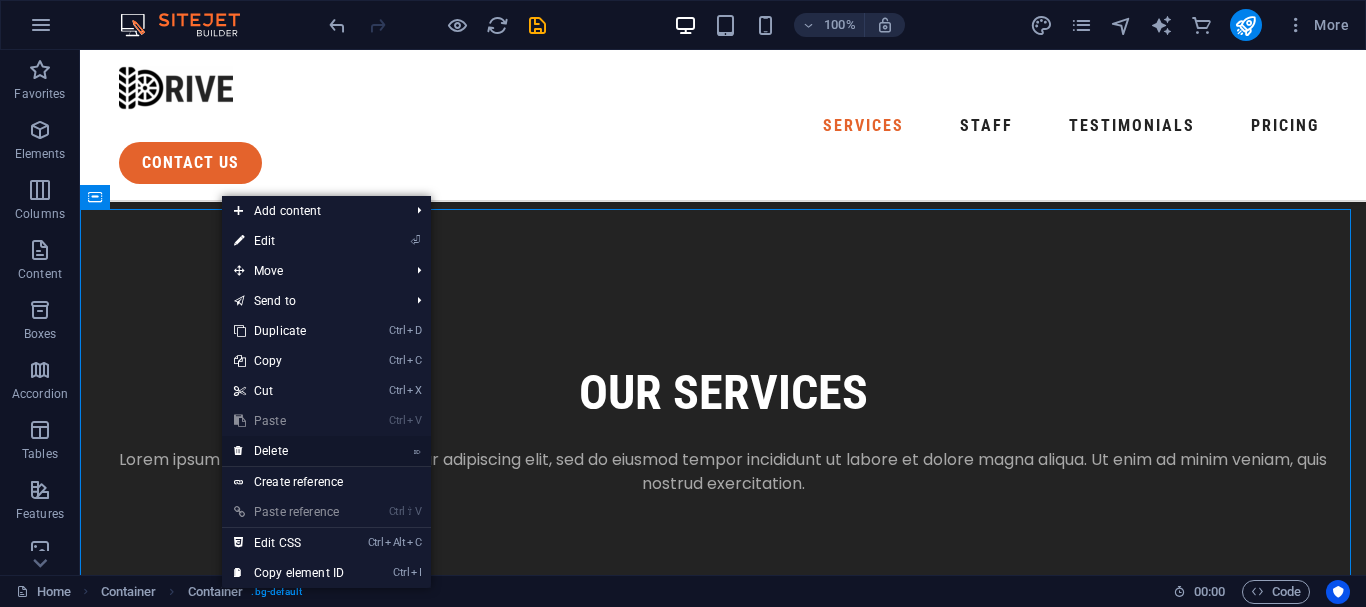 drag, startPoint x: 281, startPoint y: 444, endPoint x: 206, endPoint y: 386, distance: 94.81033 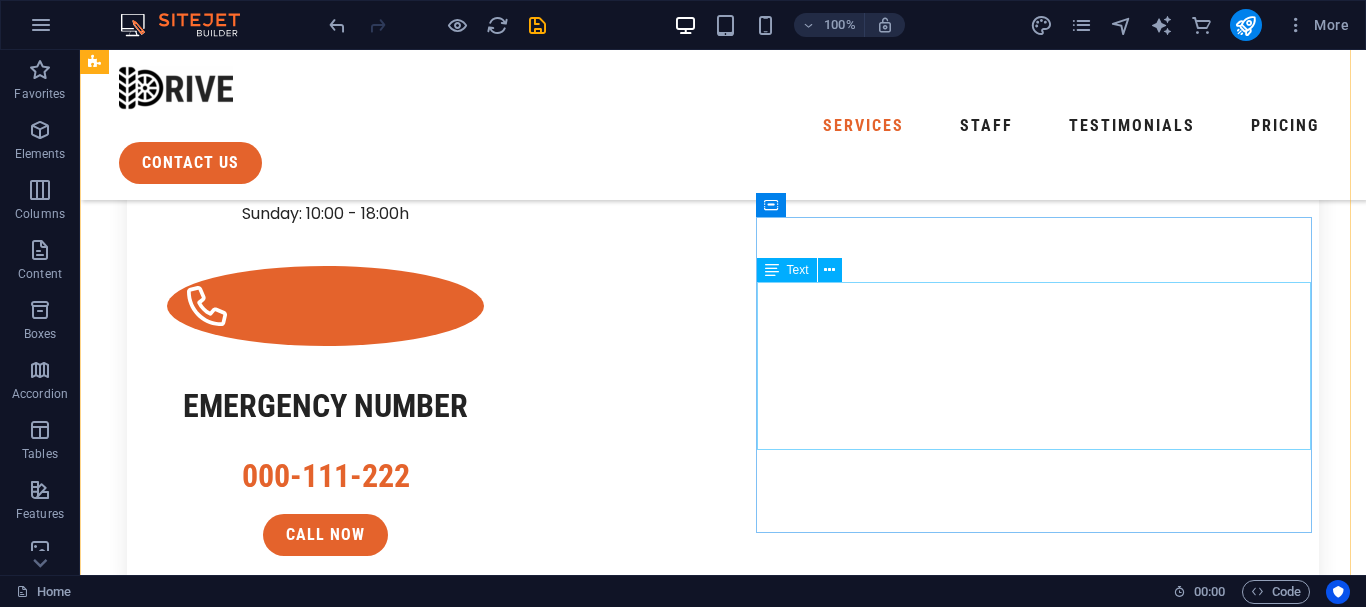 scroll, scrollTop: 2412, scrollLeft: 0, axis: vertical 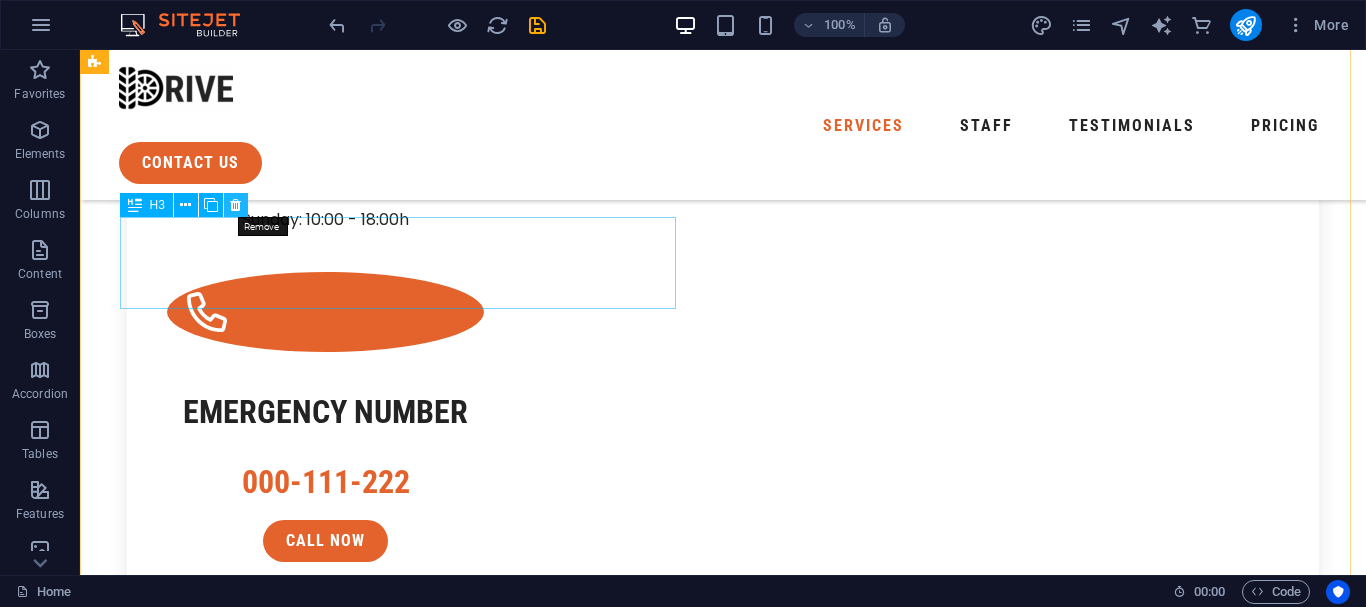 click at bounding box center (236, 205) 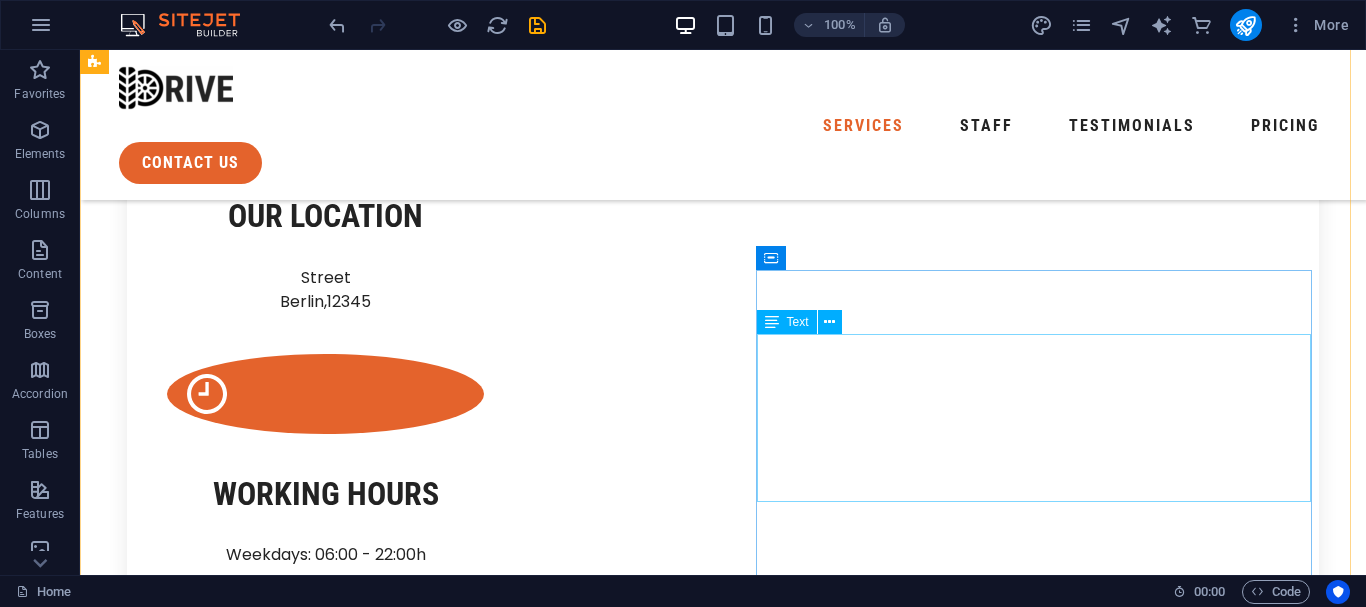 scroll, scrollTop: 2012, scrollLeft: 0, axis: vertical 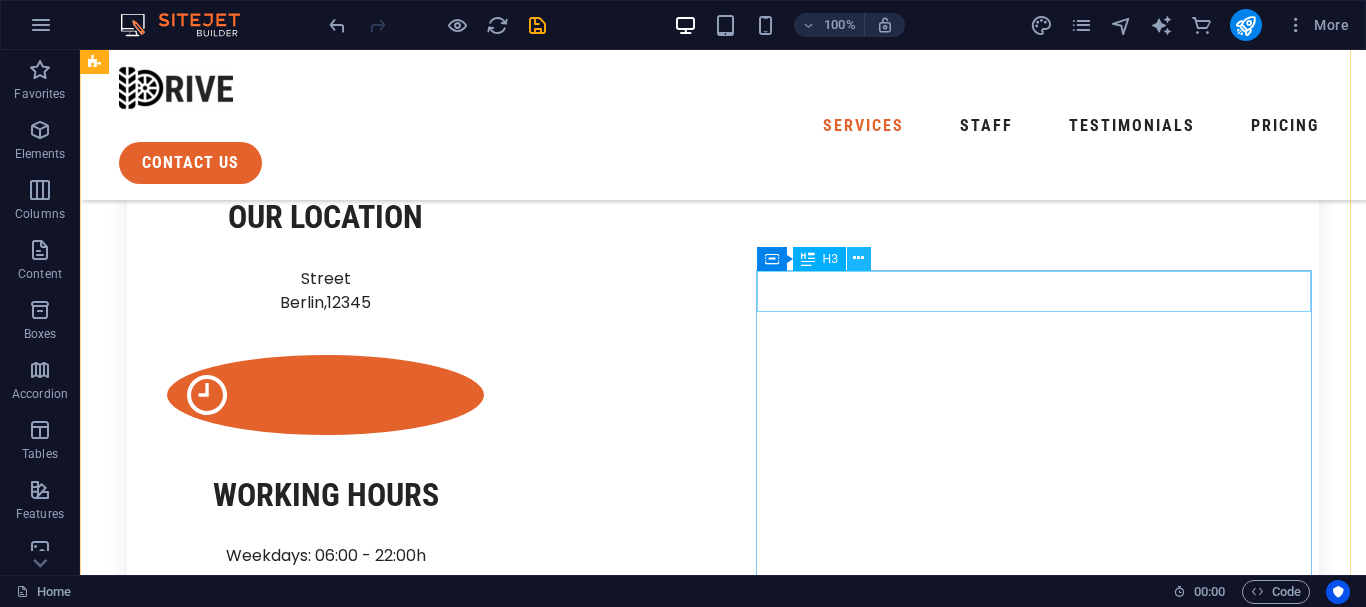 click at bounding box center (858, 258) 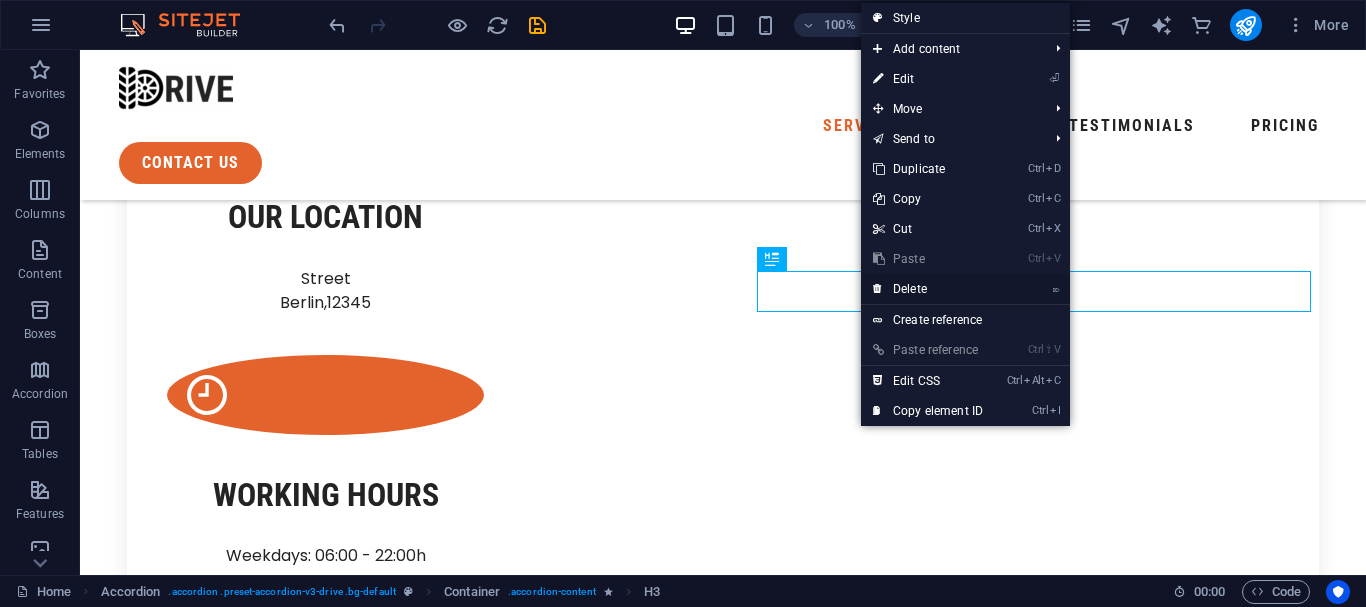 click on "⌦  Delete" at bounding box center (928, 289) 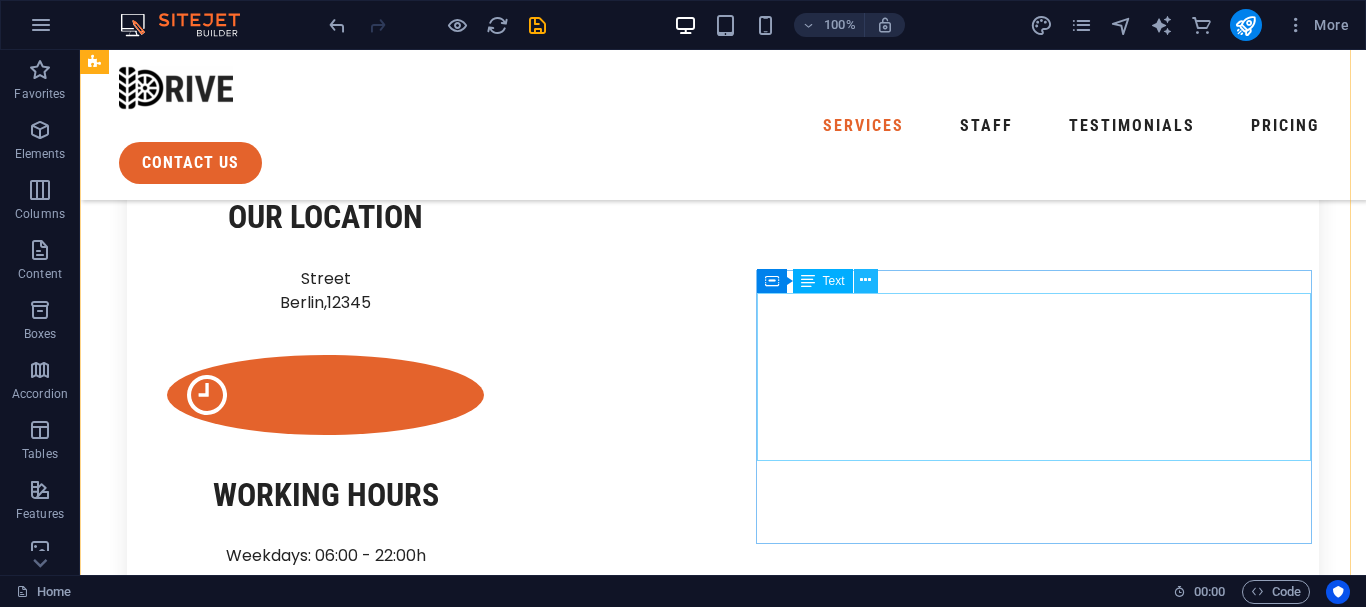 click at bounding box center [865, 280] 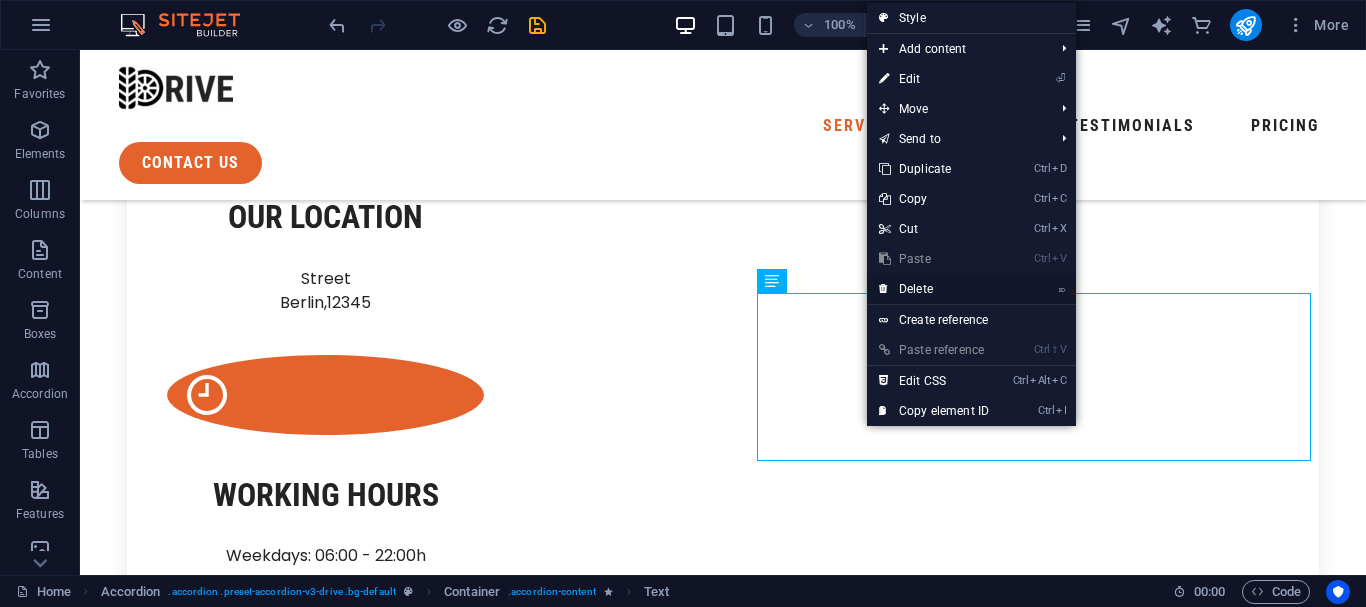 click on "⌦  Delete" at bounding box center (934, 289) 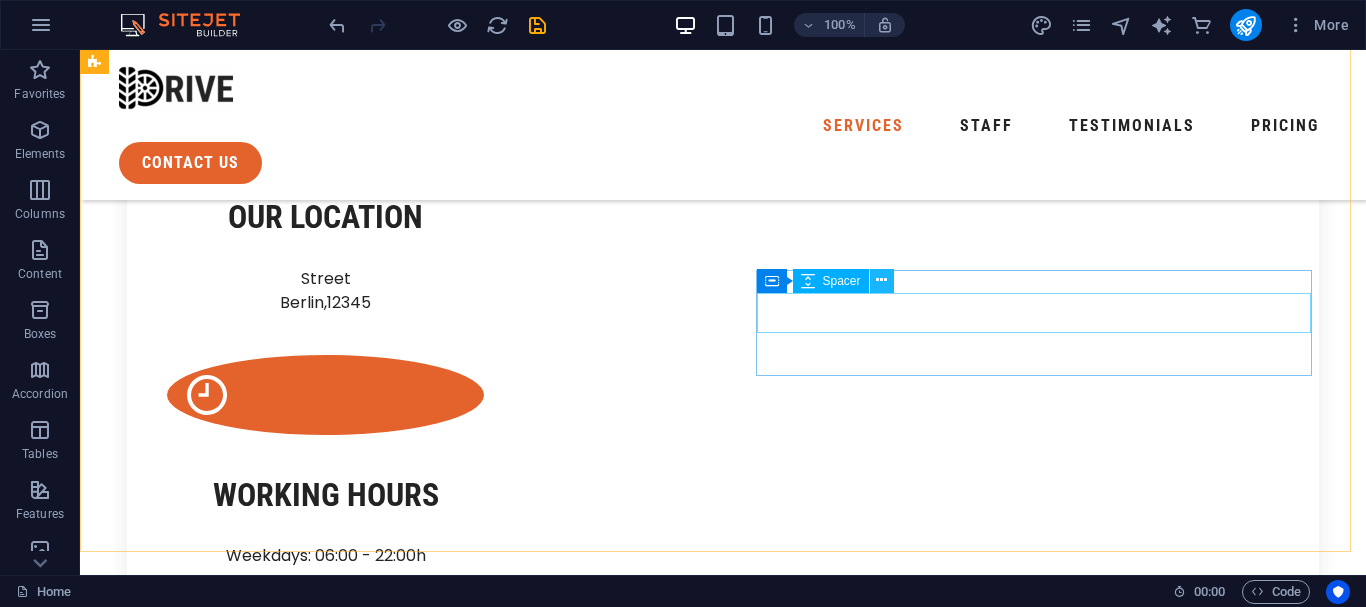 click at bounding box center [881, 280] 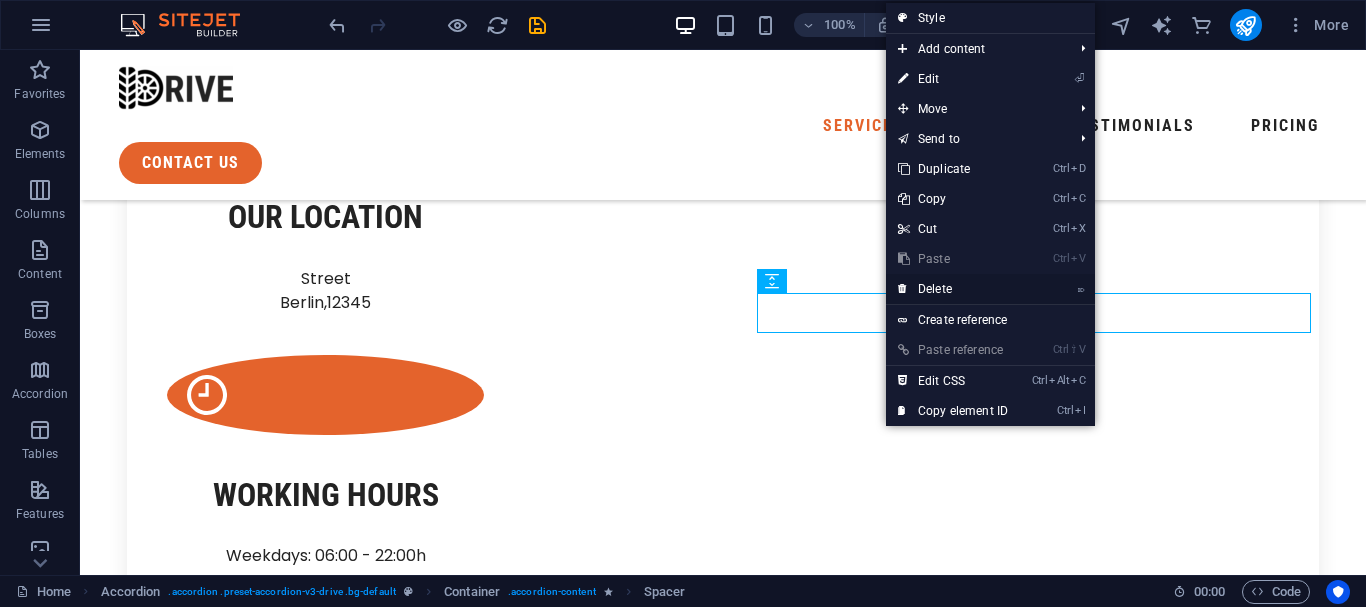click on "⌦  Delete" at bounding box center (953, 289) 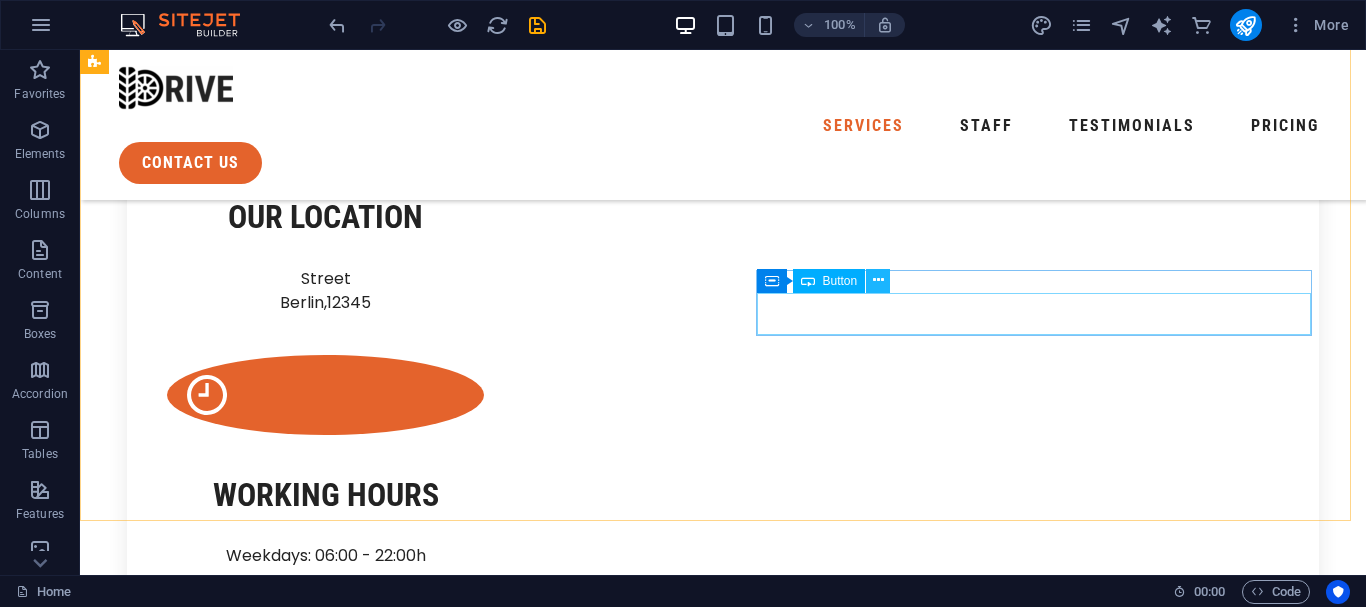 click at bounding box center [878, 280] 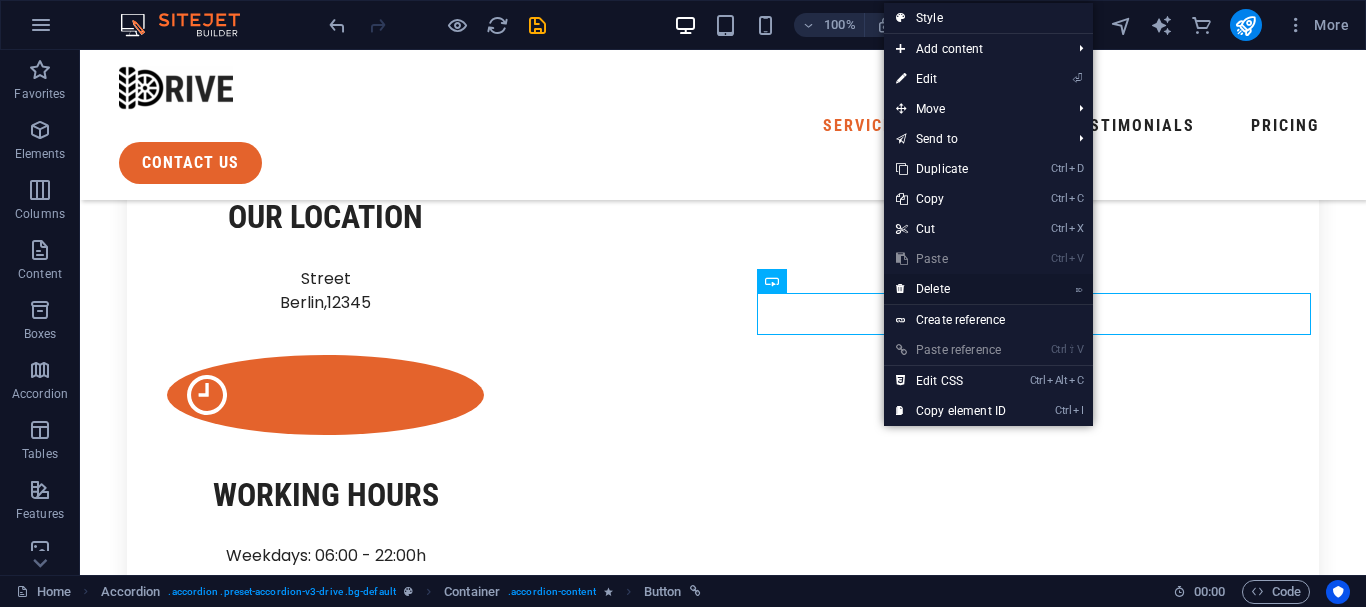 drag, startPoint x: 925, startPoint y: 288, endPoint x: 836, endPoint y: 237, distance: 102.5768 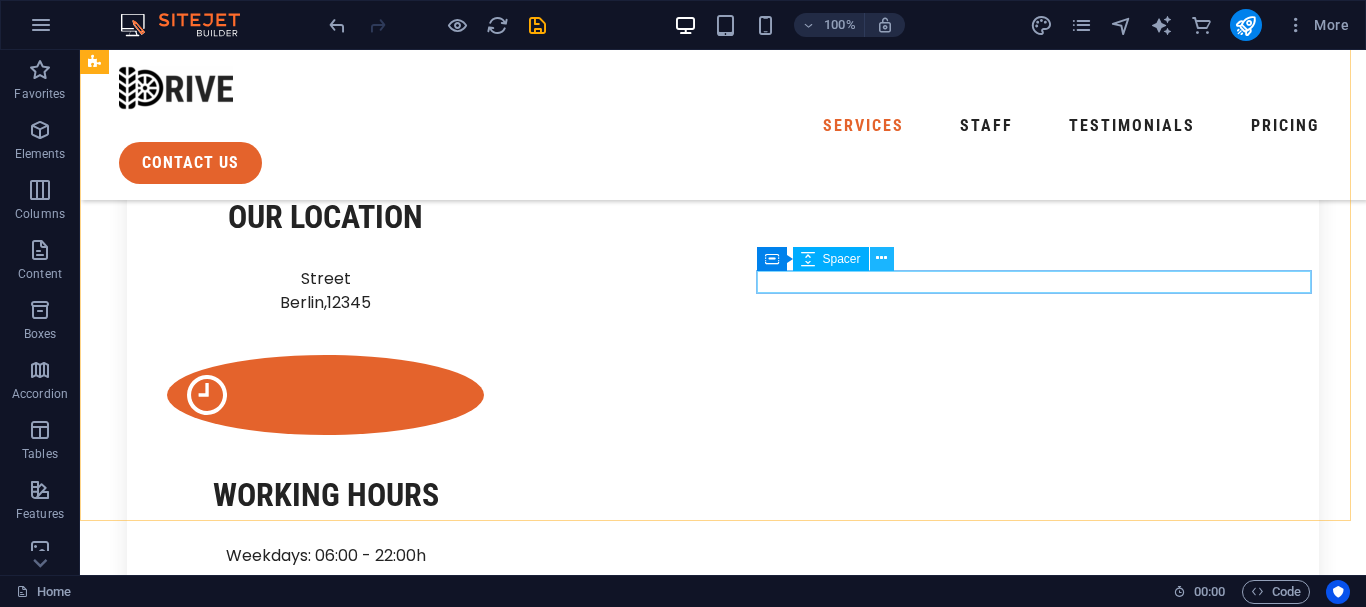 click at bounding box center (881, 258) 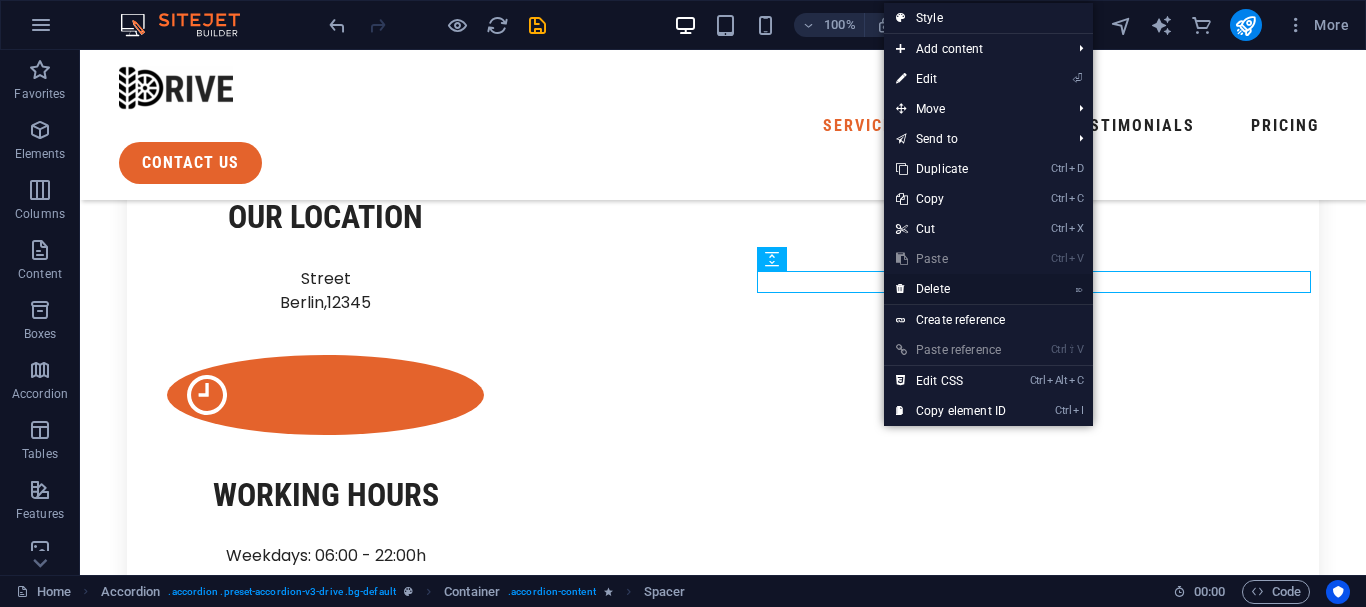 click on "⌦  Delete" at bounding box center [951, 289] 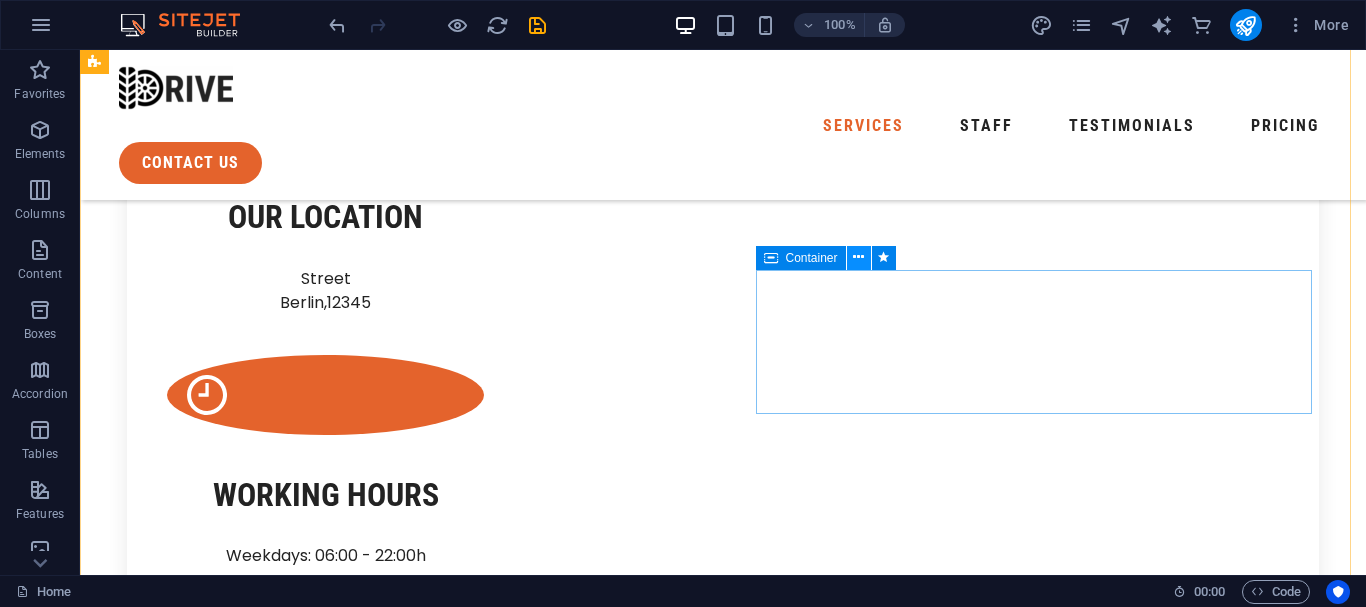 click at bounding box center [858, 257] 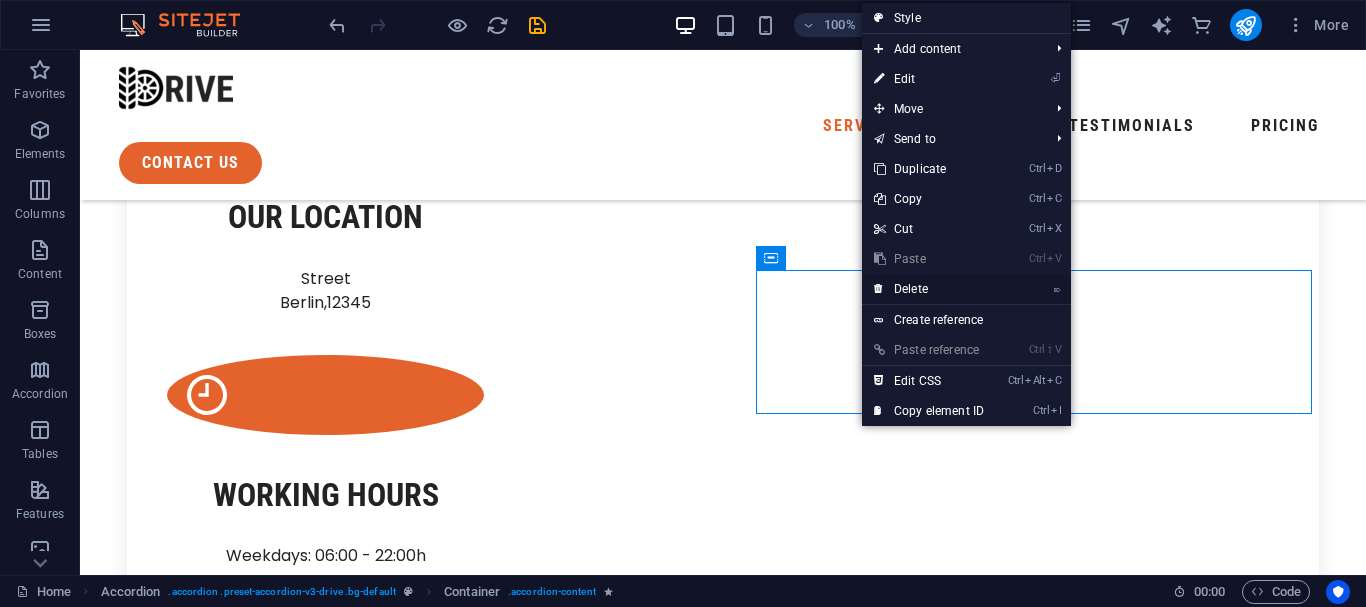 click on "⌦  Delete" at bounding box center [929, 289] 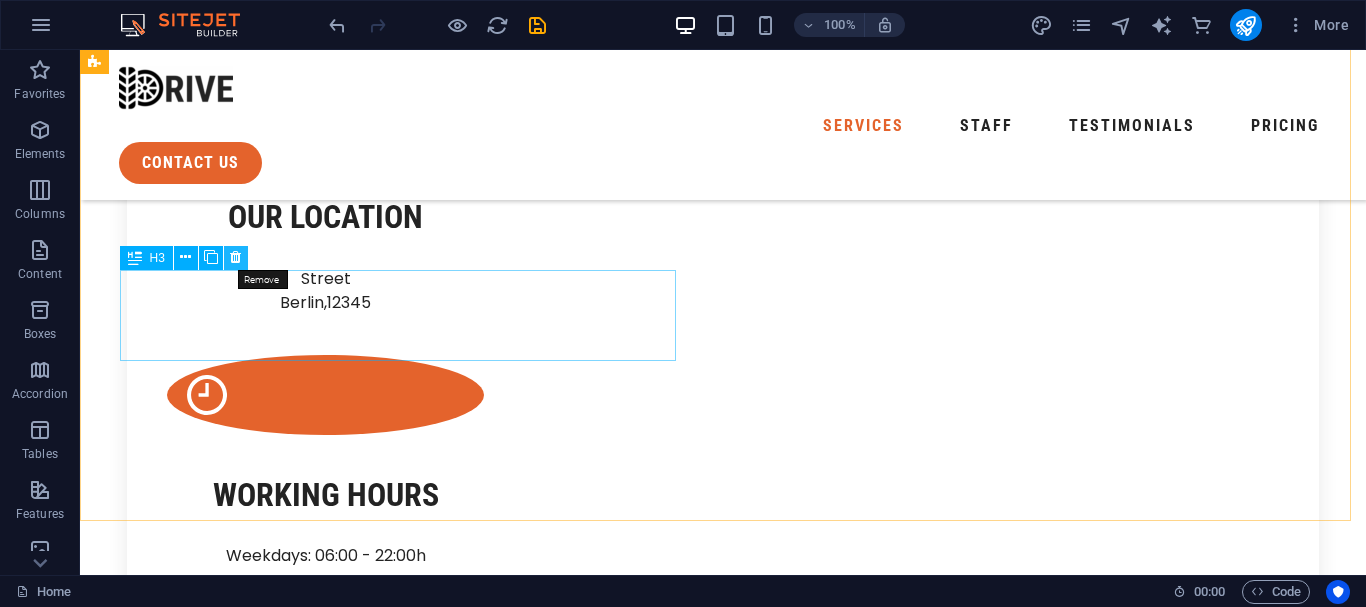 click at bounding box center (235, 257) 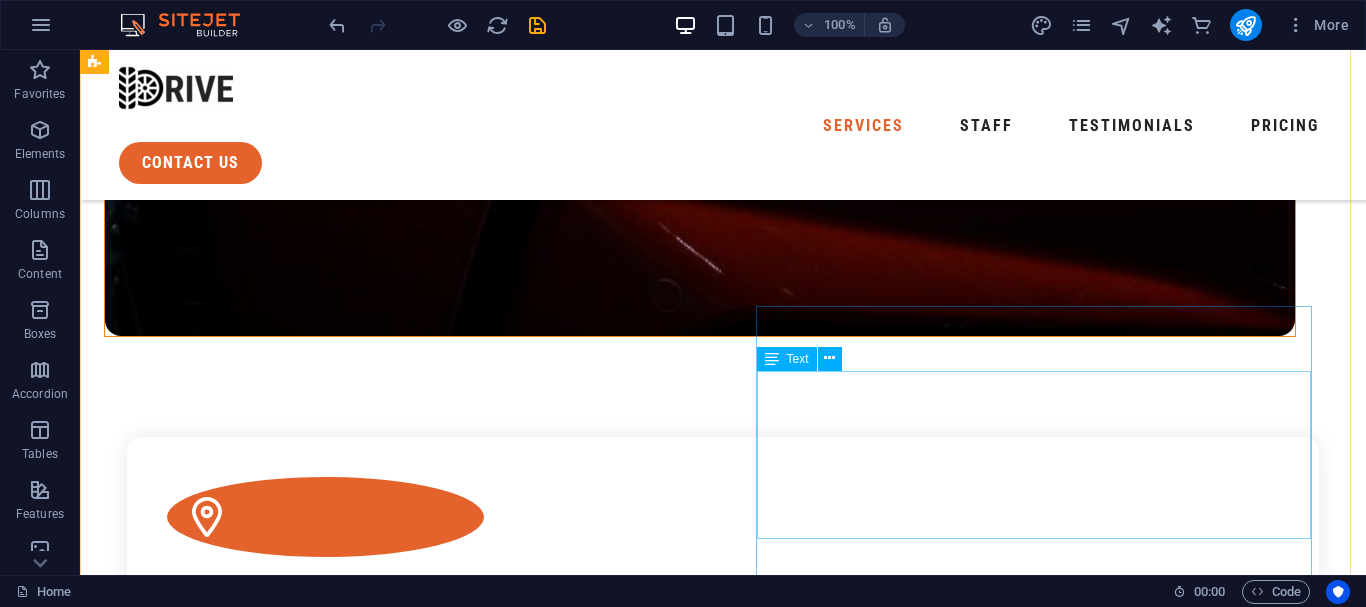 scroll, scrollTop: 1712, scrollLeft: 0, axis: vertical 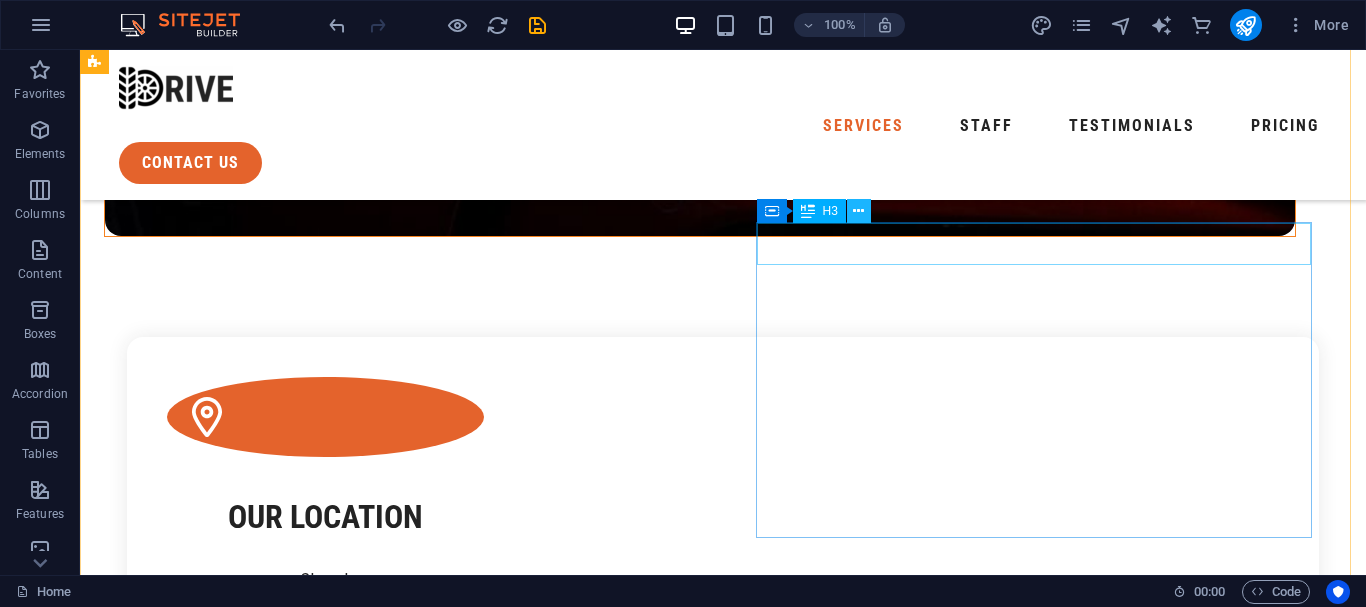 click at bounding box center [858, 211] 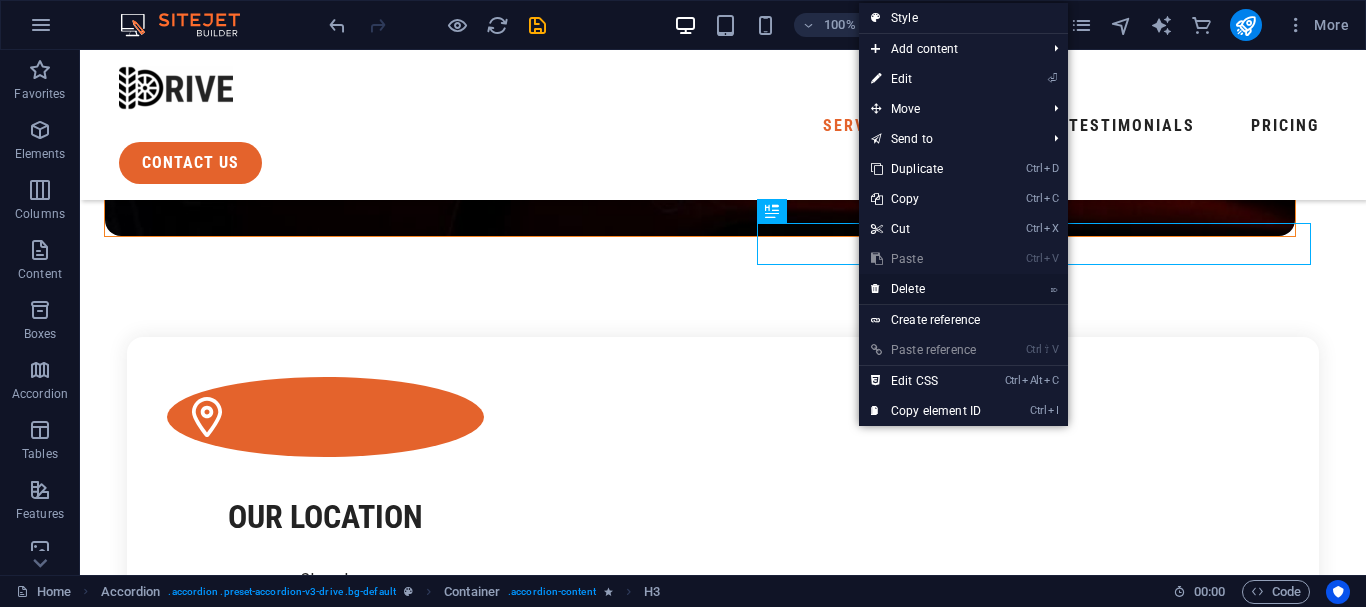 click on "⌦  Delete" at bounding box center [926, 289] 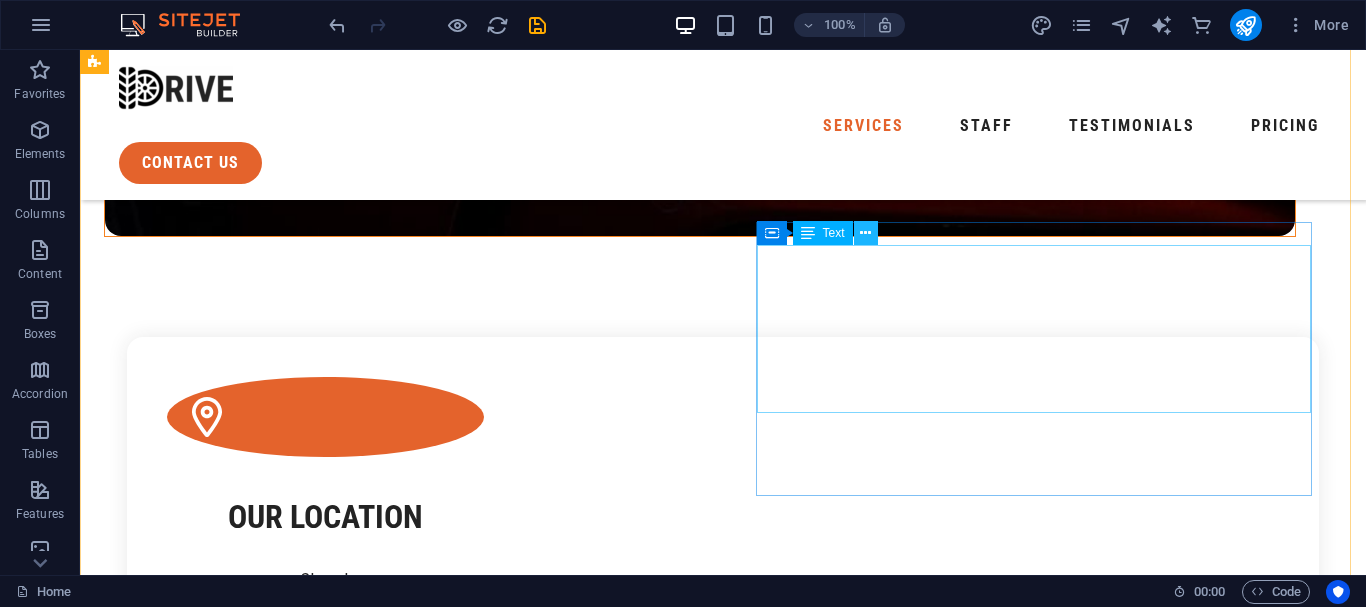 click at bounding box center [865, 233] 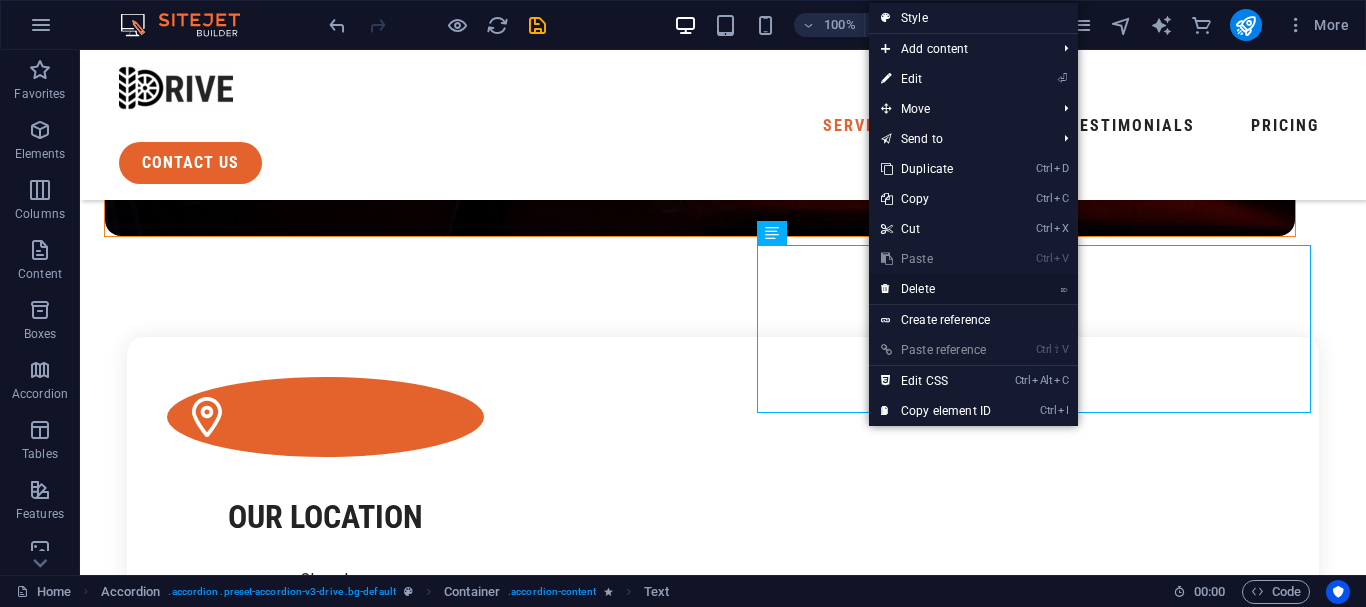 click on "⌦  Delete" at bounding box center (936, 289) 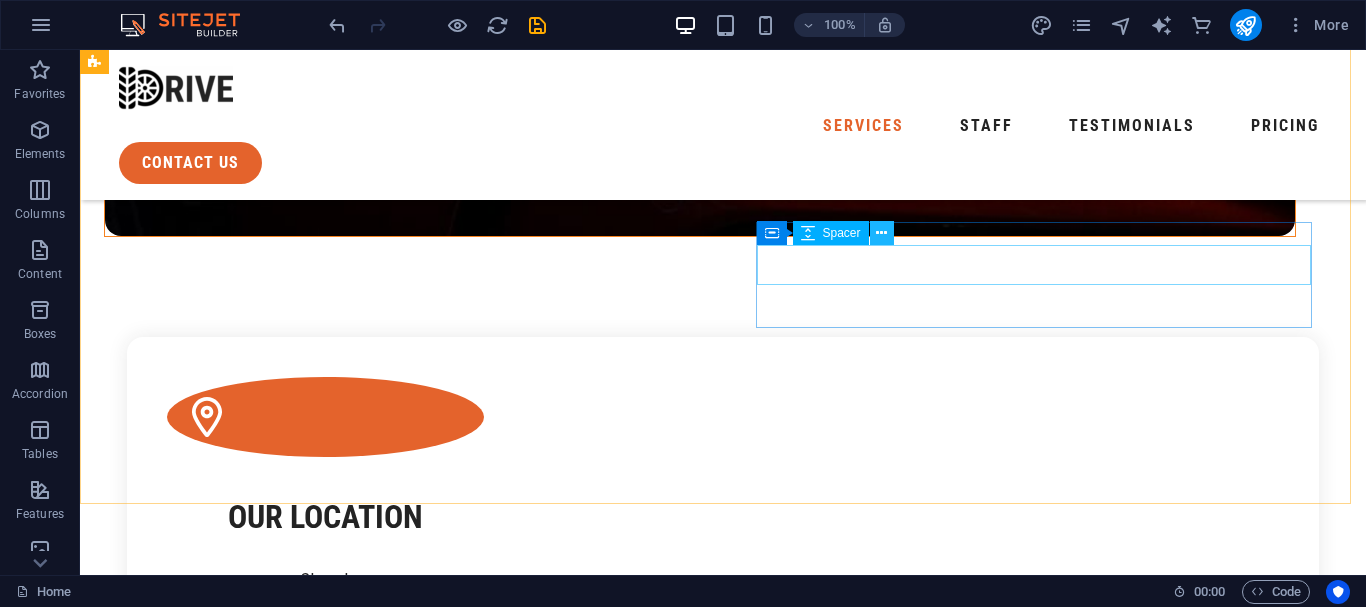 click at bounding box center [881, 233] 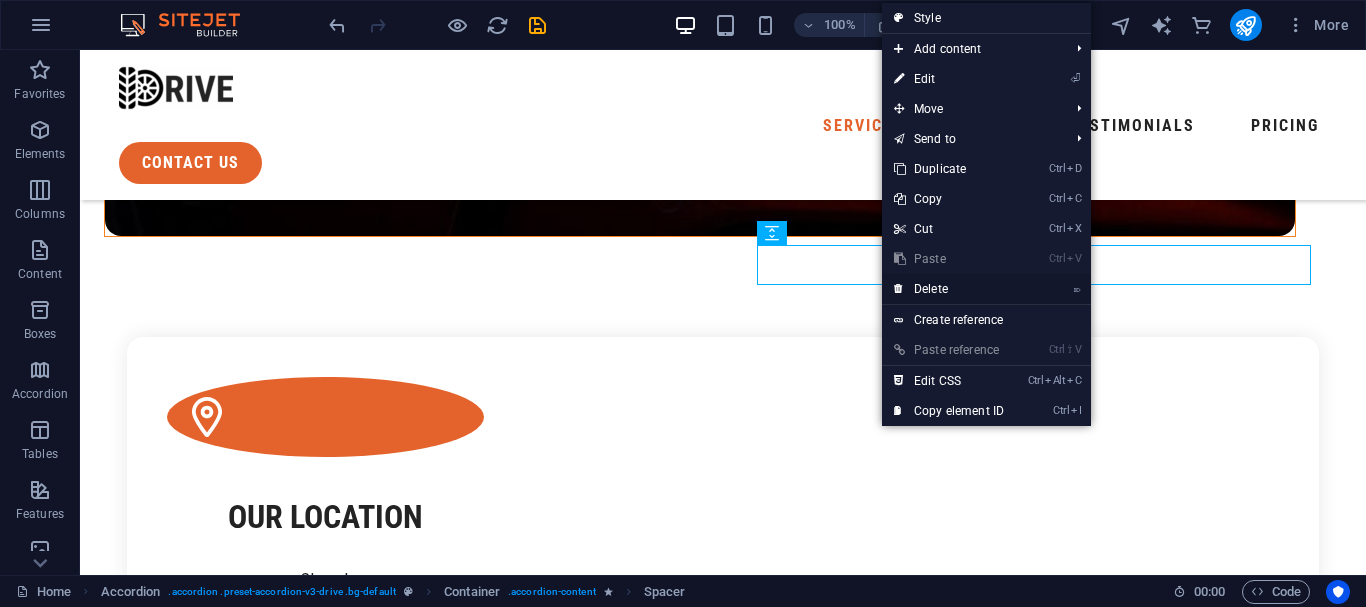 click on "⌦  Delete" at bounding box center [949, 289] 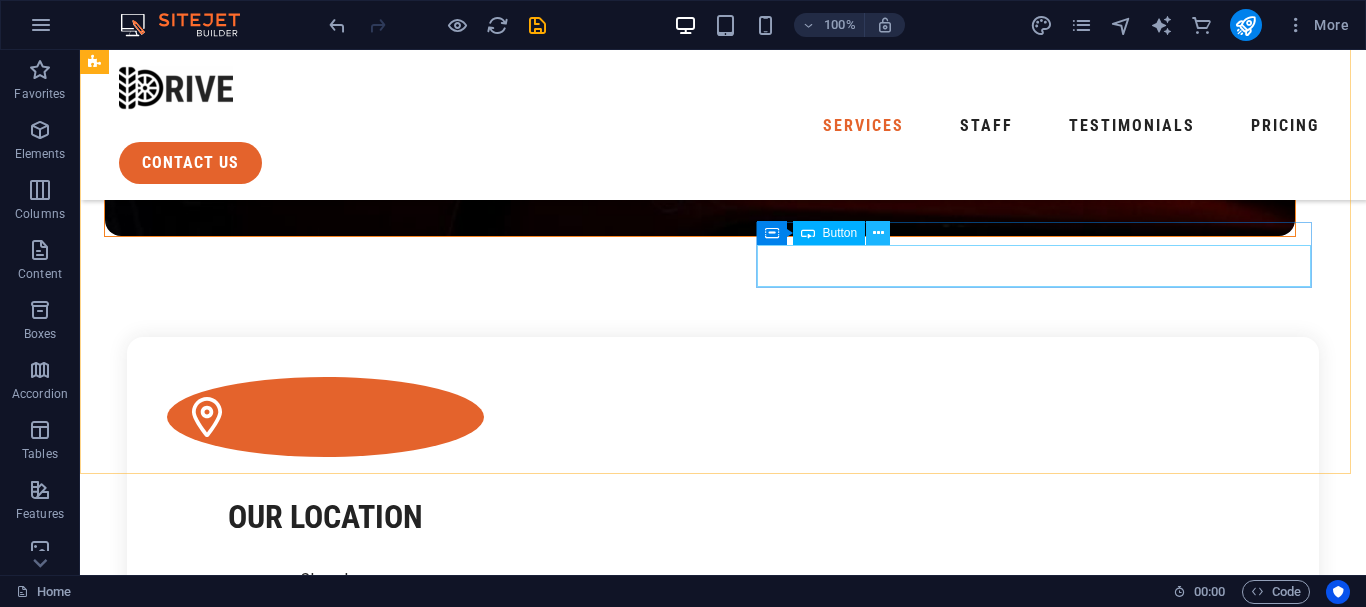 click at bounding box center (878, 233) 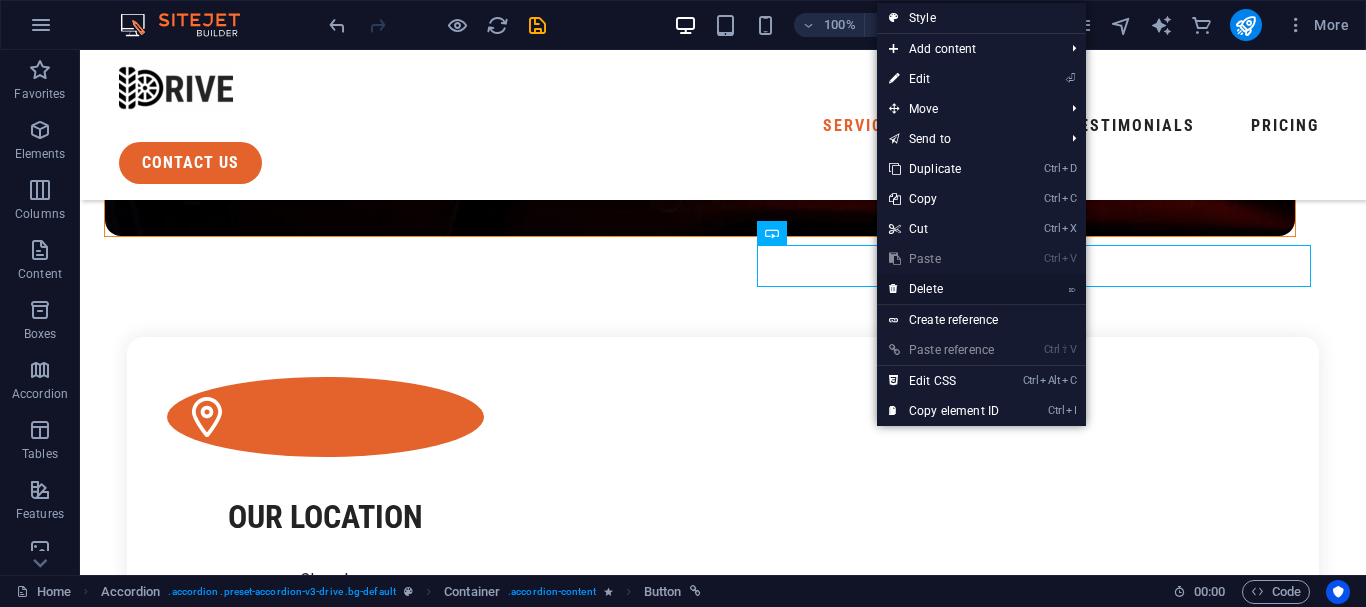 click on "⌦  Delete" at bounding box center [944, 289] 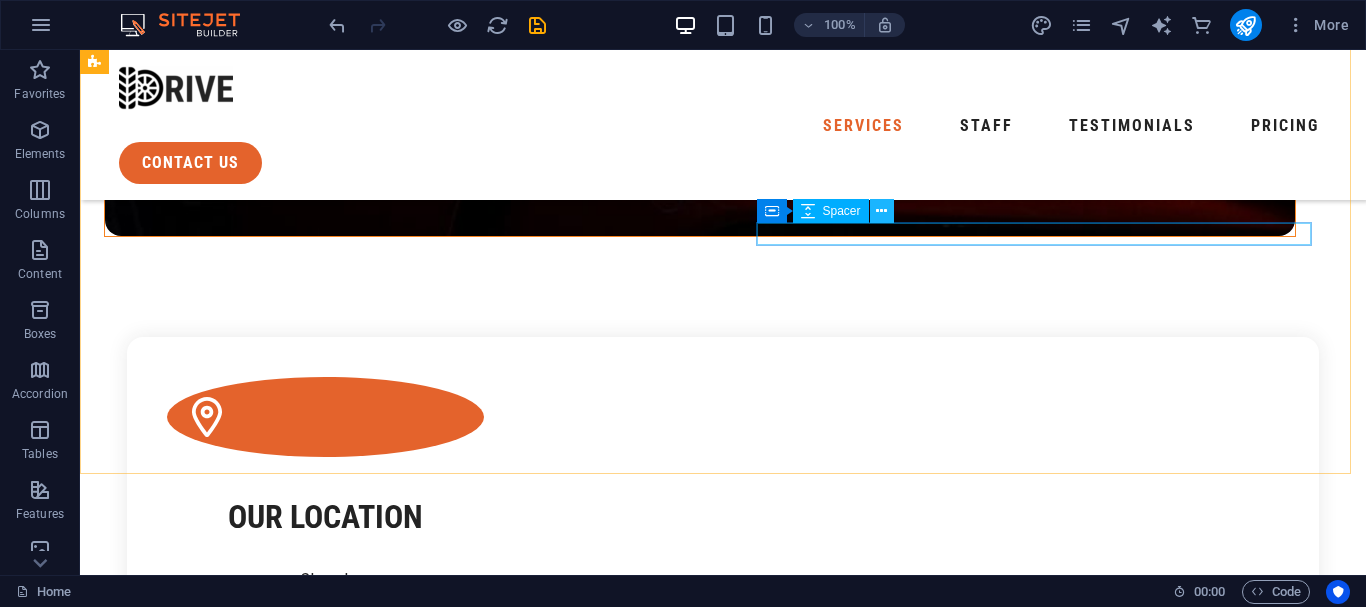 click at bounding box center [881, 211] 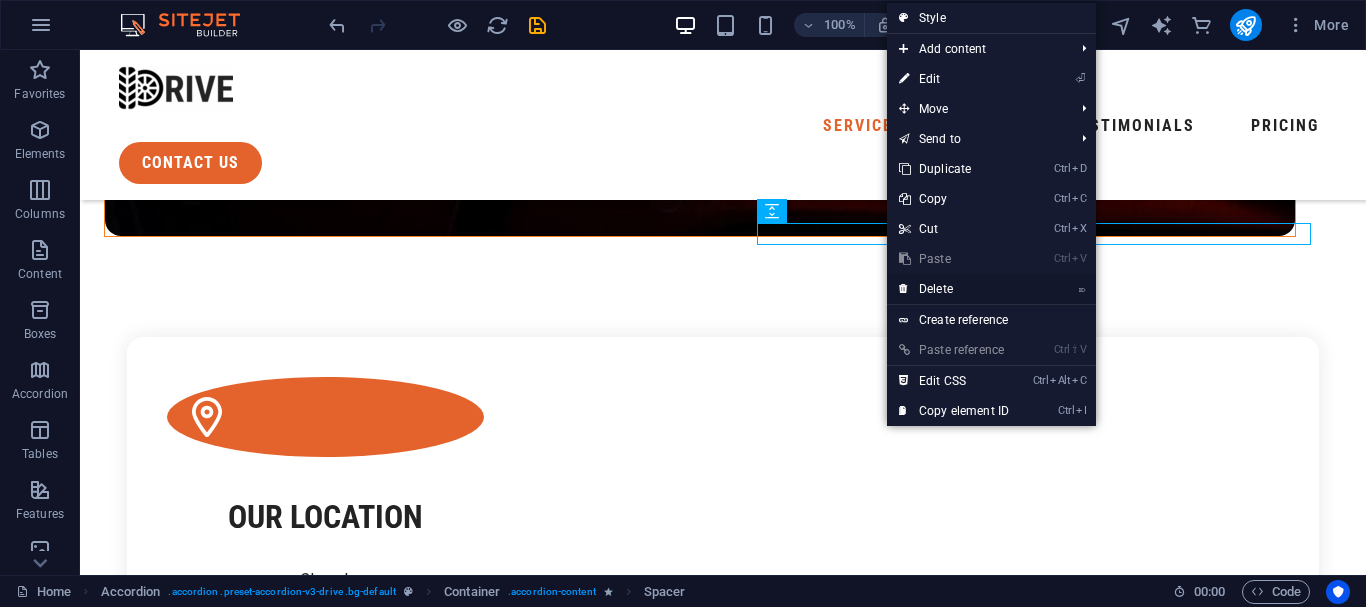 click on "⌦  Delete" at bounding box center (954, 289) 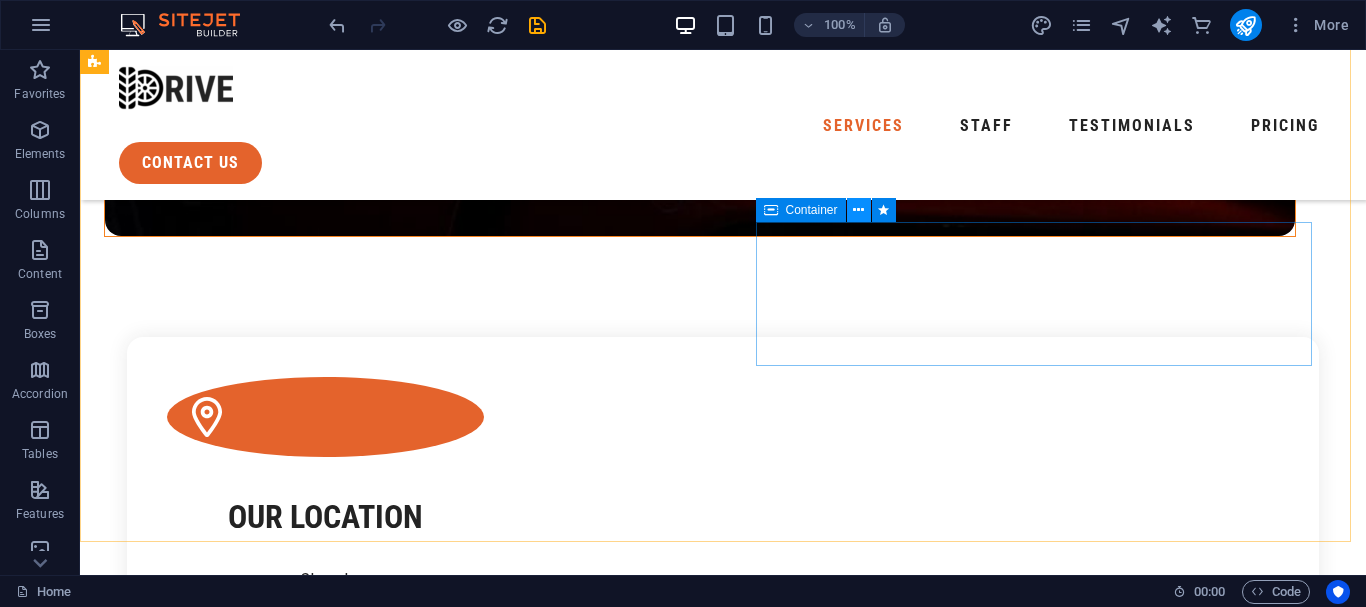 click at bounding box center [858, 210] 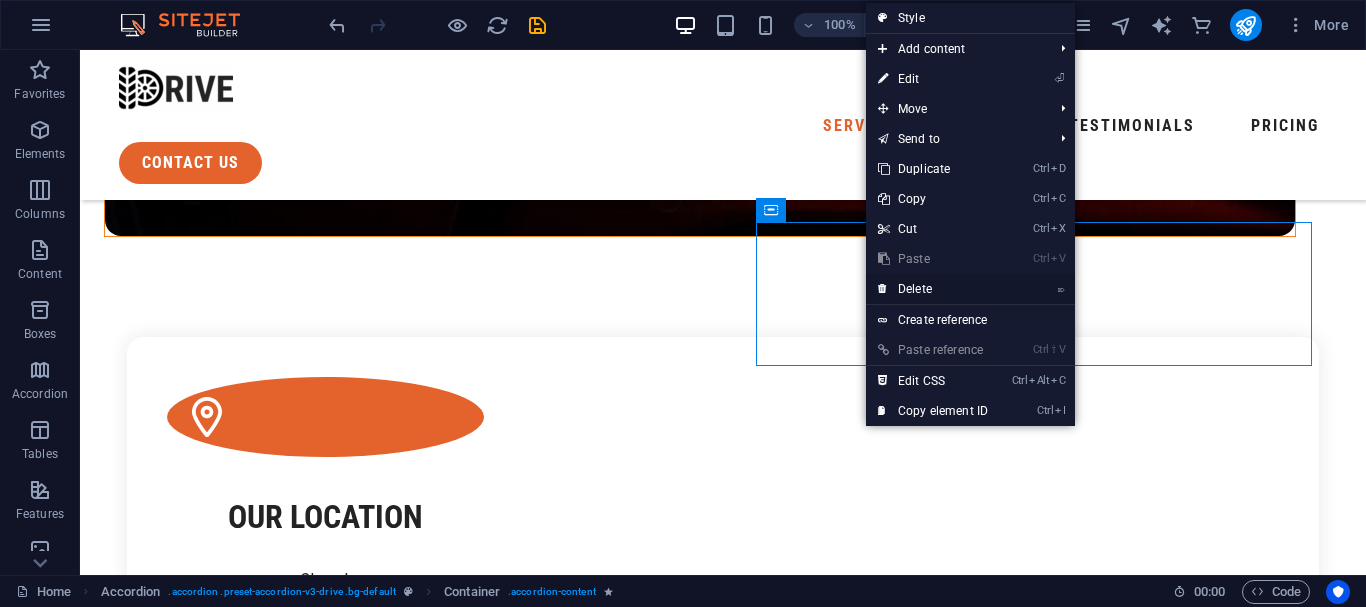 click on "⌦  Delete" at bounding box center (933, 289) 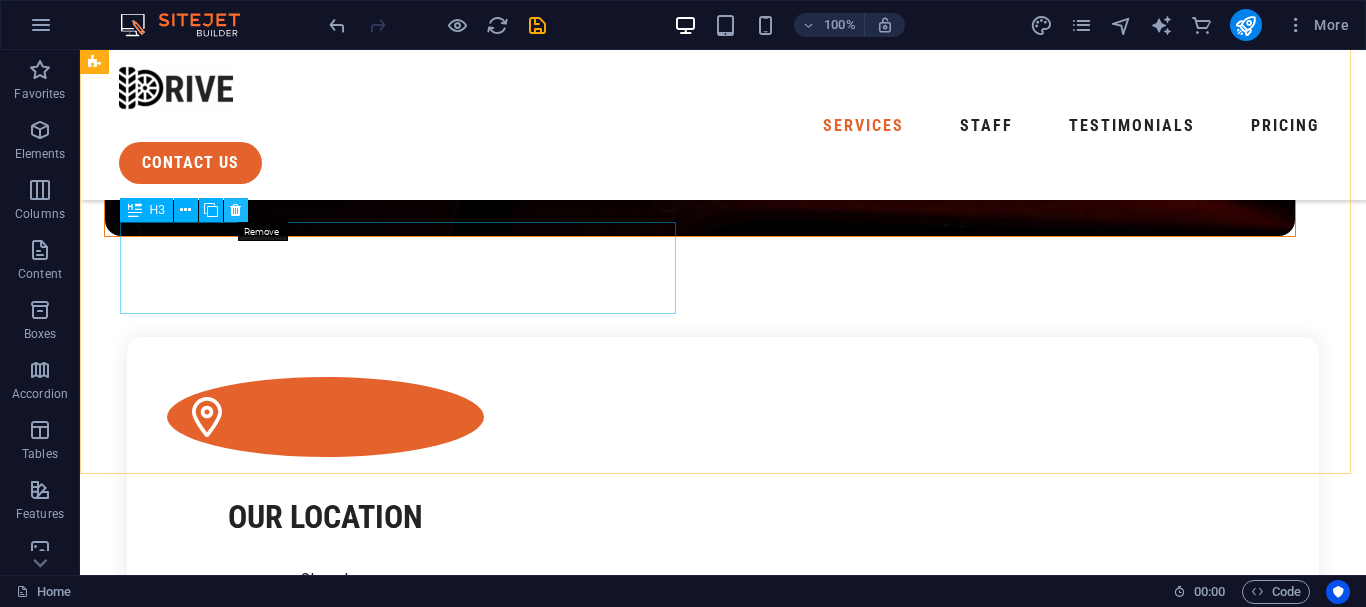 click at bounding box center (235, 210) 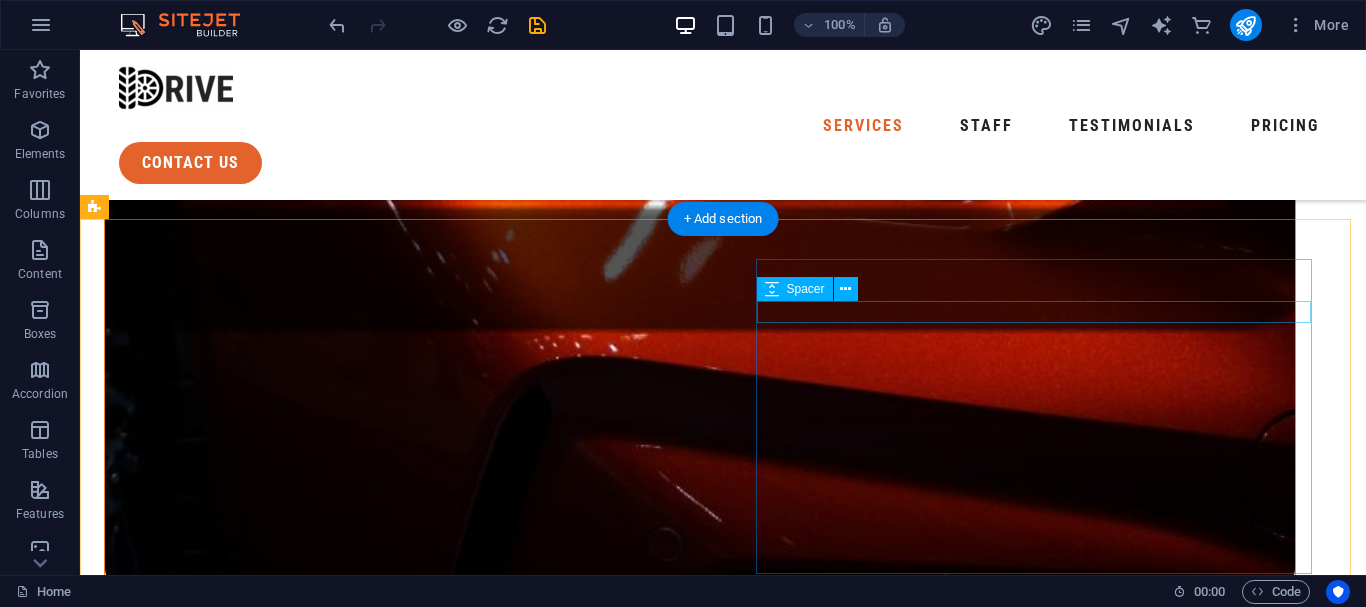 scroll, scrollTop: 1312, scrollLeft: 0, axis: vertical 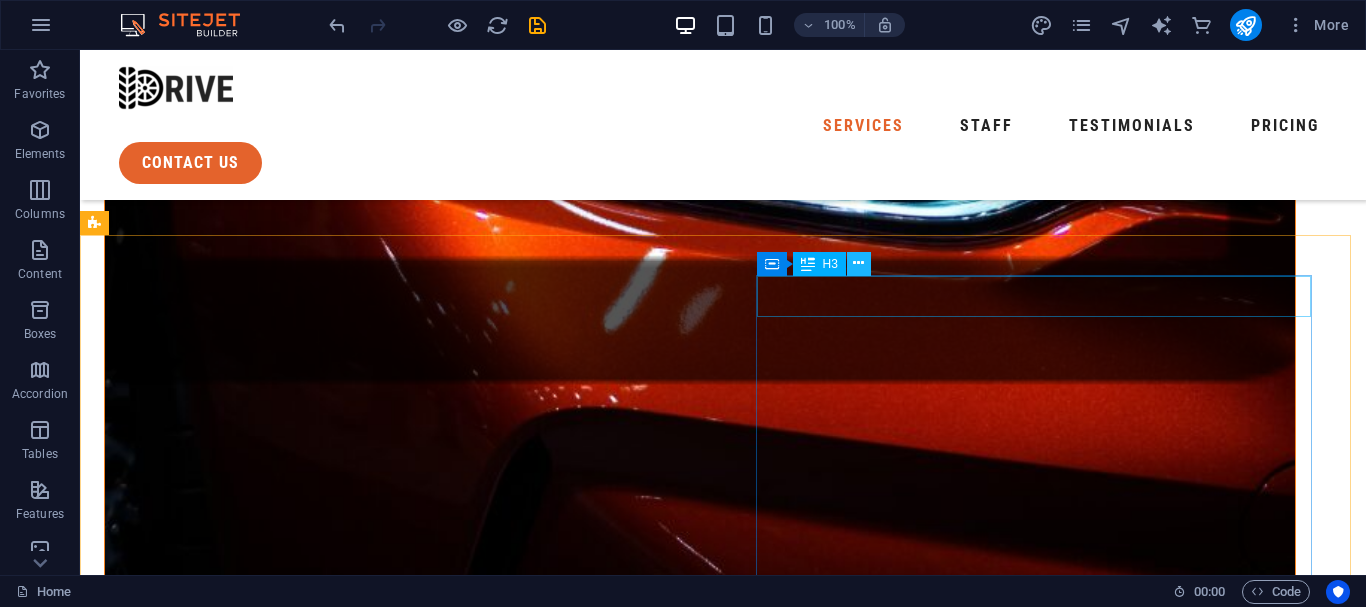 click at bounding box center (858, 263) 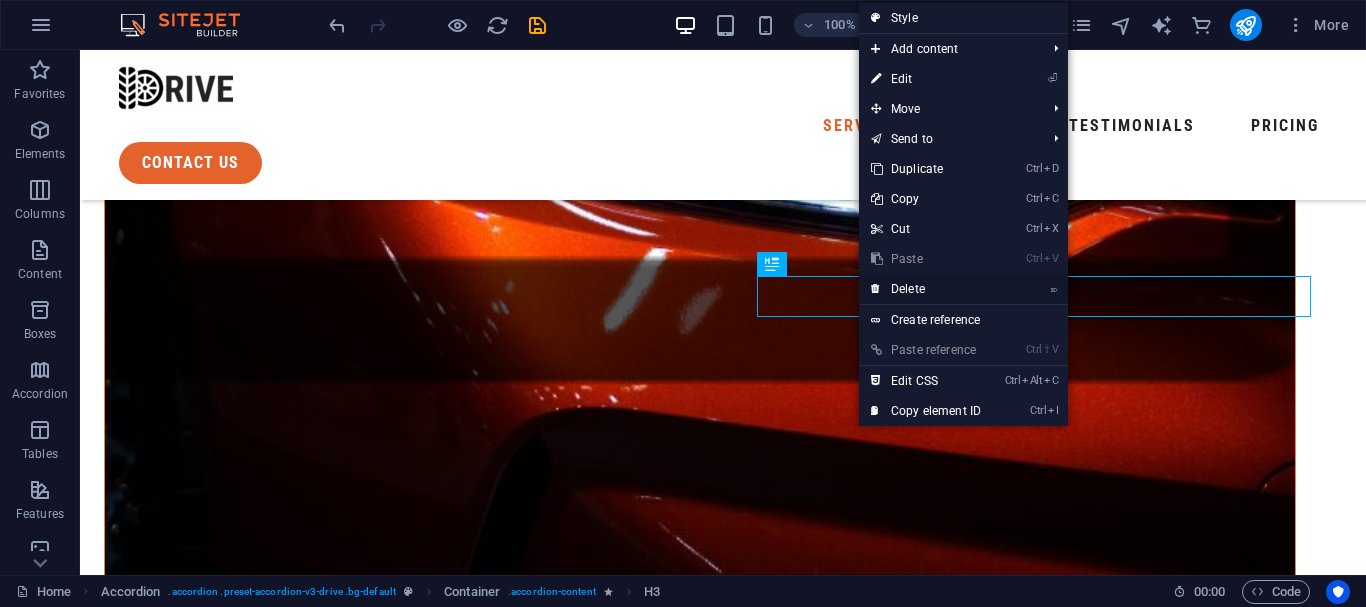 click on "⌦  Delete" at bounding box center (926, 289) 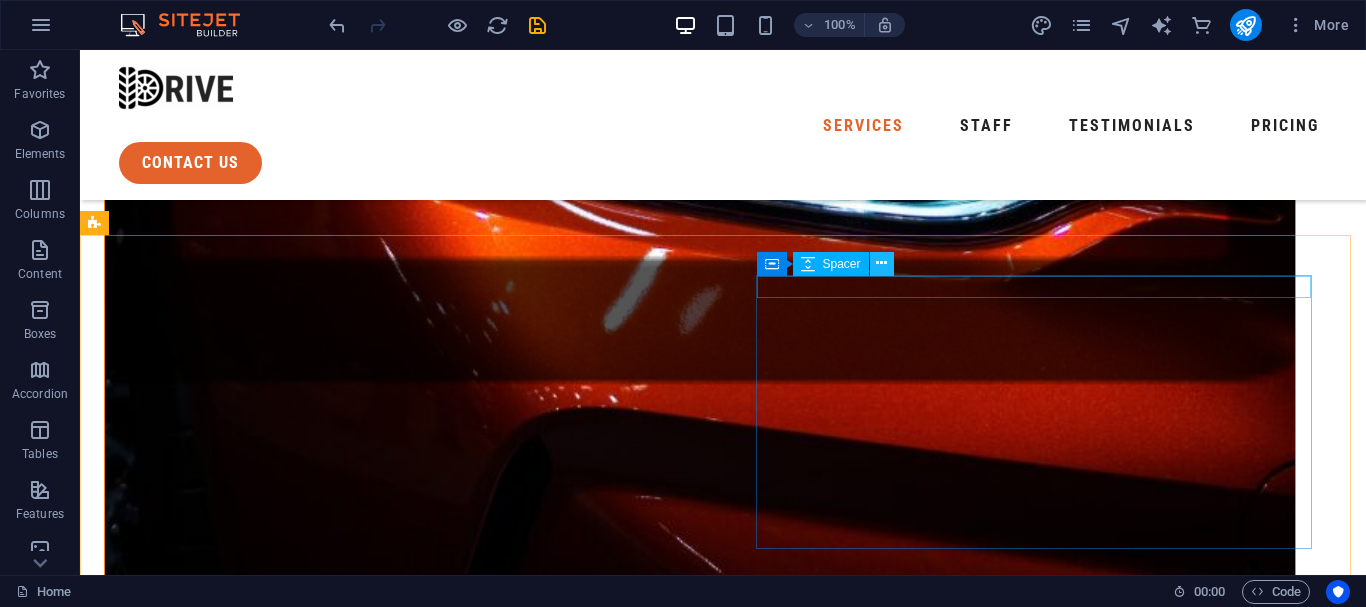 click at bounding box center [881, 263] 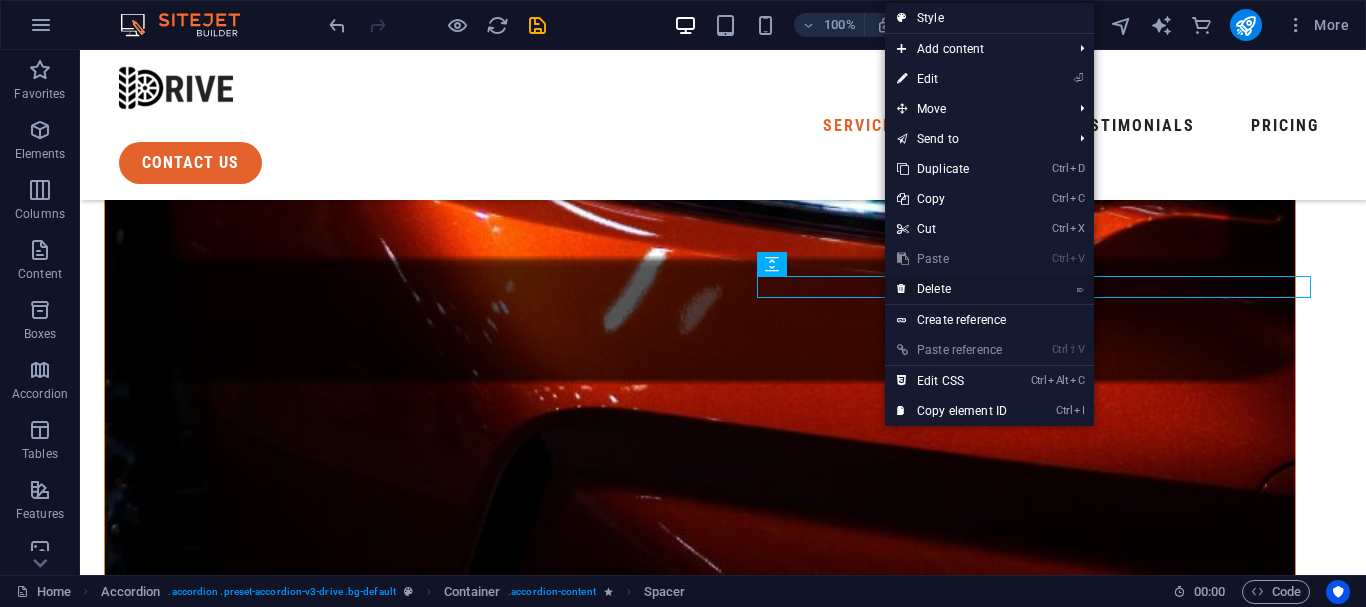 click on "⌦  Delete" at bounding box center (952, 289) 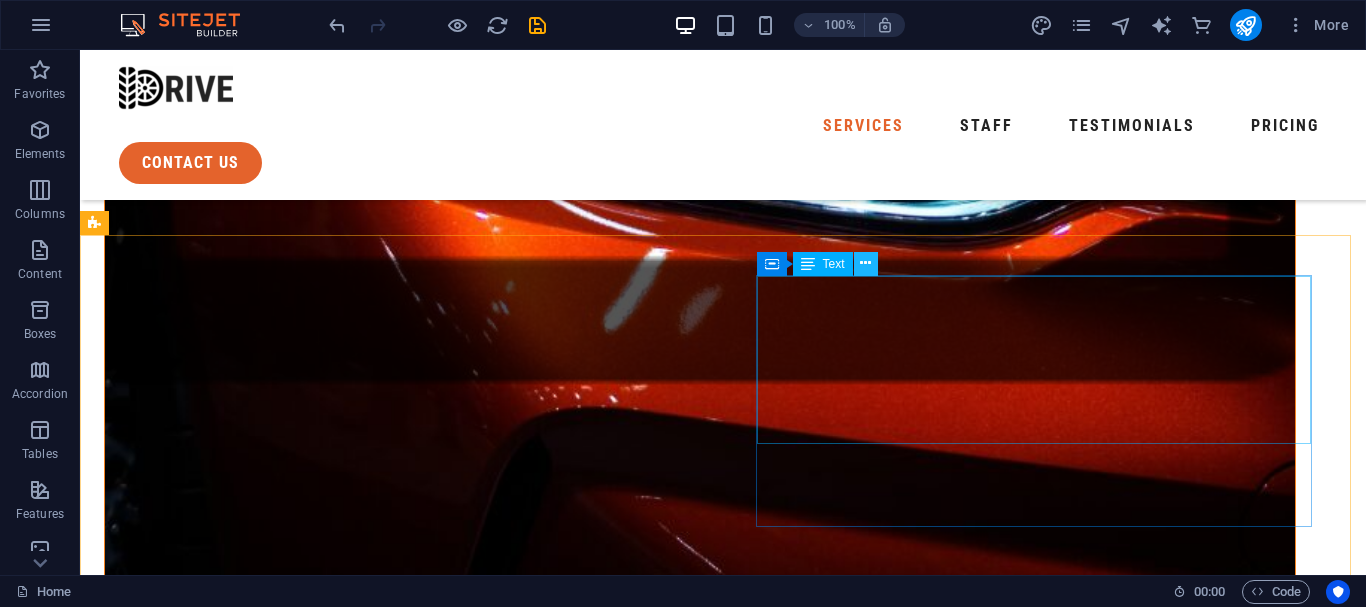 click at bounding box center [865, 263] 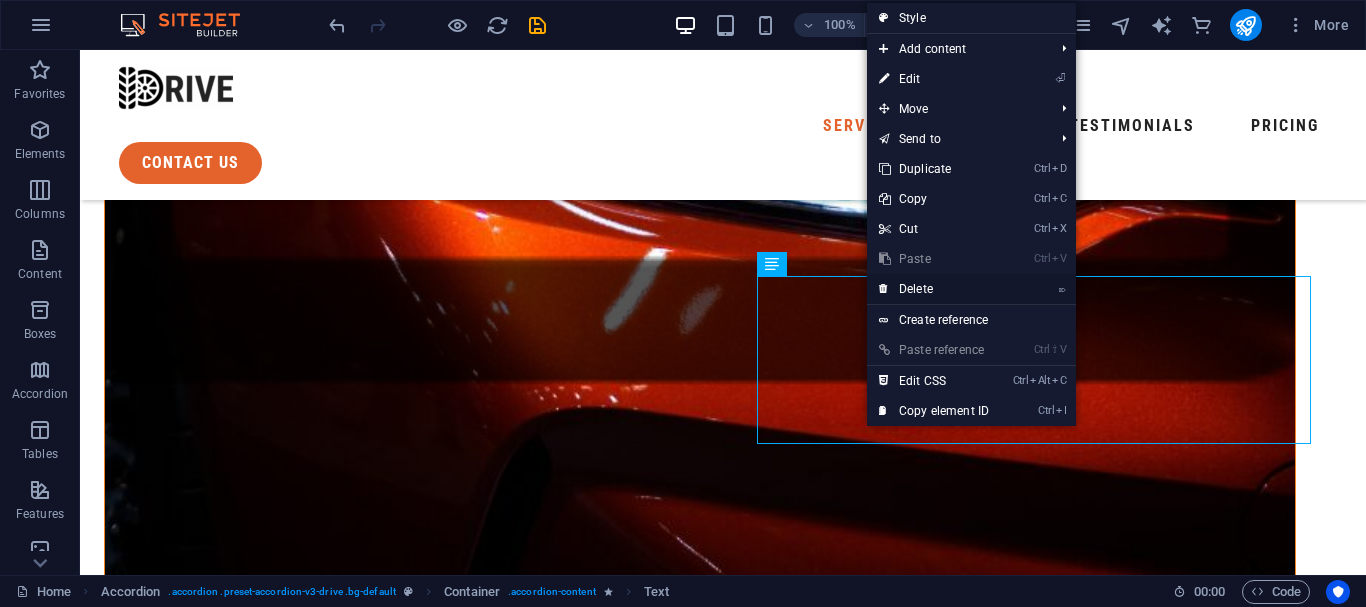 click on "⌦  Delete" at bounding box center [934, 289] 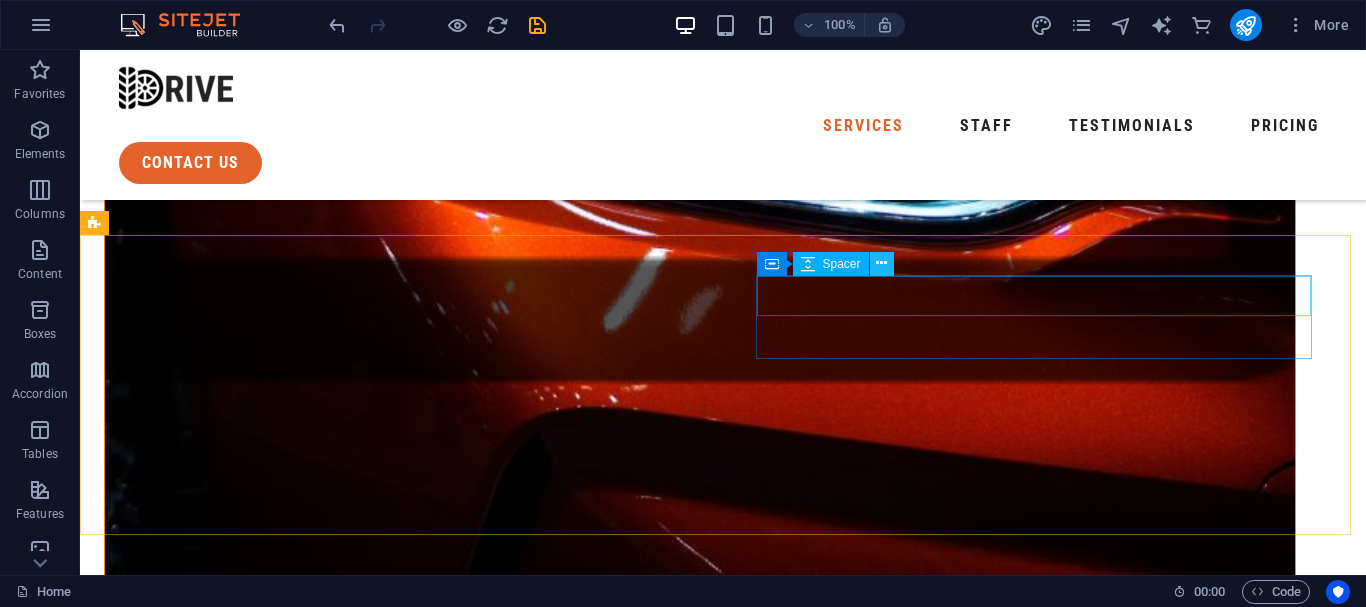 click at bounding box center [881, 263] 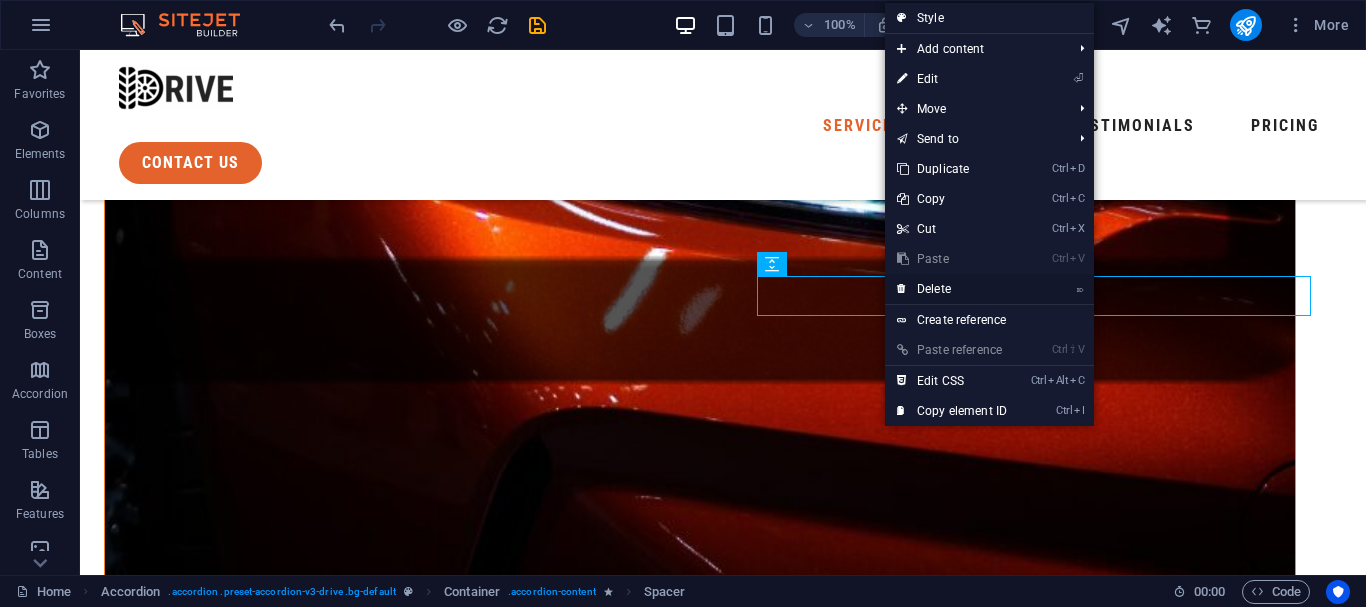 click on "⌦  Delete" at bounding box center (952, 289) 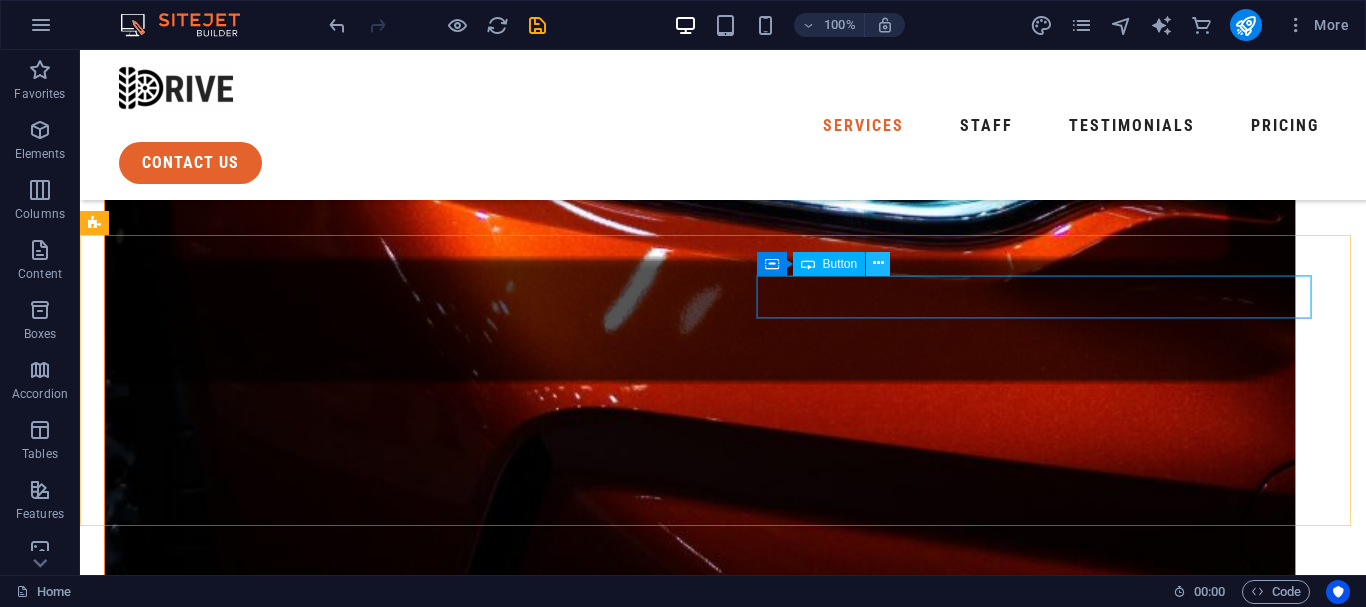 click at bounding box center [878, 263] 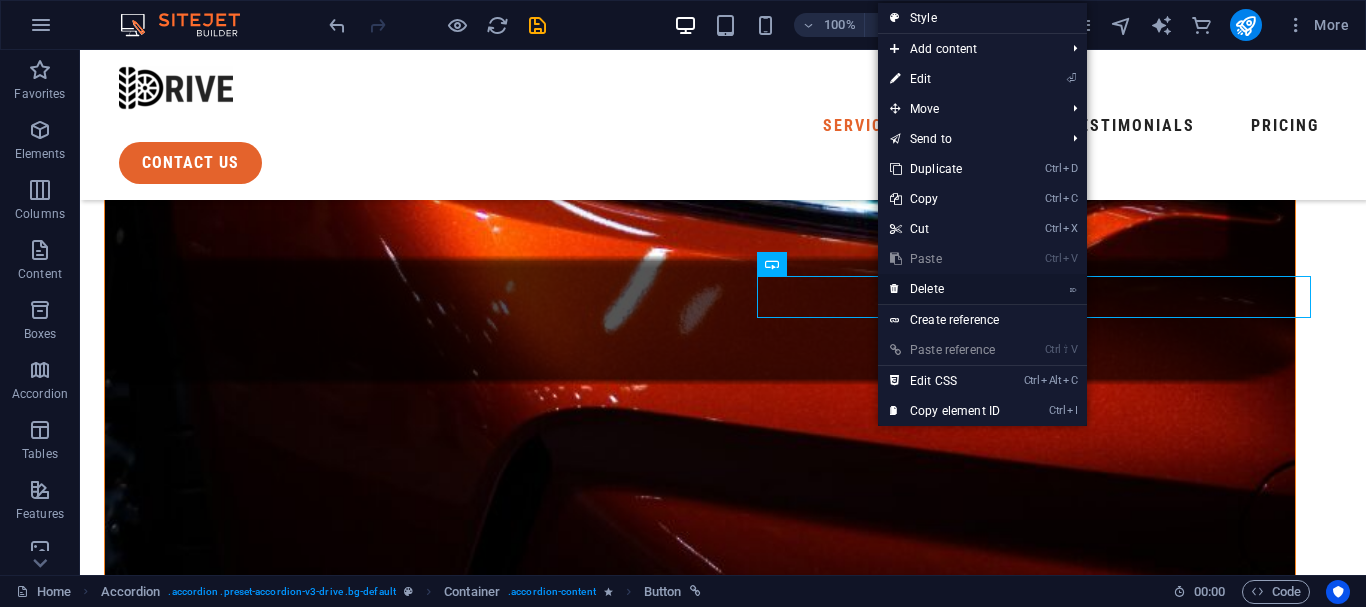 click on "⌦  Delete" at bounding box center (945, 289) 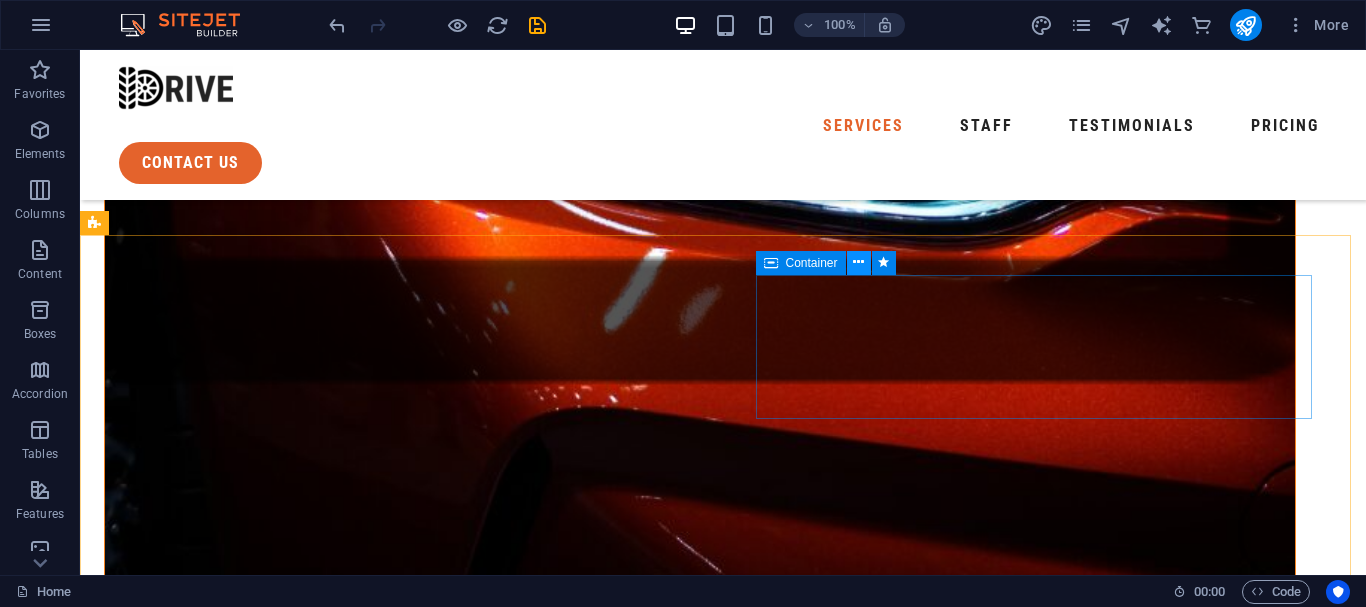 click at bounding box center [859, 263] 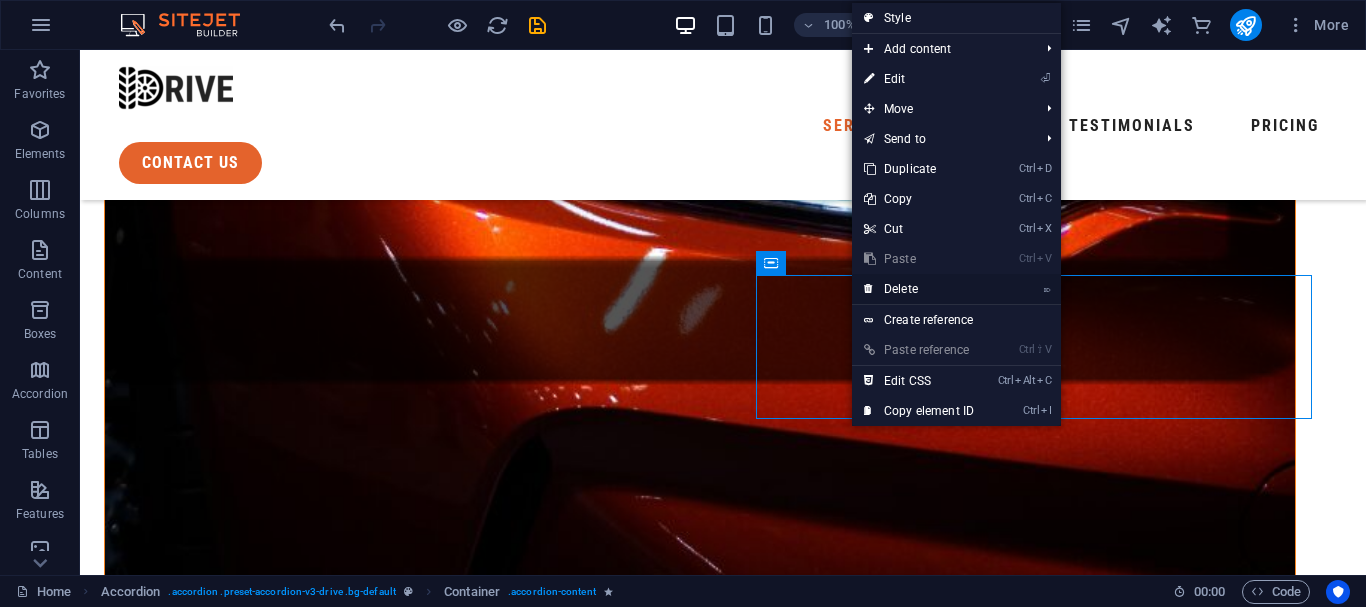 click on "⌦  Delete" at bounding box center (919, 289) 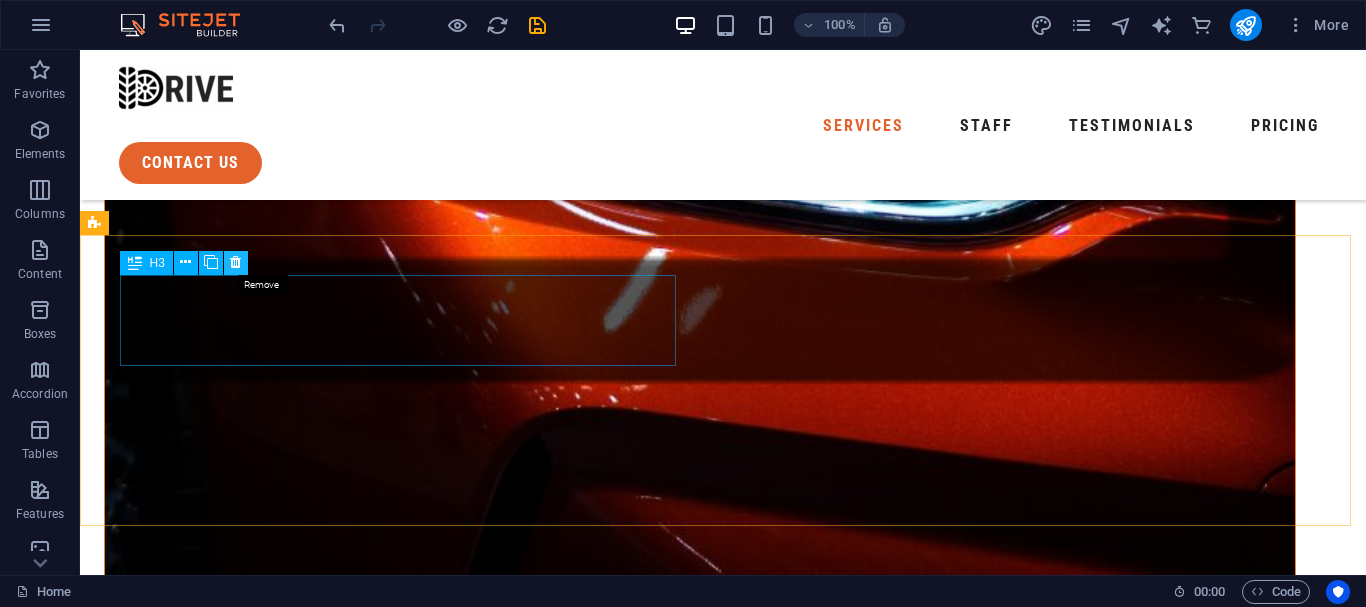 click at bounding box center (235, 262) 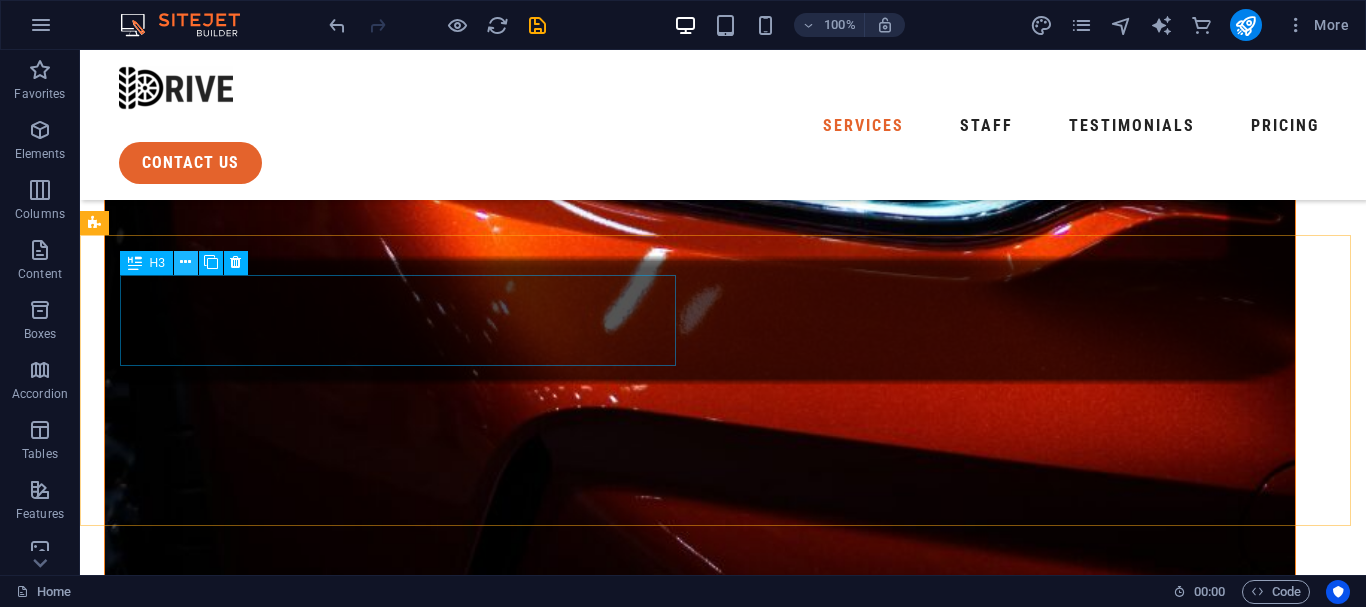 click at bounding box center (186, 263) 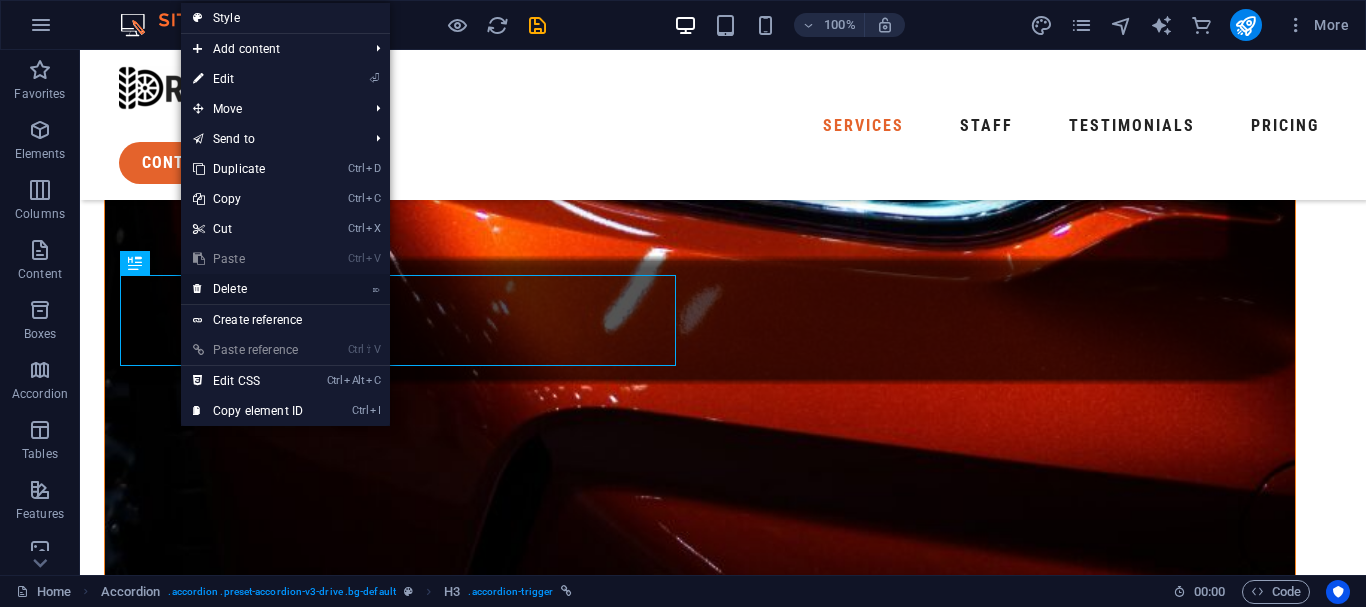 click on "⌦  Delete" at bounding box center [248, 289] 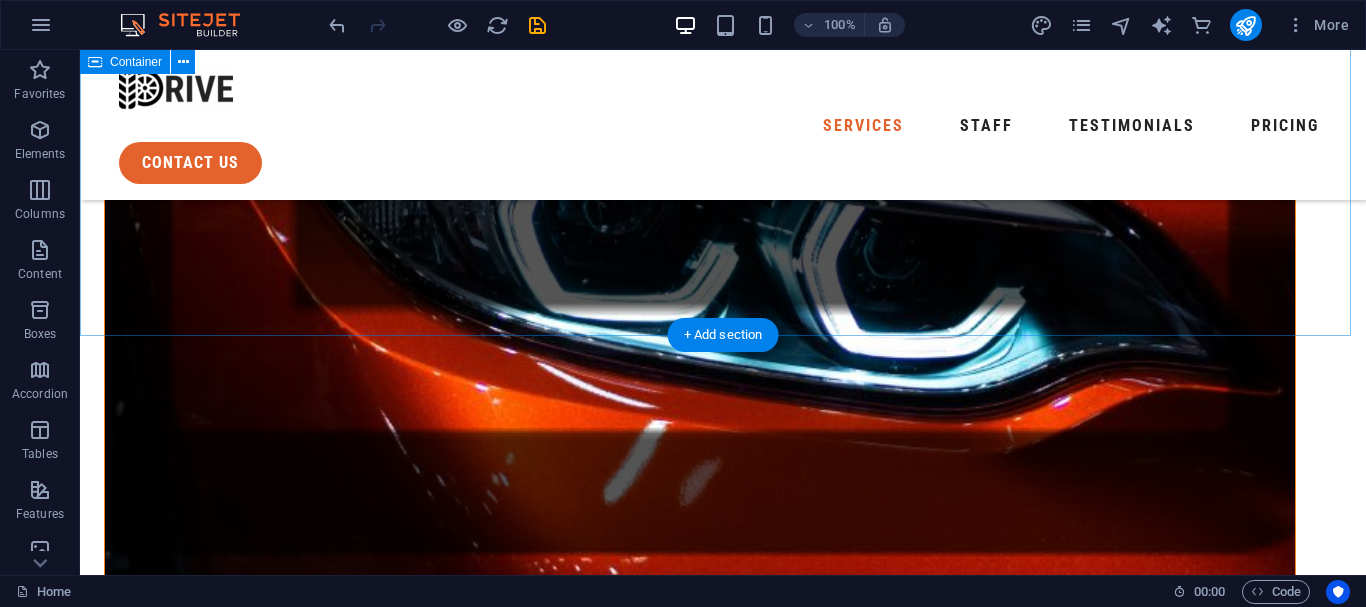 scroll, scrollTop: 1212, scrollLeft: 0, axis: vertical 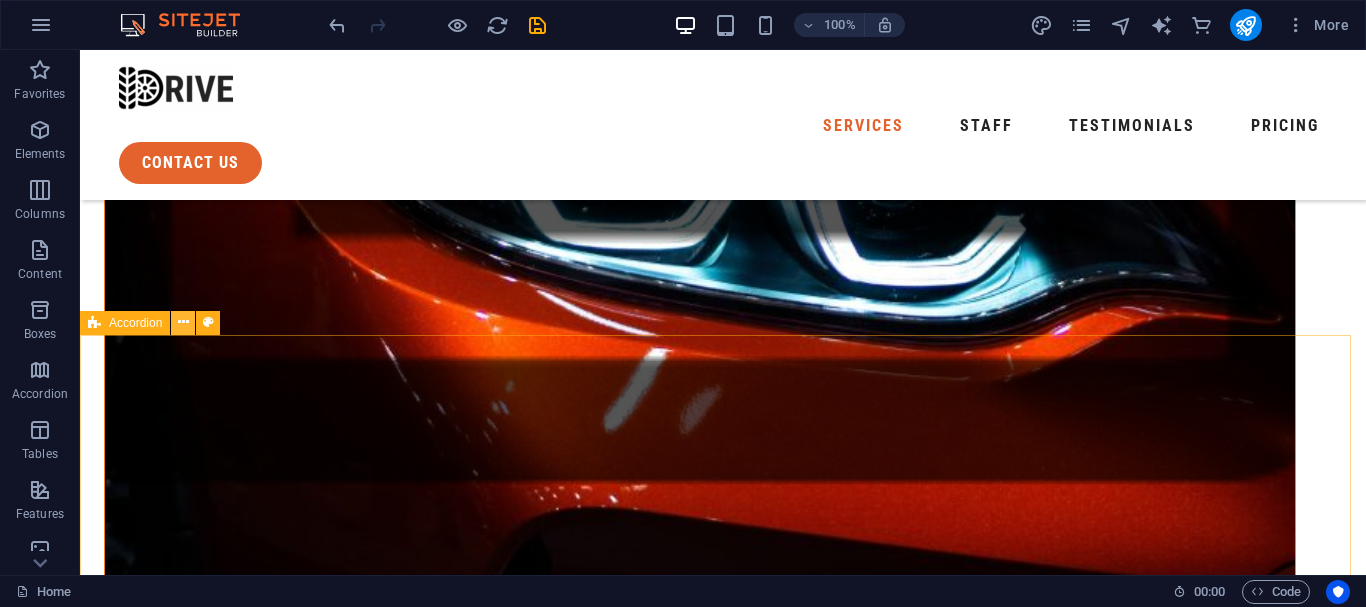 click at bounding box center [183, 322] 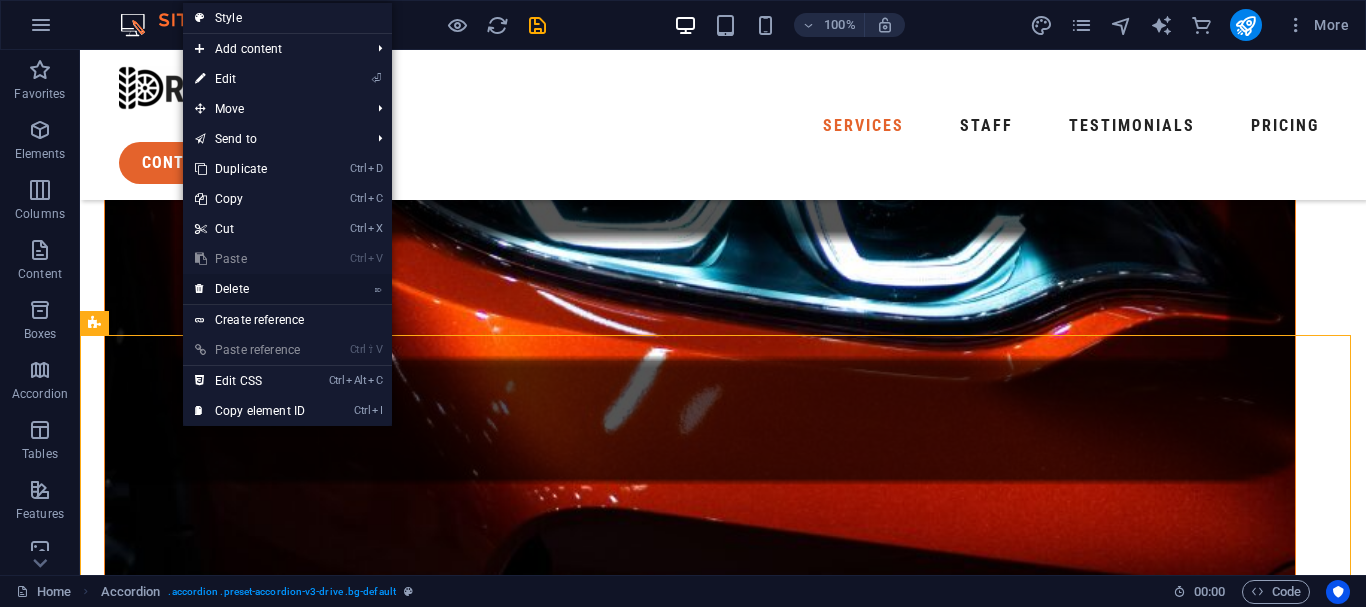 click on "⌦  Delete" at bounding box center [250, 289] 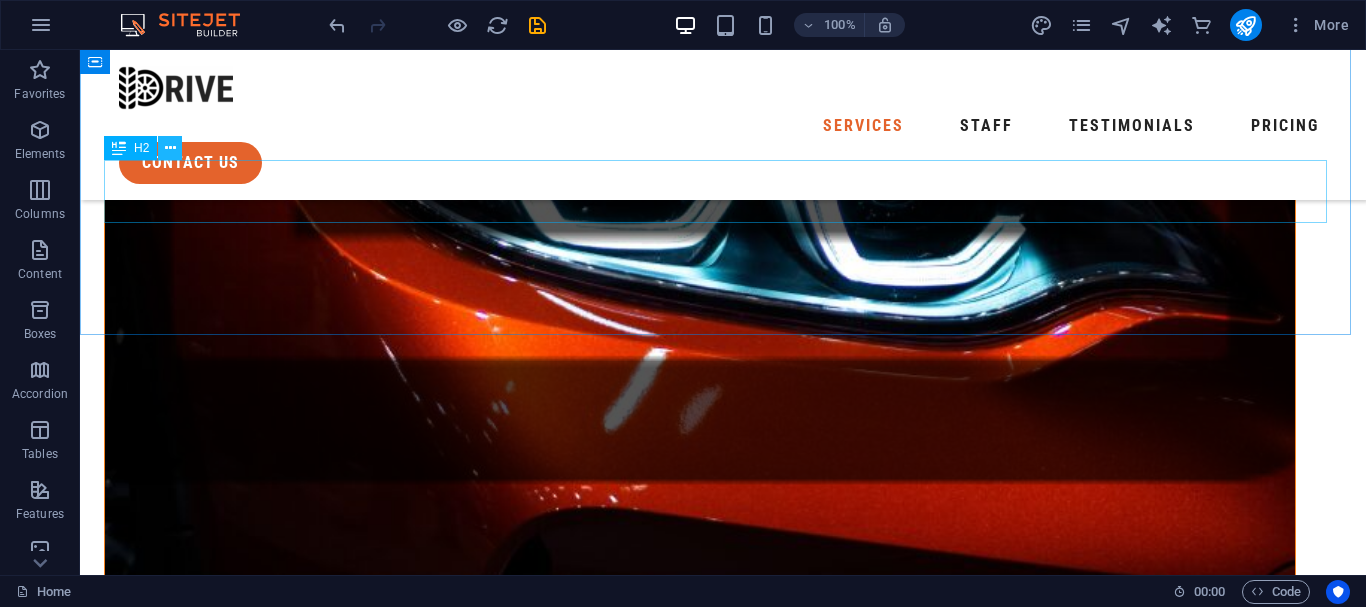 click at bounding box center (170, 148) 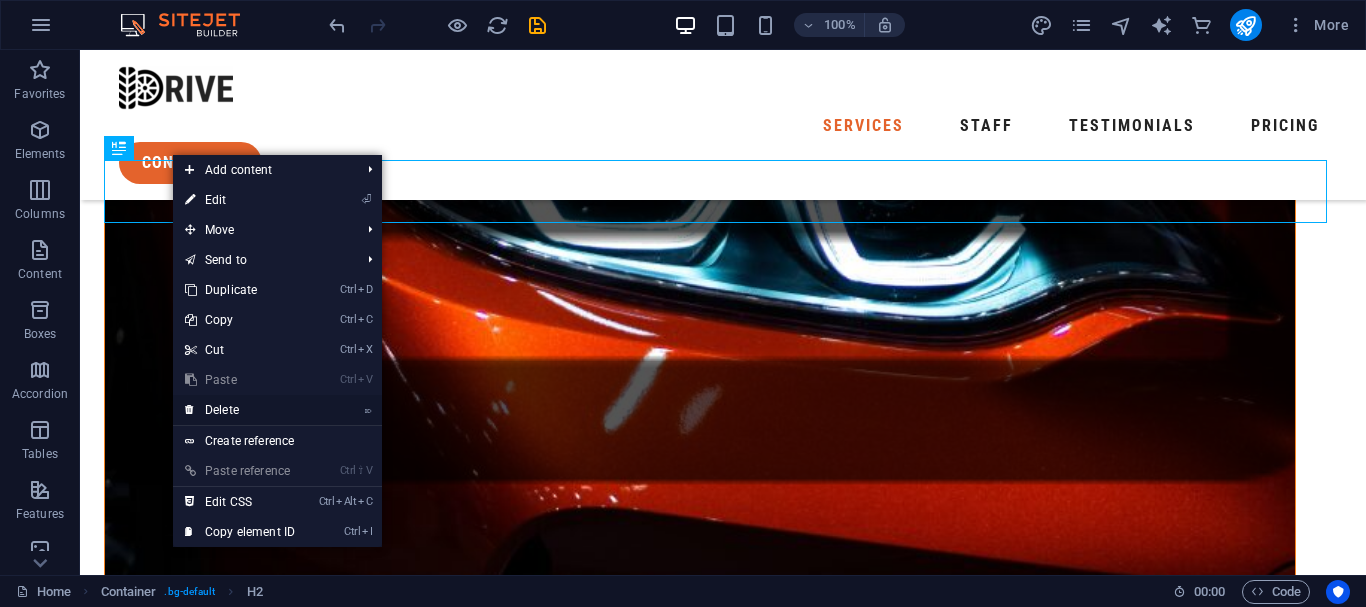 drag, startPoint x: 258, startPoint y: 403, endPoint x: 173, endPoint y: 352, distance: 99.12618 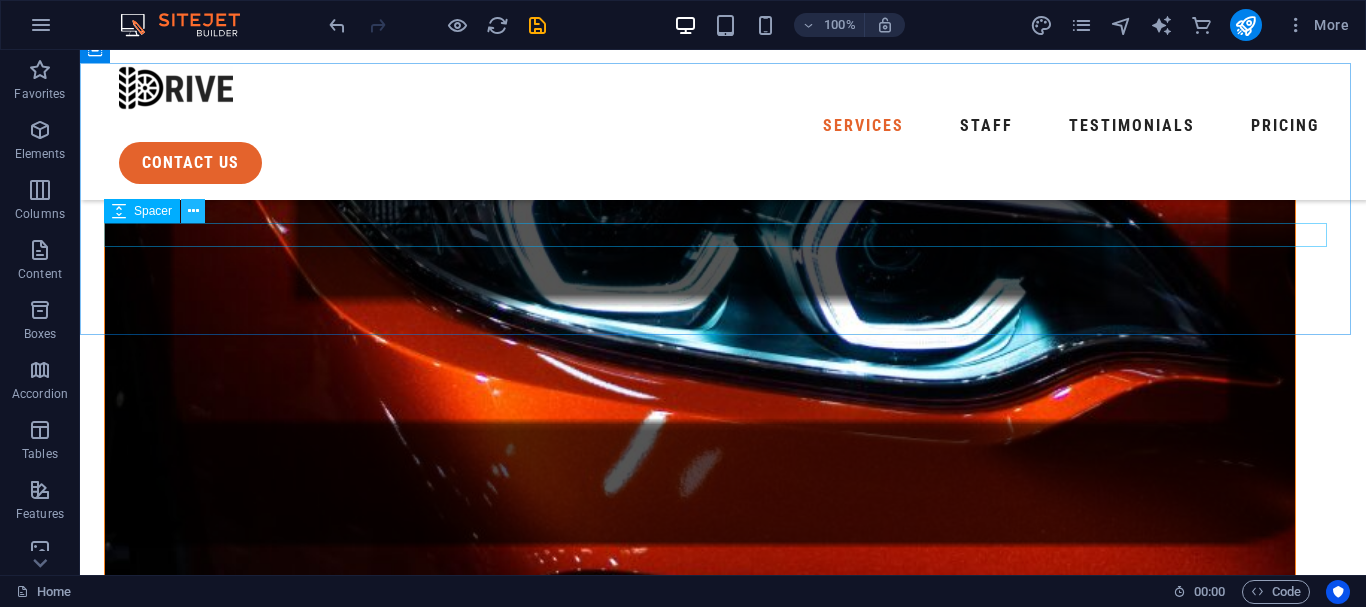 click at bounding box center (193, 211) 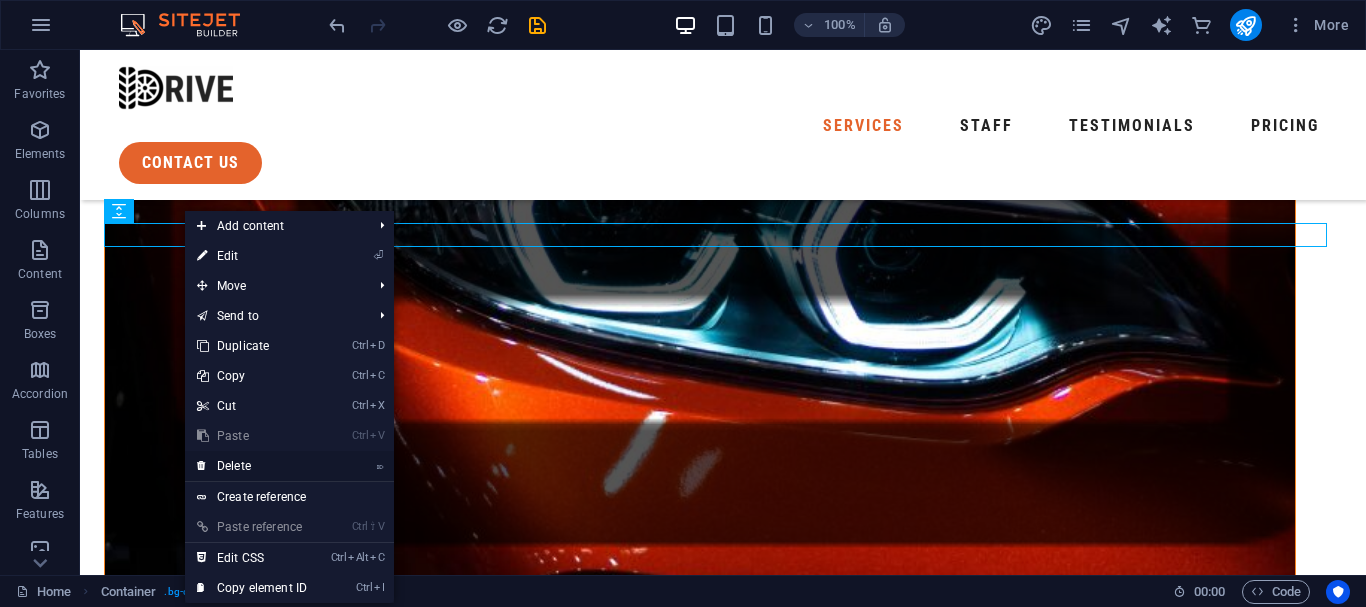 drag, startPoint x: 264, startPoint y: 468, endPoint x: 181, endPoint y: 410, distance: 101.257095 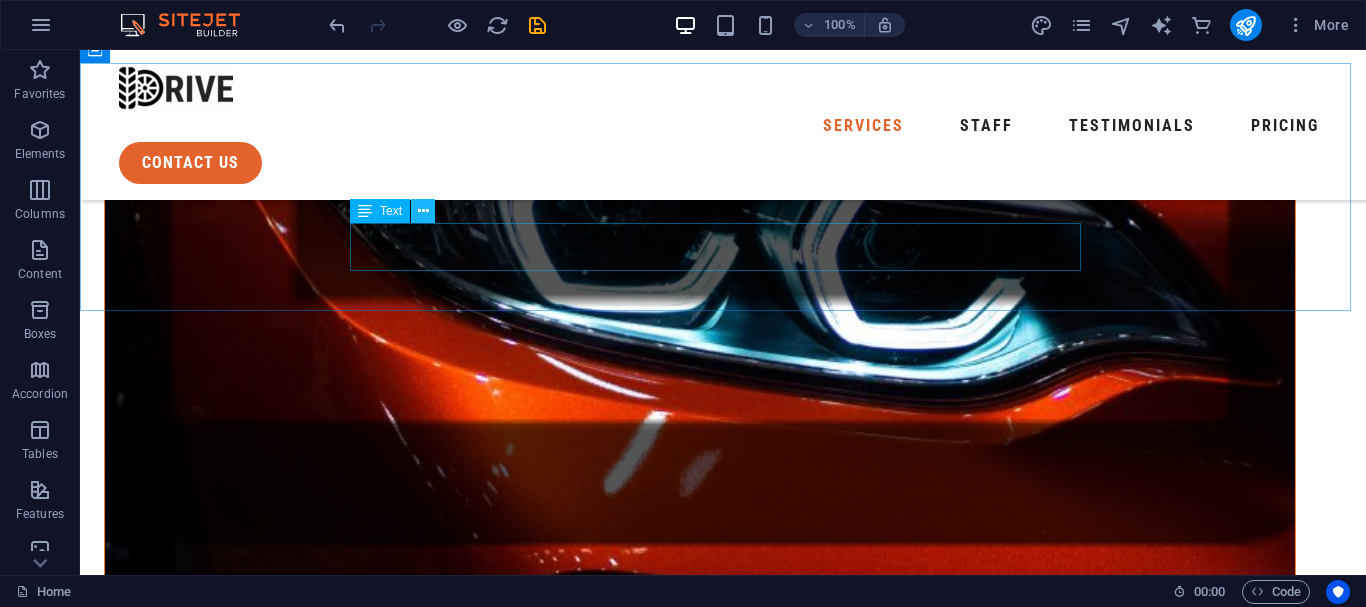 click at bounding box center [423, 211] 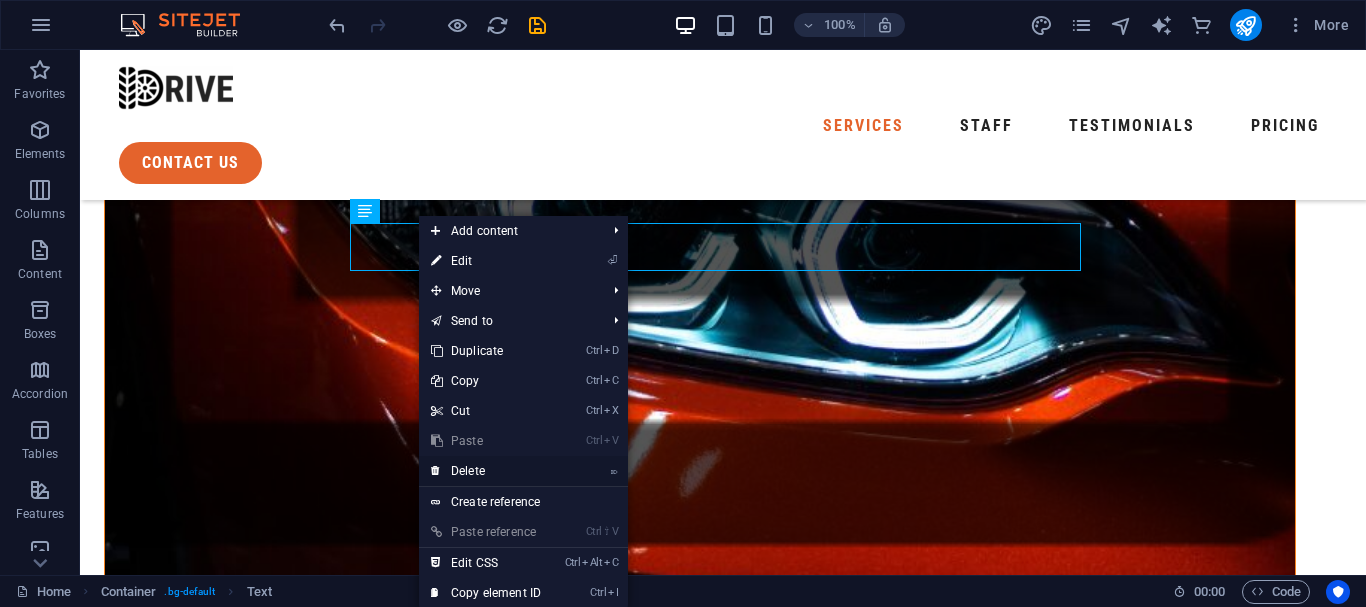 click on "⌦  Delete" at bounding box center [486, 471] 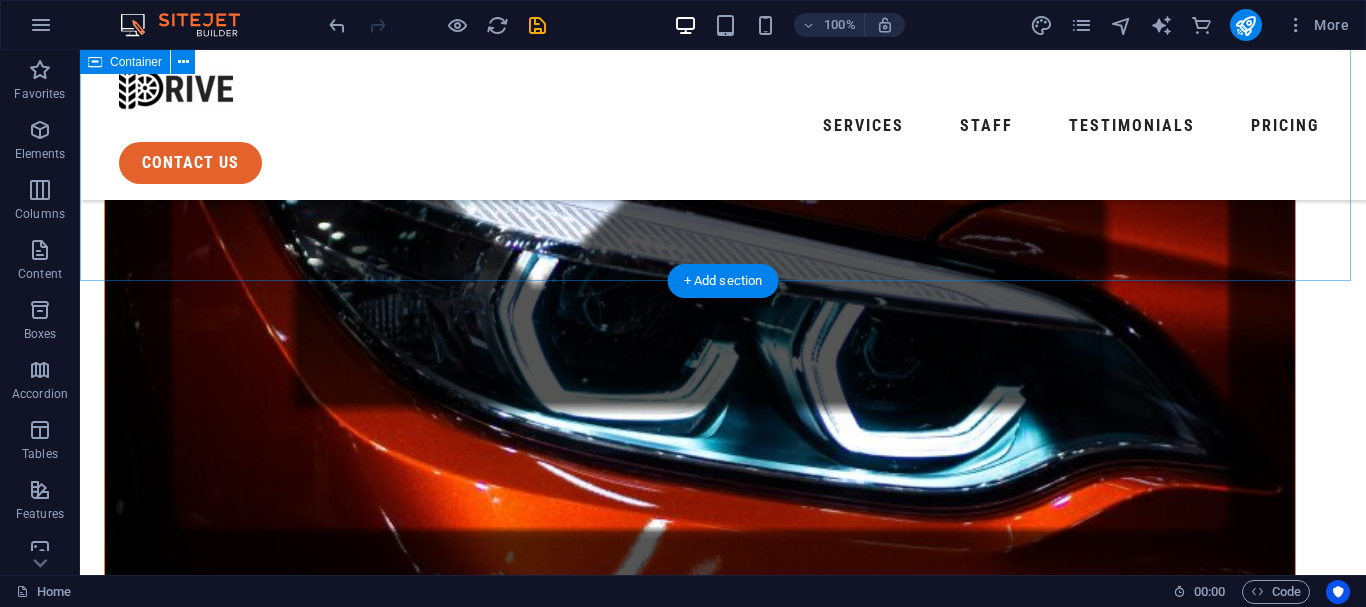 scroll, scrollTop: 1049, scrollLeft: 0, axis: vertical 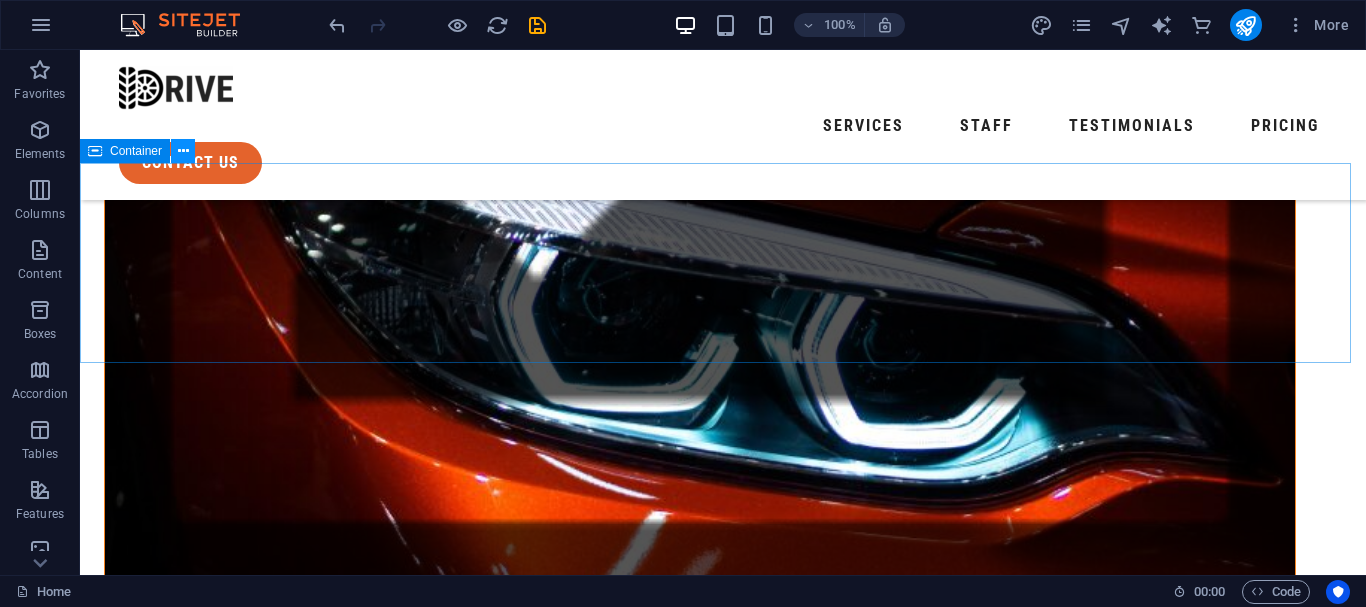click at bounding box center [183, 151] 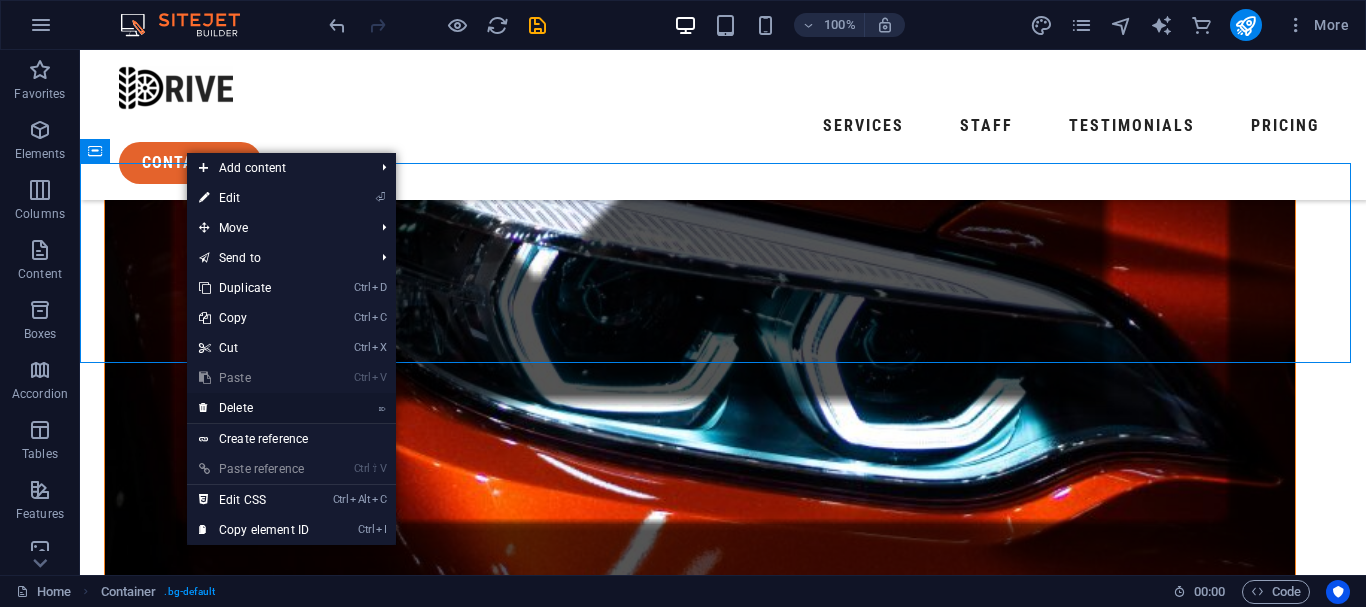 click on "⌦  Delete" at bounding box center (254, 408) 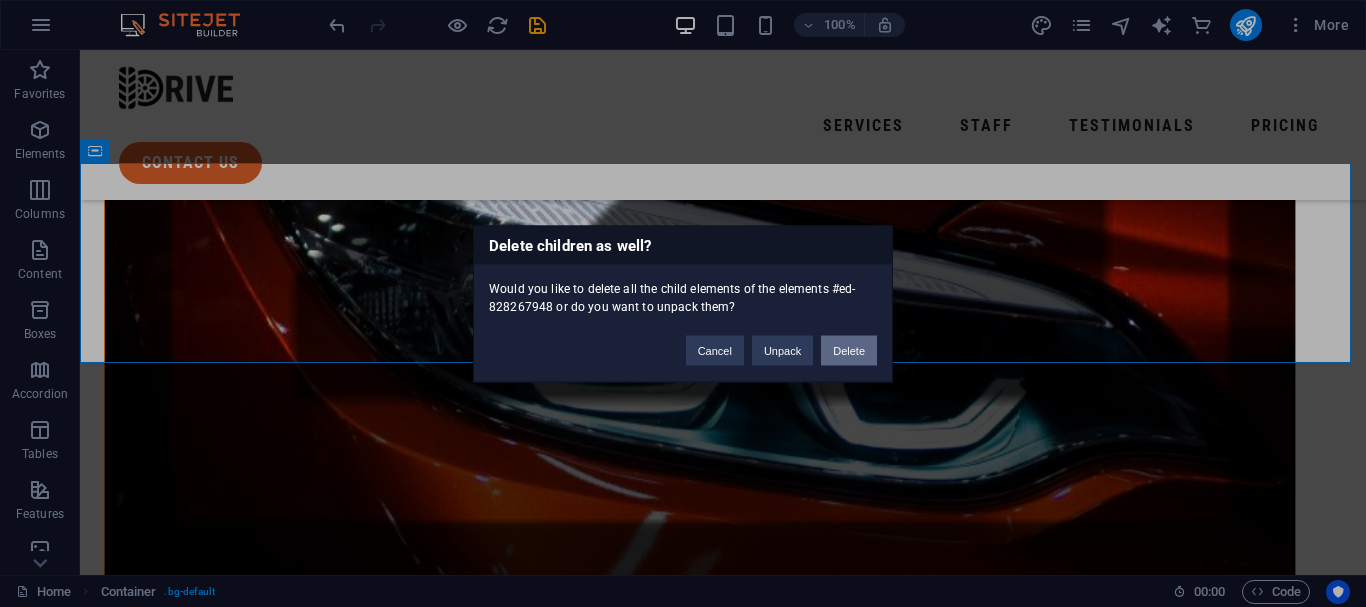 click on "Delete" at bounding box center (849, 350) 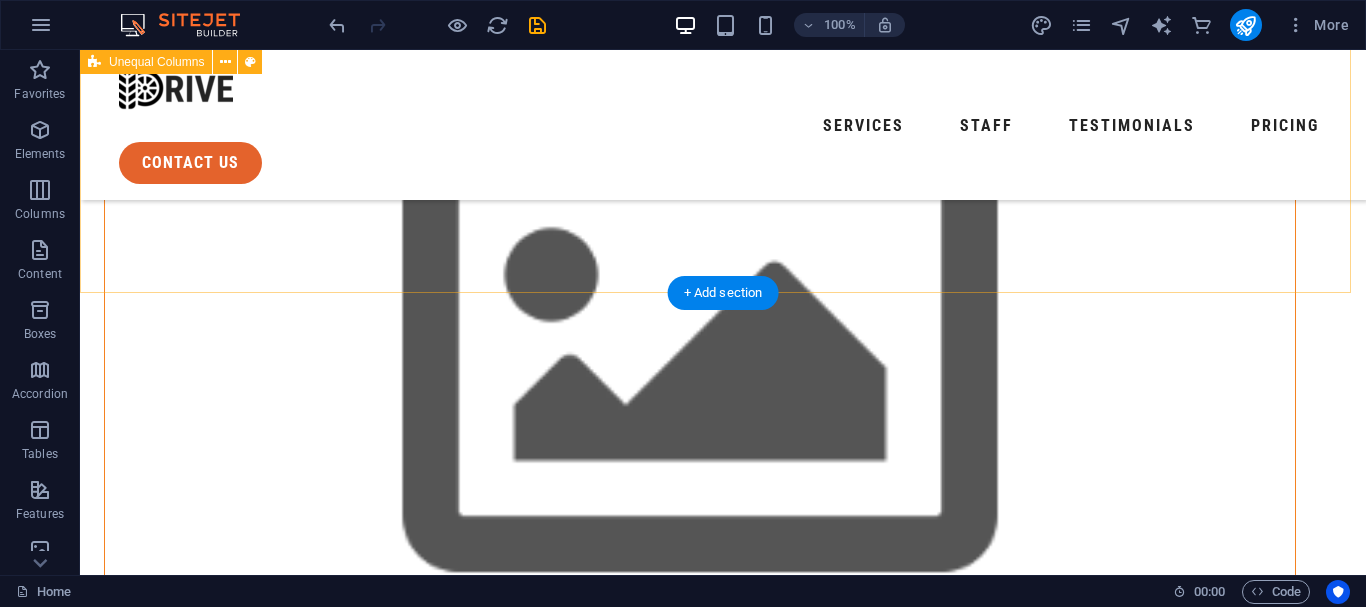scroll, scrollTop: 400, scrollLeft: 0, axis: vertical 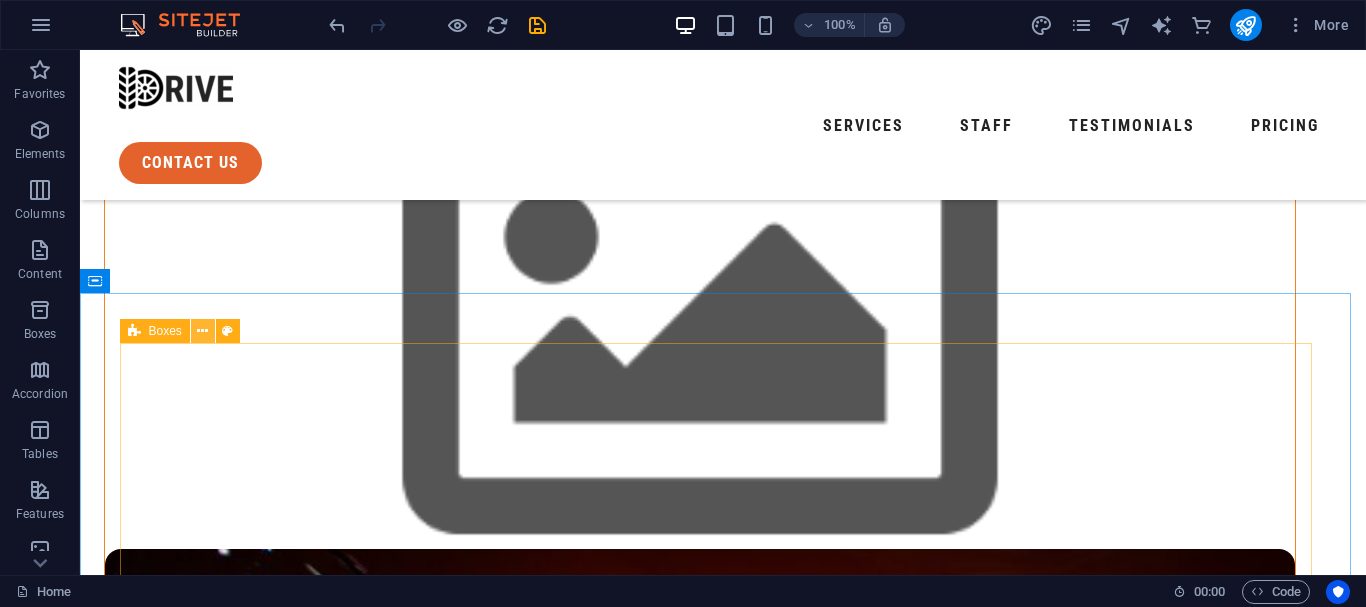 click at bounding box center (202, 331) 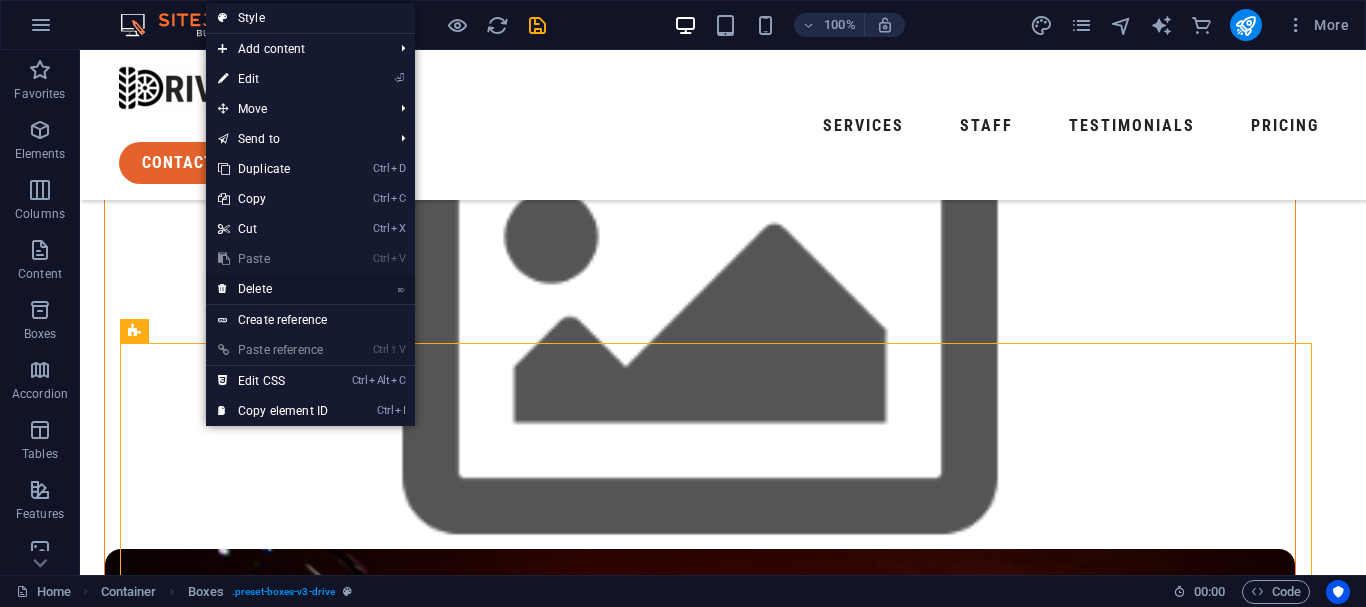 click on "⌦  Delete" at bounding box center (273, 289) 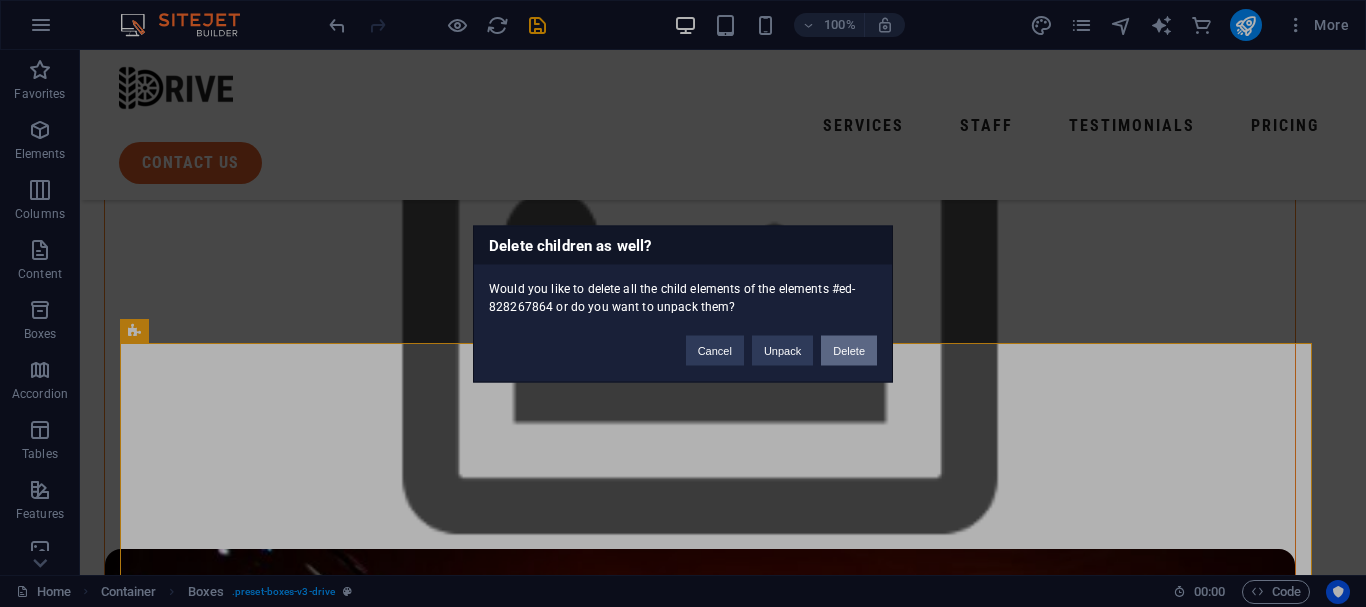 click on "Delete" at bounding box center (849, 350) 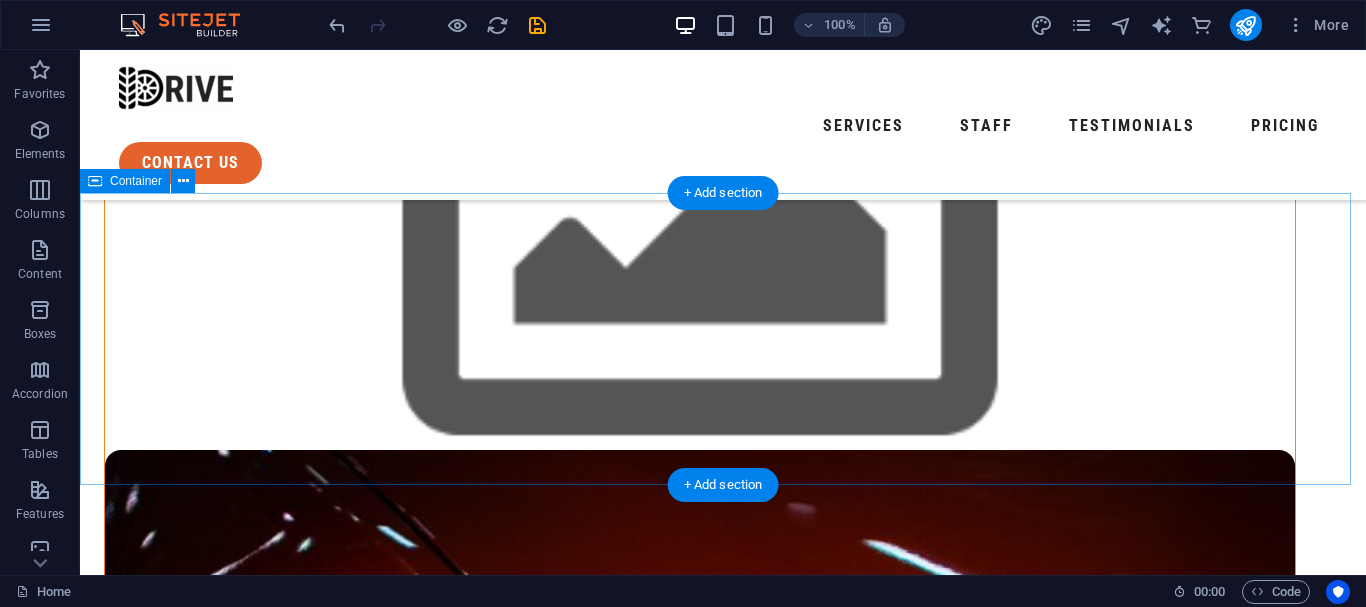 scroll, scrollTop: 500, scrollLeft: 0, axis: vertical 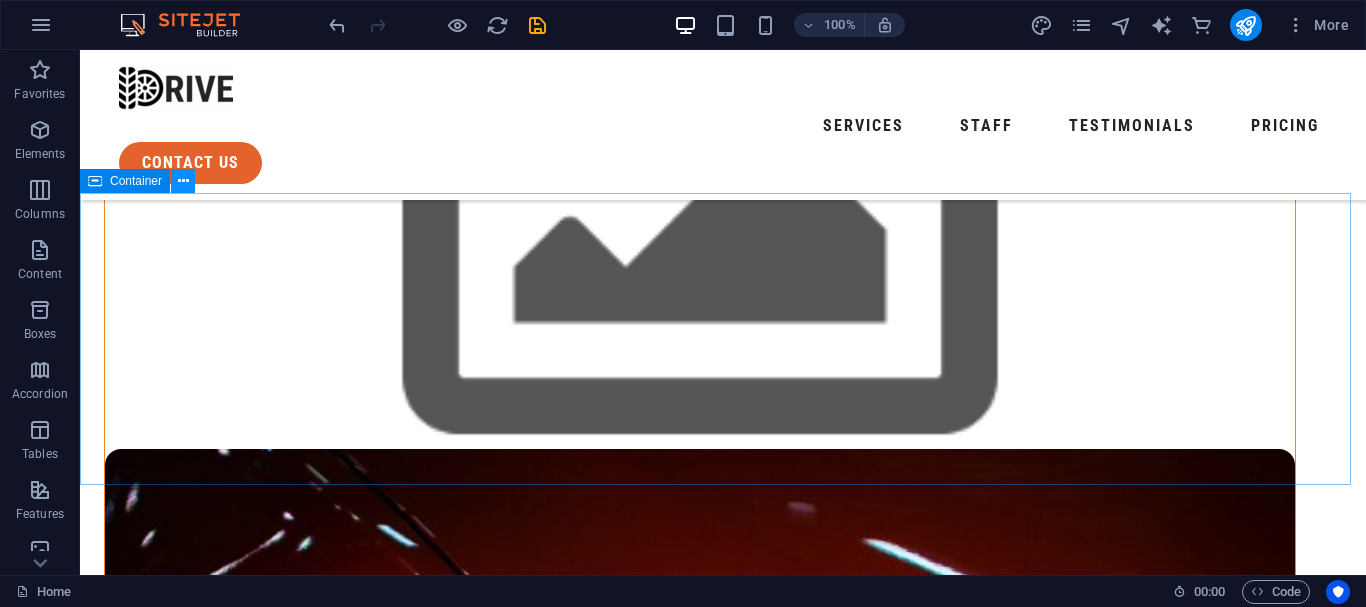 click at bounding box center (183, 181) 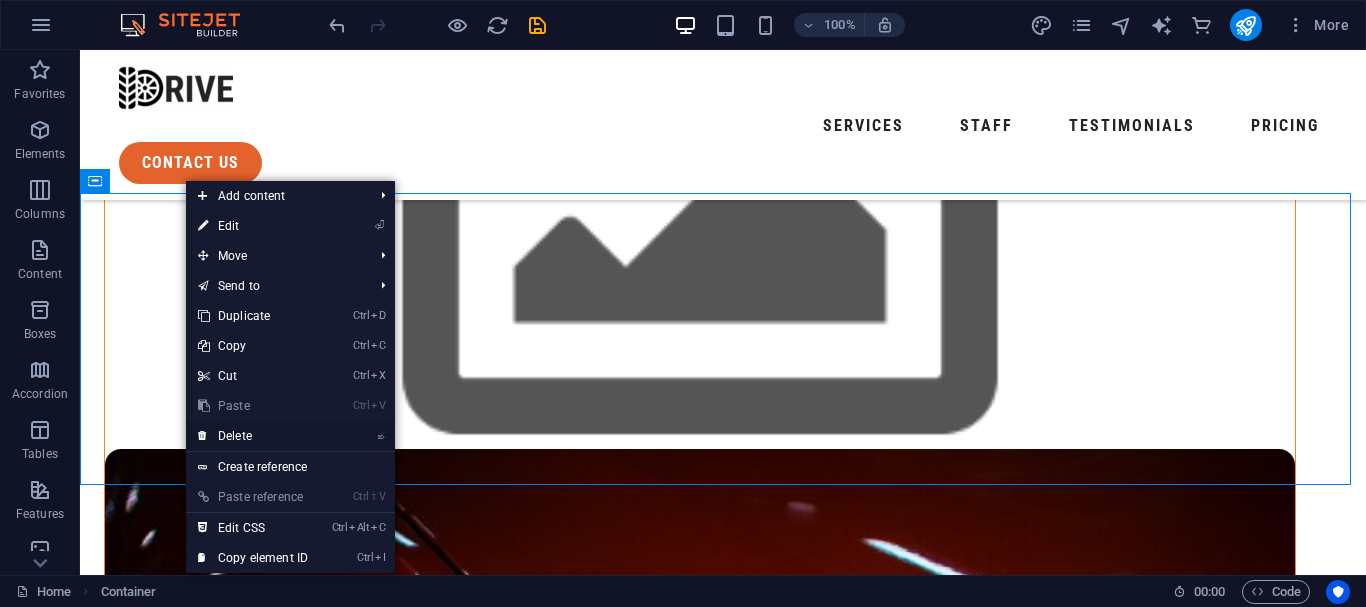 click on "⌦  Delete" at bounding box center [253, 436] 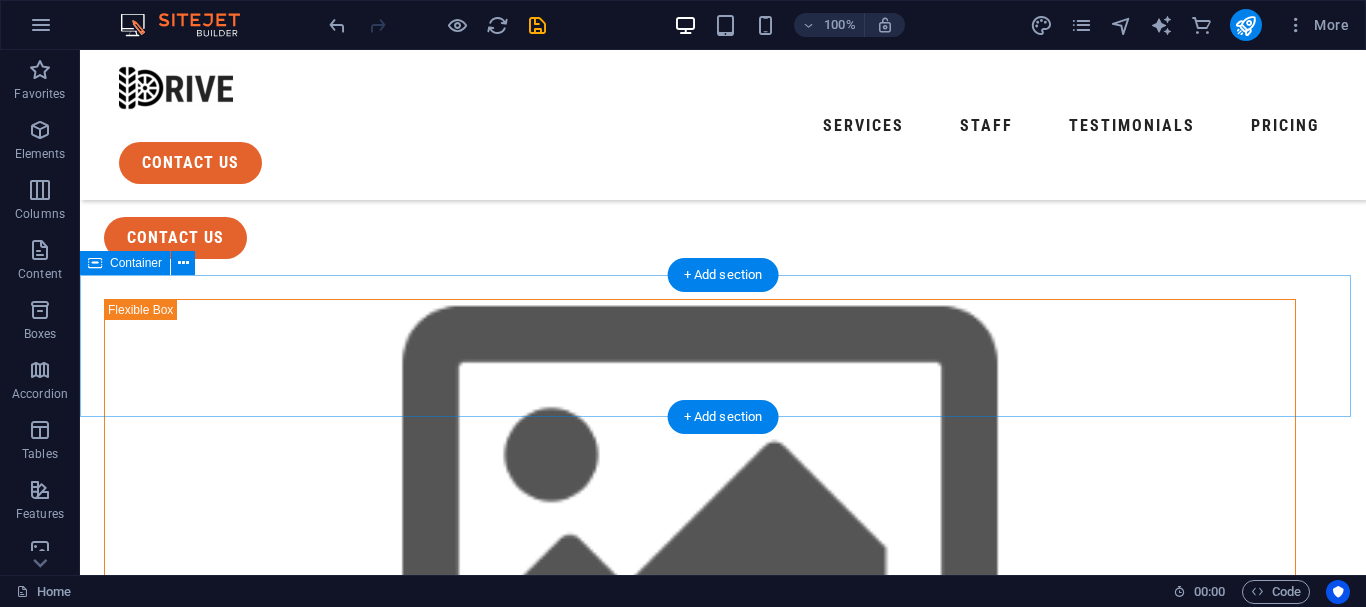 scroll, scrollTop: 0, scrollLeft: 0, axis: both 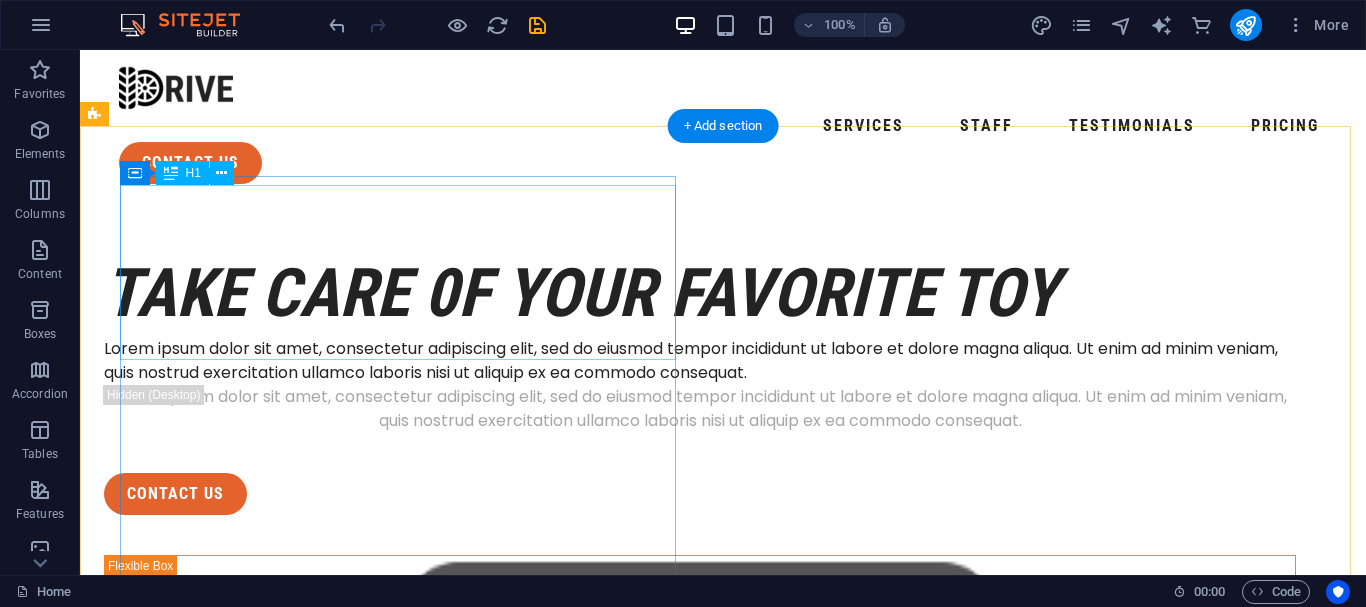 click on "take care 0f your favorite toy" at bounding box center [700, 293] 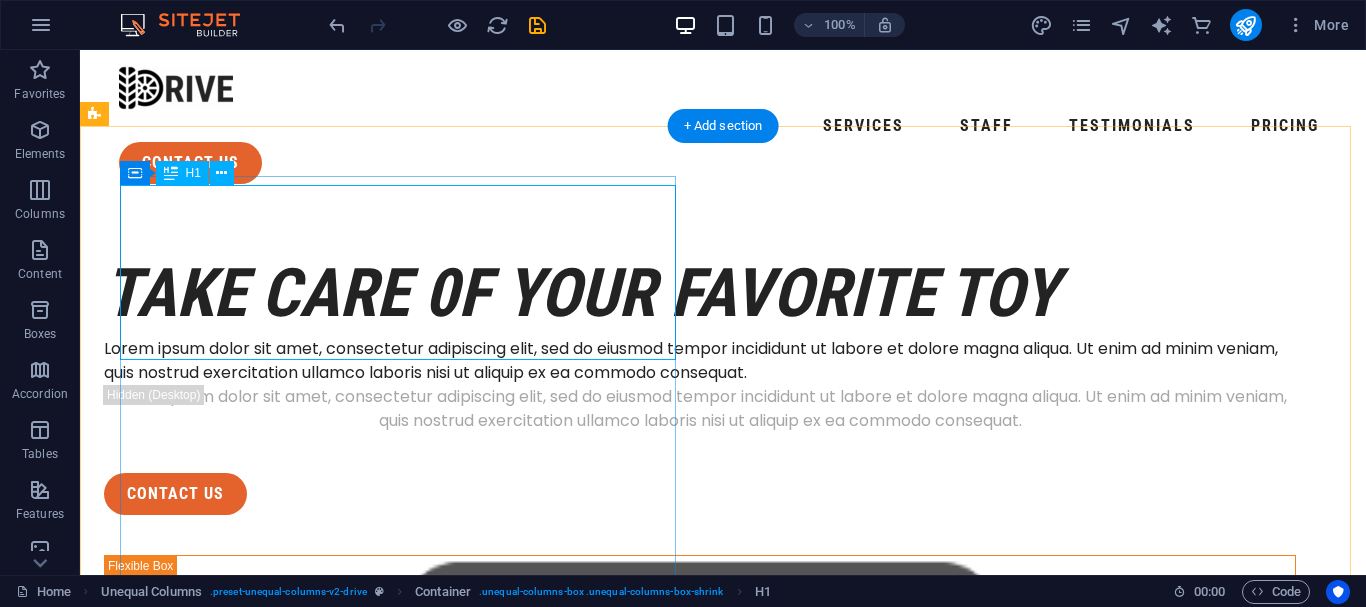 click on "take care 0f your favorite toy" at bounding box center (700, 293) 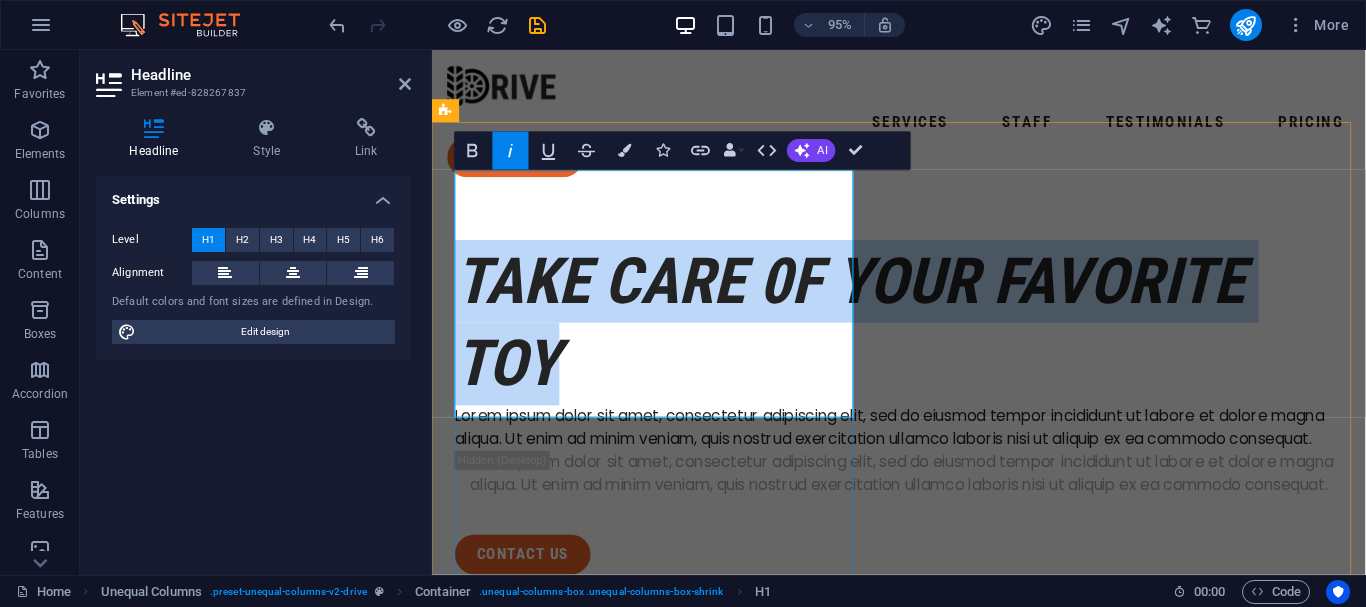 type 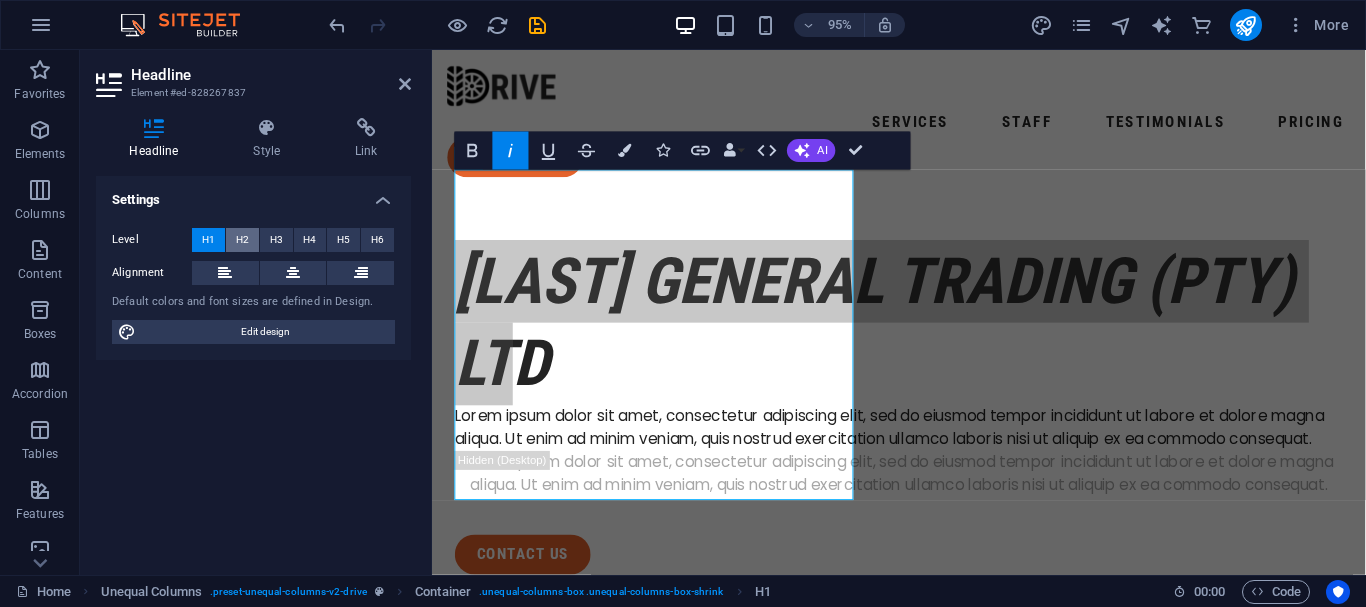 click on "H2" at bounding box center (242, 240) 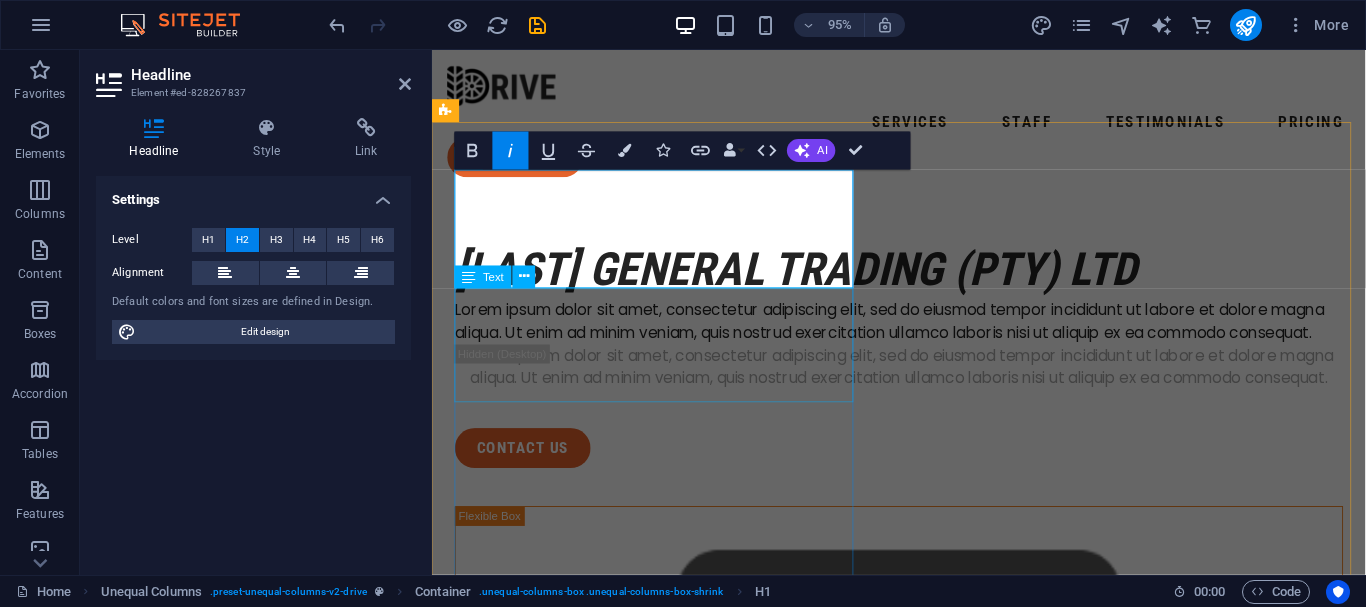 click on "Lorem ipsum dolor sit amet, consectetur adipiscing elit, sed do eiusmod tempor incididunt ut labore et dolore magna aliqua. Ut enim ad minim veniam, quis nostrud exercitation ullamco laboris nisi ut aliquip ex ea commodo consequat." at bounding box center (923, 336) 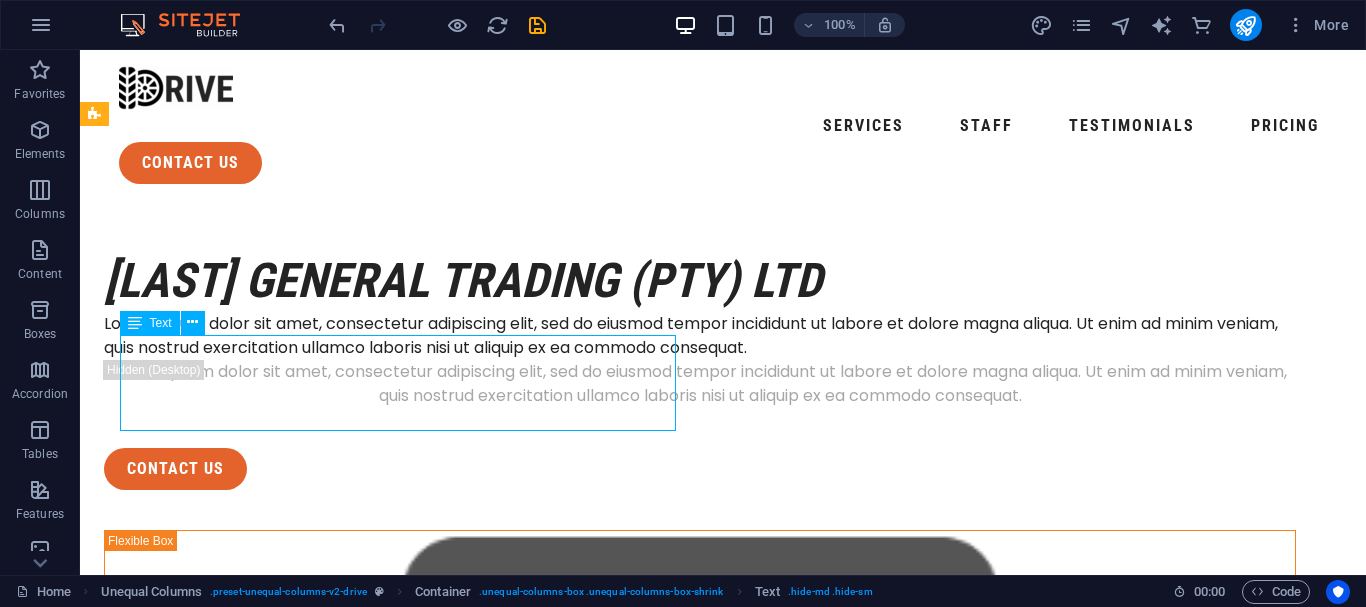 click on "Lorem ipsum dolor sit amet, consectetur adipiscing elit, sed do eiusmod tempor incididunt ut labore et dolore magna aliqua. Ut enim ad minim veniam, quis nostrud exercitation ullamco laboris nisi ut aliquip ex ea commodo consequat." at bounding box center [700, 336] 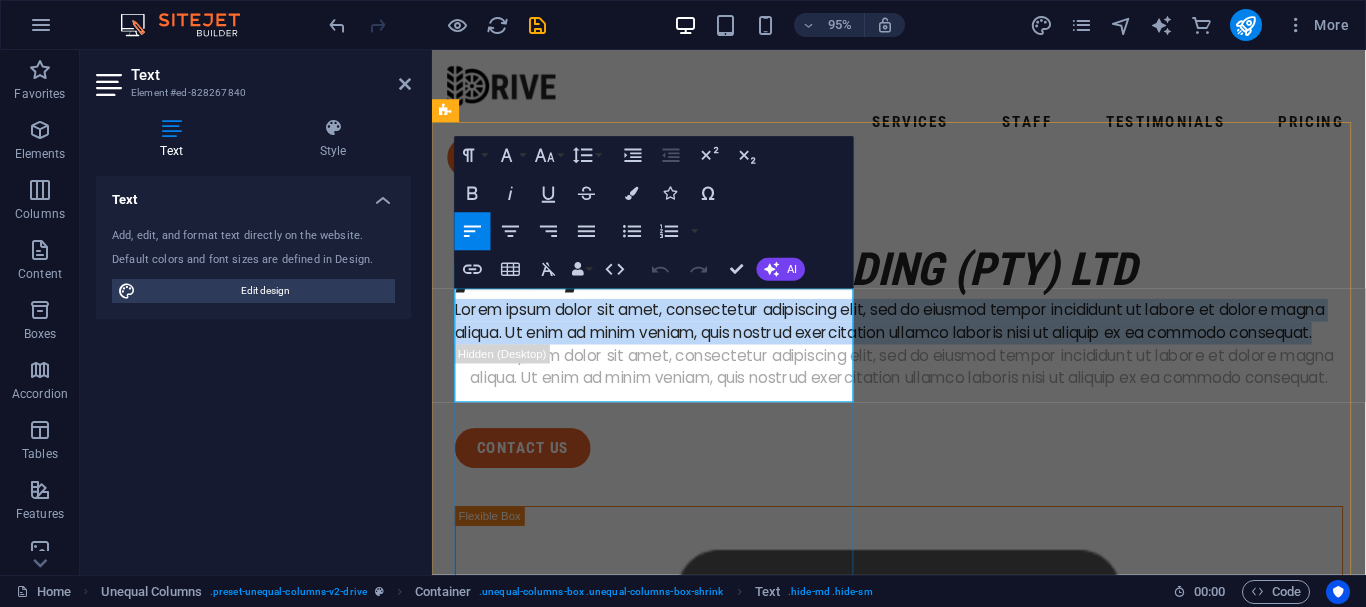type 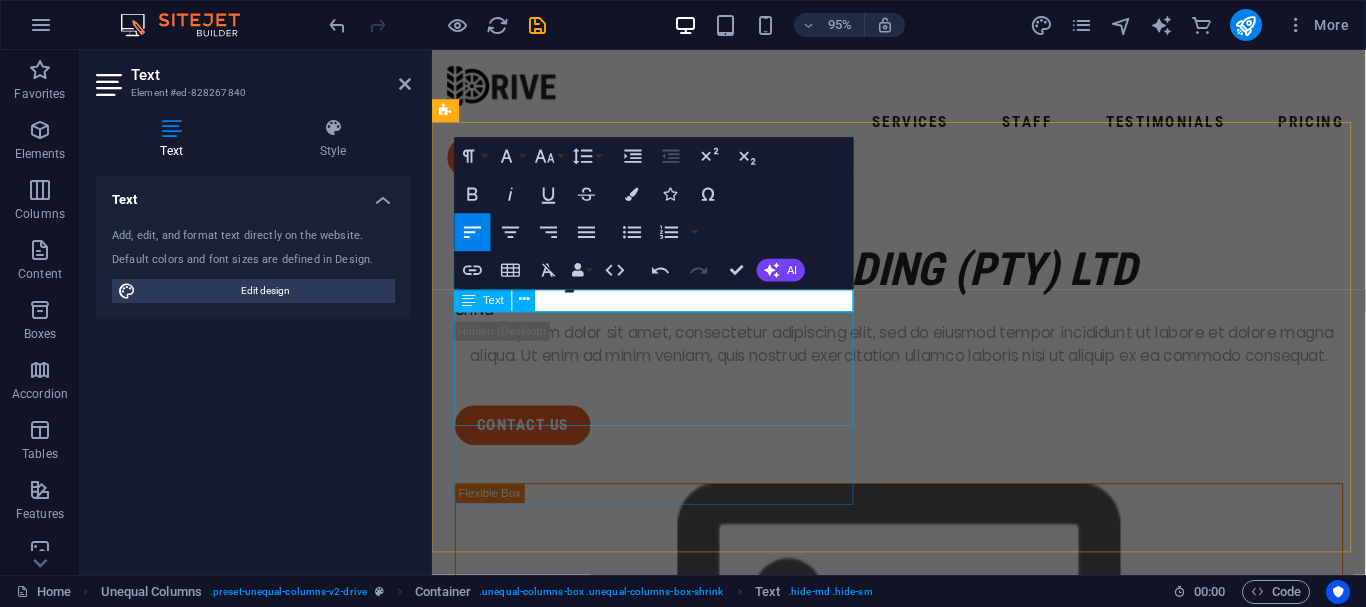 click on "Lorem ipsum dolor sit amet, consectetur adipiscing elit, sed do eiusmod tempor incididunt ut labore et dolore magna aliqua. Ut enim ad minim veniam, quis nostrud exercitation ullamco laboris nisi ut aliquip ex ea commodo consequat." at bounding box center (923, 360) 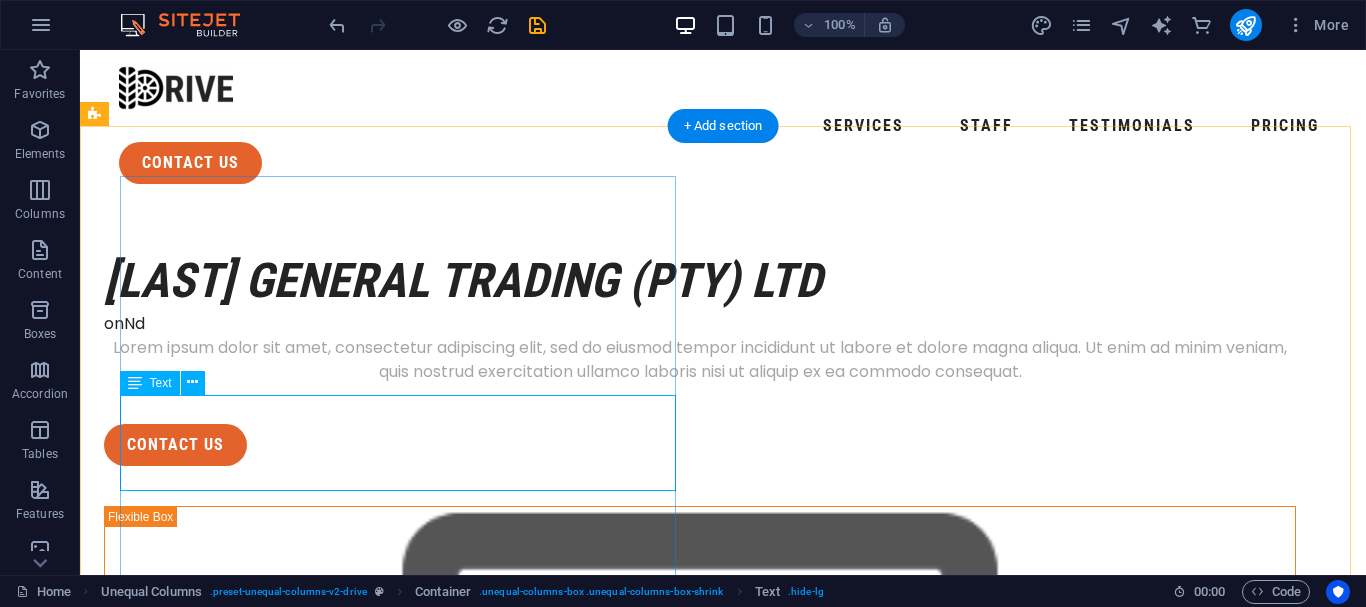 click on "Lorem ipsum dolor sit amet, consectetur adipiscing elit, sed do eiusmod tempor incididunt ut labore et dolore magna aliqua. Ut enim ad minim veniam, quis nostrud exercitation ullamco laboris nisi ut aliquip ex ea commodo consequat." at bounding box center [700, 360] 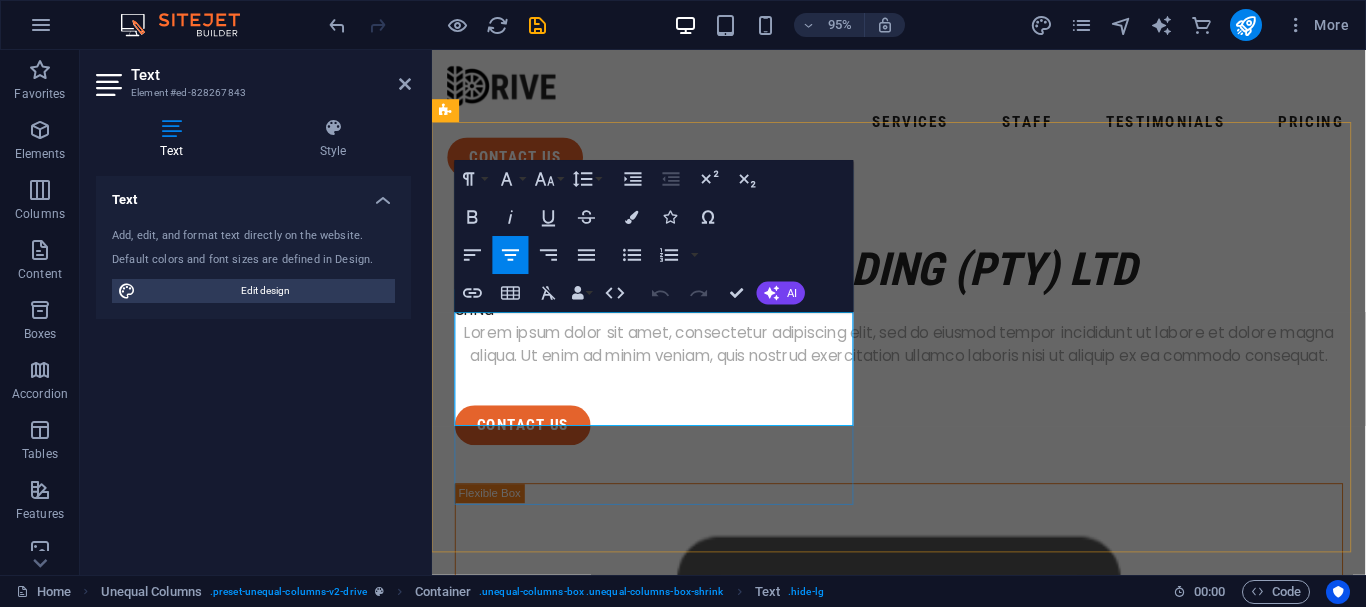 click on "Lorem ipsum dolor sit amet, consectetur adipiscing elit, sed do eiusmod tempor incididunt ut labore et dolore magna aliqua. Ut enim ad minim veniam, quis nostrud exercitation ullamco laboris nisi ut aliquip ex ea commodo consequat." at bounding box center (923, 360) 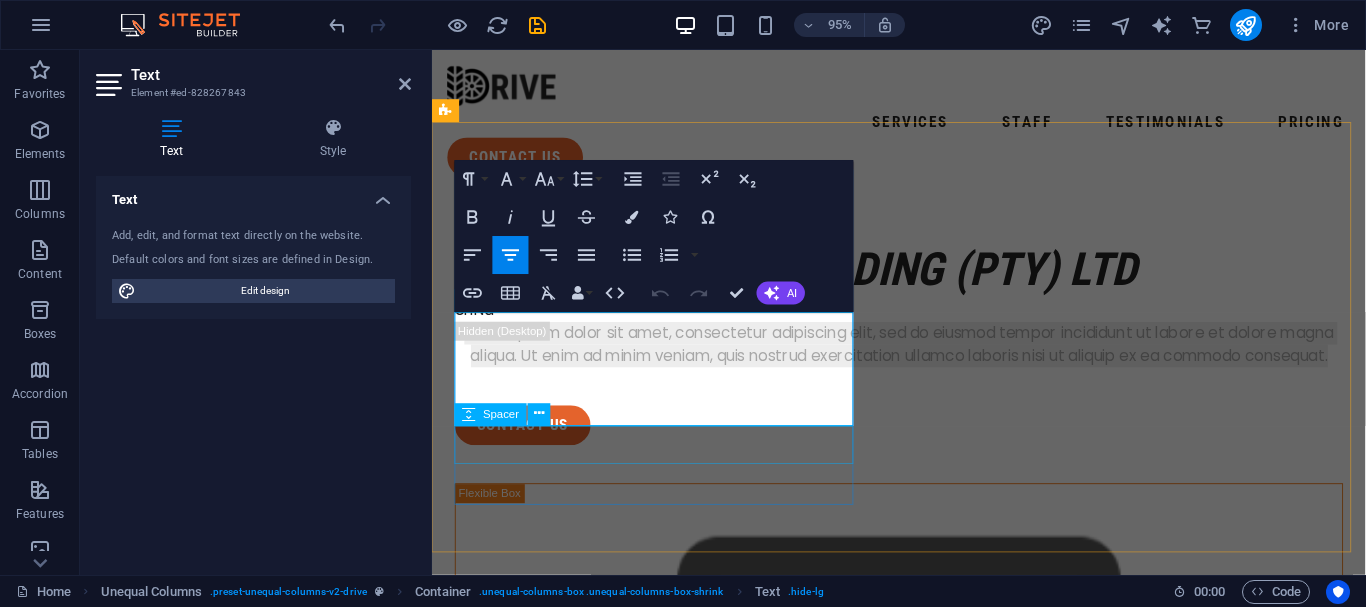 drag, startPoint x: 460, startPoint y: 340, endPoint x: 848, endPoint y: 447, distance: 402.48355 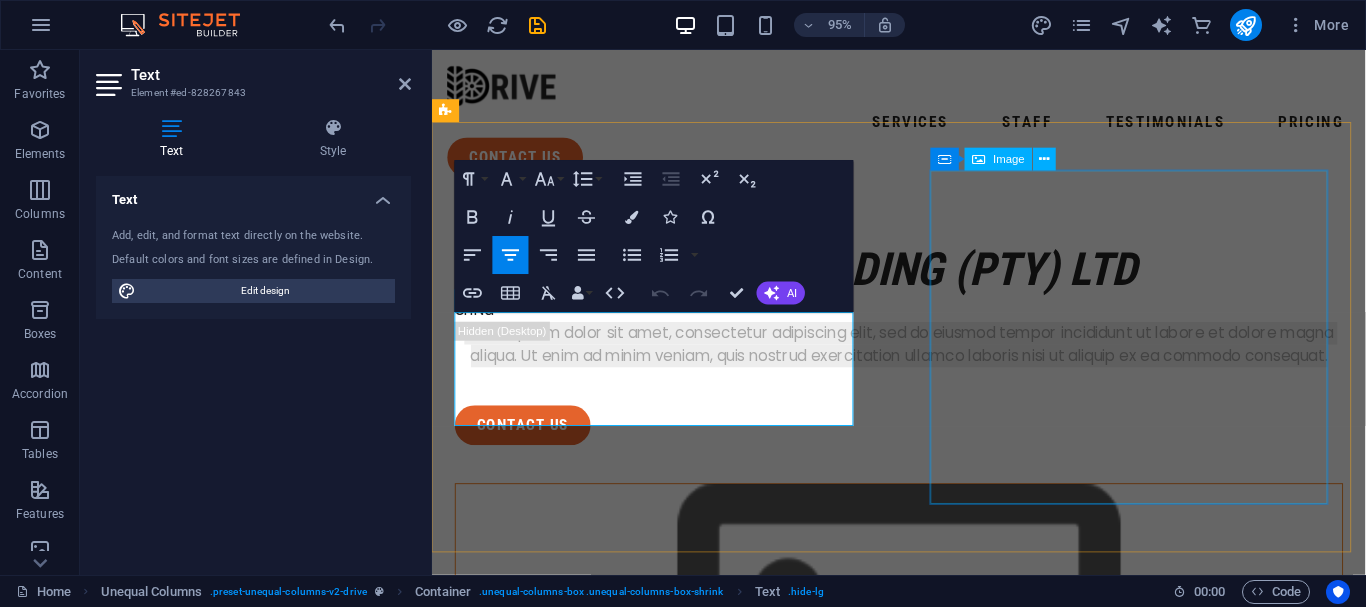 type 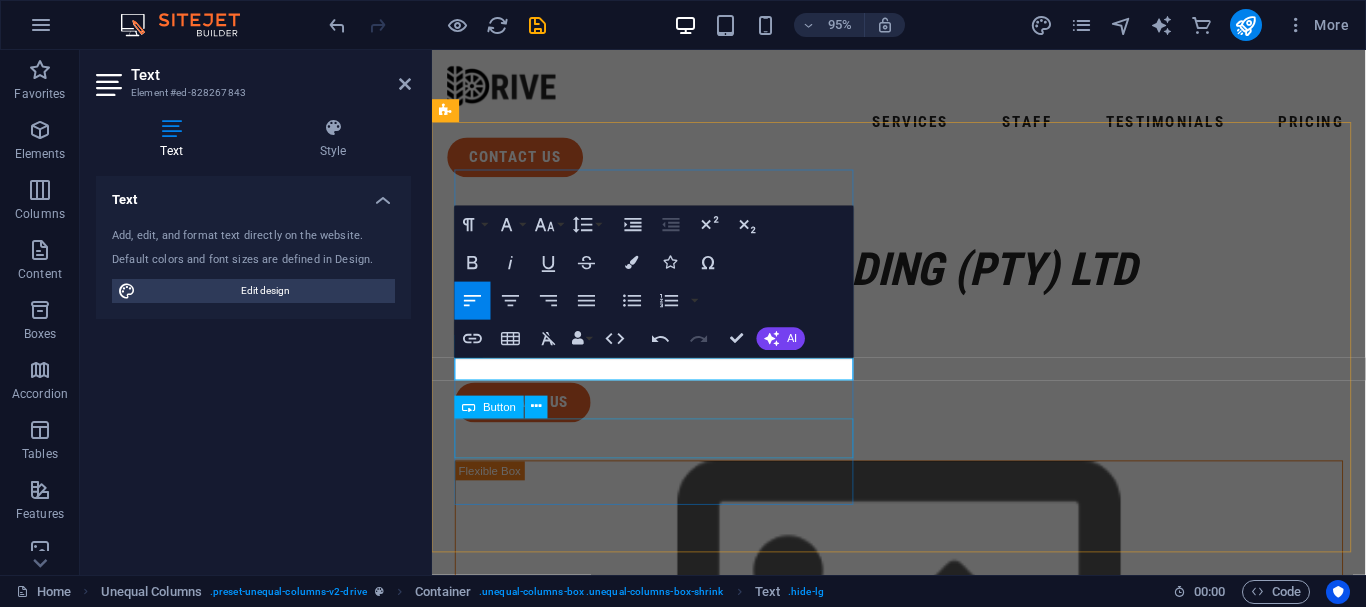 click on "contact us" at bounding box center [923, 421] 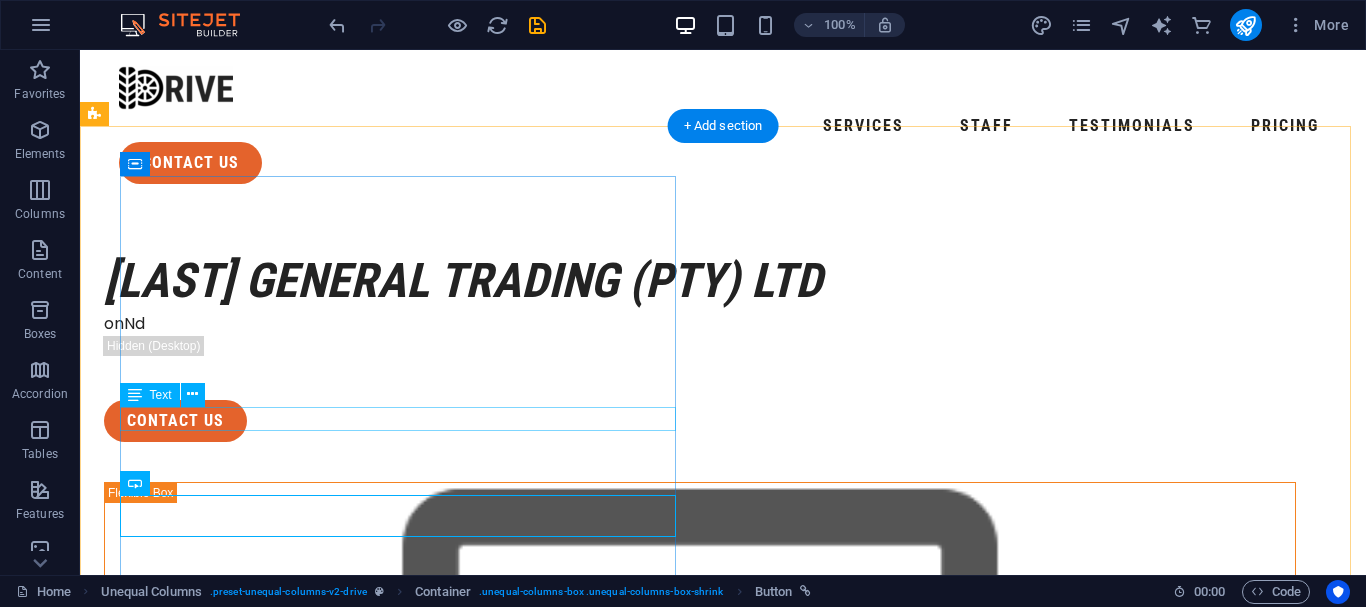 click on "onNd" at bounding box center [700, 324] 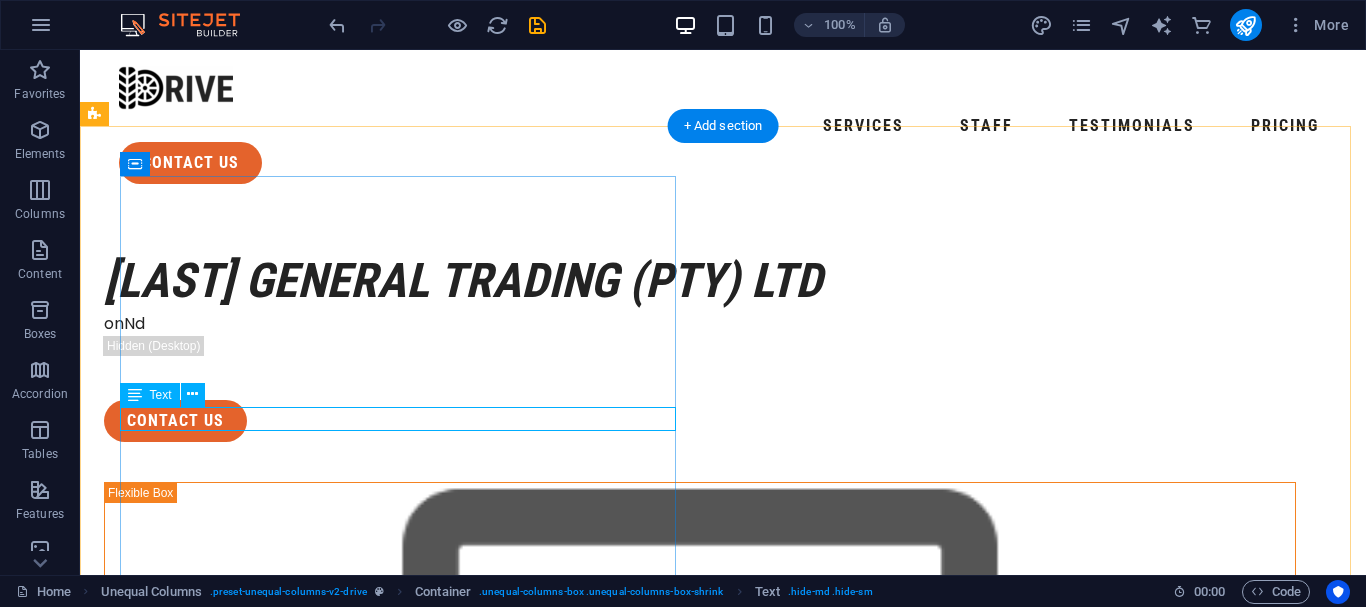 click on "onNd" at bounding box center [700, 324] 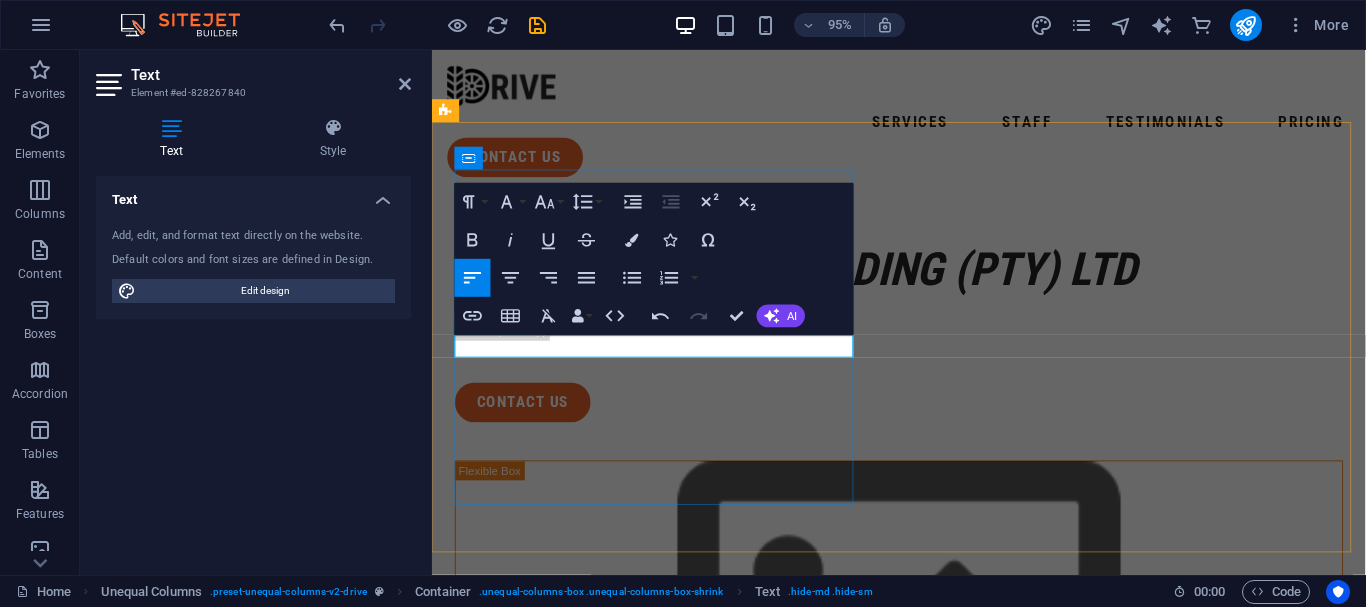 type 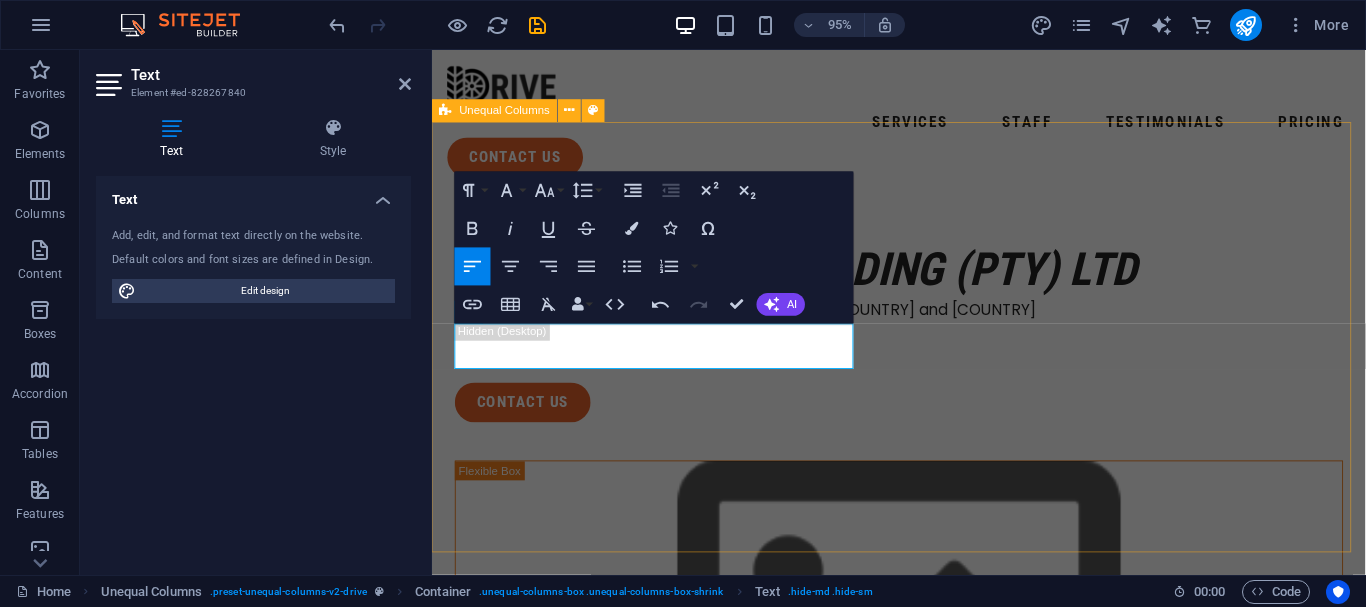 click on "[LAST] general trading (Pty) Ltd [PRODUCT] - [COUNTRY], [COUNTRY], [COUNTRY], [COUNTRY] and [COUNTRY] [PRODUCT] [PRODUCT] us" at bounding box center (923, 935) 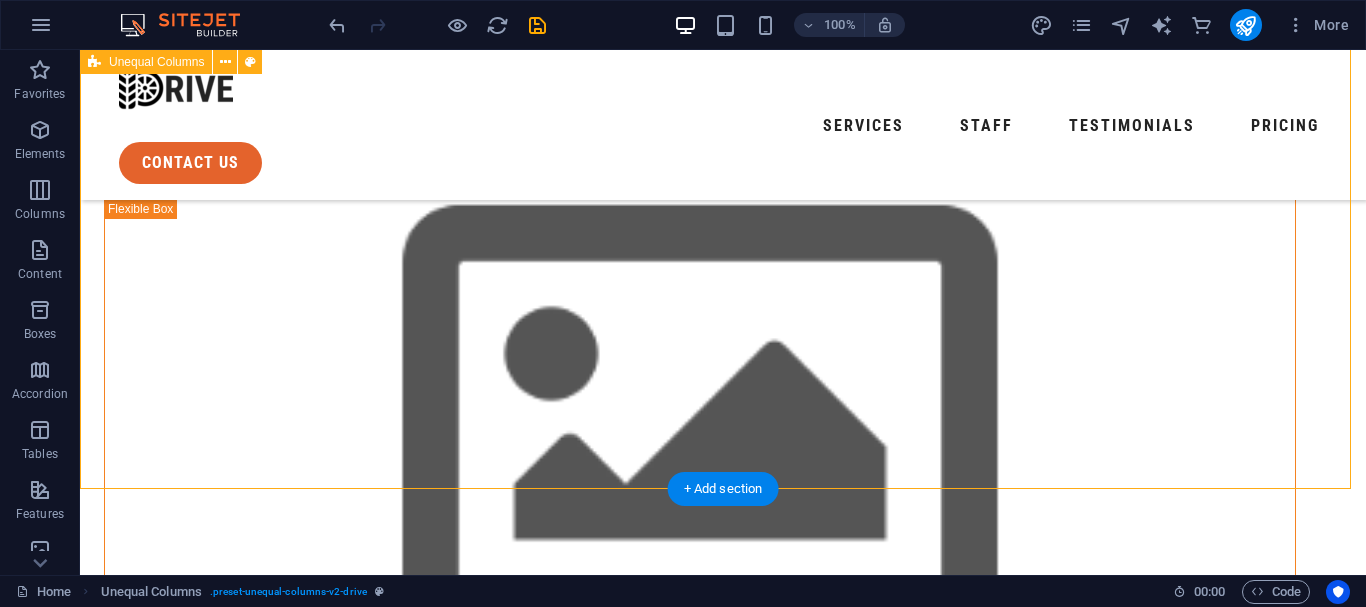scroll, scrollTop: 200, scrollLeft: 0, axis: vertical 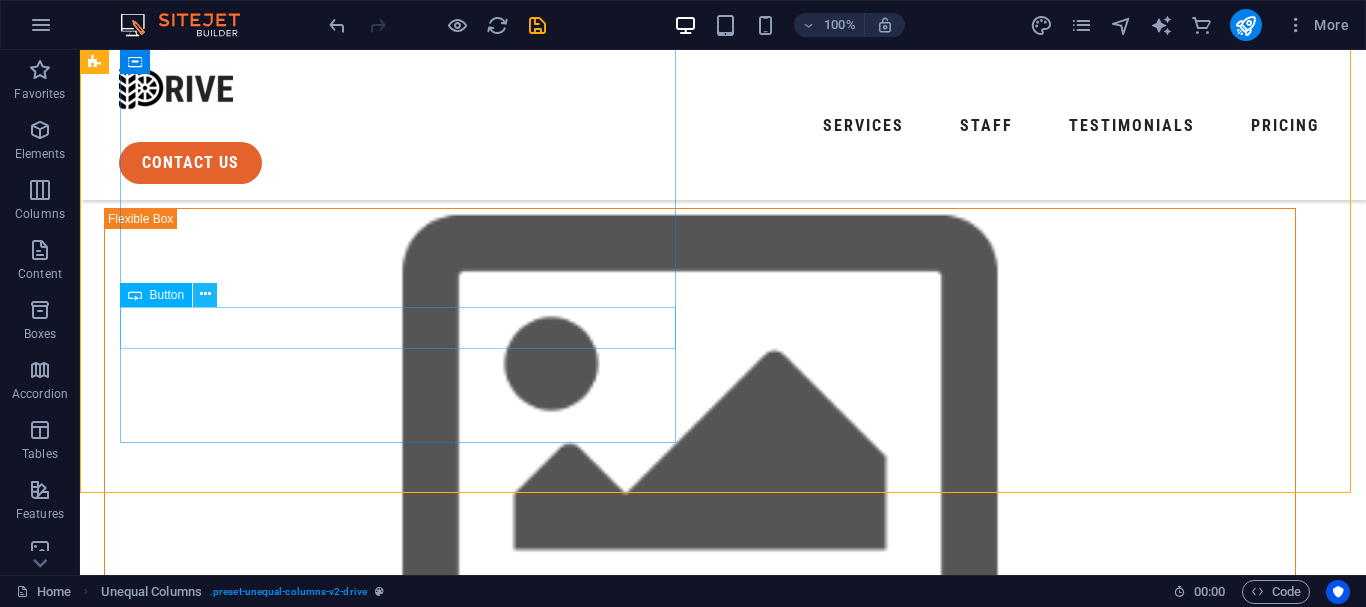 click at bounding box center [205, 294] 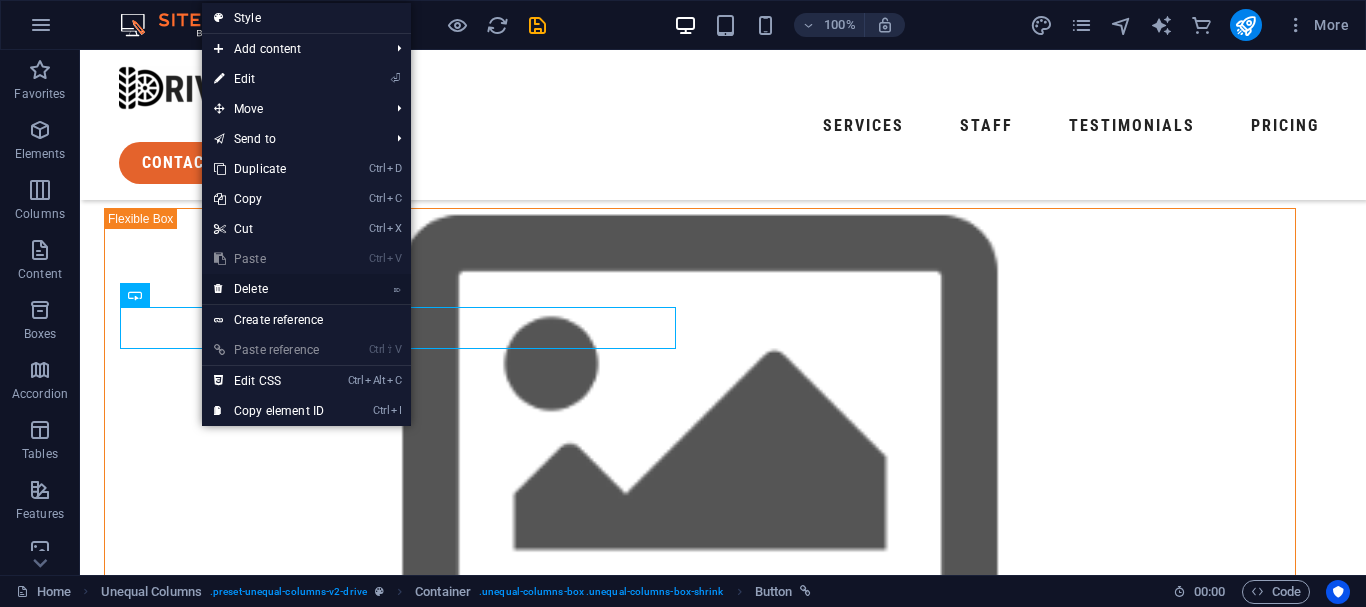 click on "⌦  Delete" at bounding box center [269, 289] 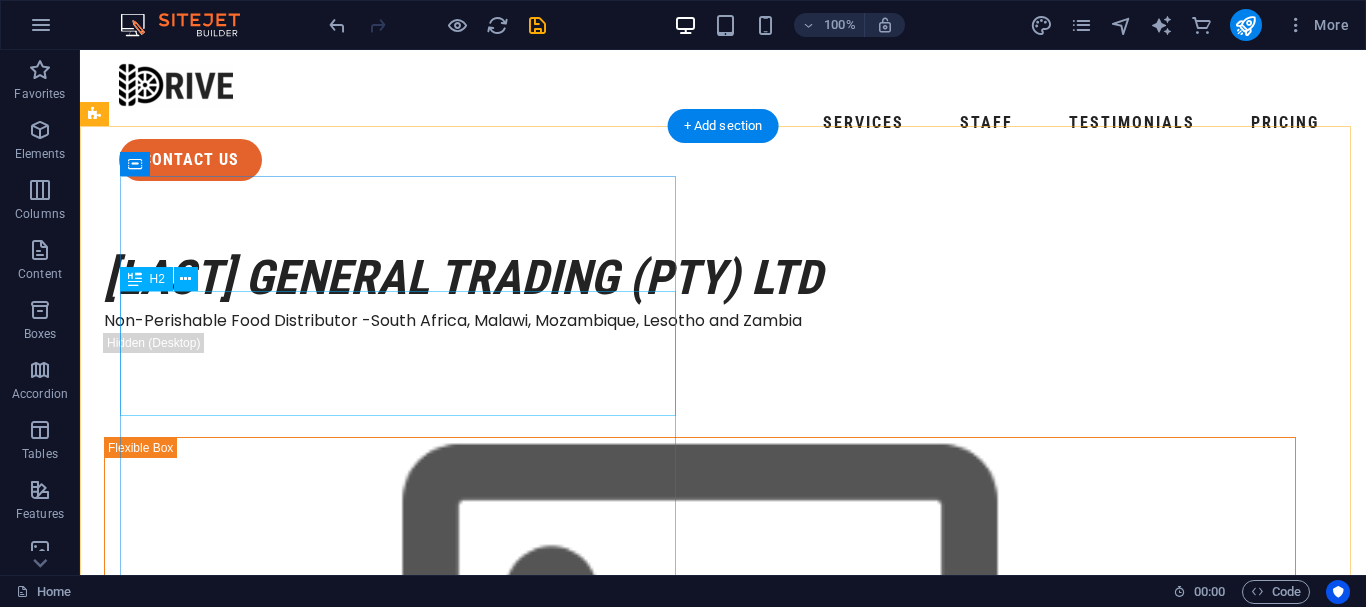scroll, scrollTop: 0, scrollLeft: 0, axis: both 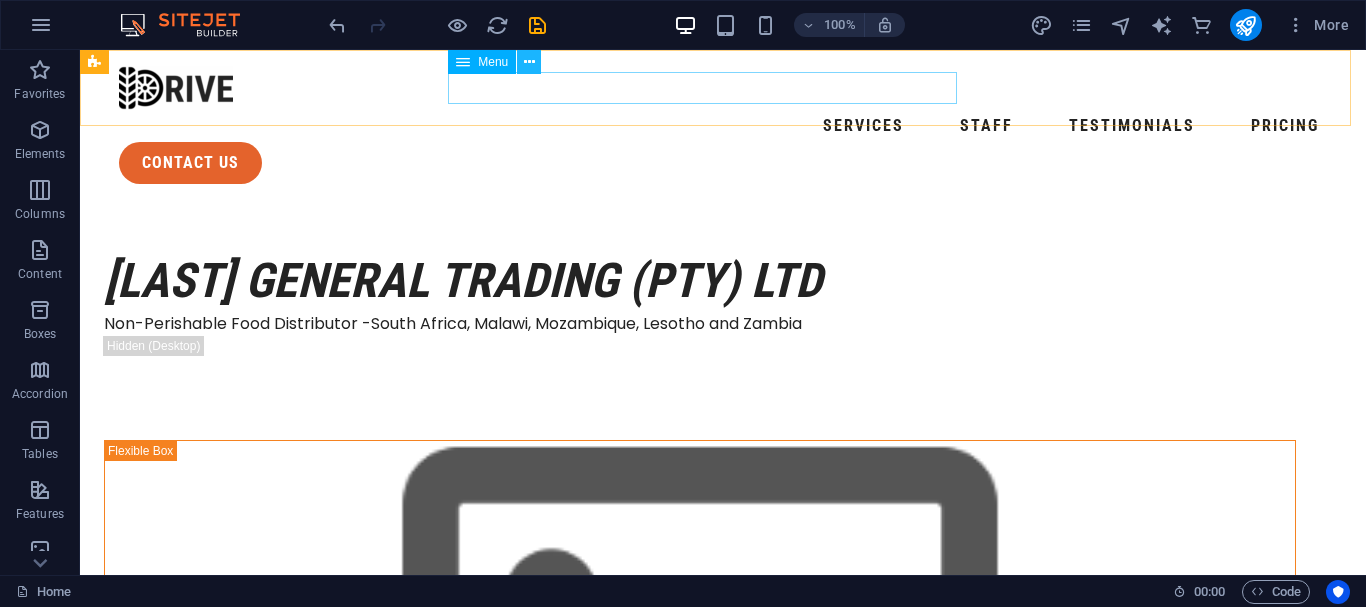 click at bounding box center (529, 62) 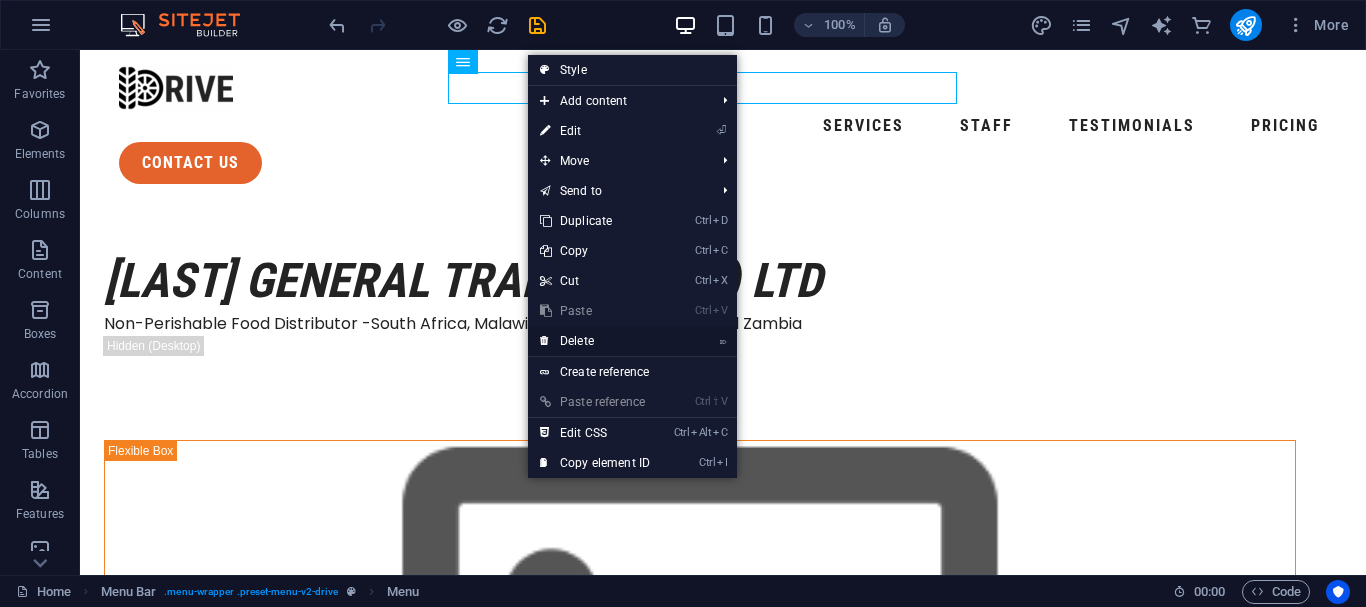 click on "⌦  Delete" at bounding box center (595, 341) 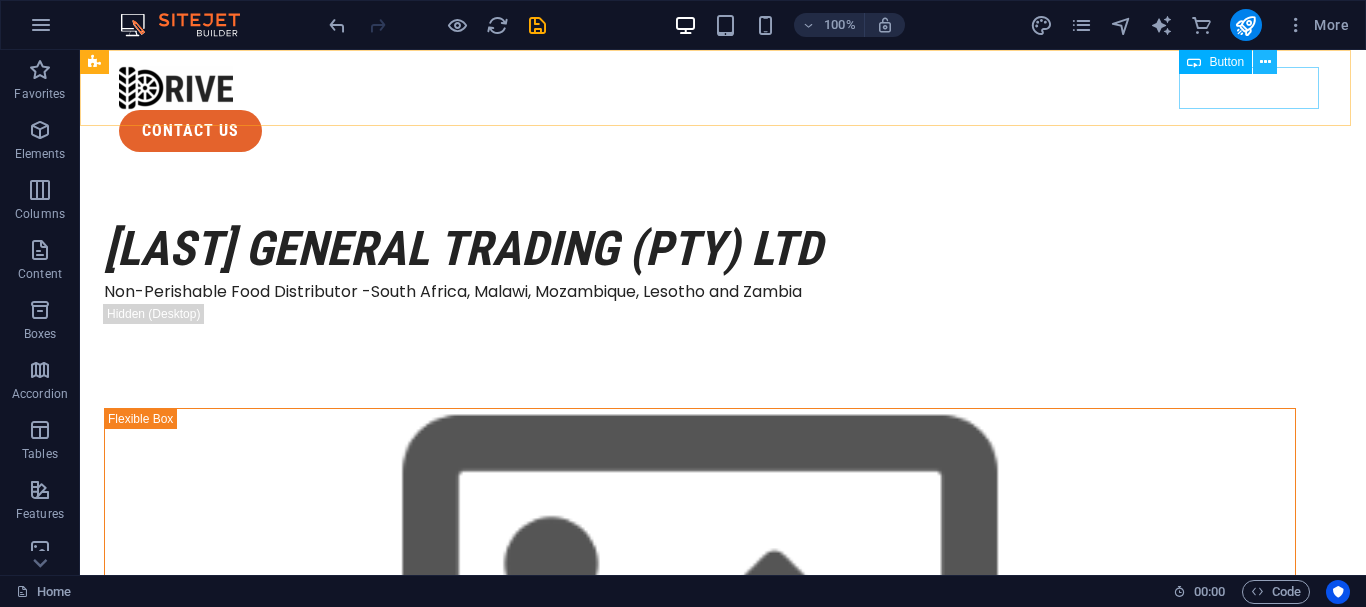click at bounding box center [1265, 62] 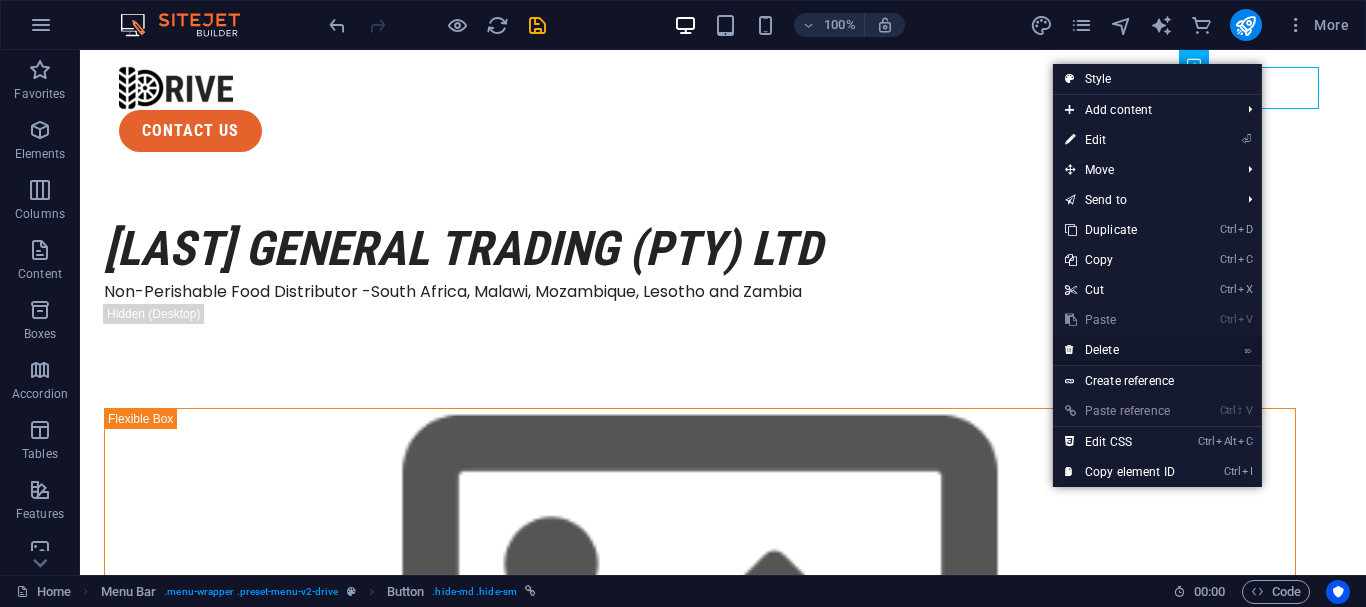 drag, startPoint x: 1122, startPoint y: 351, endPoint x: 1002, endPoint y: 294, distance: 132.84953 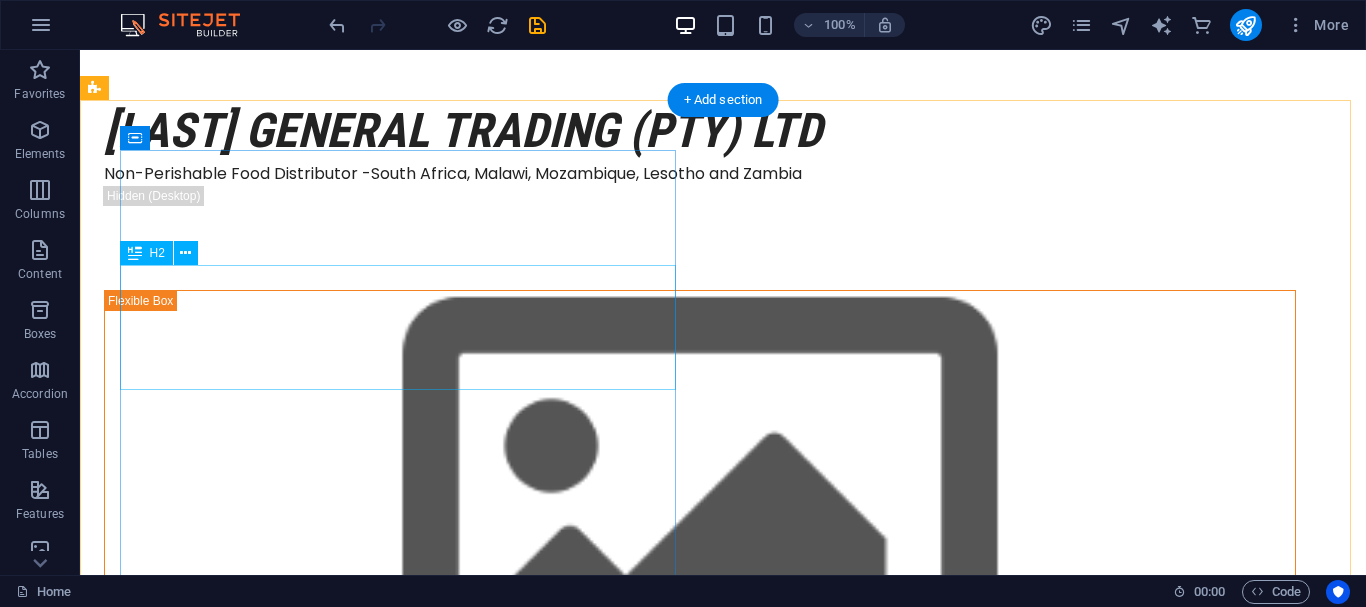scroll, scrollTop: 200, scrollLeft: 0, axis: vertical 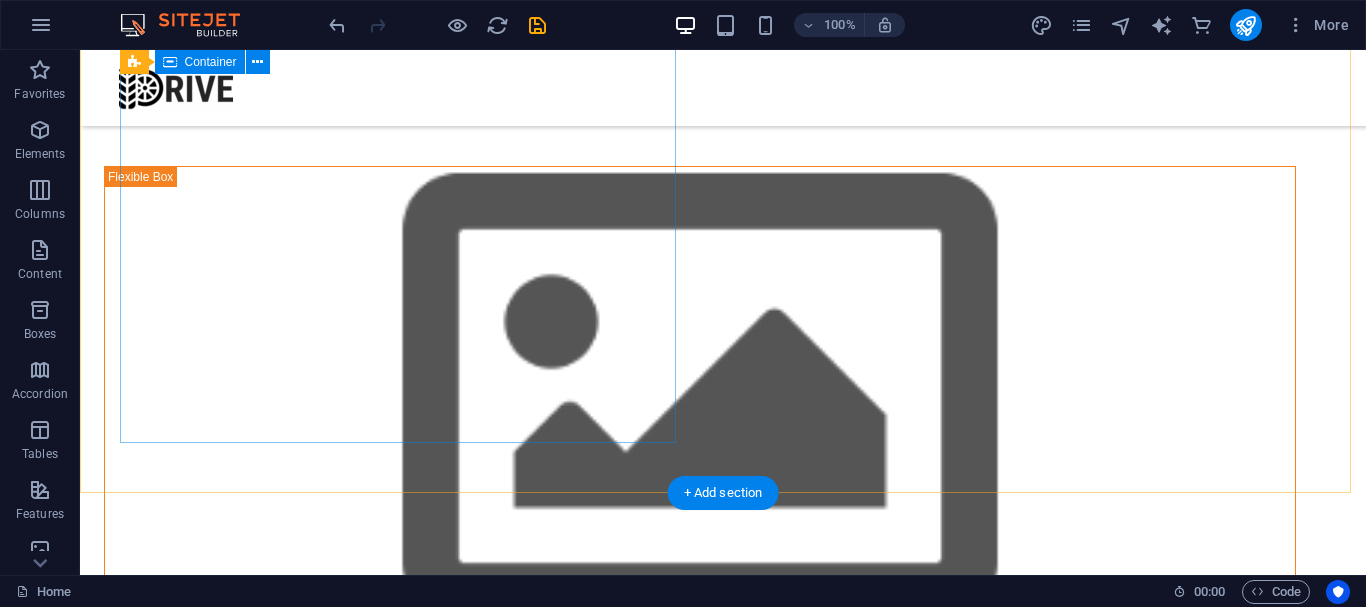 click on "[LAST] general trading (Pty) Ltd [PRODUCT] - [COUNTRY], [COUNTRY], [COUNTRY], [COUNTRY] and [COUNTRY] [PRODUCT]" at bounding box center (700, 51) 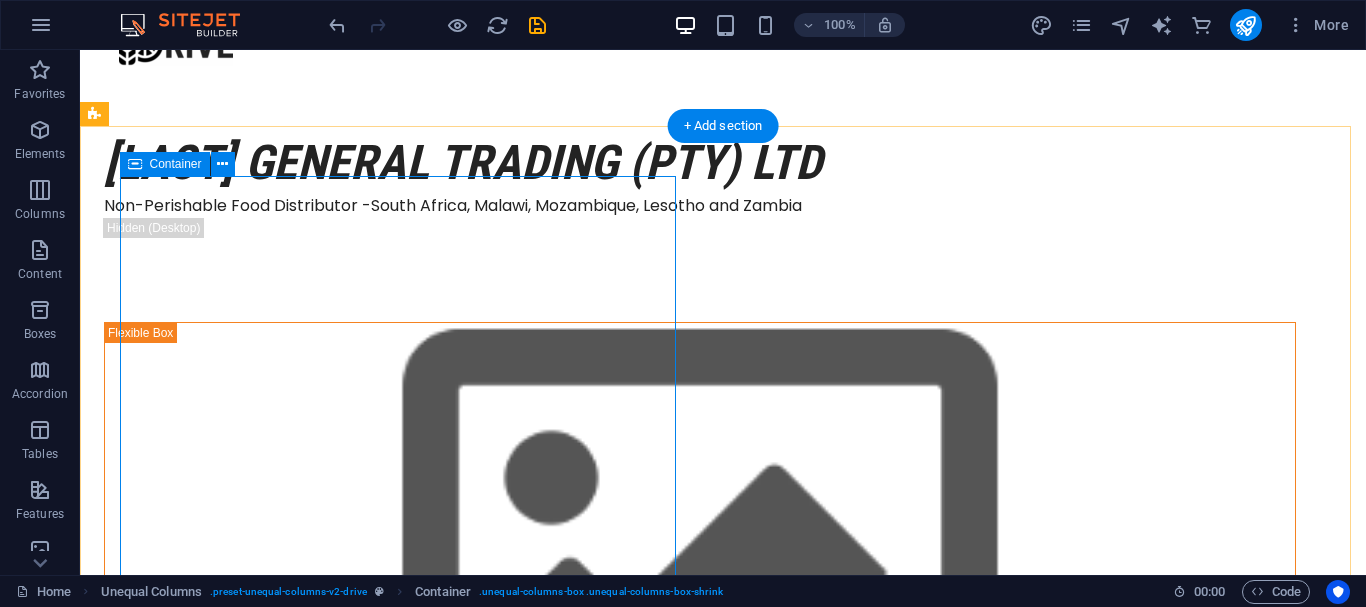 scroll, scrollTop: 100, scrollLeft: 0, axis: vertical 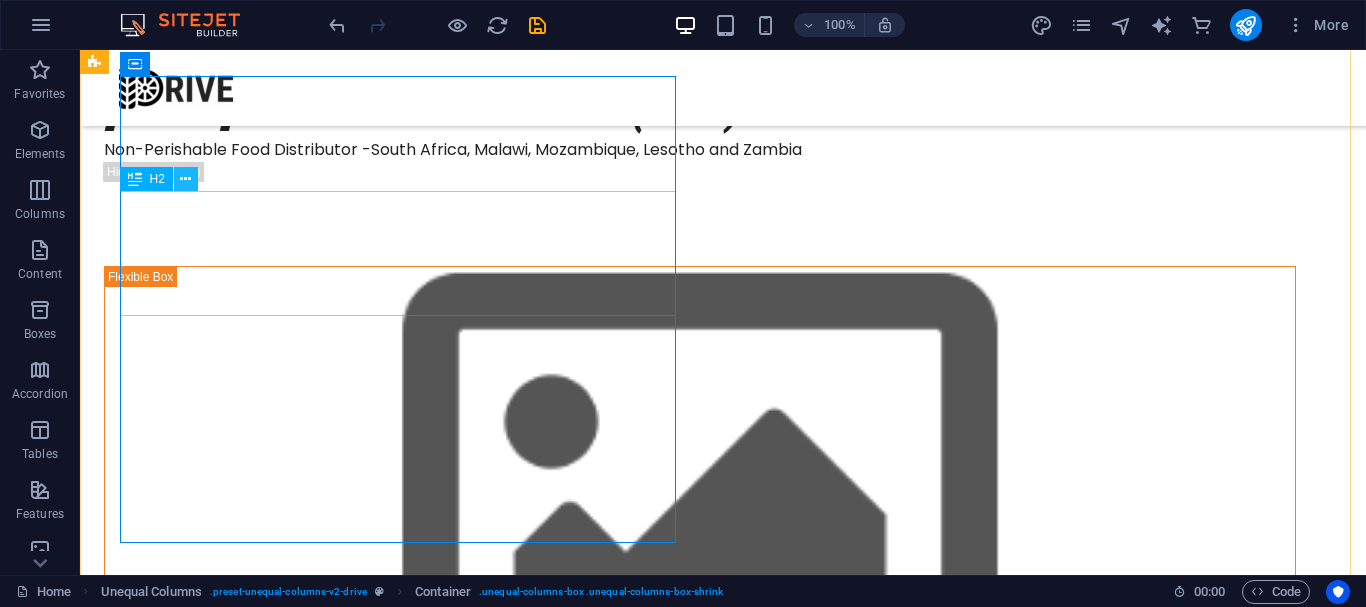 click at bounding box center (185, 179) 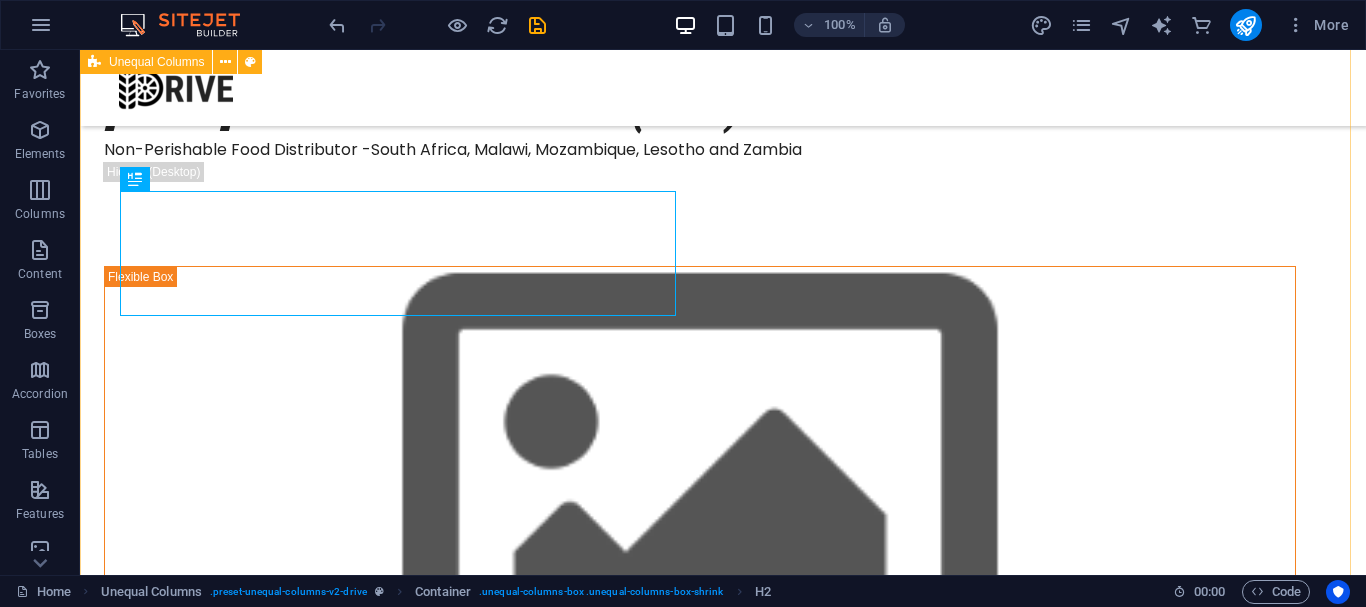 click on "[LAST] general trading (Pty) Ltd [PRODUCT] - [COUNTRY], [COUNTRY], [COUNTRY], [COUNTRY] and [COUNTRY] [PRODUCT]" at bounding box center [723, 867] 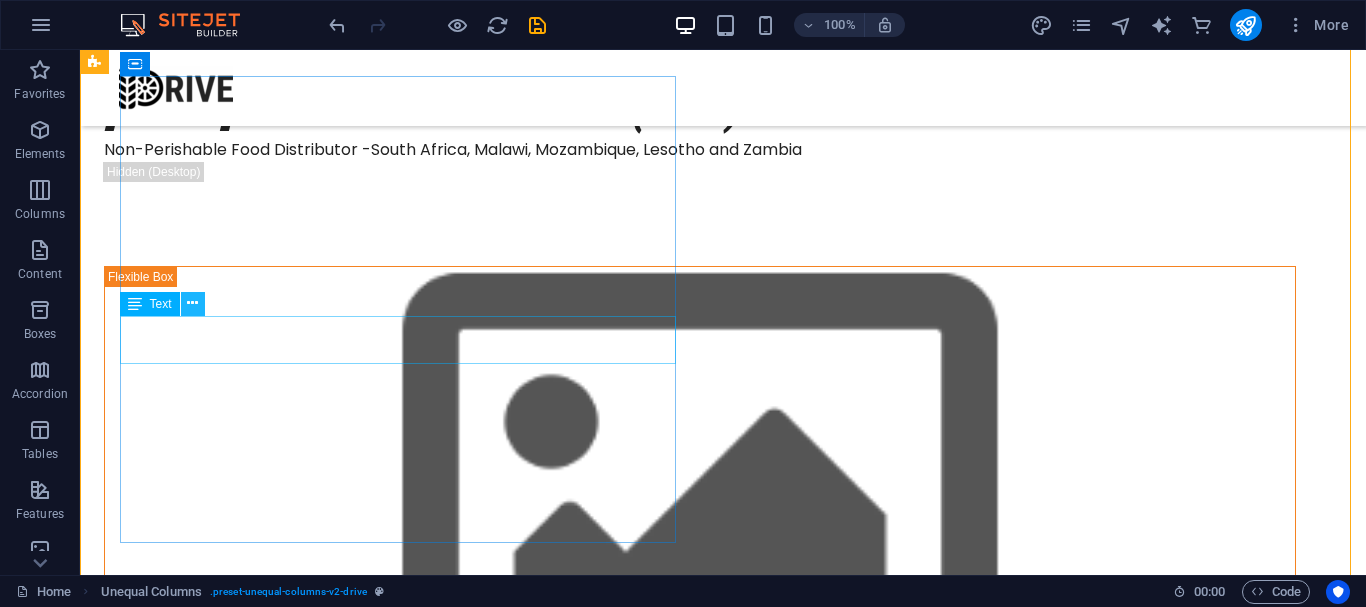 click at bounding box center (192, 303) 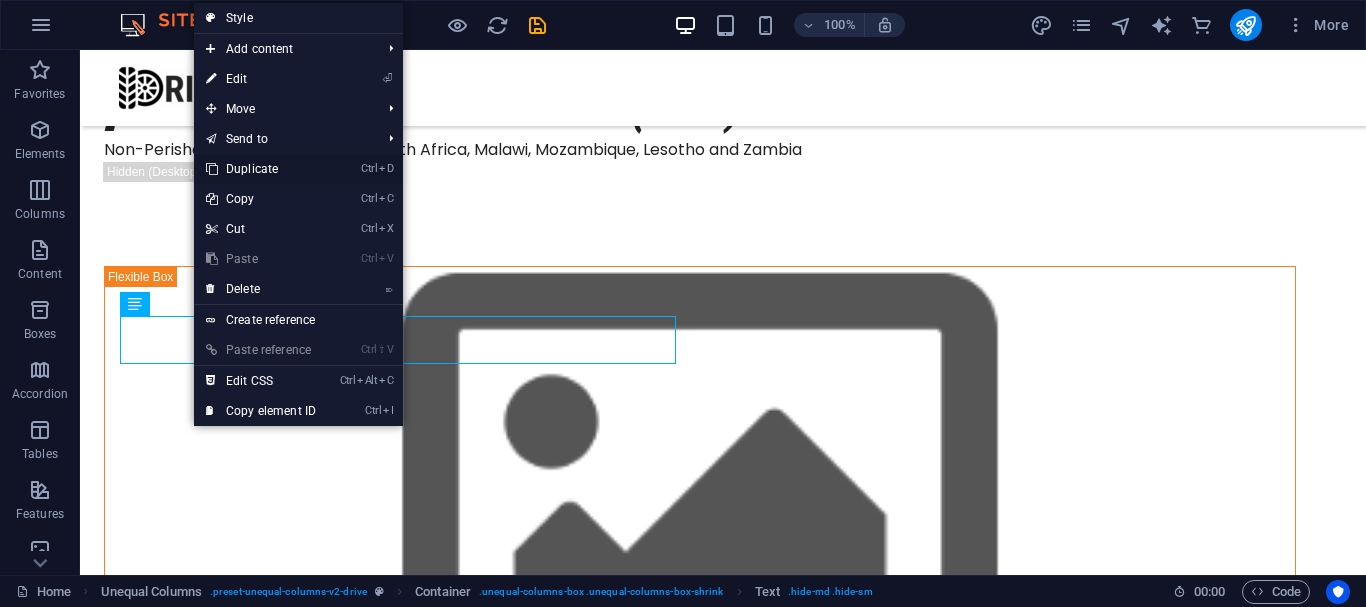 click on "Ctrl D  Duplicate" at bounding box center [261, 169] 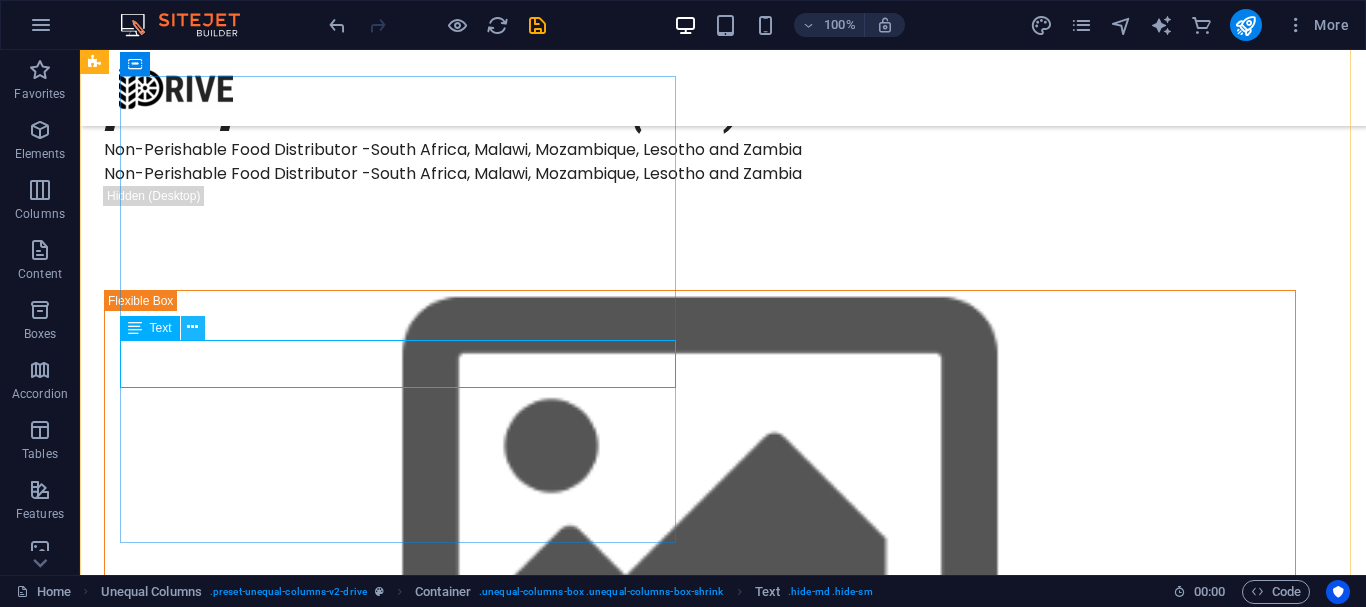 click at bounding box center (192, 327) 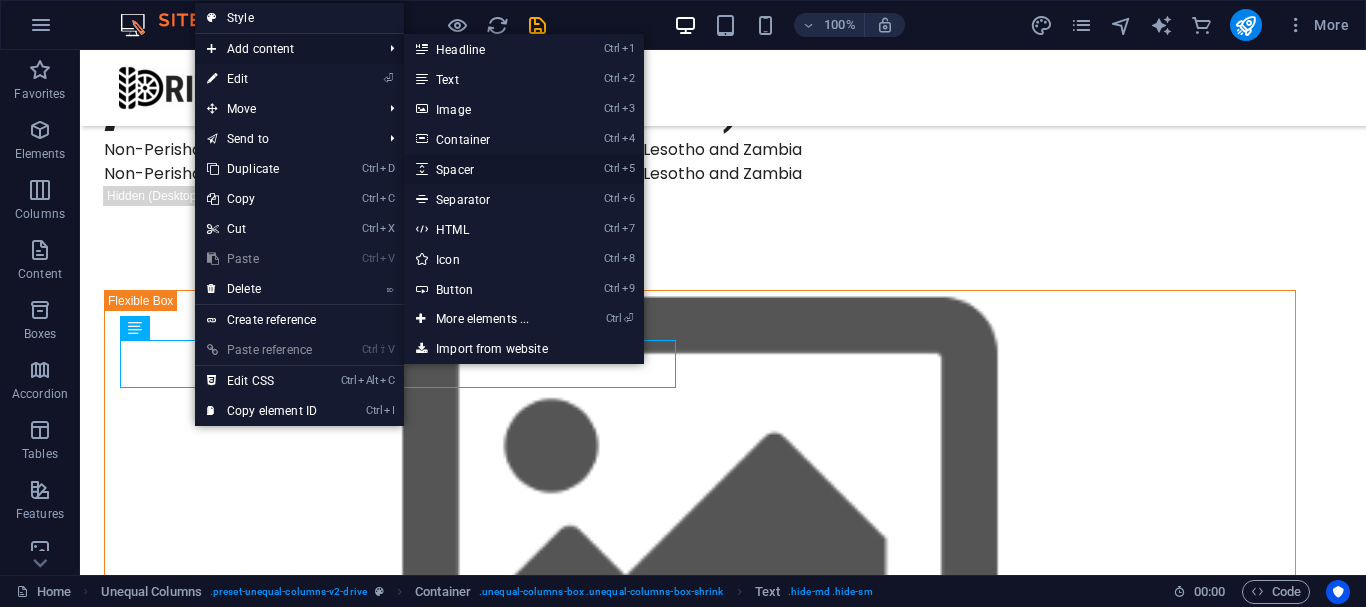 click on "Ctrl 5  Spacer" at bounding box center [486, 169] 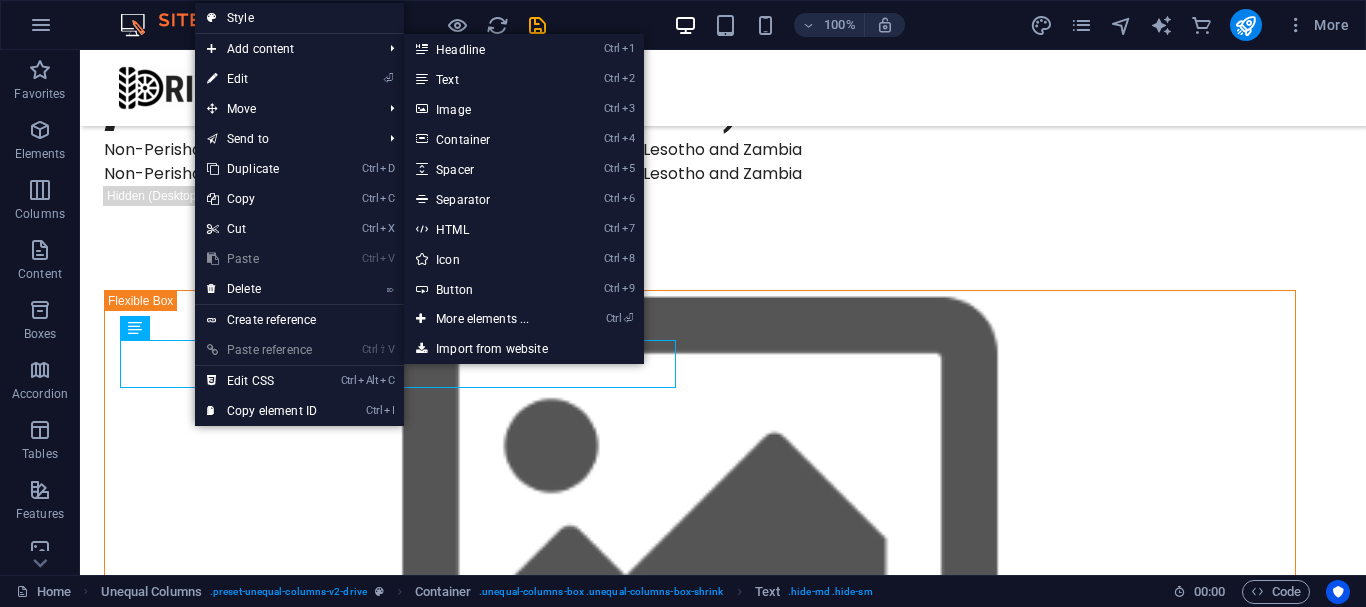 select on "px" 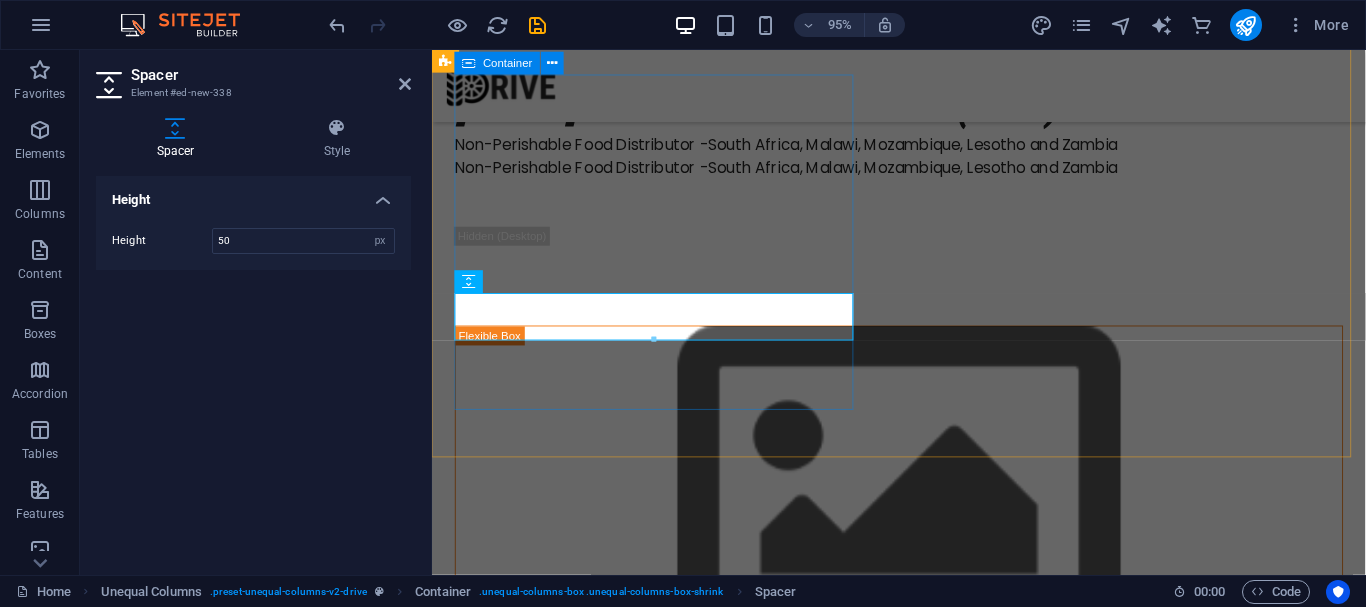 click on "[LAST] general trading (Pty) Ltd [PRODUCT] - [COUNTRY], [COUNTRY], [COUNTRY], [COUNTRY] and [COUNTRY] [PRODUCT] [PRODUCT] - [COUNTRY], [COUNTRY], [COUNTRY], [COUNTRY] and [COUNTRY] [PRODUCT]" at bounding box center [923, 188] 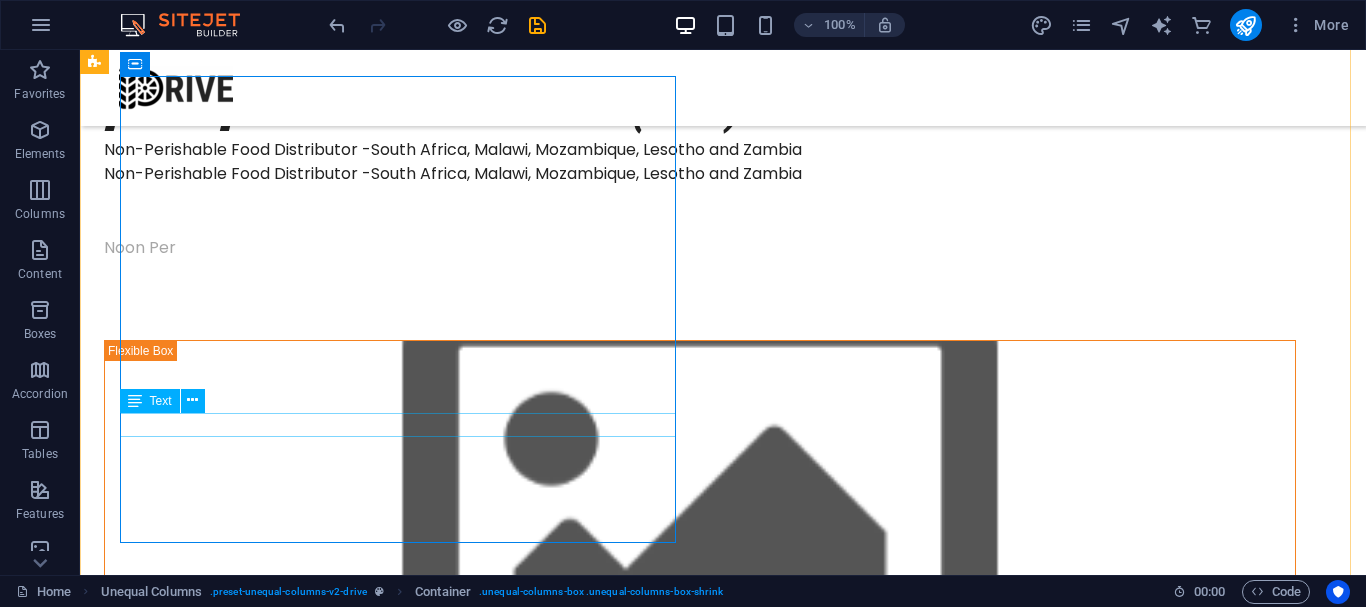 click on "Noon Per" at bounding box center [700, 248] 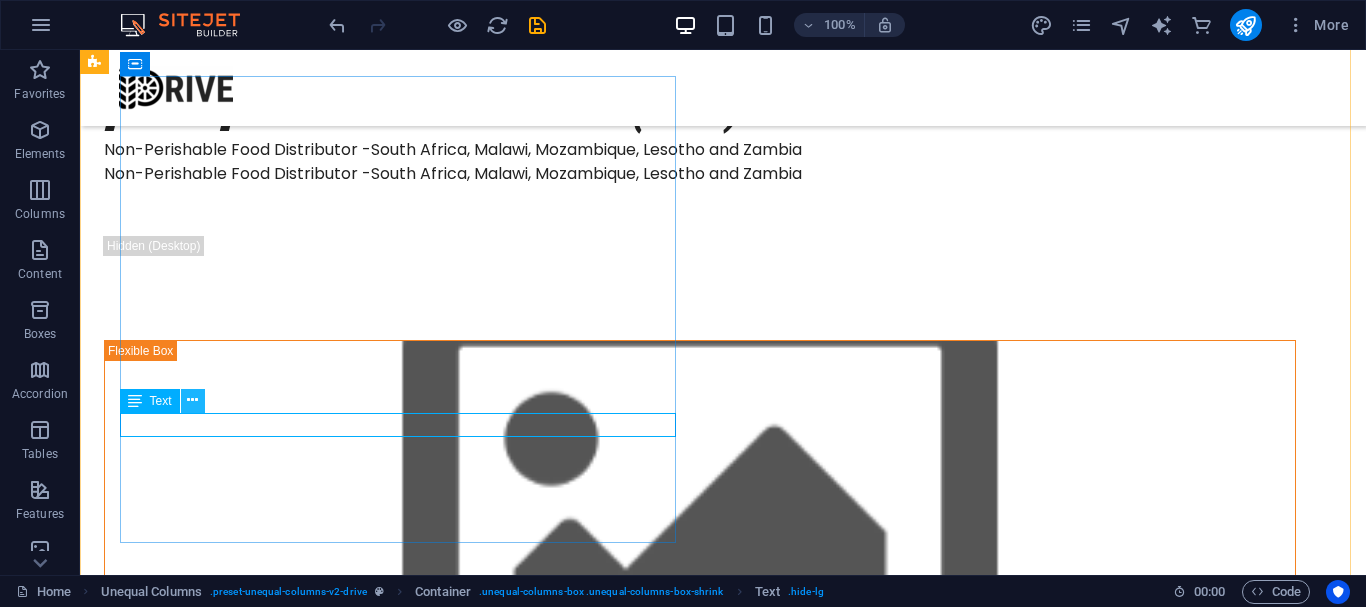 click at bounding box center [192, 400] 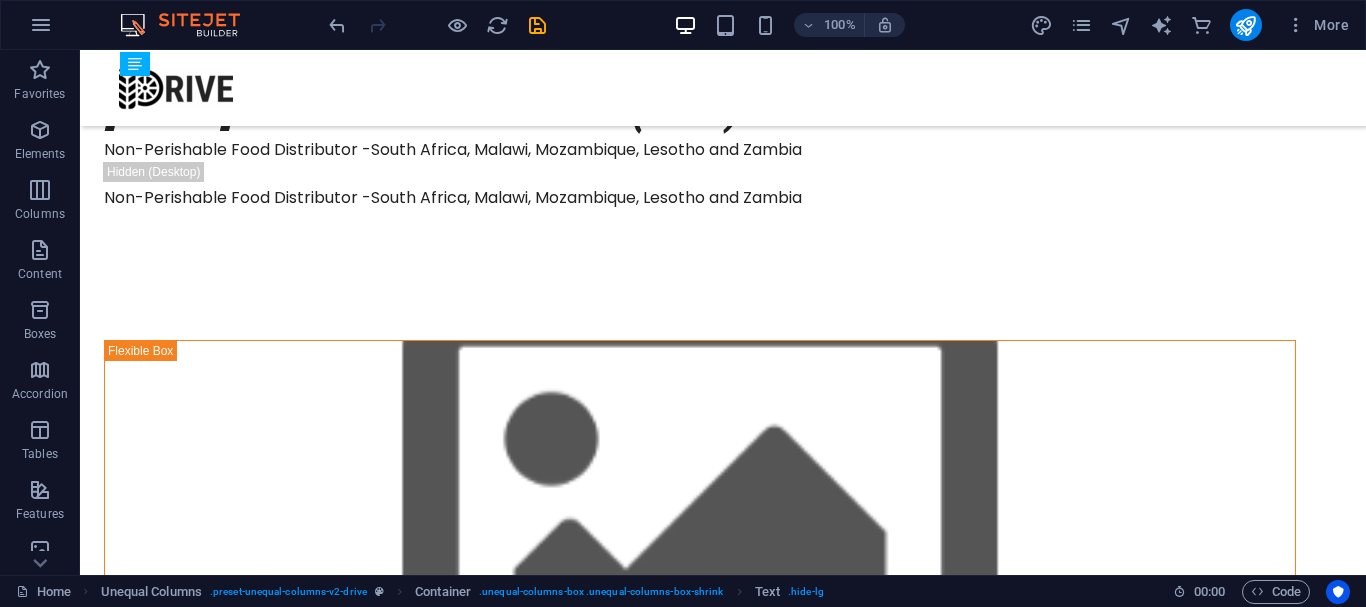 drag, startPoint x: 439, startPoint y: 425, endPoint x: 449, endPoint y: 342, distance: 83.60024 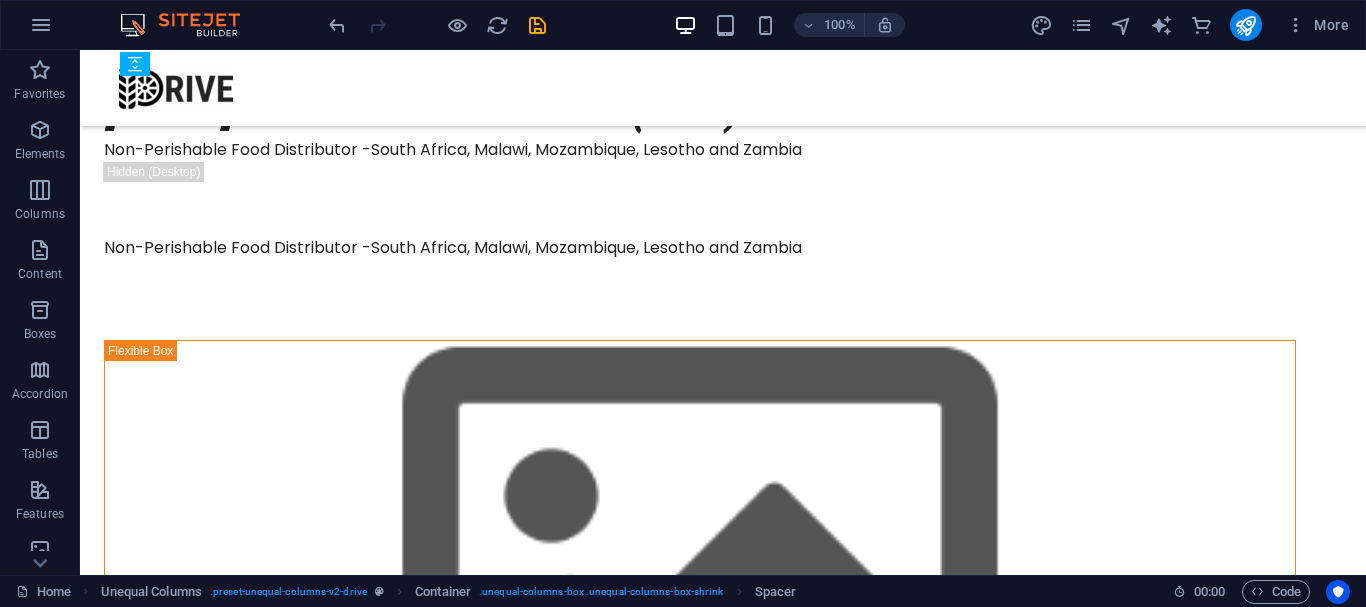 drag, startPoint x: 231, startPoint y: 418, endPoint x: 259, endPoint y: 348, distance: 75.39231 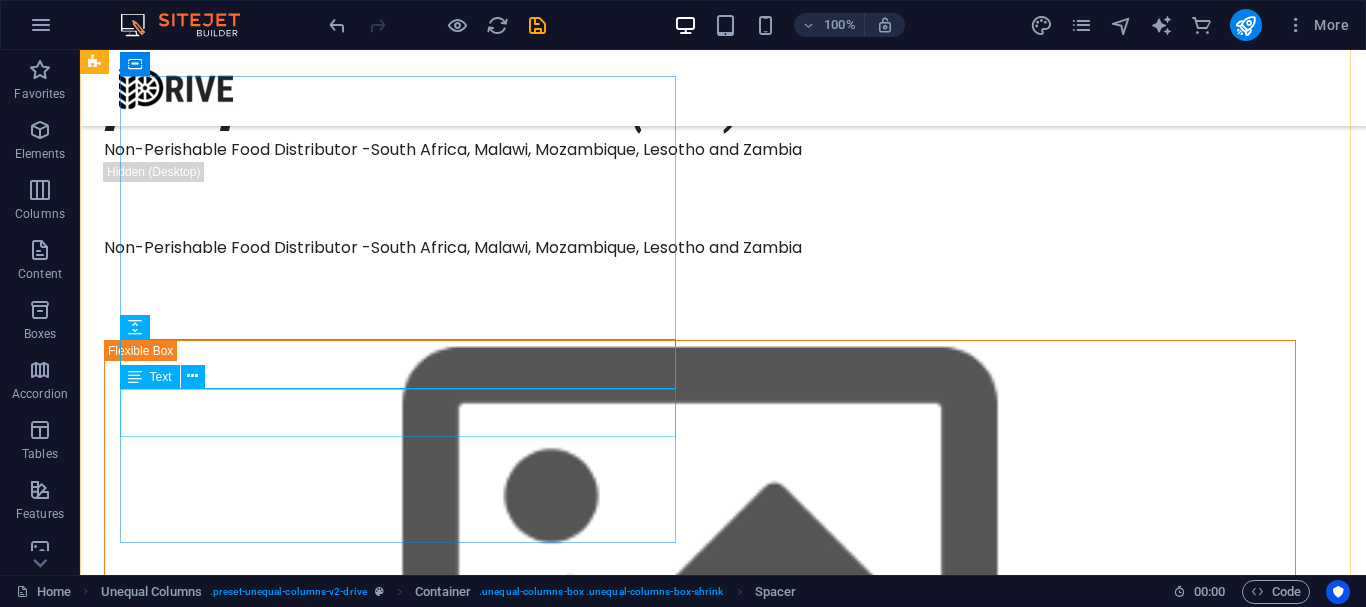 click on "Non-Perishable Food Distributor -South Africa, Malawi, Mozambique, Lesotho and Zambia" at bounding box center (700, 248) 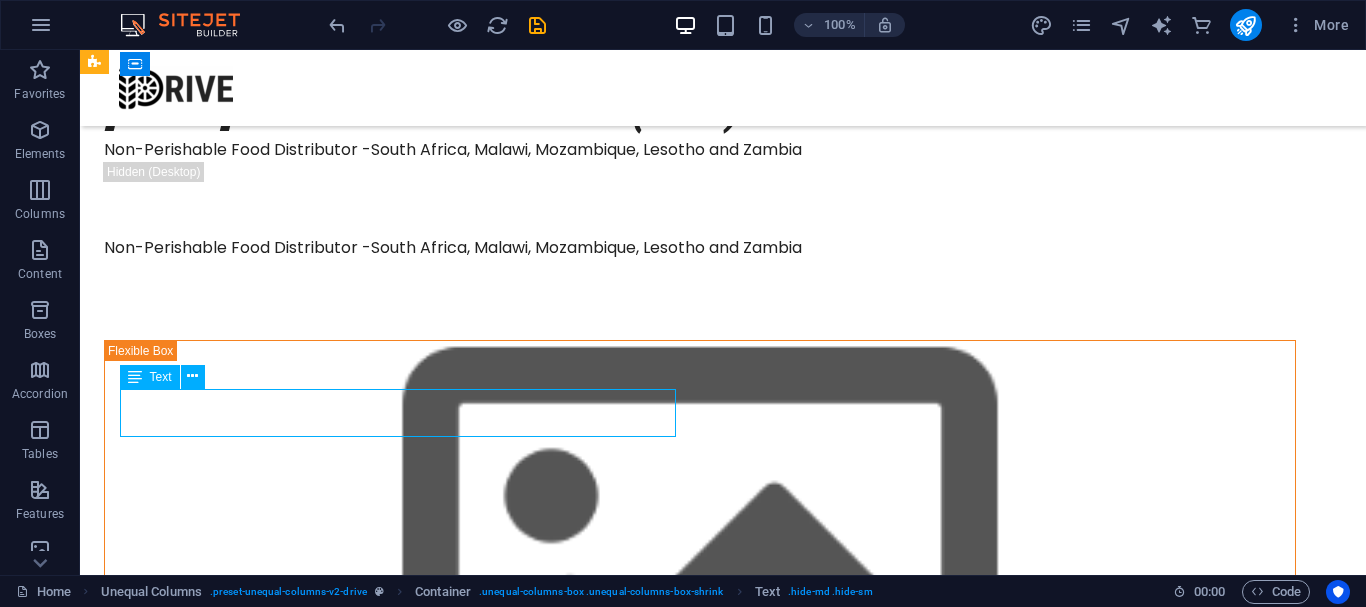 click on "Non-Perishable Food Distributor -South Africa, Malawi, Mozambique, Lesotho and Zambia" at bounding box center (700, 248) 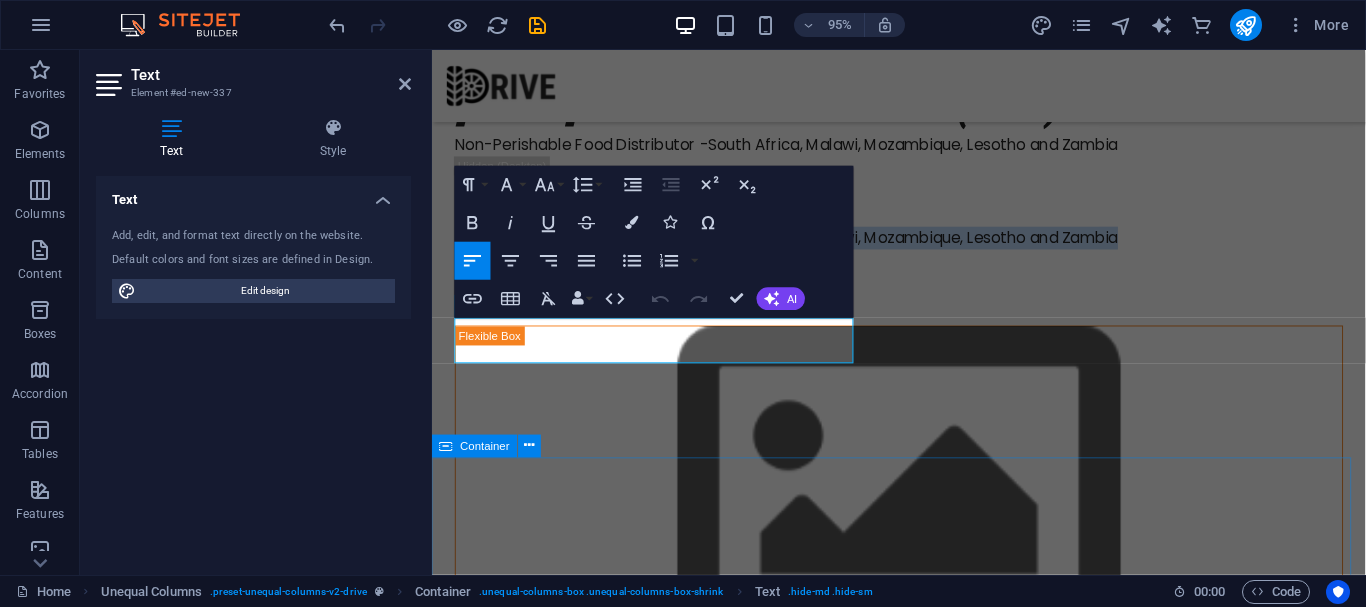 scroll, scrollTop: 112, scrollLeft: 0, axis: vertical 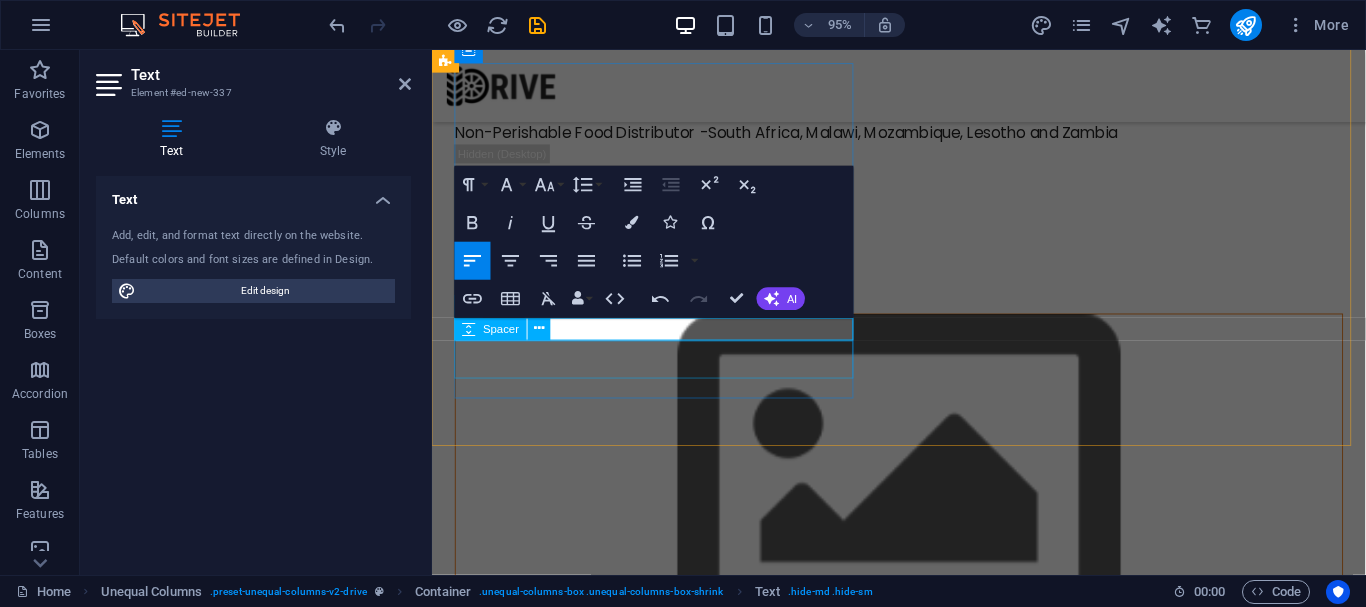 click on "Spacer" at bounding box center [501, 328] 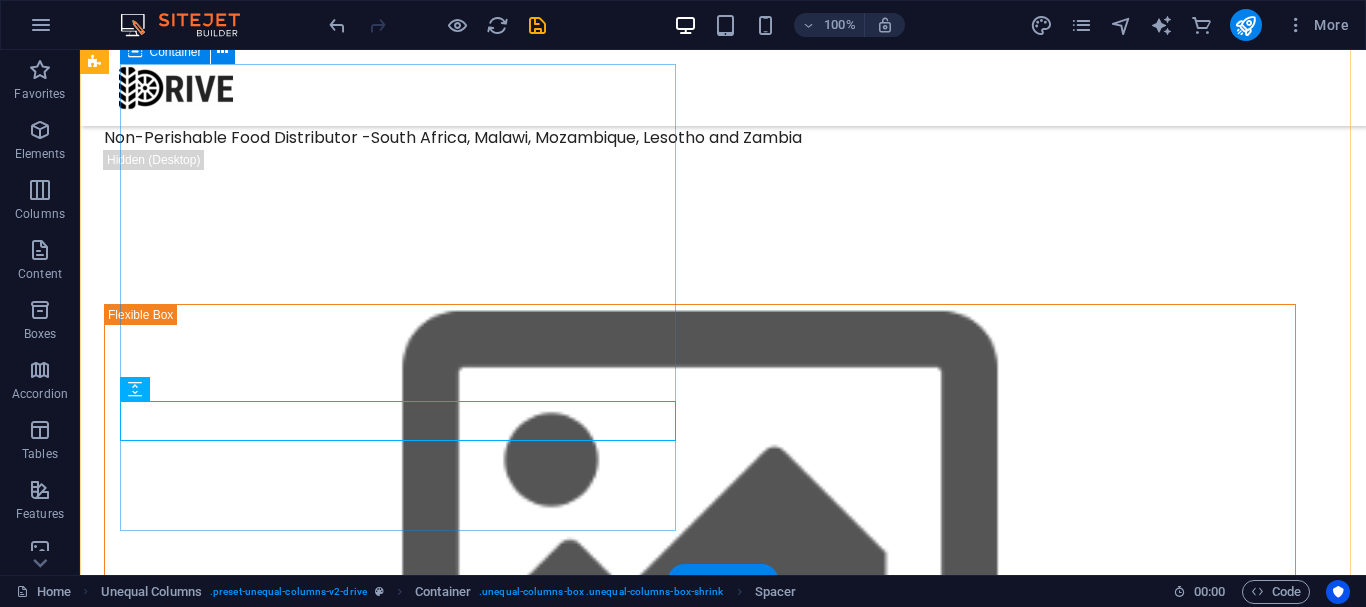 click on "[LAST] general trading (Pty) Ltd [PRODUCT] - [COUNTRY], [COUNTRY], [COUNTRY], [COUNTRY] and [COUNTRY] [PRODUCT]" at bounding box center (700, 164) 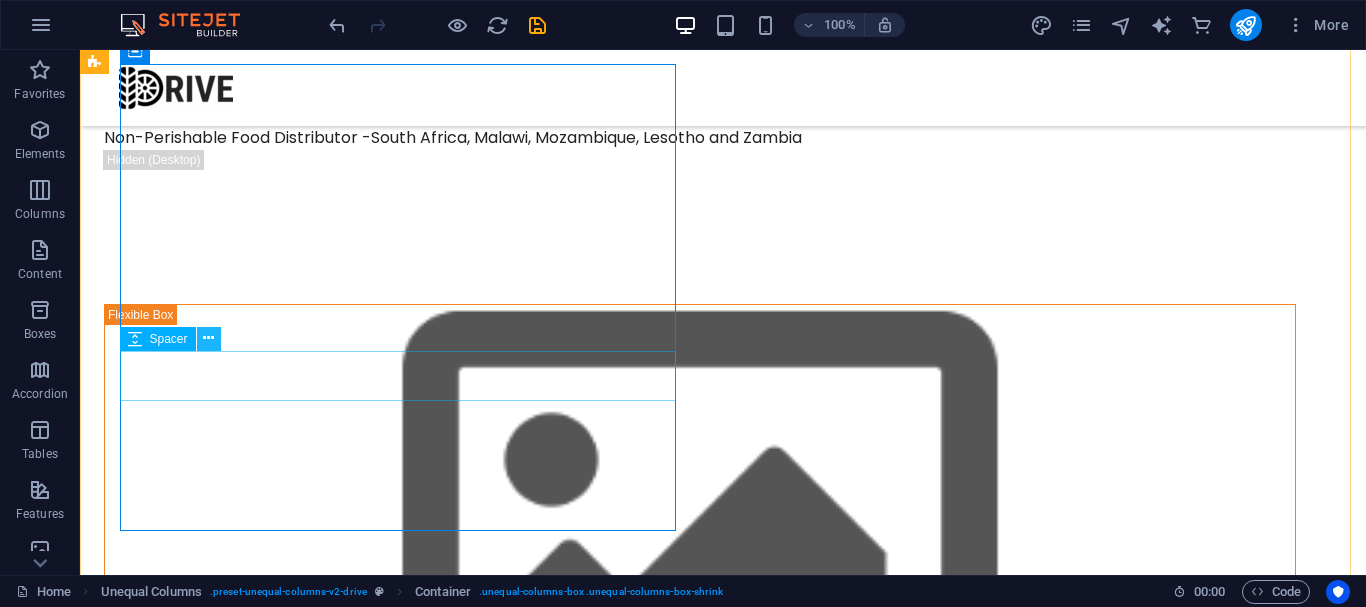 click at bounding box center (208, 338) 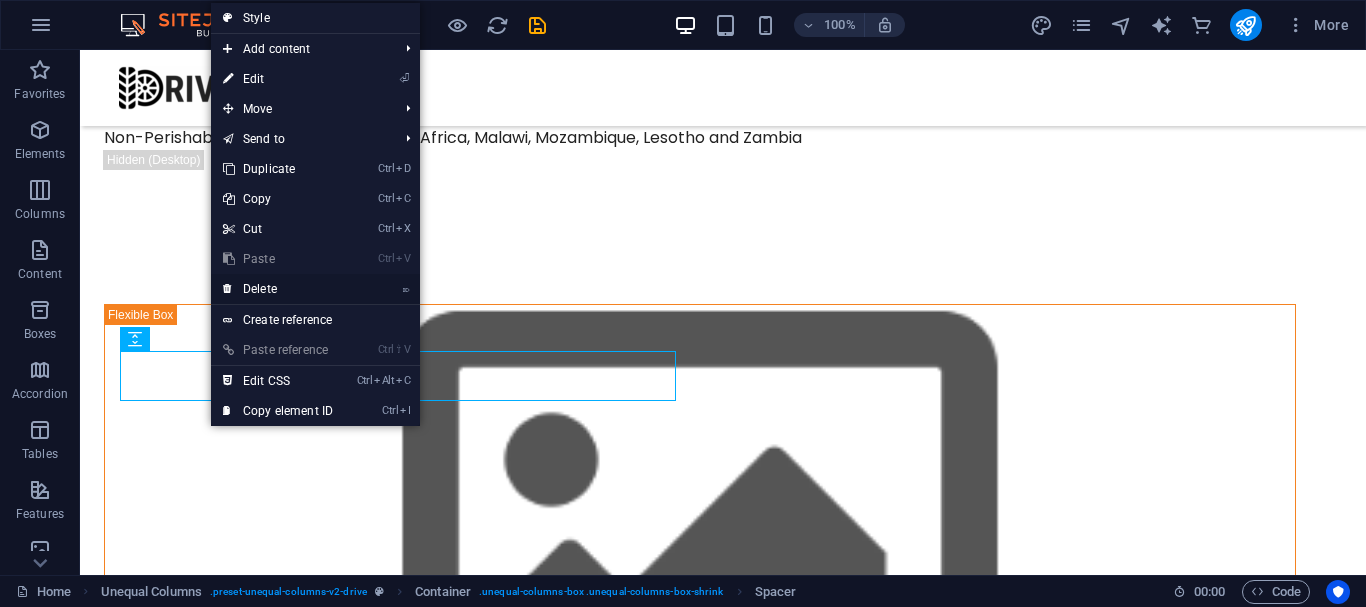 click on "⌦  Delete" at bounding box center (278, 289) 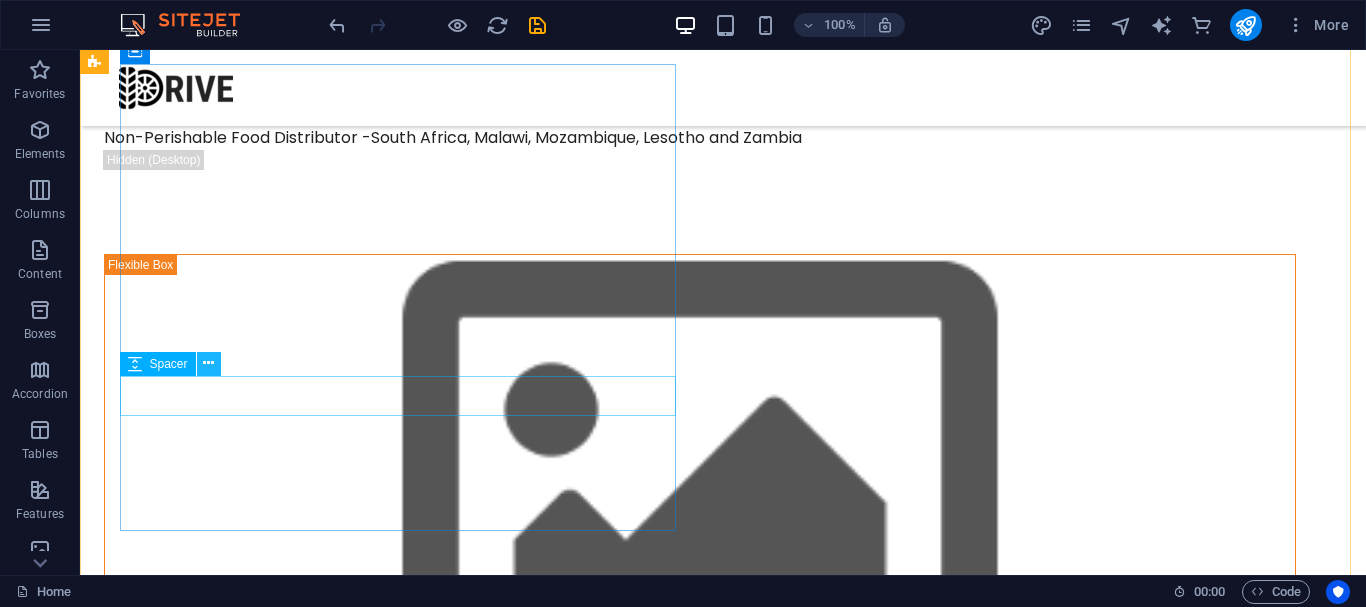 click at bounding box center (208, 363) 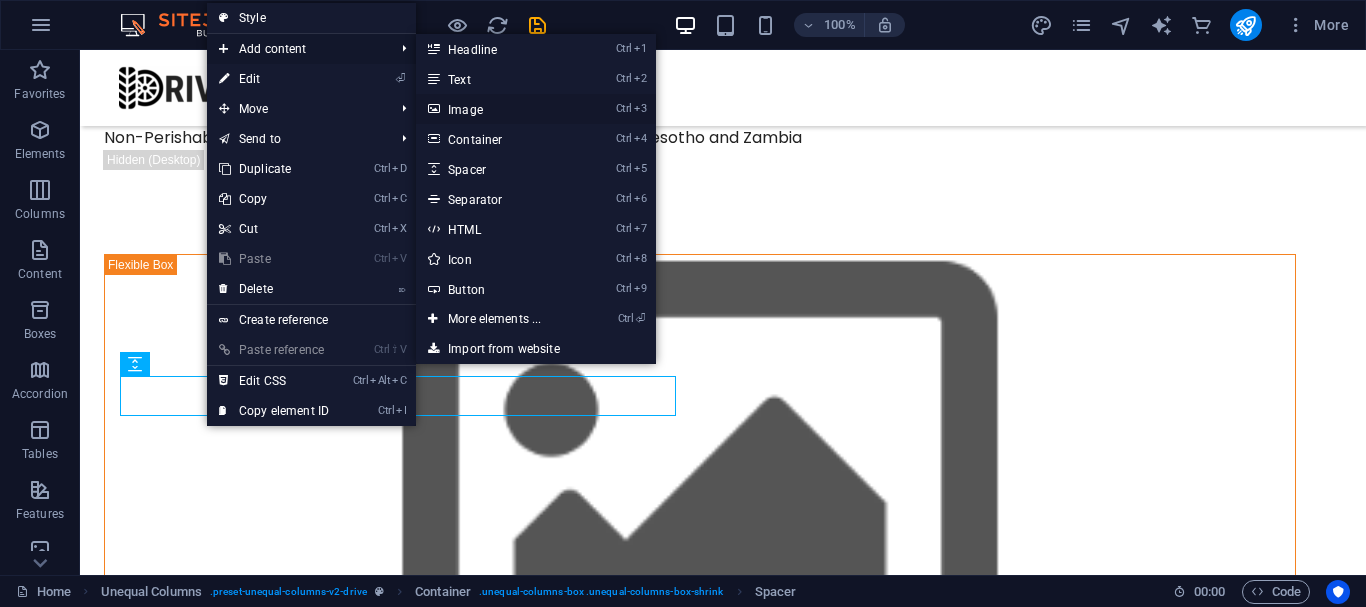 drag, startPoint x: 513, startPoint y: 99, endPoint x: 55, endPoint y: 195, distance: 467.953 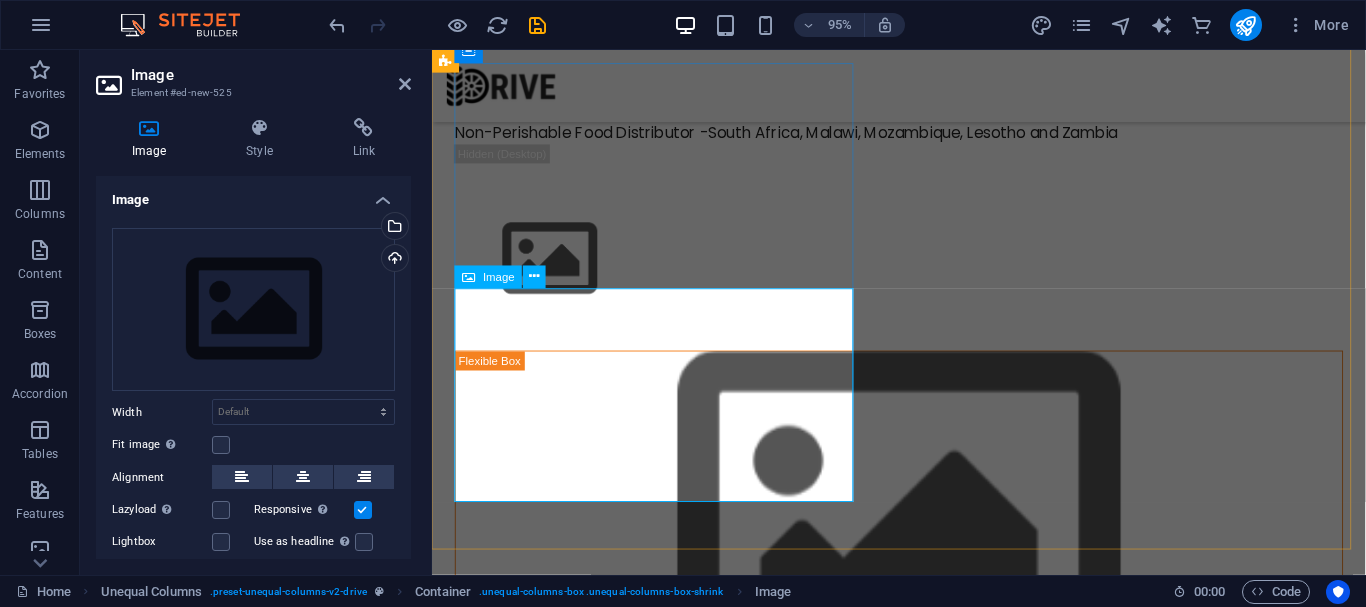 click at bounding box center [923, 270] 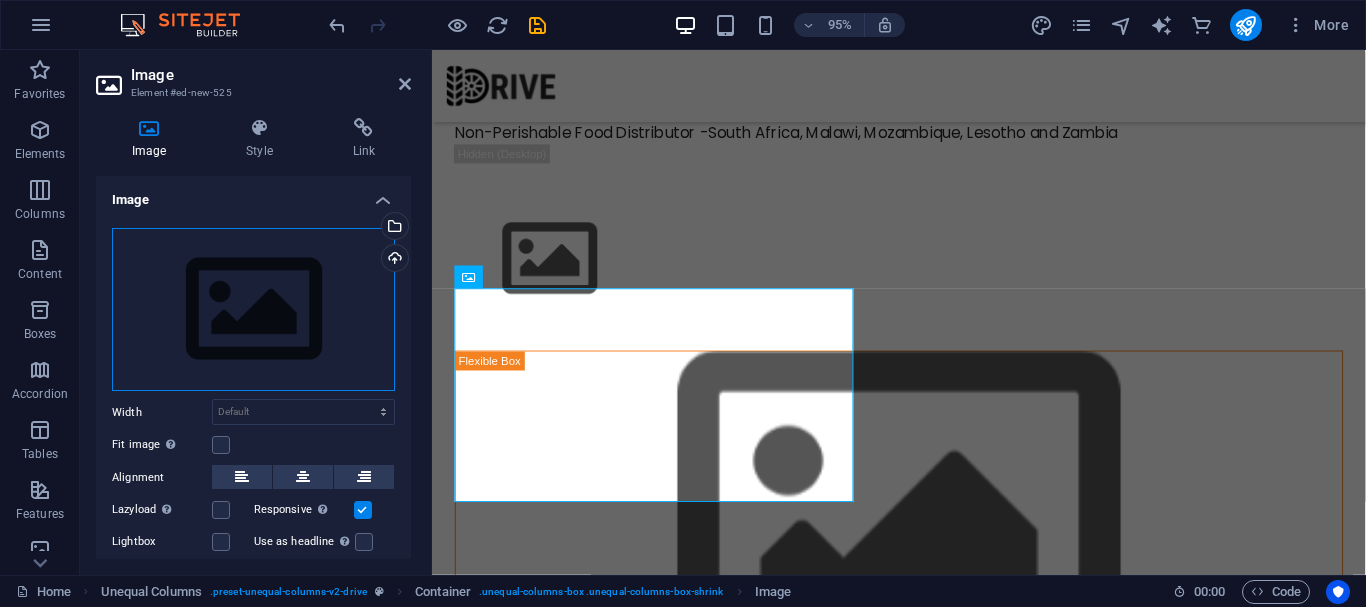 click on "Drag files here, click to choose files or select files from Files or our free stock photos & videos" at bounding box center [253, 310] 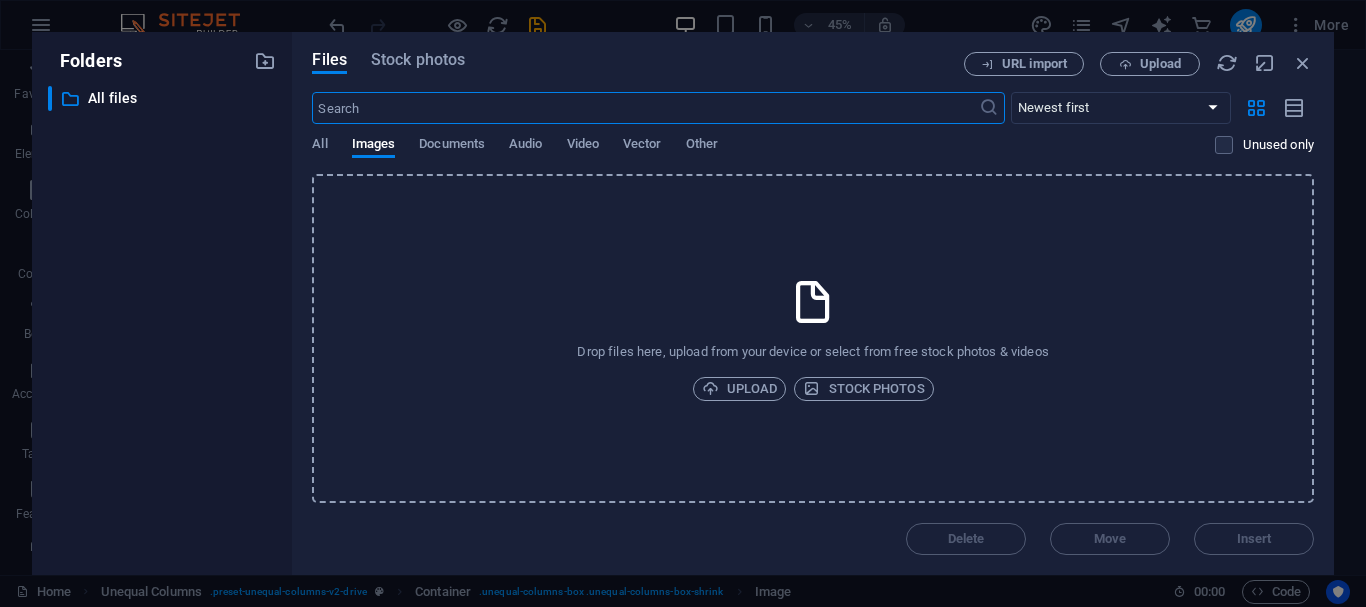 scroll, scrollTop: 0, scrollLeft: 0, axis: both 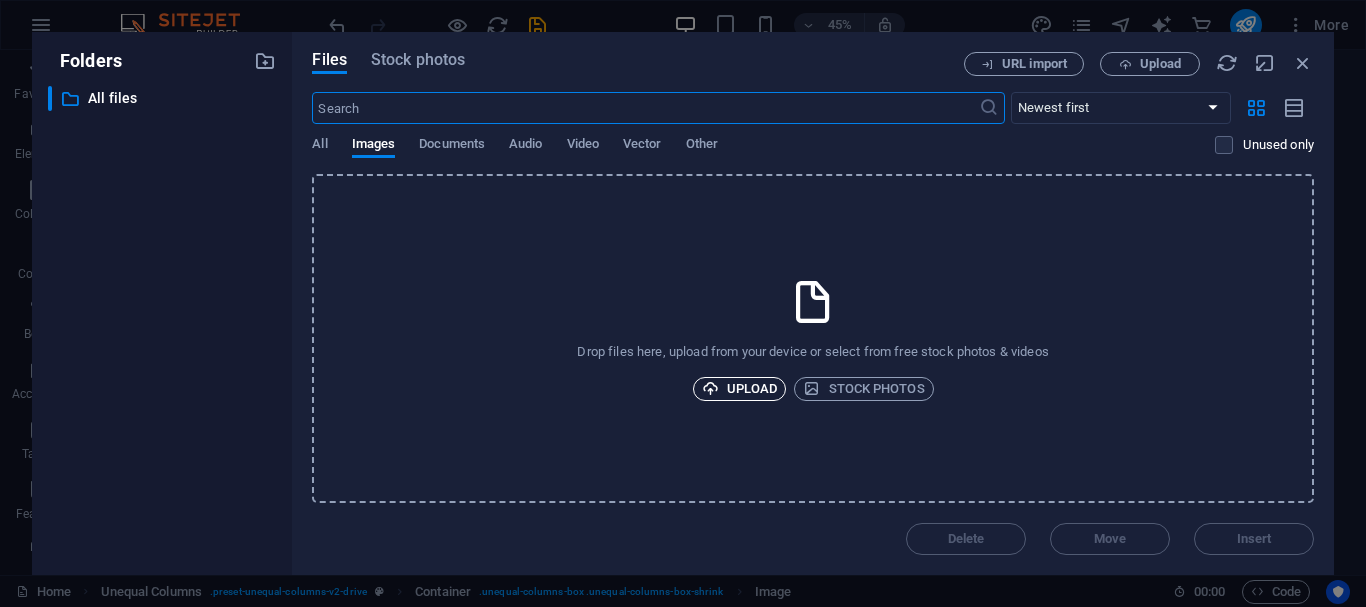 click on "Upload" at bounding box center (740, 389) 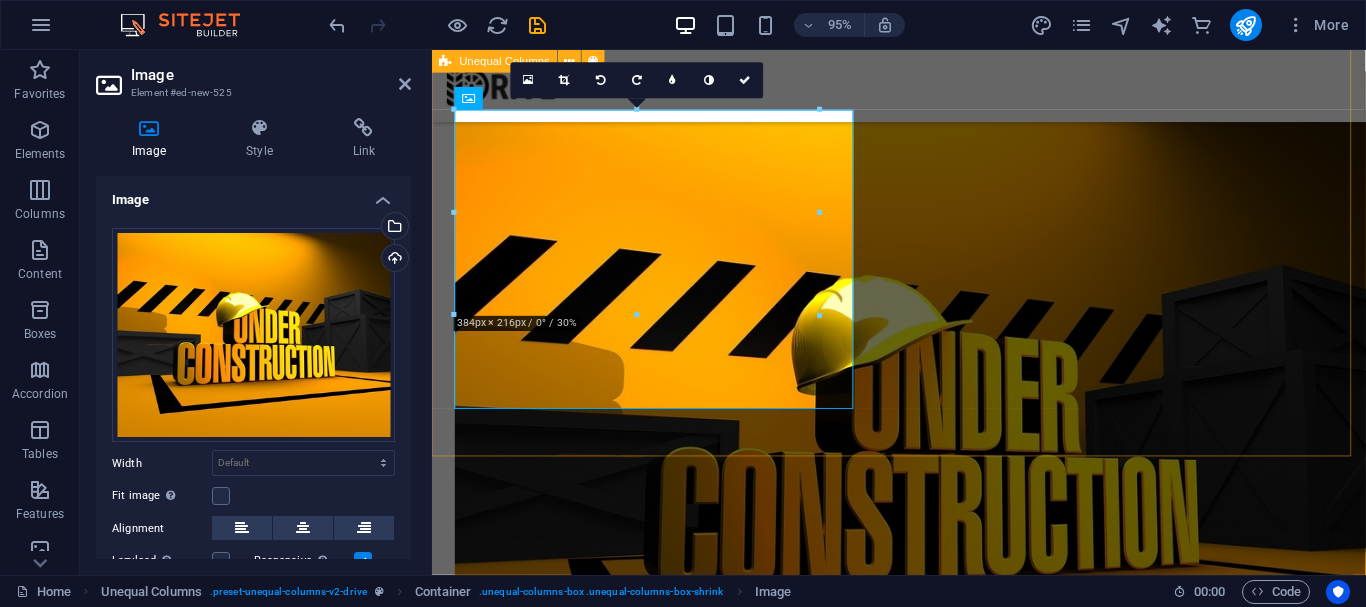 scroll, scrollTop: 300, scrollLeft: 0, axis: vertical 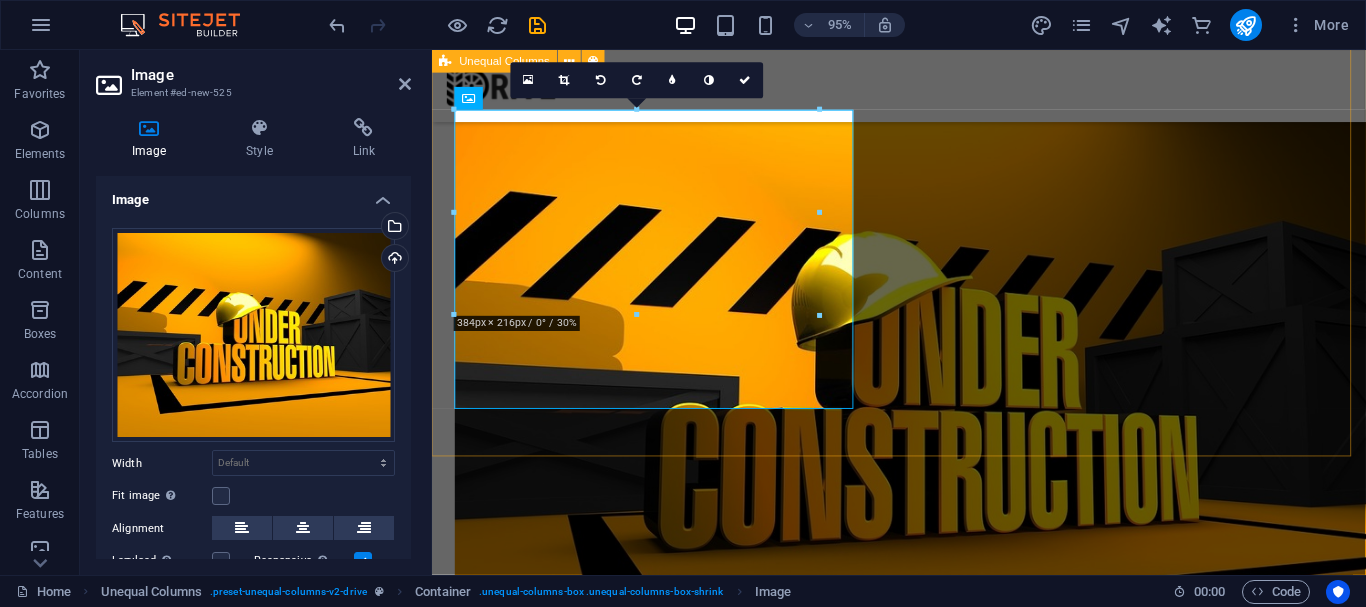 click on "[LAST] general trading (Pty) Ltd [PRODUCT] - [COUNTRY], [COUNTRY], [COUNTRY], [COUNTRY] and [COUNTRY] [PRODUCT]" at bounding box center [923, 970] 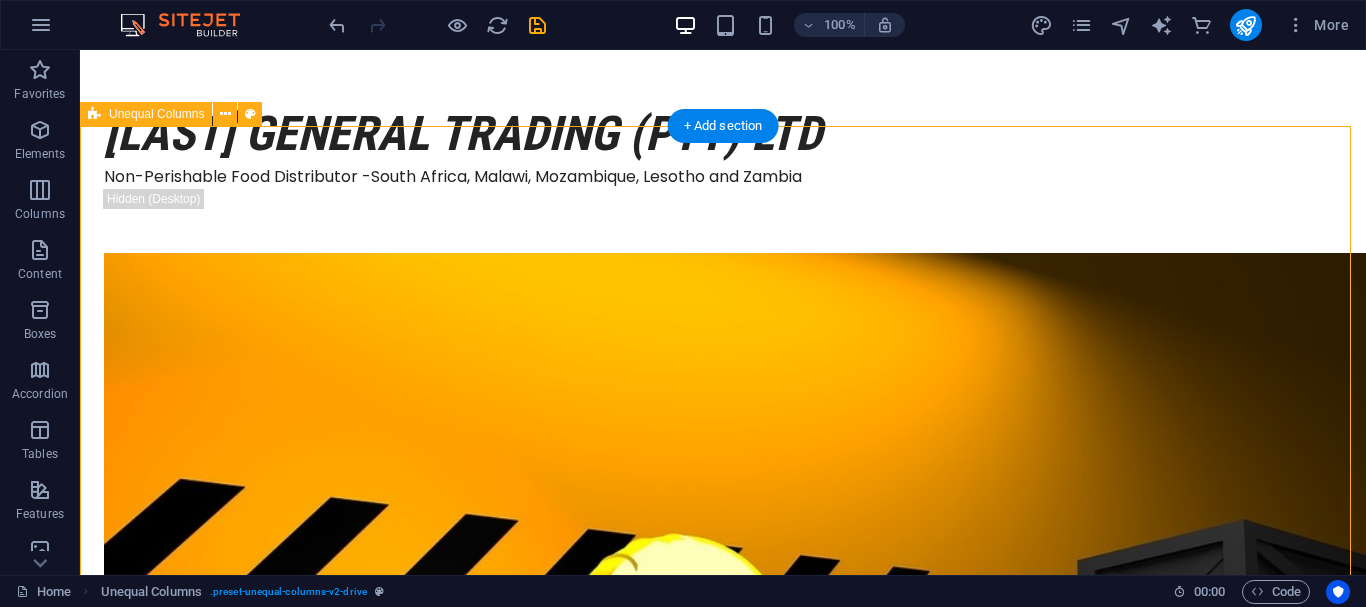 scroll, scrollTop: 100, scrollLeft: 0, axis: vertical 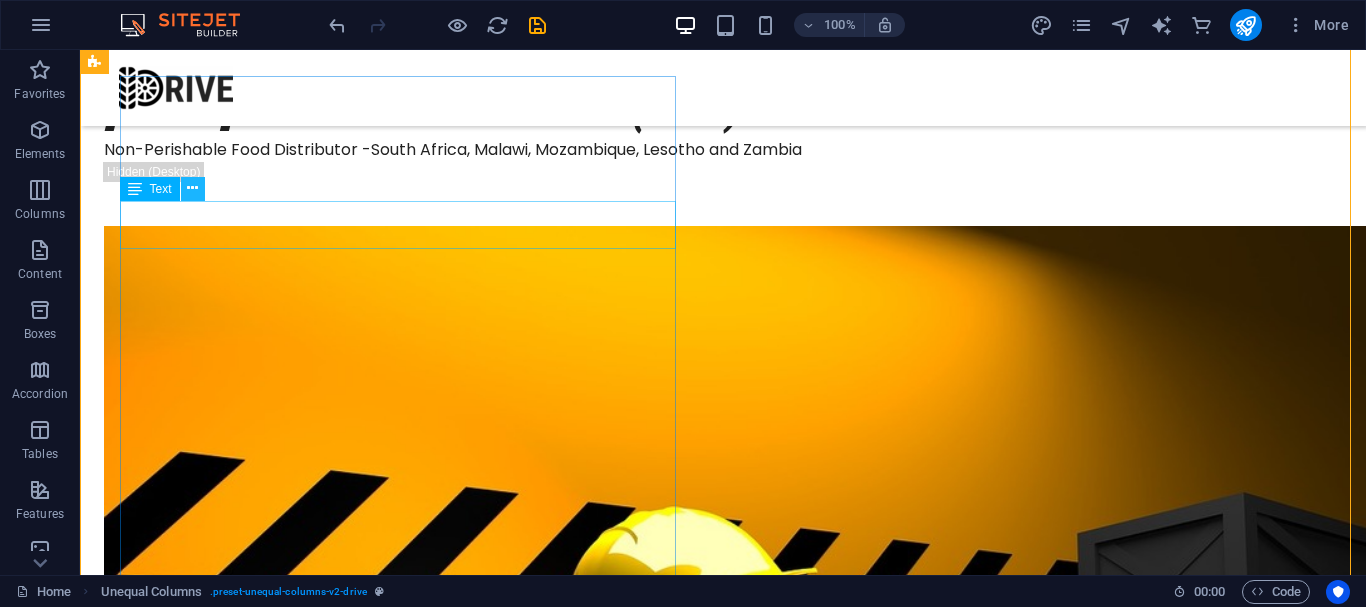 click at bounding box center [192, 188] 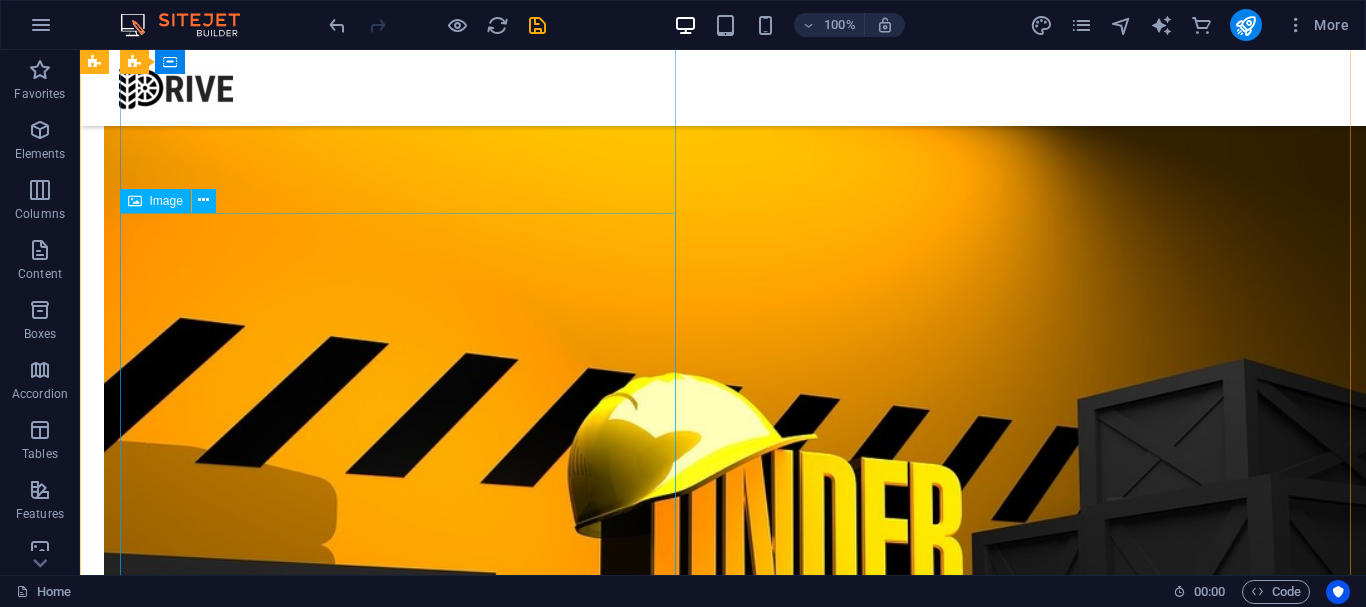 scroll, scrollTop: 200, scrollLeft: 0, axis: vertical 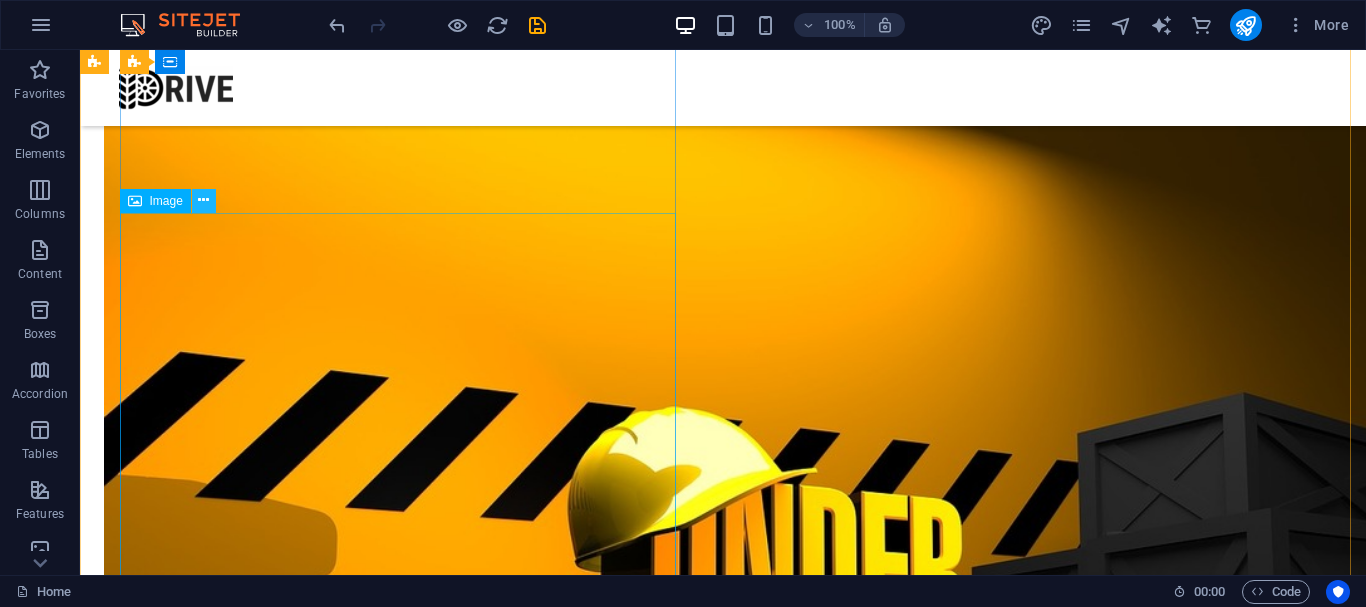 click at bounding box center [203, 200] 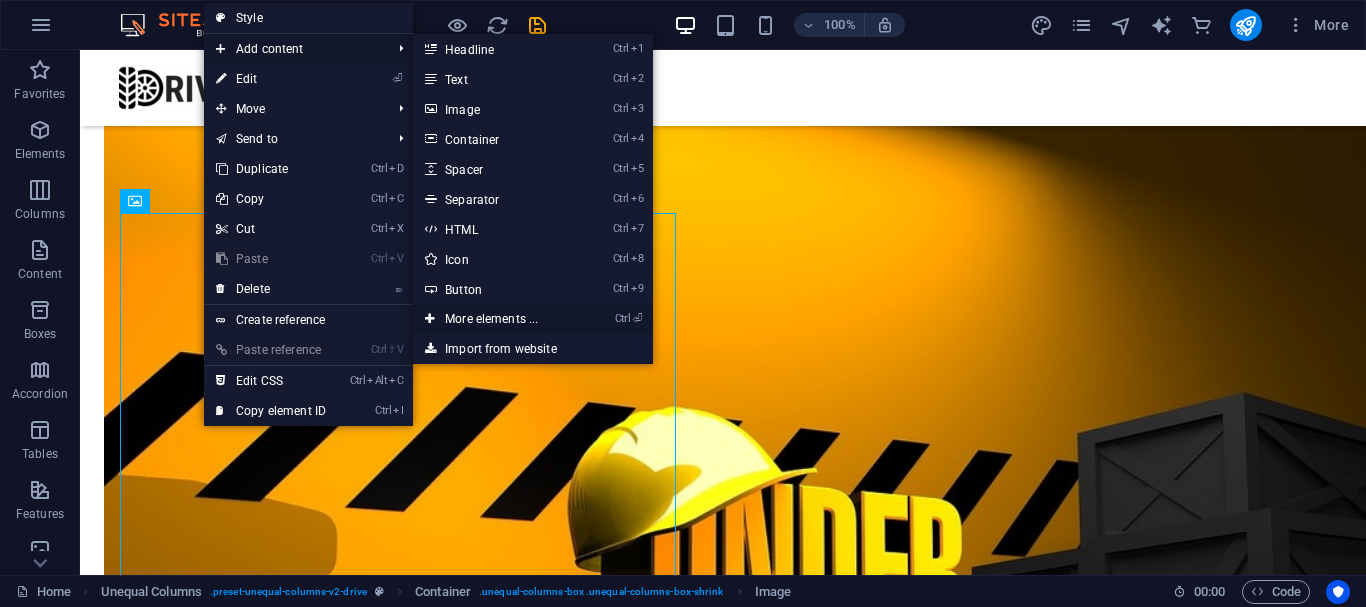 click on "Ctrl ⏎  More elements ..." at bounding box center [495, 319] 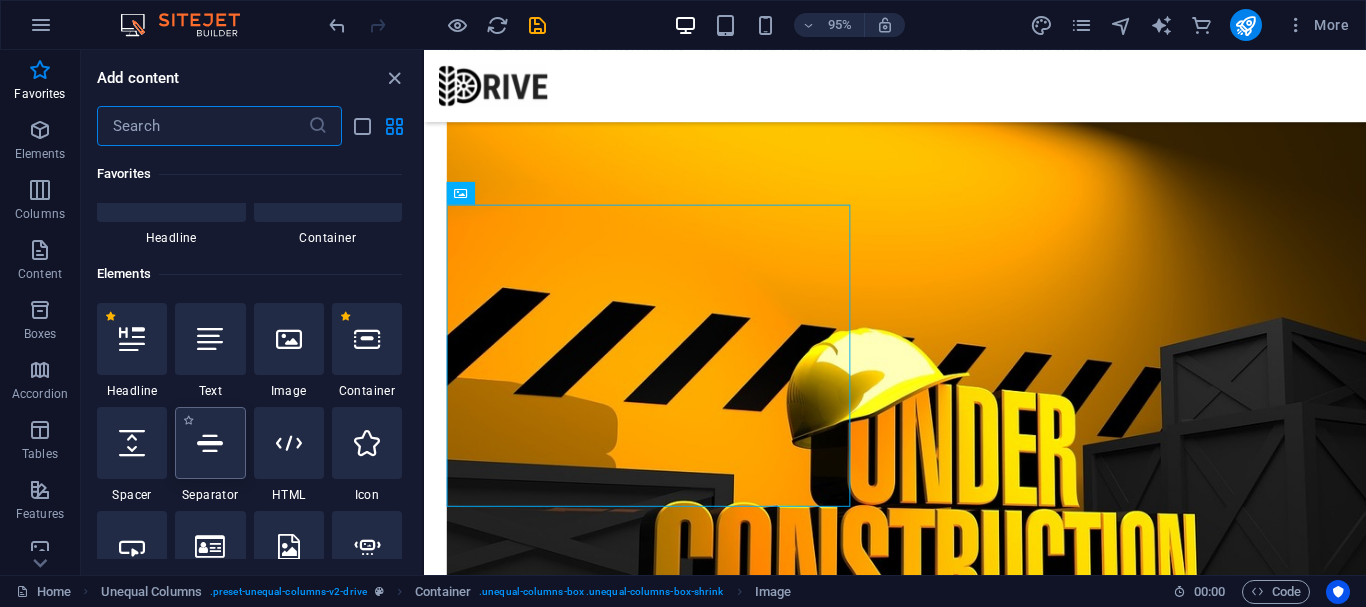 scroll, scrollTop: 213, scrollLeft: 0, axis: vertical 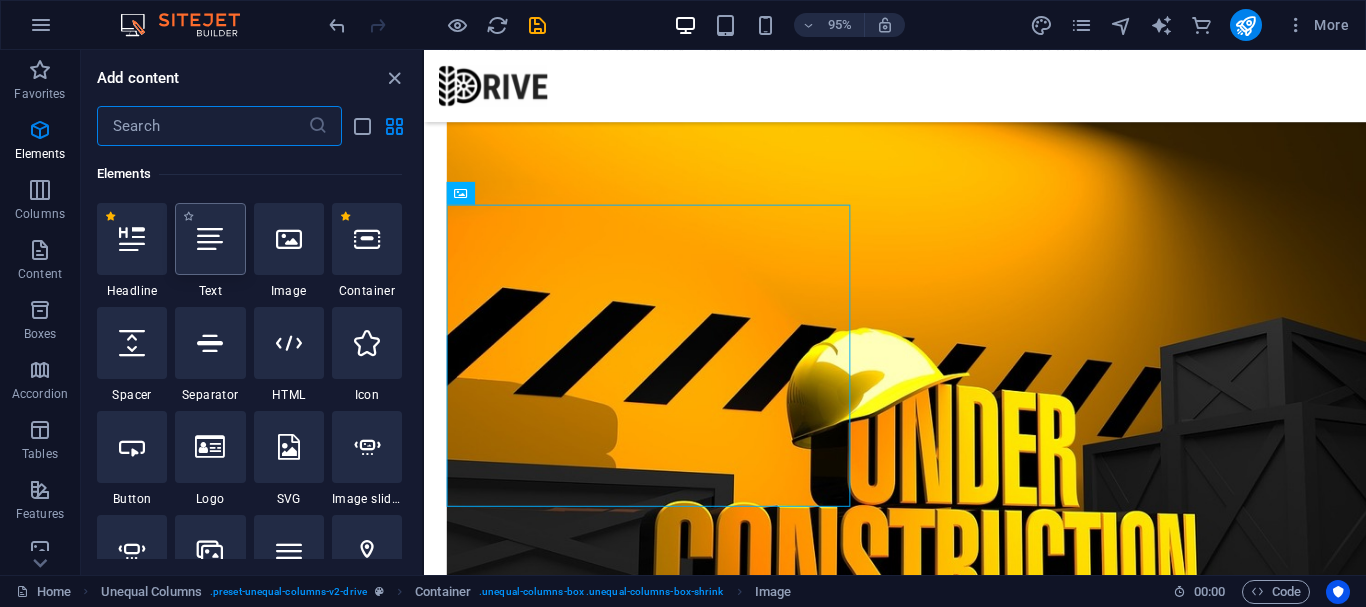 click at bounding box center [210, 239] 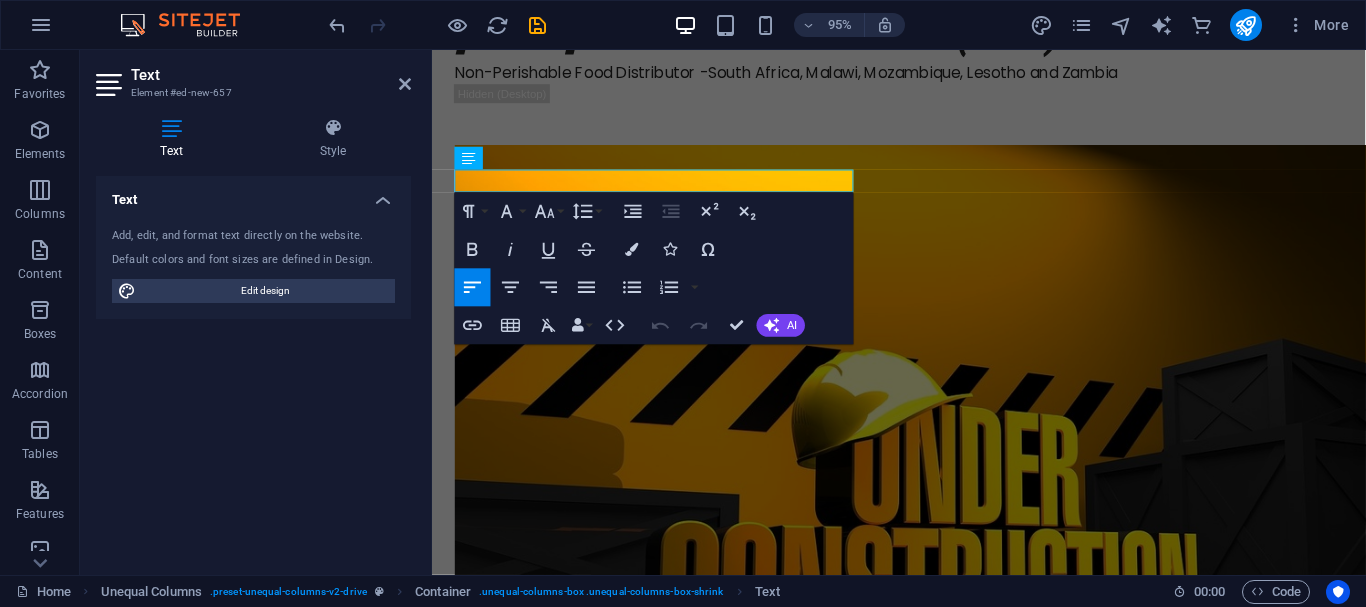 scroll, scrollTop: 0, scrollLeft: 0, axis: both 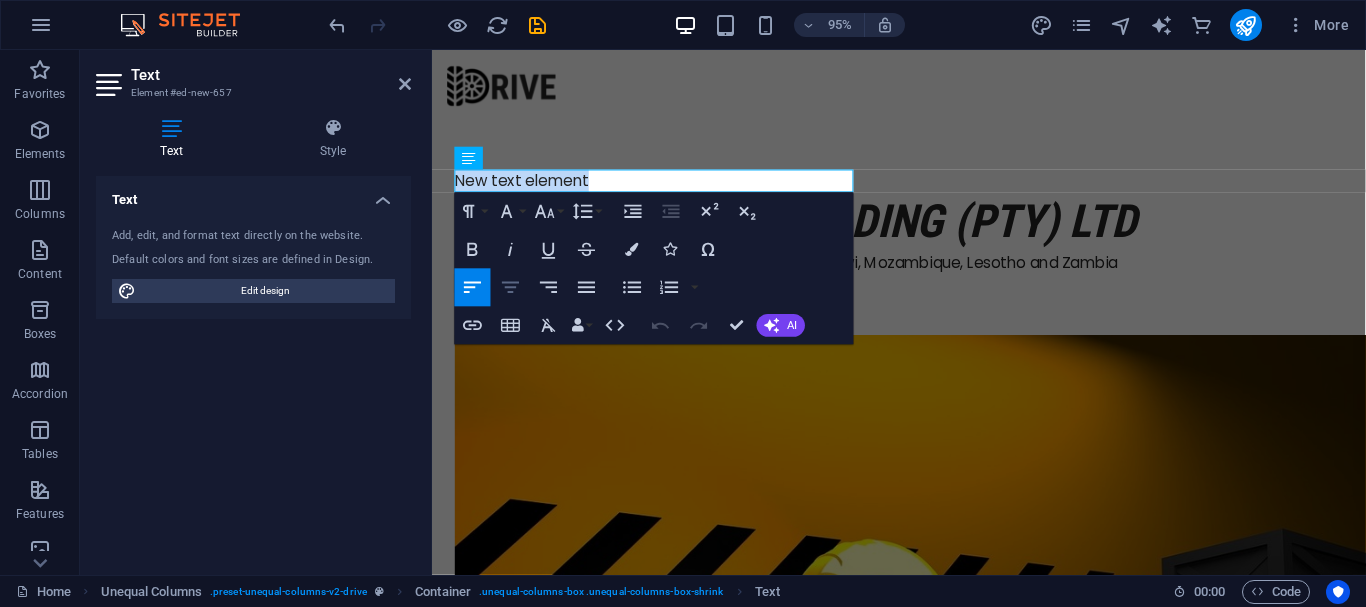 click 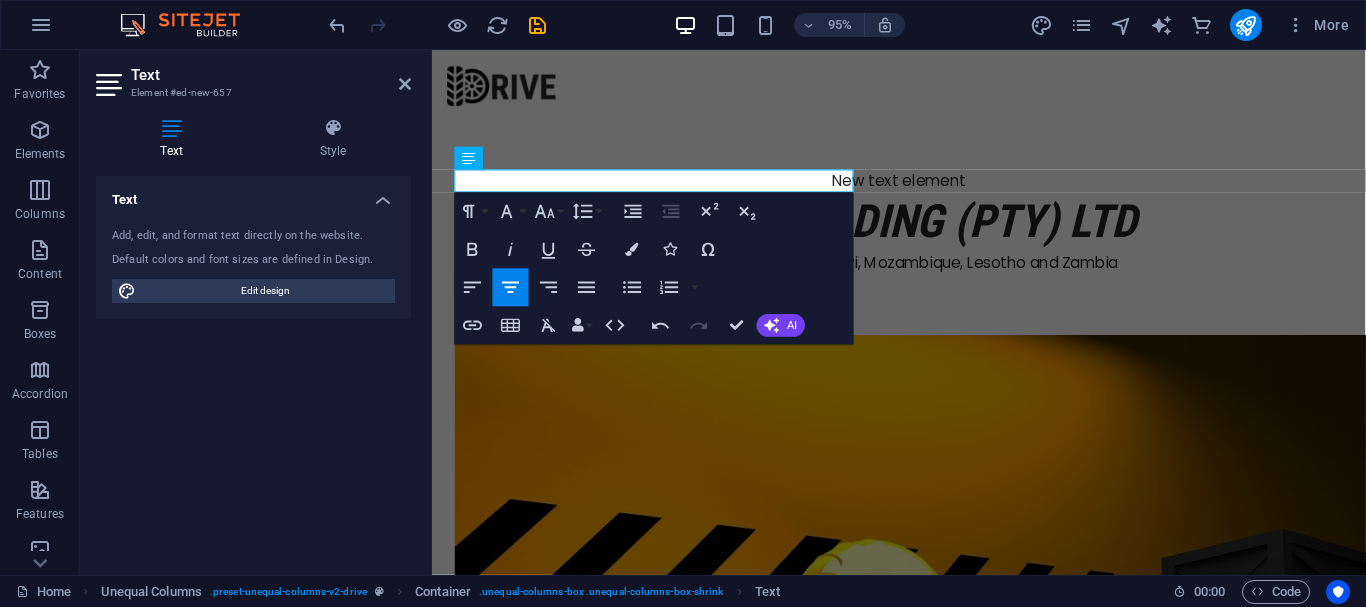 type 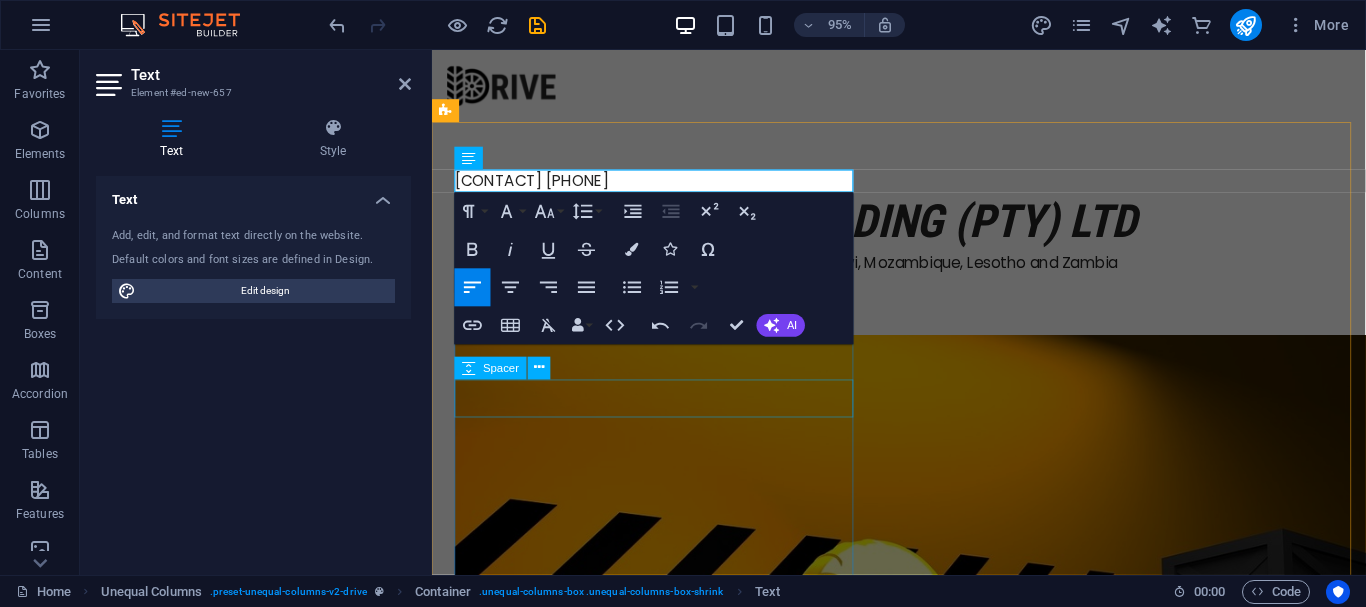 click at bounding box center [923, 330] 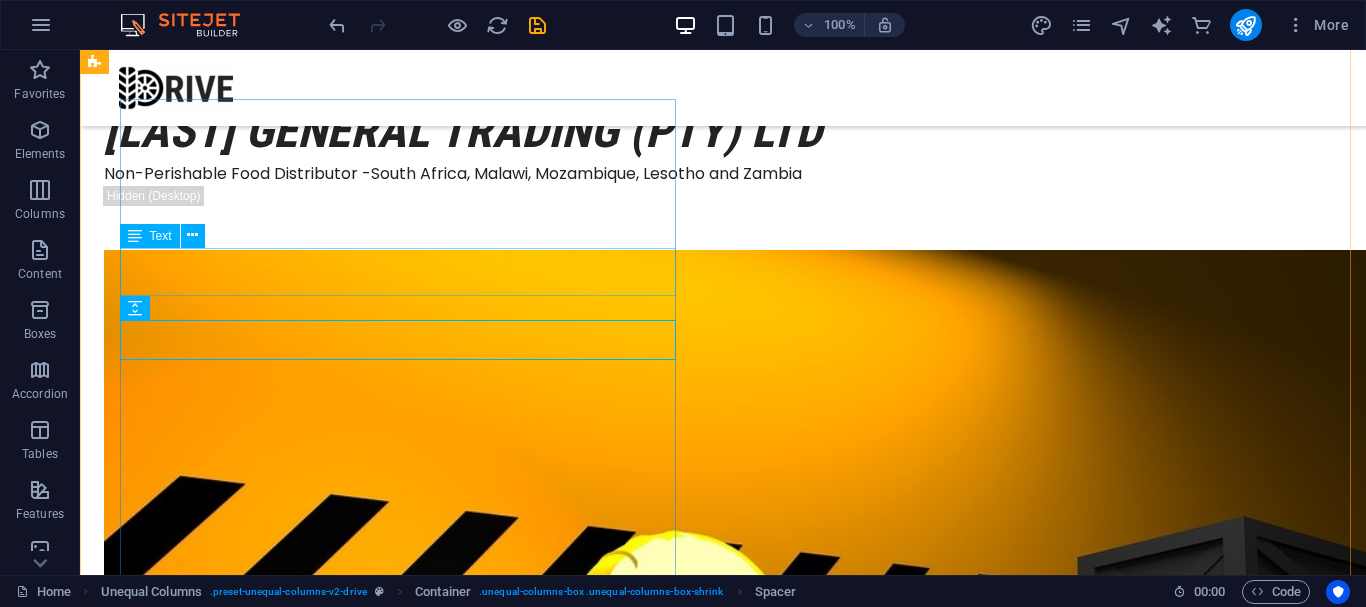 scroll, scrollTop: 0, scrollLeft: 0, axis: both 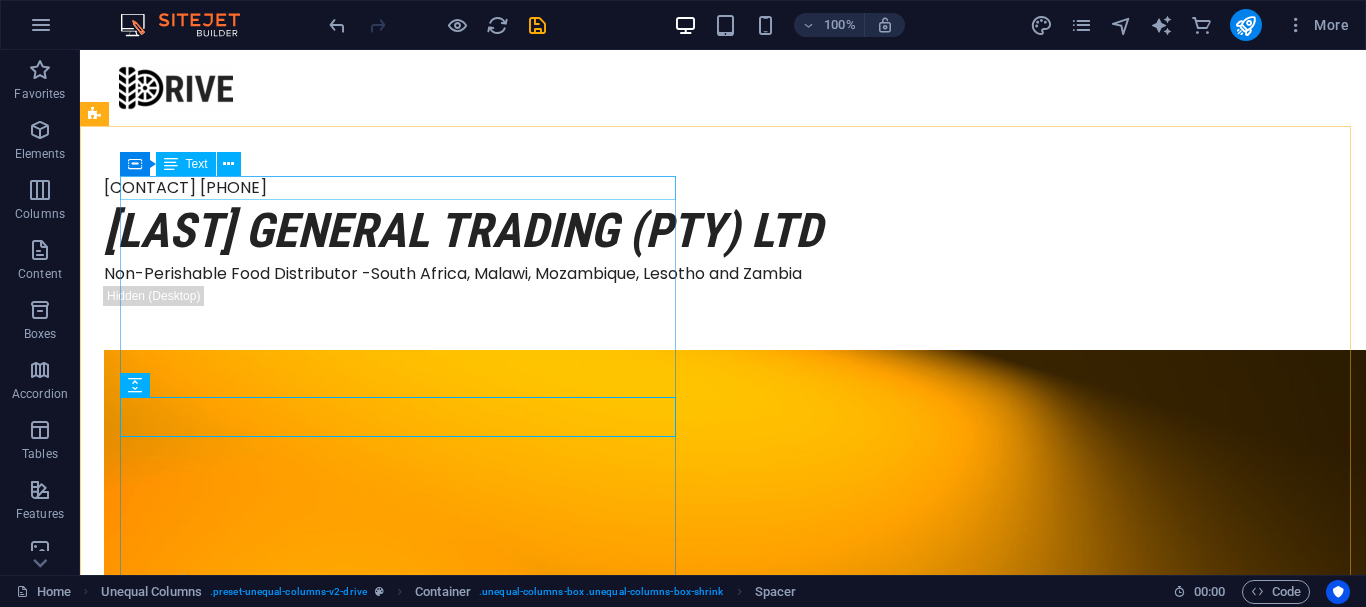 click on "Text" at bounding box center (197, 164) 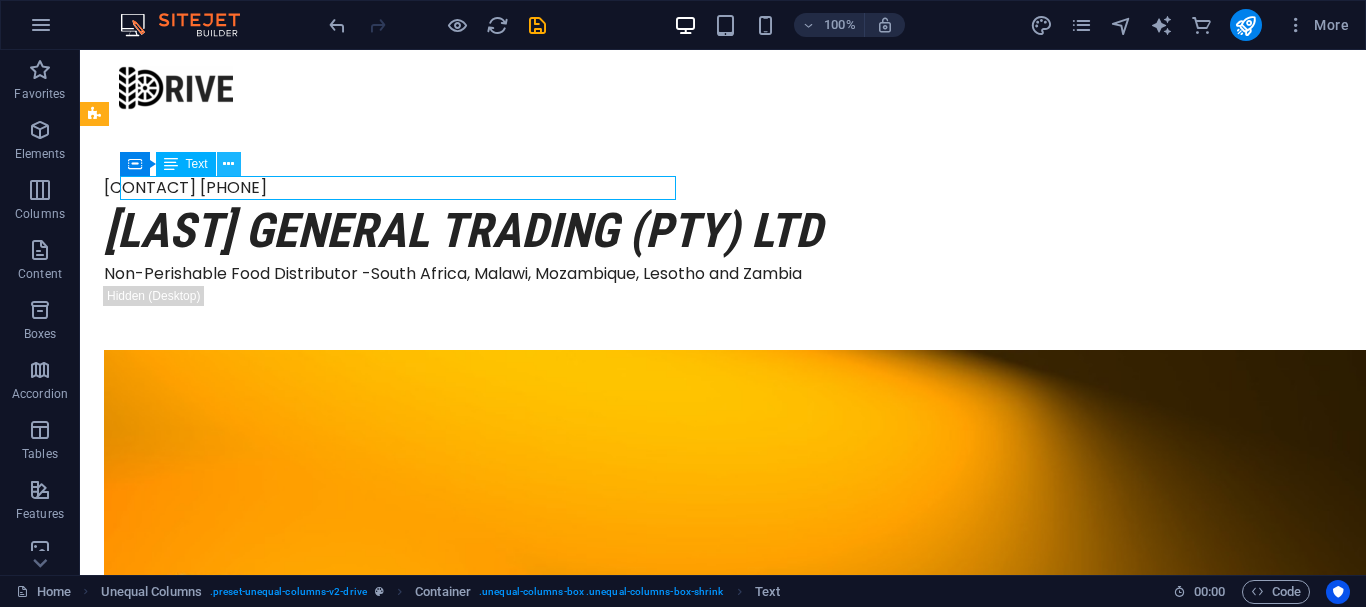 click at bounding box center [228, 164] 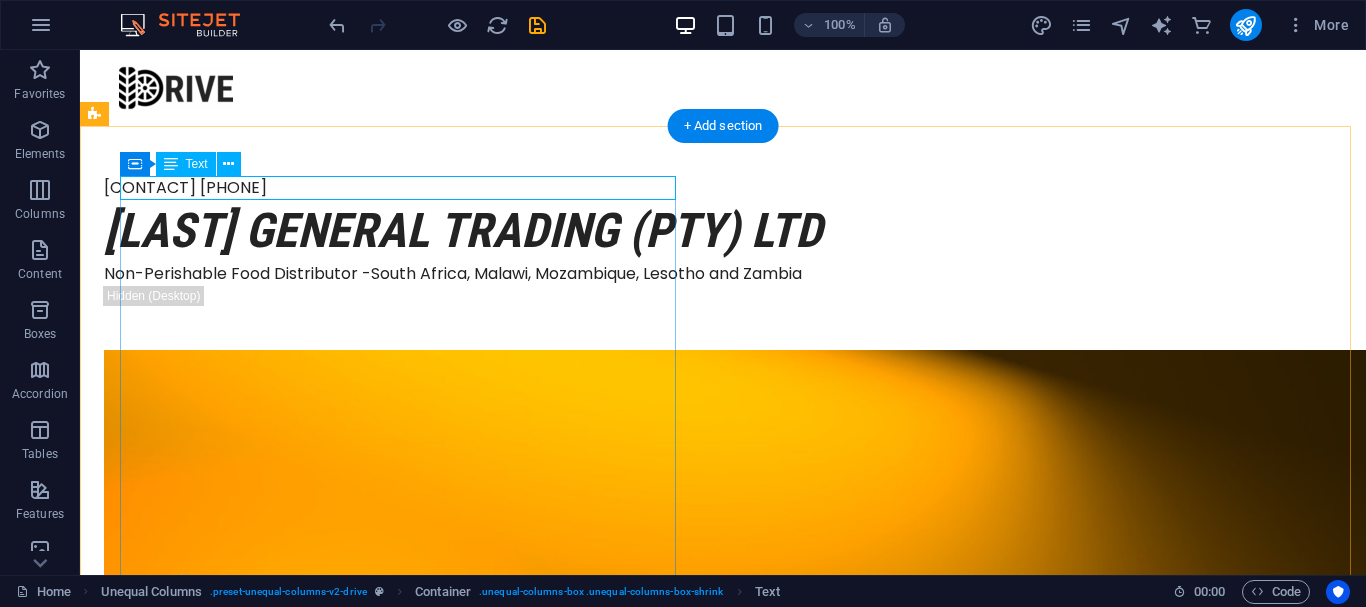 click on "[CONTACT] [PHONE]" at bounding box center [700, 188] 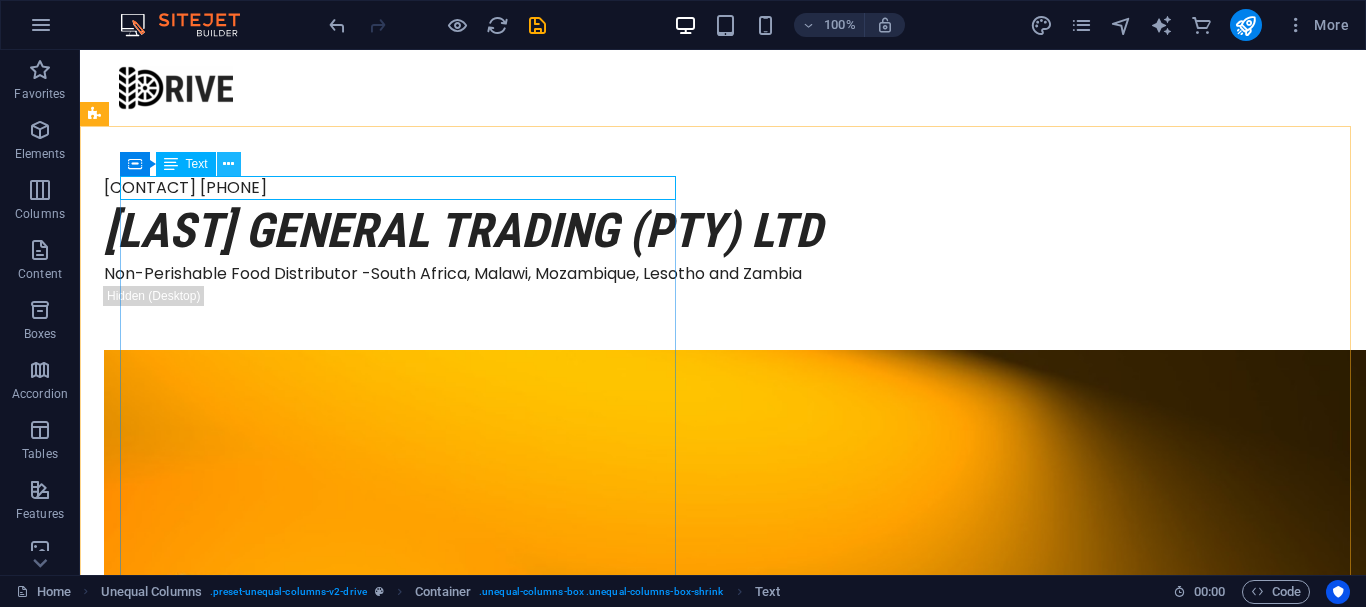 click at bounding box center [228, 164] 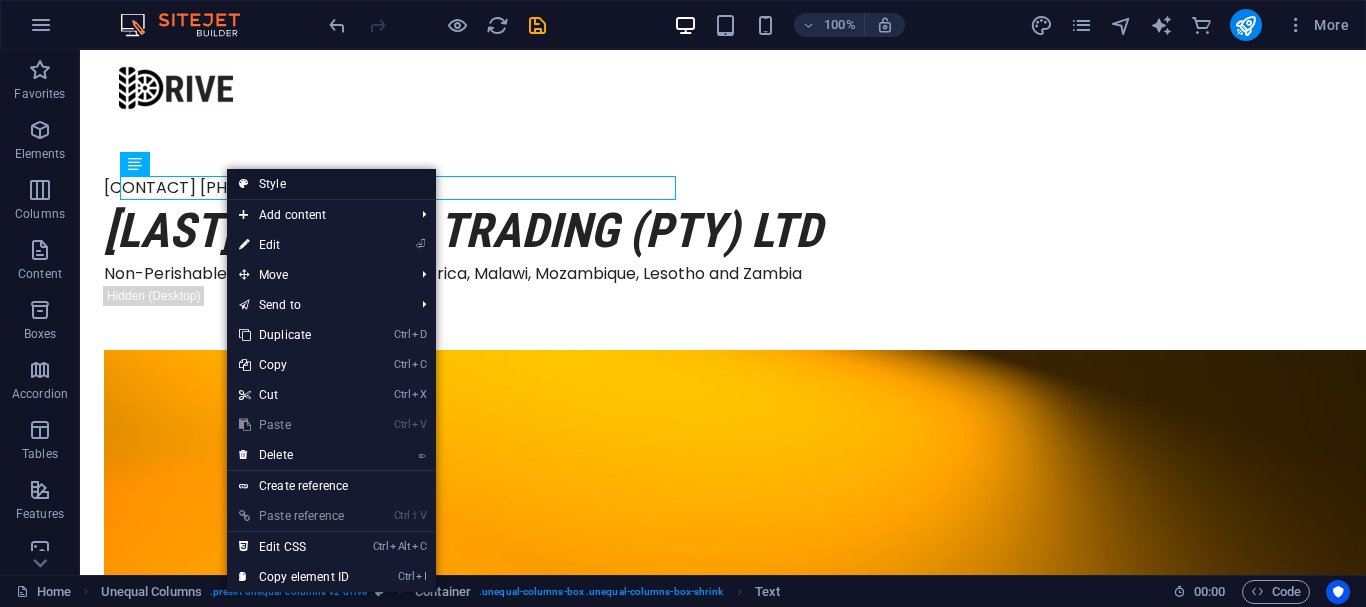 drag, startPoint x: 271, startPoint y: 183, endPoint x: 185, endPoint y: 215, distance: 91.76056 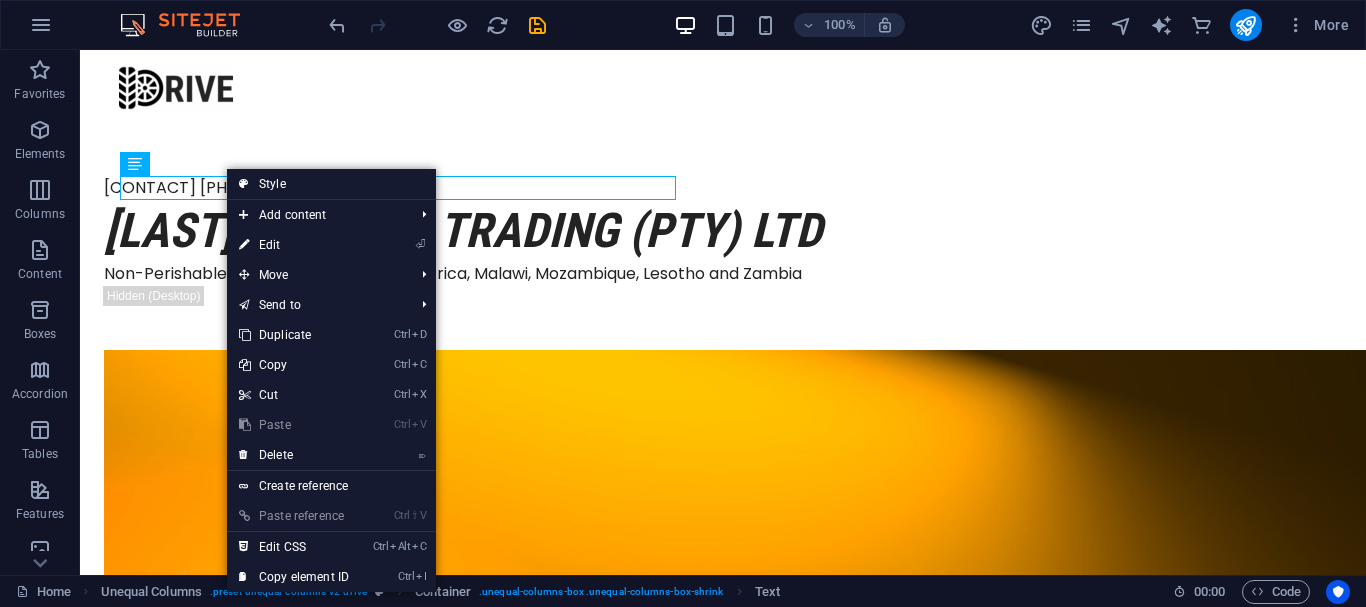 select on "%" 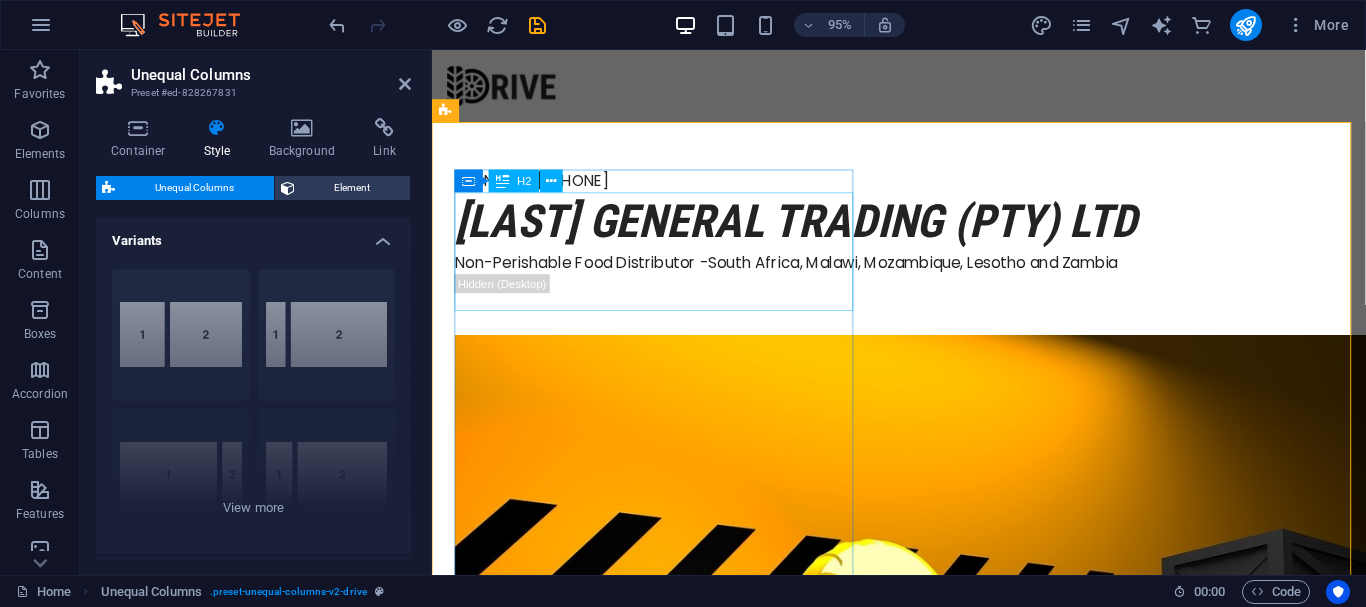 click on "H2" at bounding box center (525, 180) 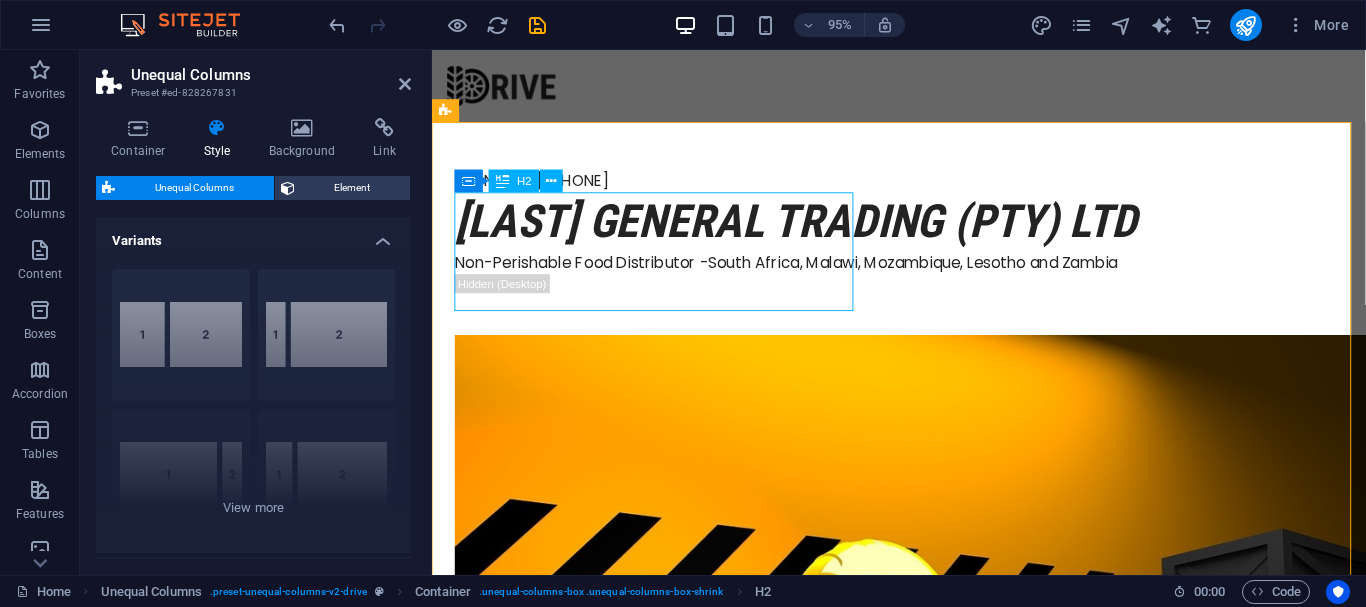 click on "H2" at bounding box center (514, 181) 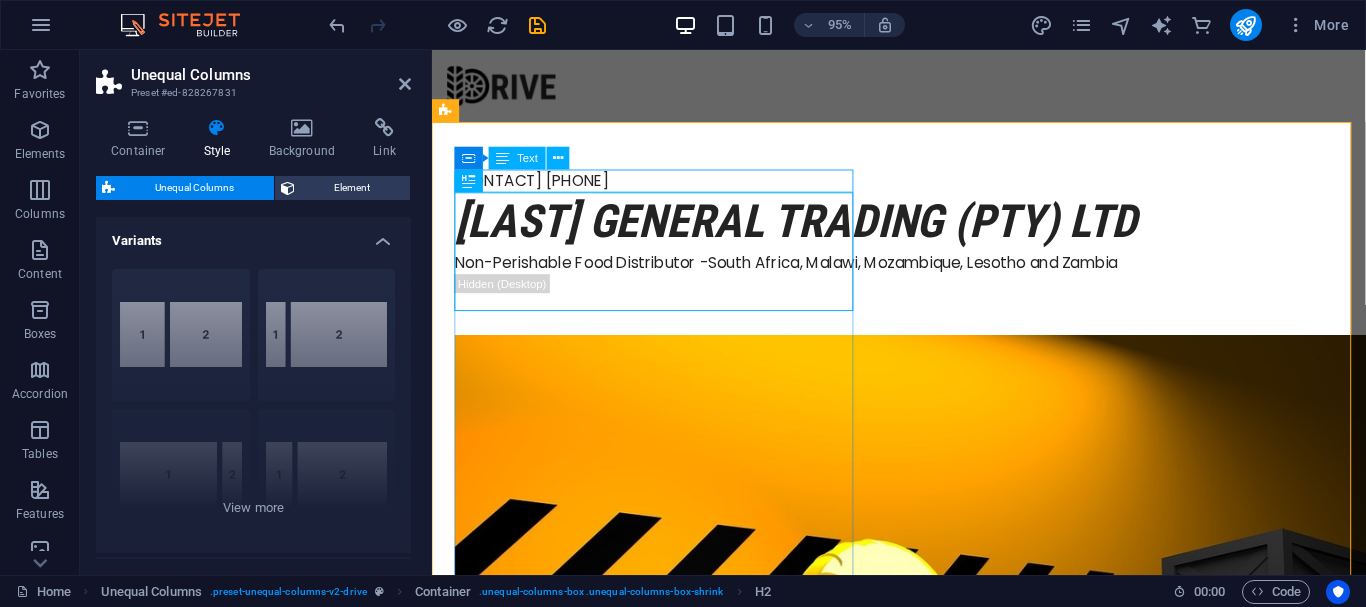 scroll, scrollTop: 100, scrollLeft: 0, axis: vertical 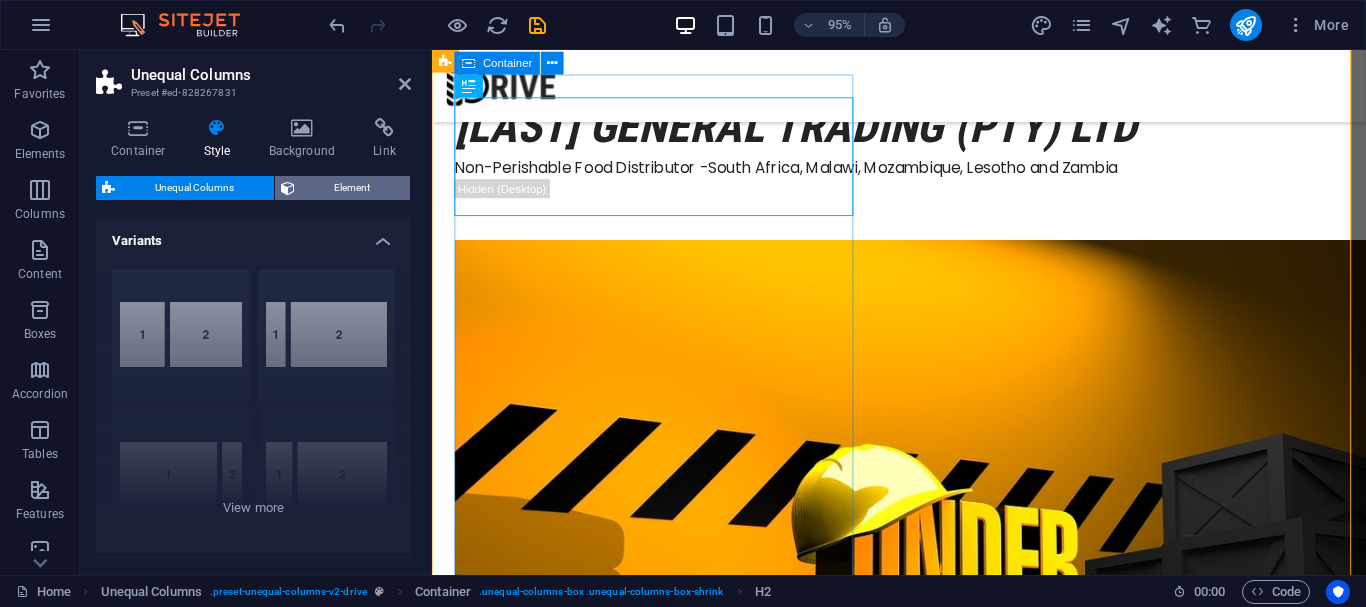 click on "Element" at bounding box center (353, 188) 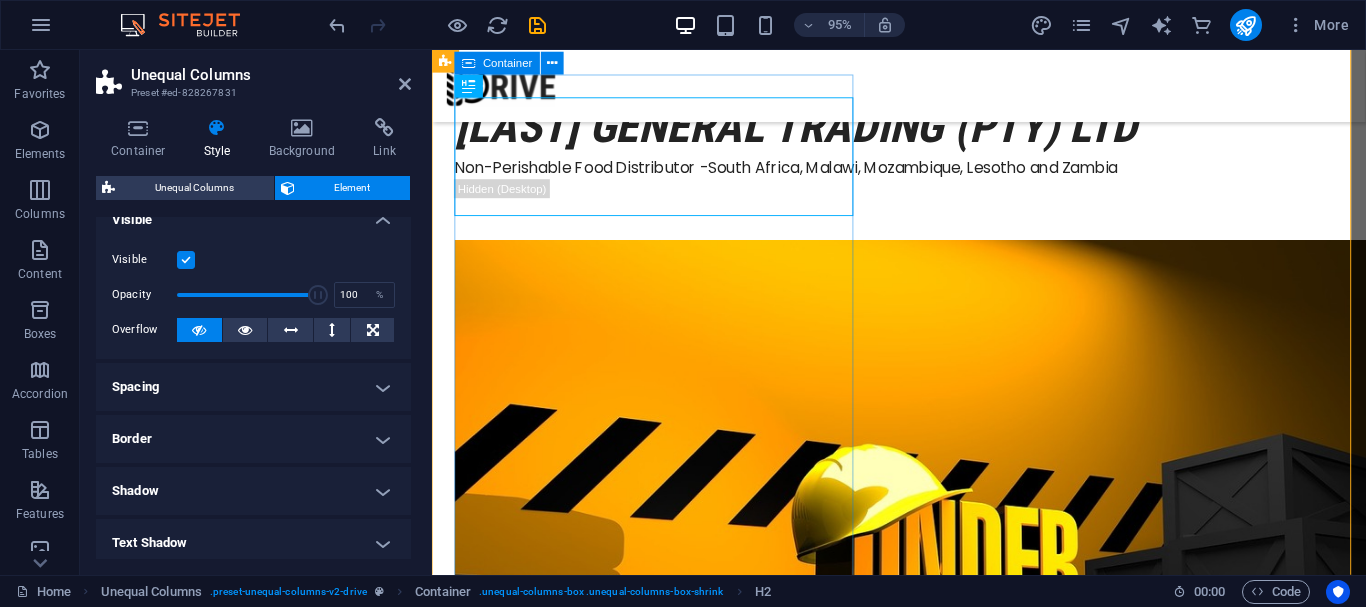 scroll, scrollTop: 0, scrollLeft: 0, axis: both 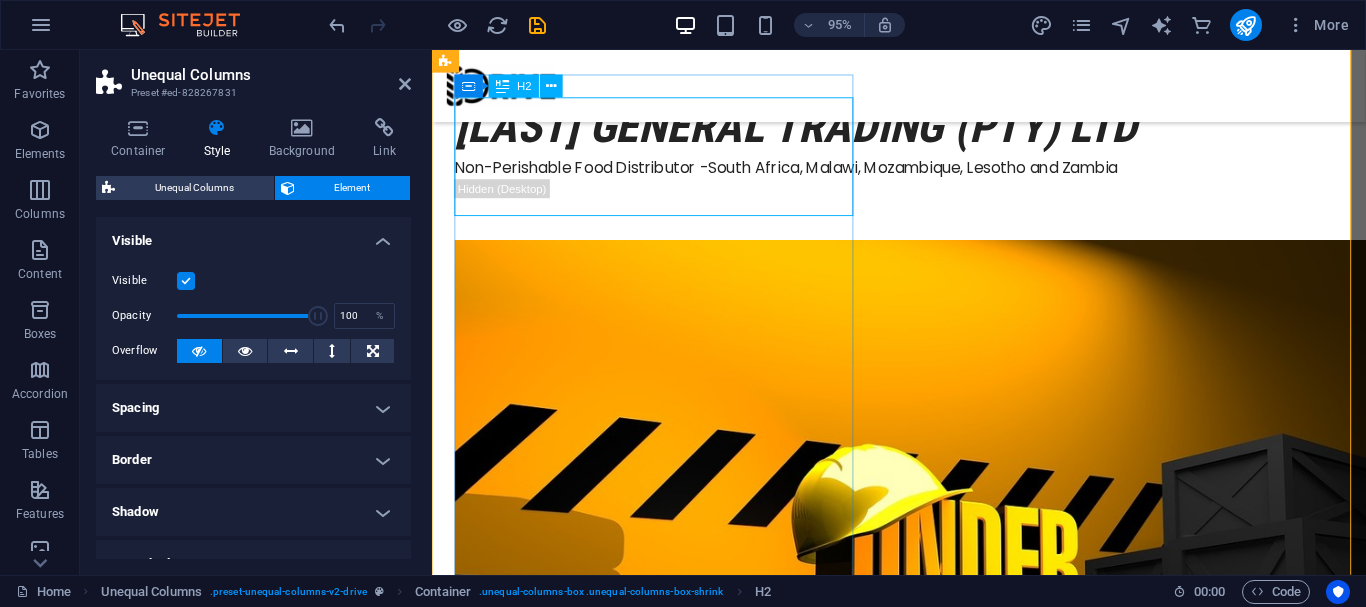 click on "[LAST] general trading (Pty) Ltd" at bounding box center (923, 131) 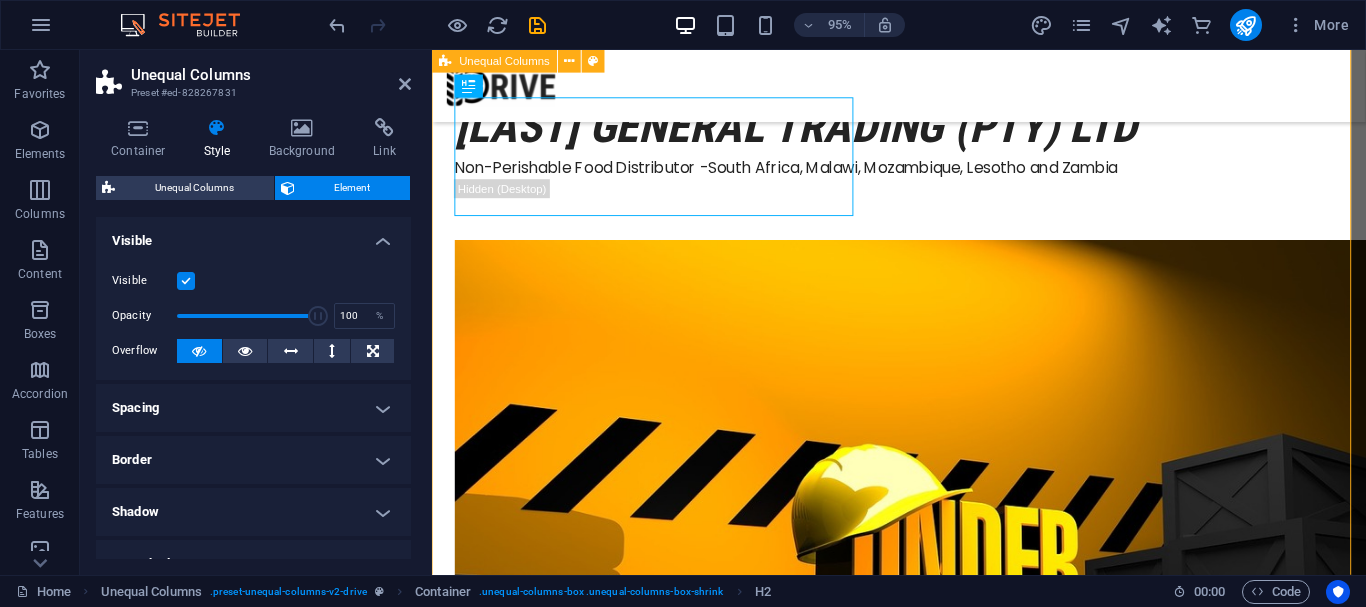 click on "[CONTACT] [PHONE] [LAST] general trading (Pty) Ltd [PRODUCT] - [COUNTRY], [COUNTRY], [COUNTRY], [COUNTRY] and [COUNTRY] [PRODUCT]" at bounding box center [923, 1194] 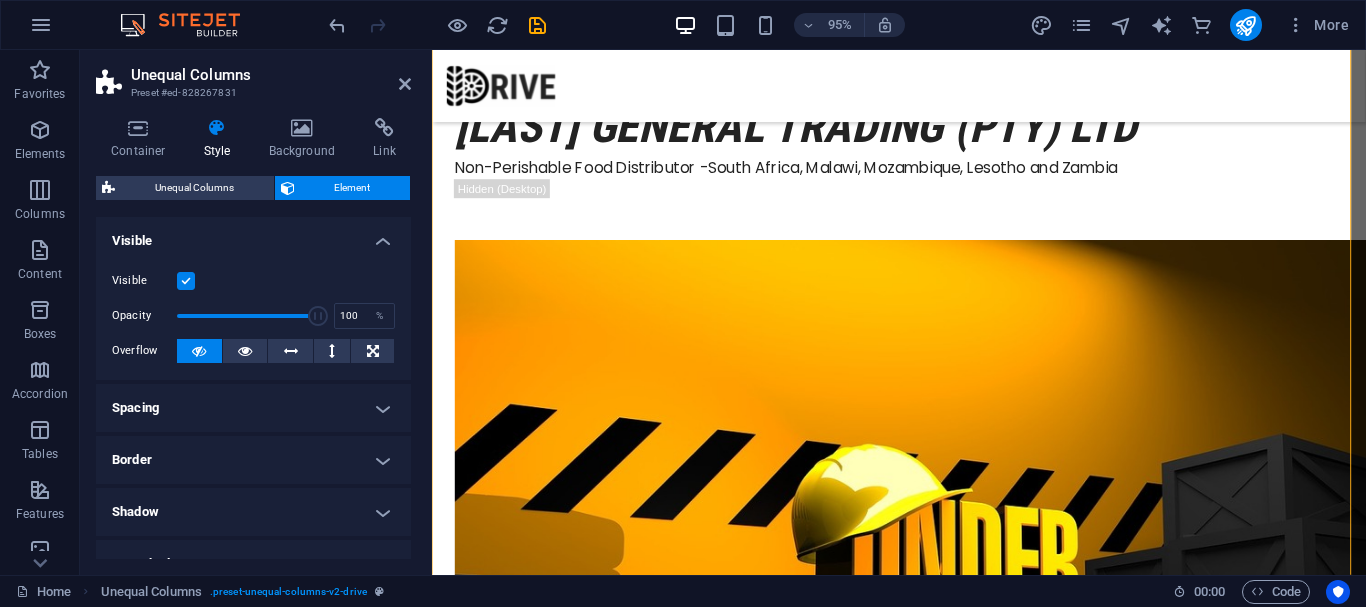click on "Unequal Columns" at bounding box center [271, 75] 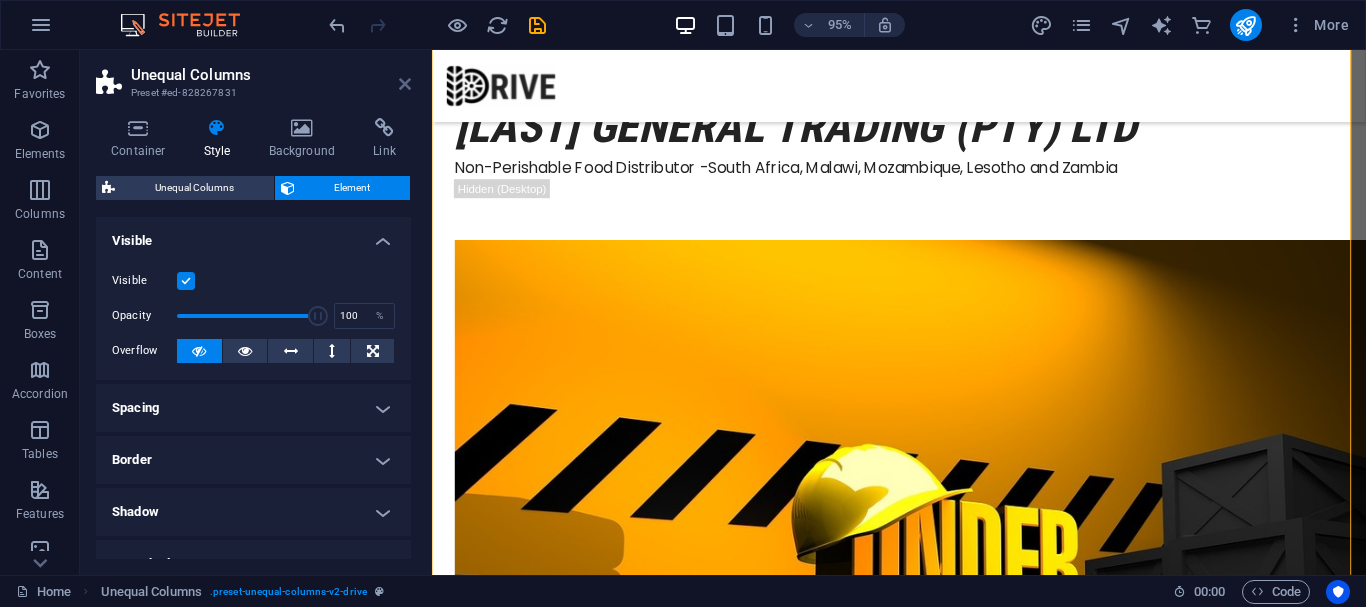 click at bounding box center (405, 84) 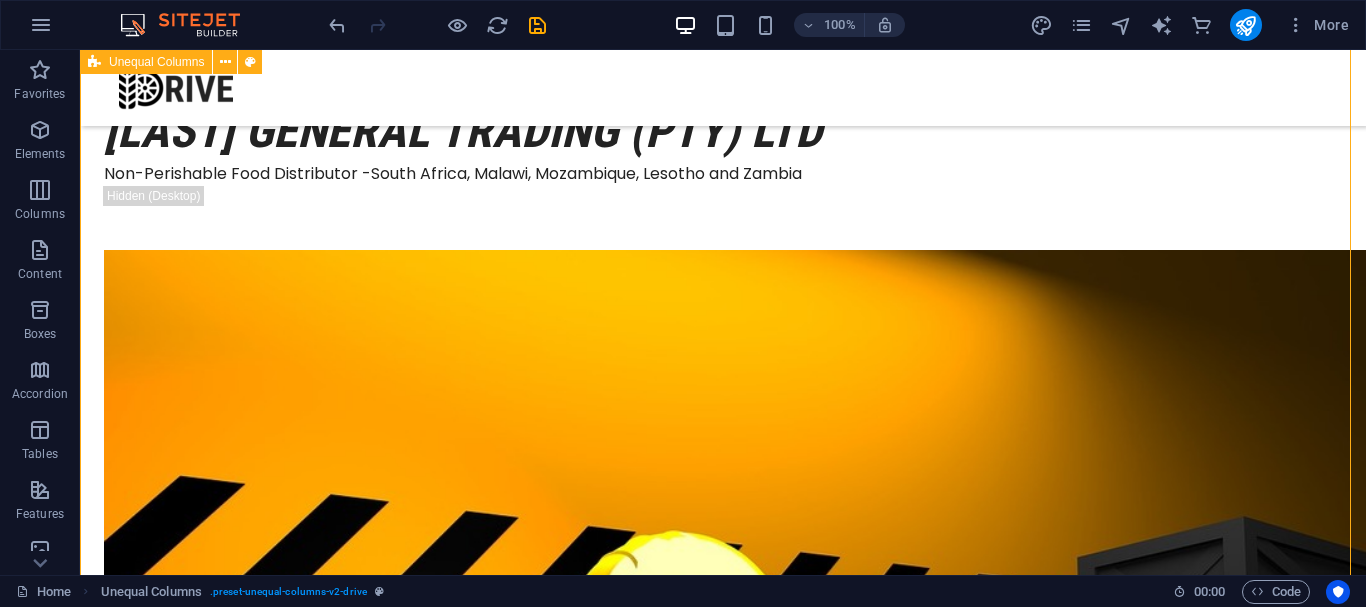 click on "[CONTACT] [PHONE] [LAST] general trading (Pty) Ltd [PRODUCT] - [COUNTRY], [COUNTRY], [COUNTRY], [COUNTRY] and [COUNTRY] [PRODUCT]" at bounding box center (723, 1416) 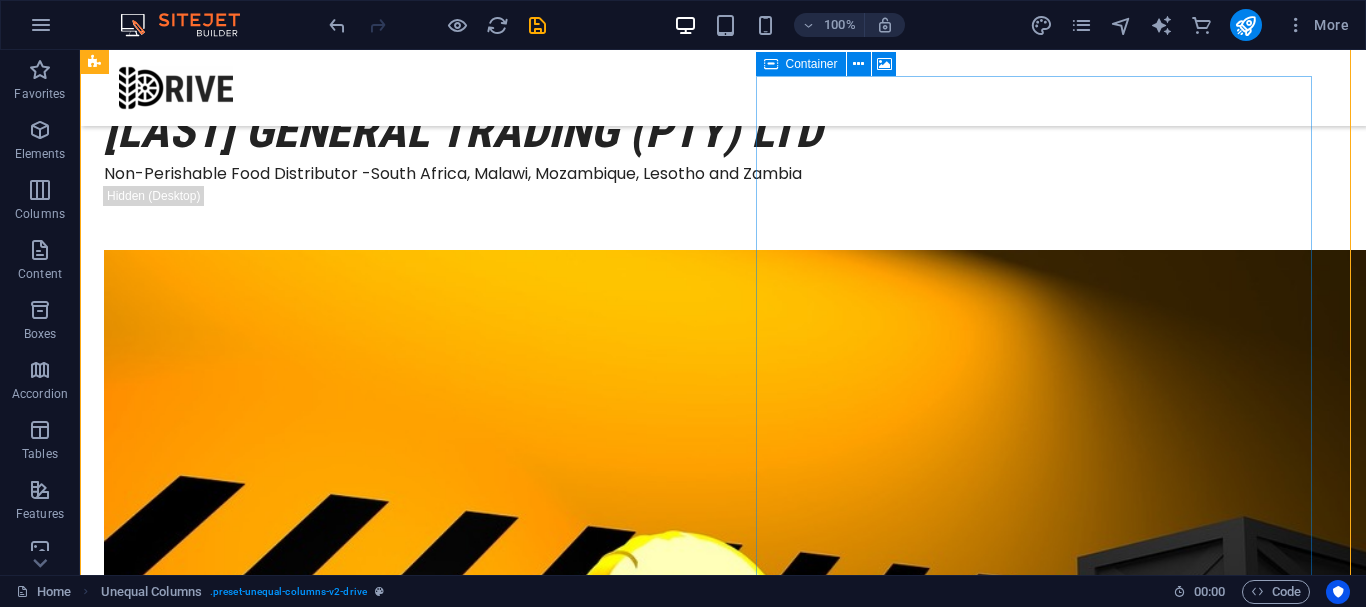click at bounding box center [700, 1544] 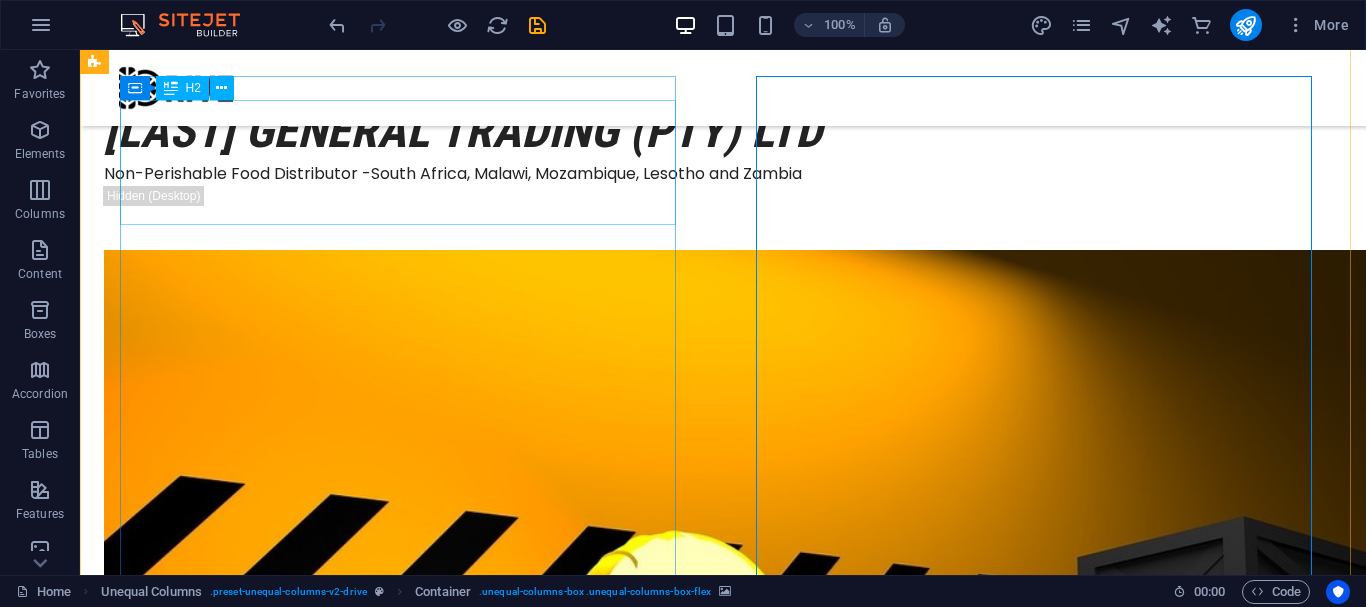 click on "[LAST] general trading (Pty) Ltd" at bounding box center [700, 131] 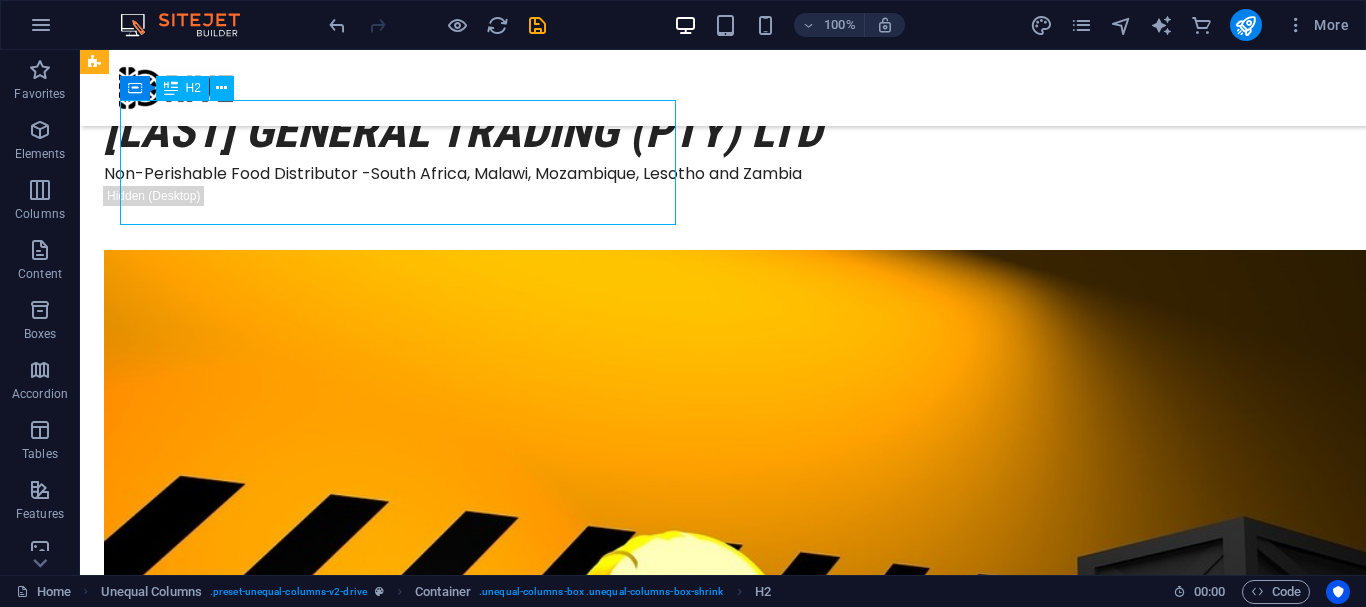 click on "[LAST] general trading (Pty) Ltd" at bounding box center [700, 131] 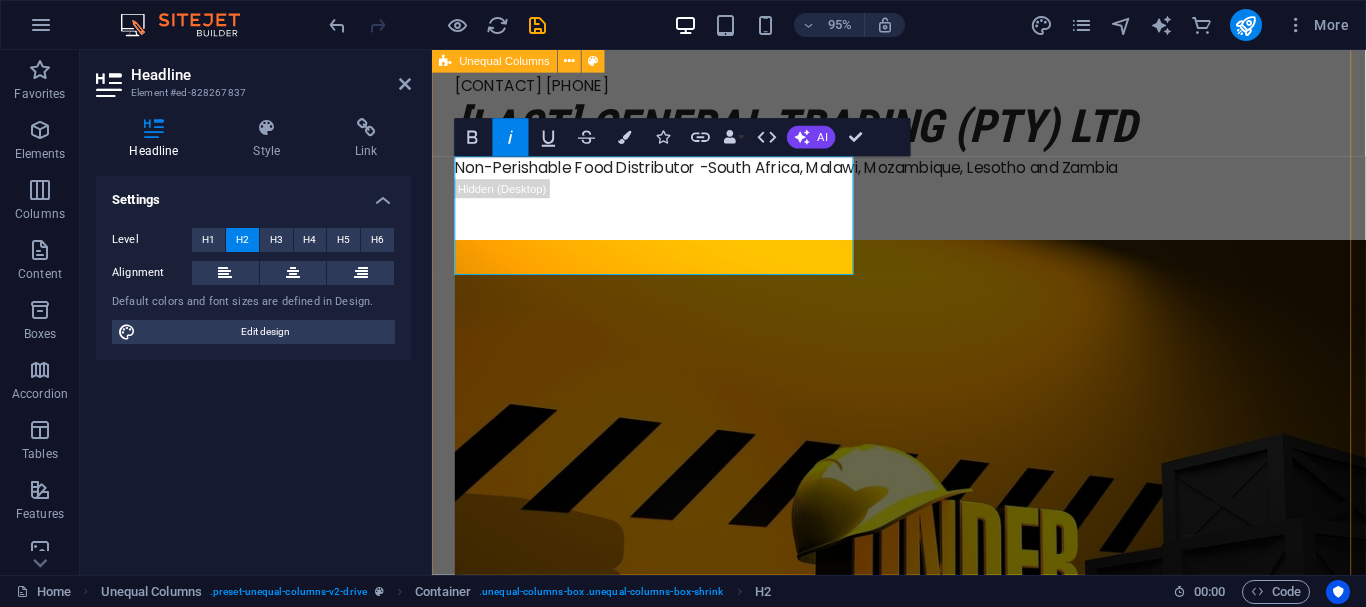 scroll, scrollTop: 0, scrollLeft: 0, axis: both 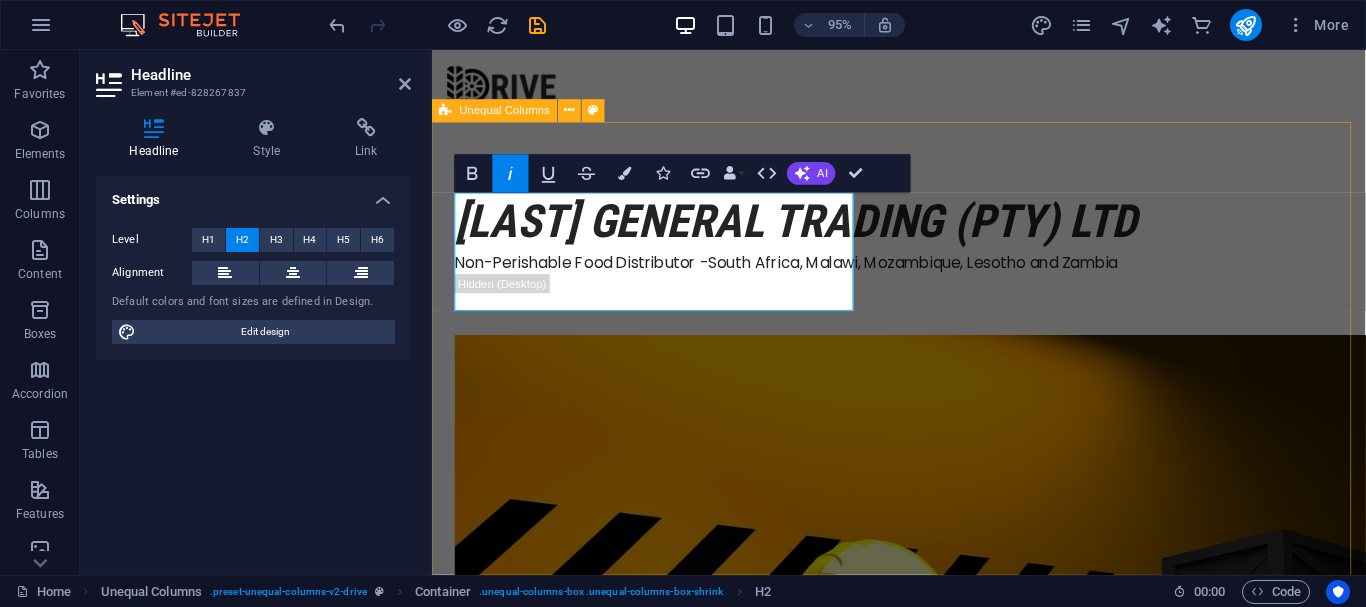 click on "[CONTACT] [PHONE] [LAST] general trading (Pty) Ltd [PRODUCT] - [COUNTRY], [COUNTRY], [COUNTRY], [COUNTRY] and [COUNTRY] [PRODUCT]" at bounding box center (923, 1332) 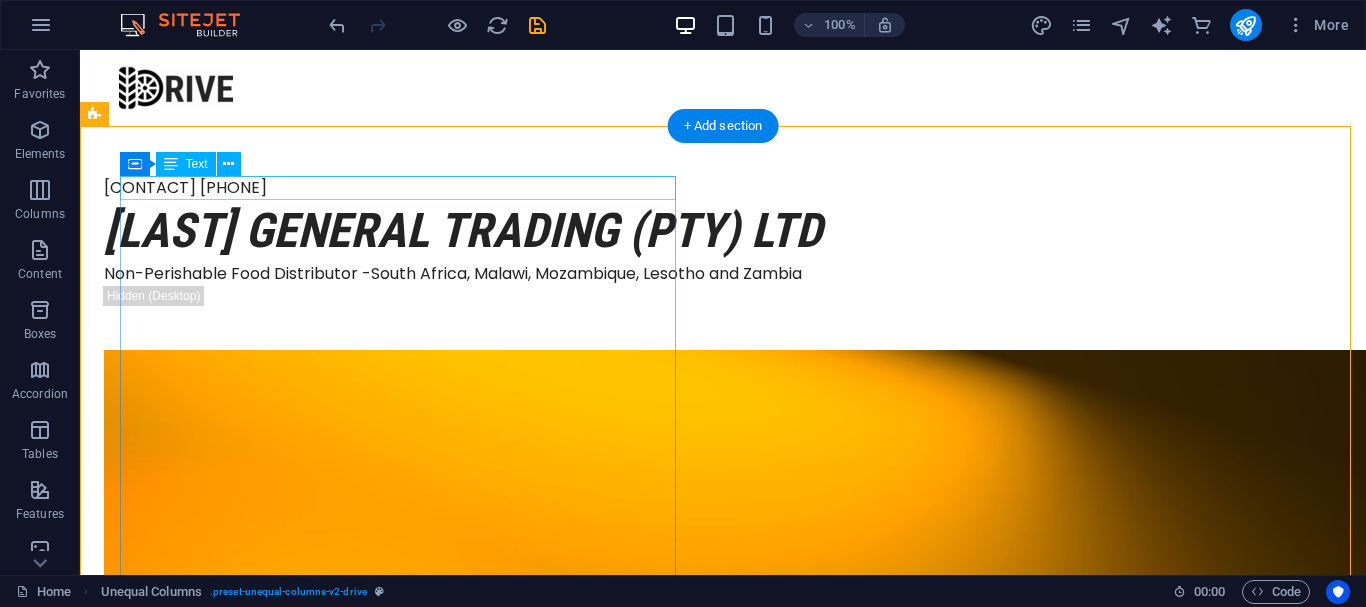 click on "[CONTACT] [PHONE]" at bounding box center [700, 188] 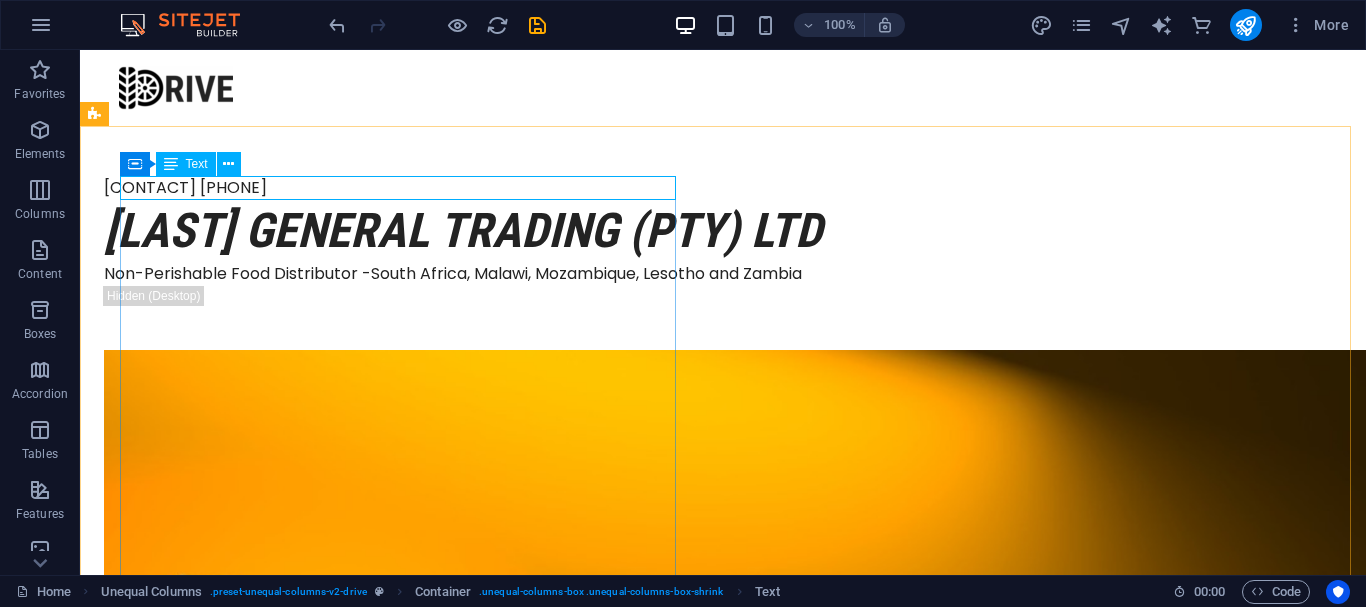 click on "Text" at bounding box center (186, 164) 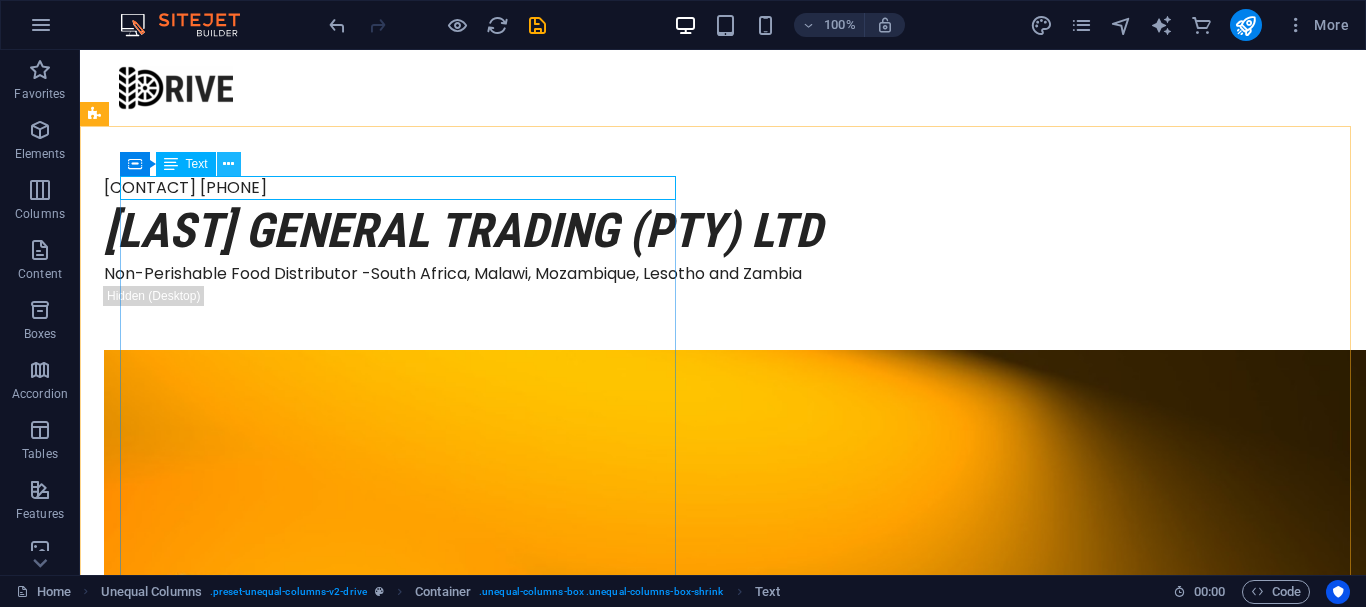 click at bounding box center [228, 164] 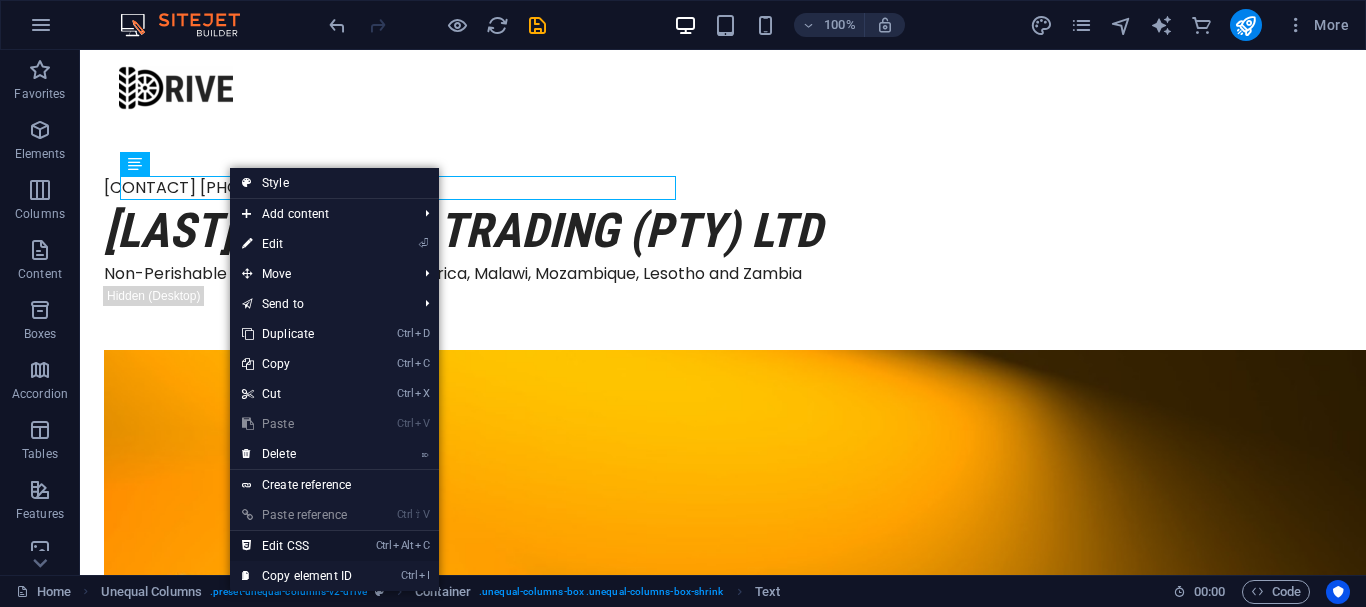 click on "Ctrl Alt C  Edit CSS" at bounding box center (297, 546) 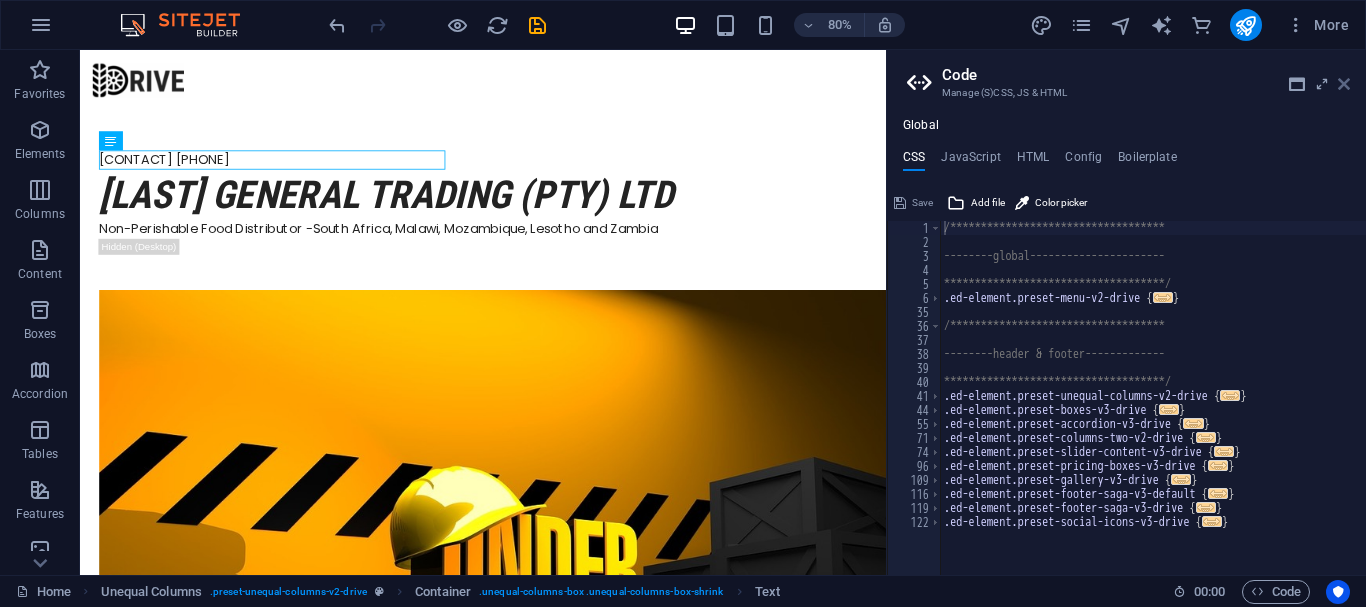 click on "**********" at bounding box center (1126, 312) 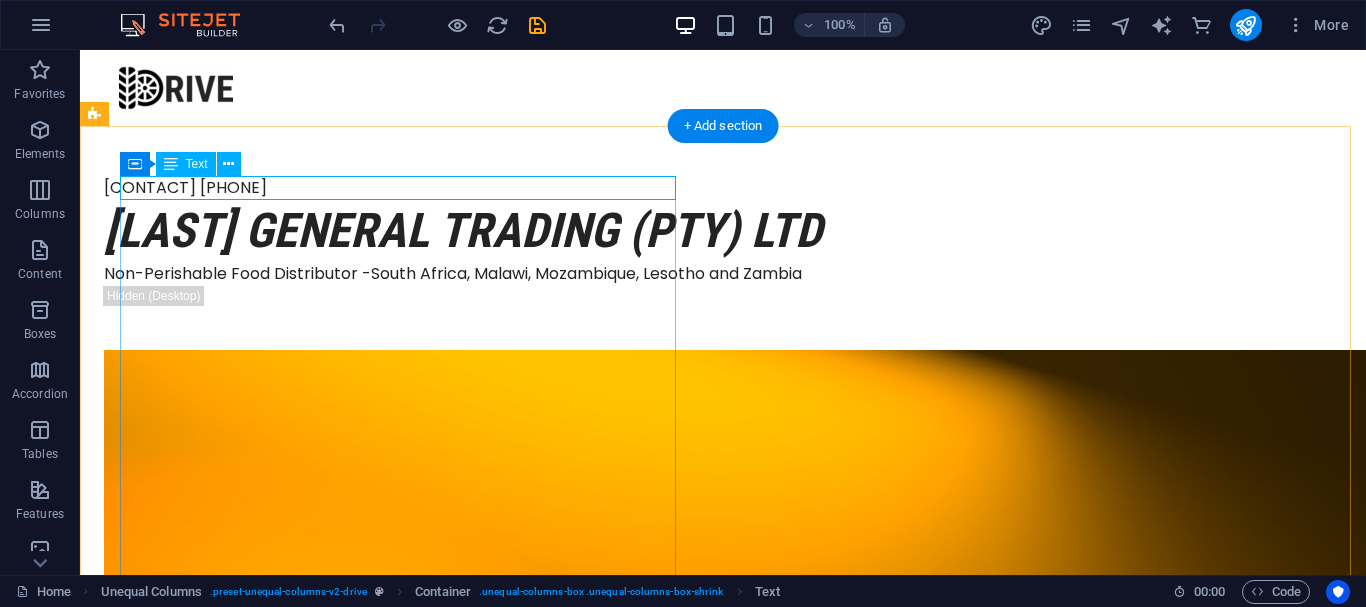 click on "[CONTACT] [PHONE]" at bounding box center [700, 188] 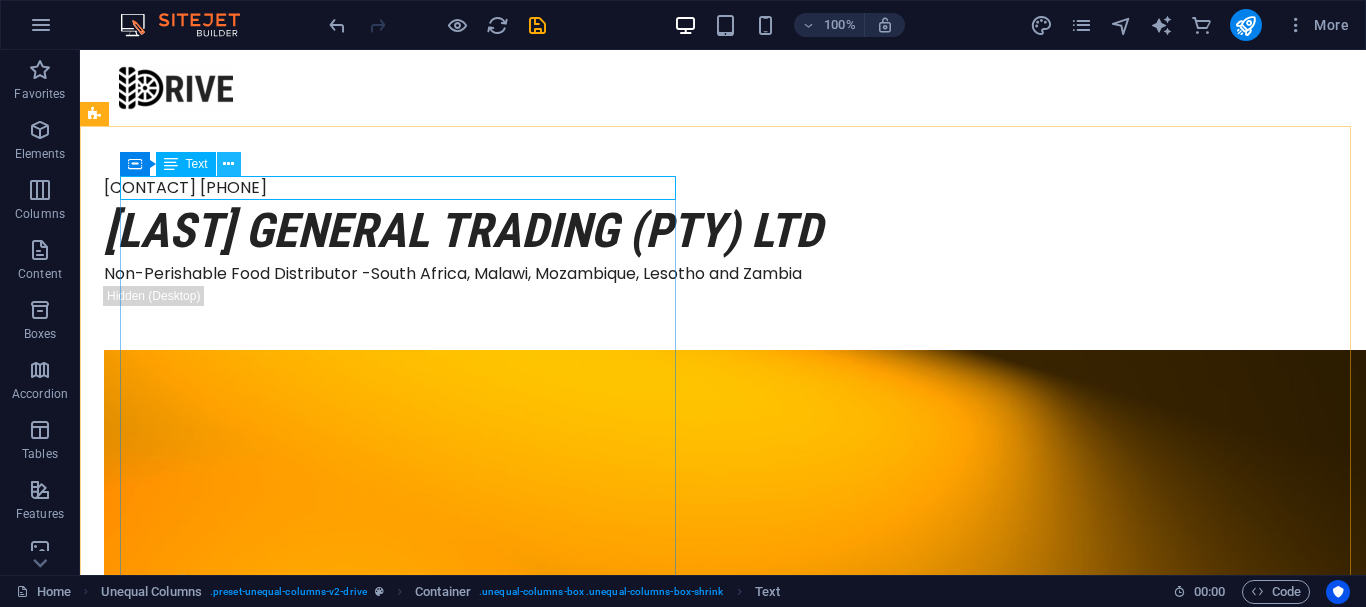 click at bounding box center [228, 164] 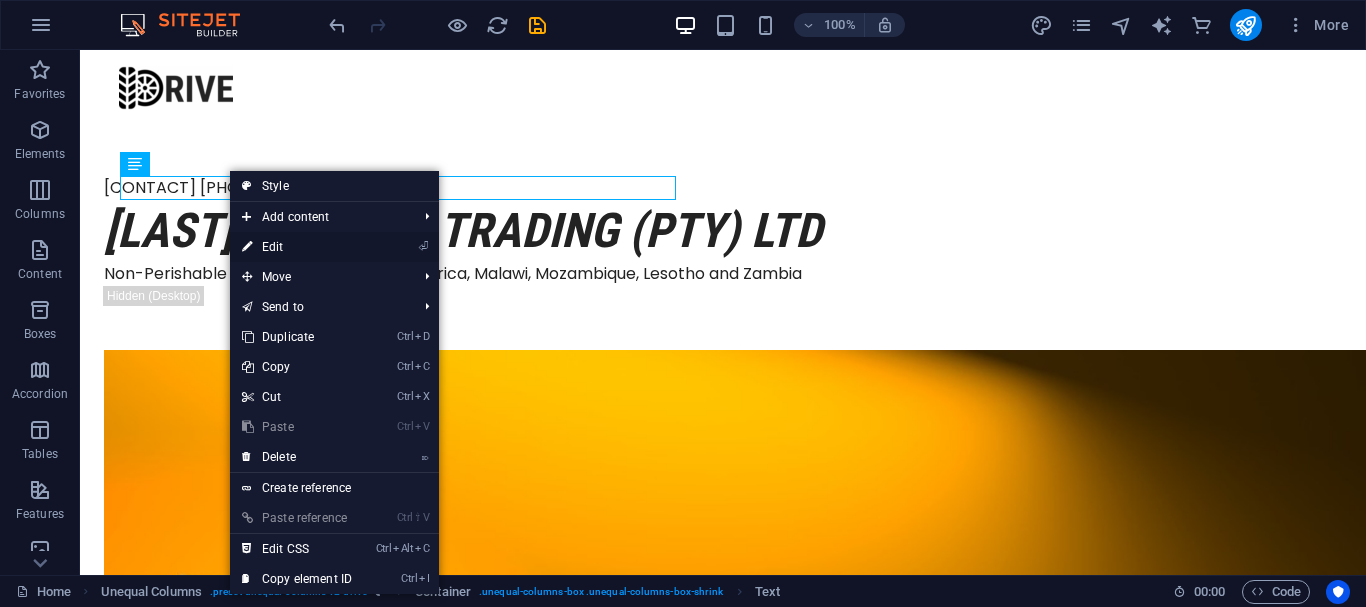 click on "⏎  Edit" at bounding box center (297, 247) 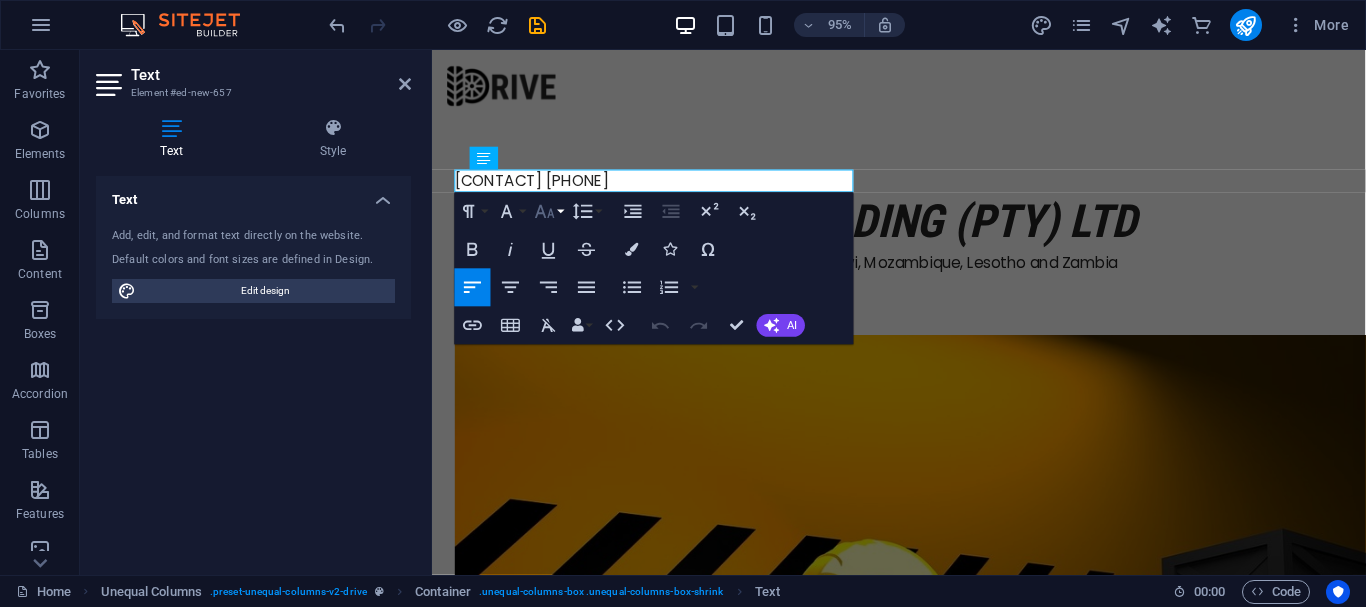 click 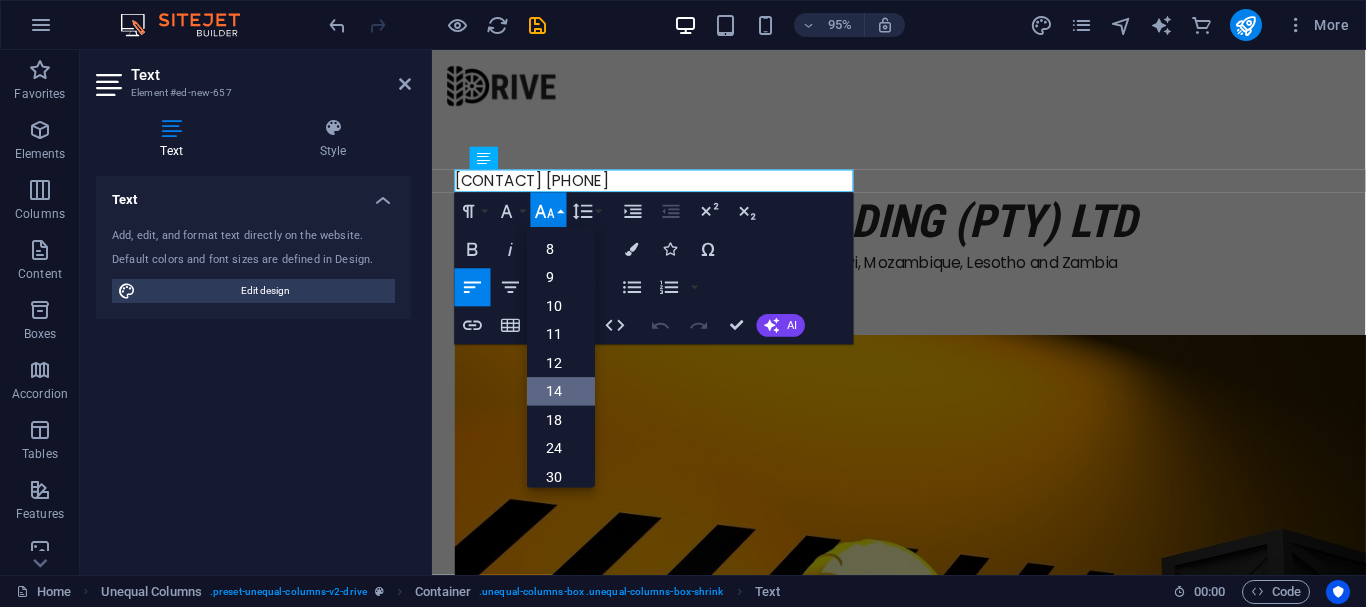 click on "14" at bounding box center (561, 391) 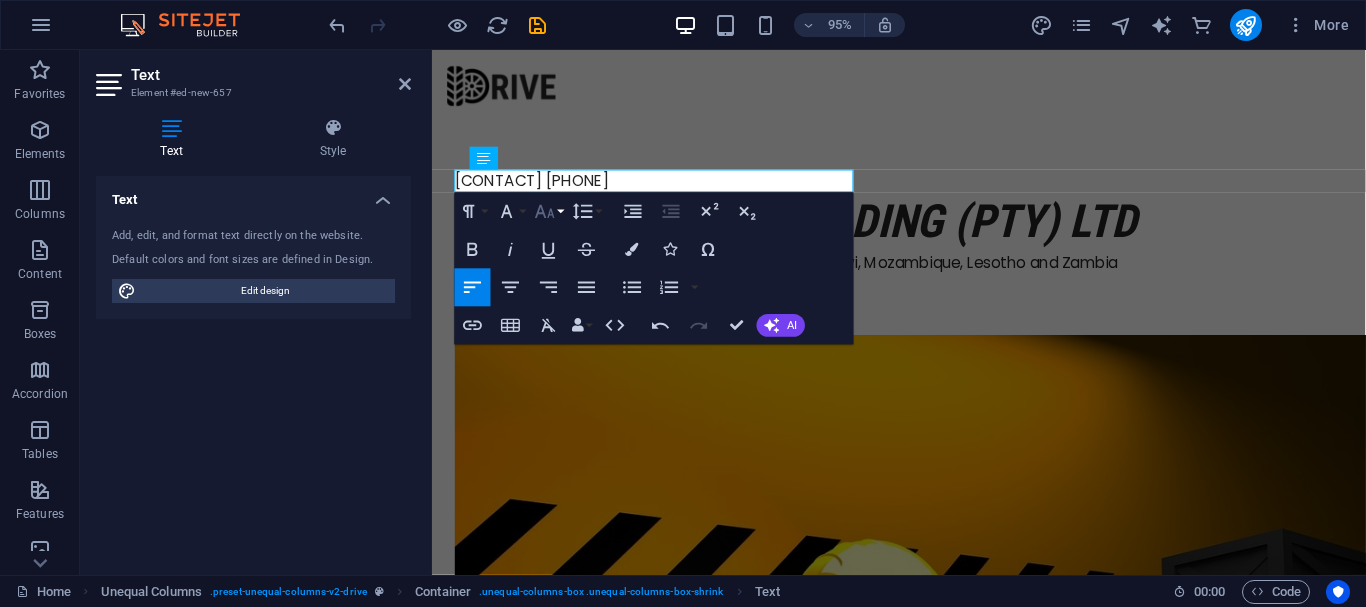 click 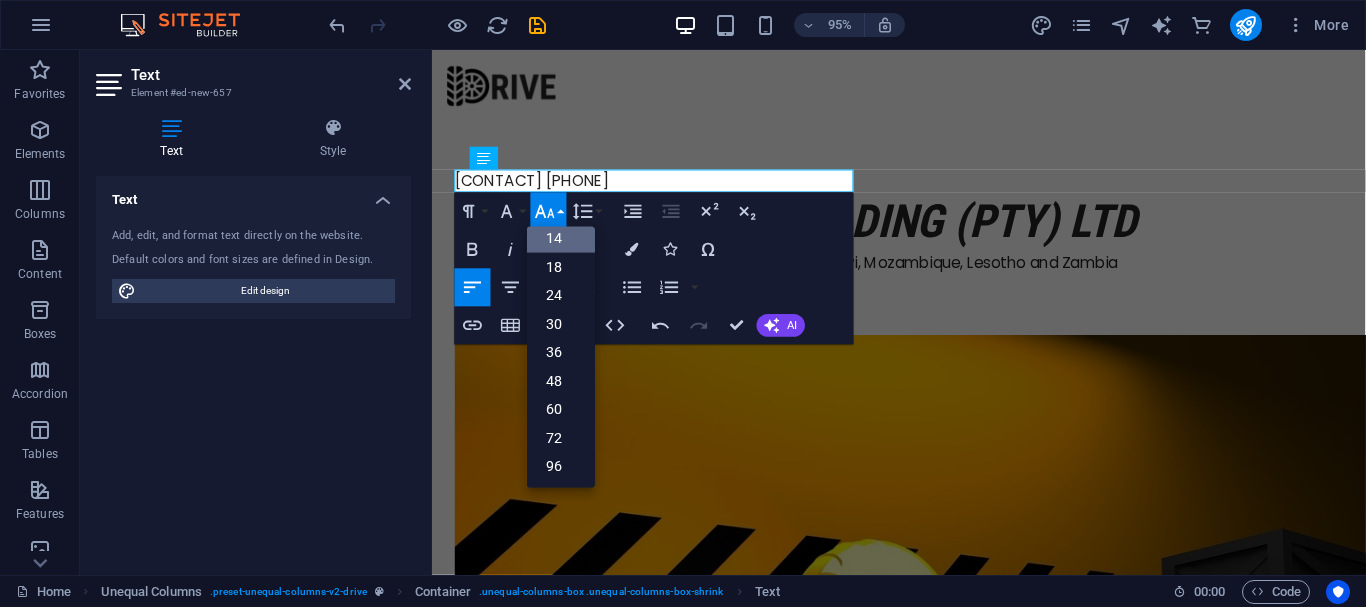 scroll, scrollTop: 161, scrollLeft: 0, axis: vertical 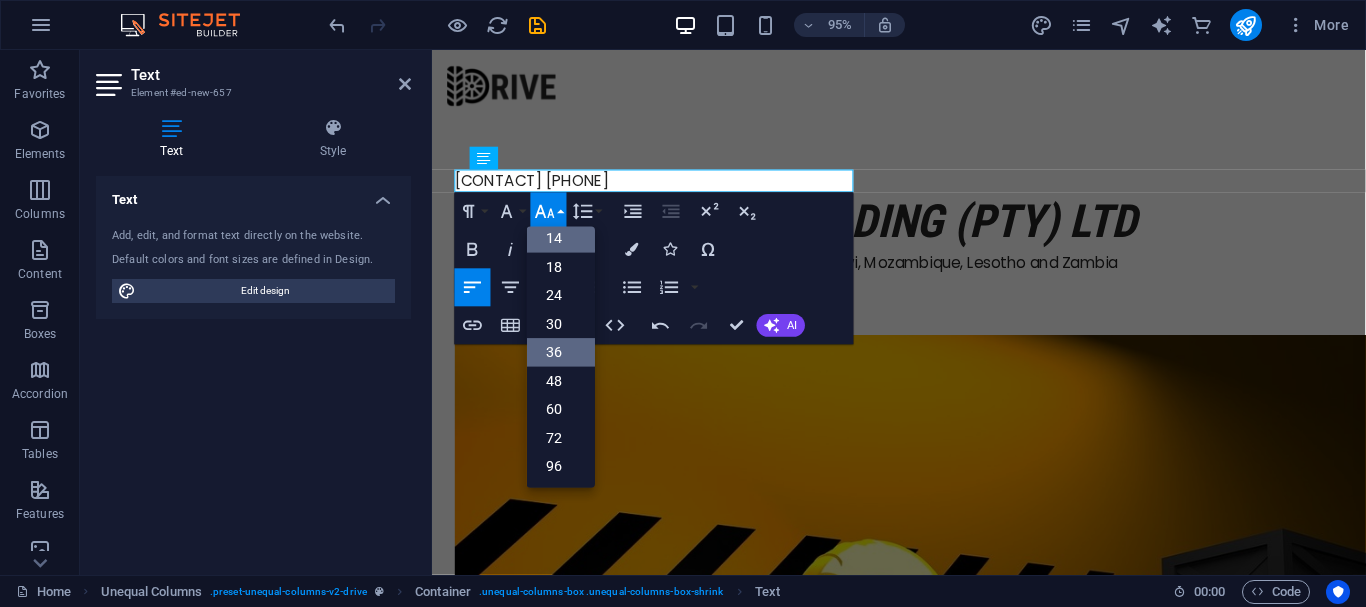 click on "36" at bounding box center [561, 352] 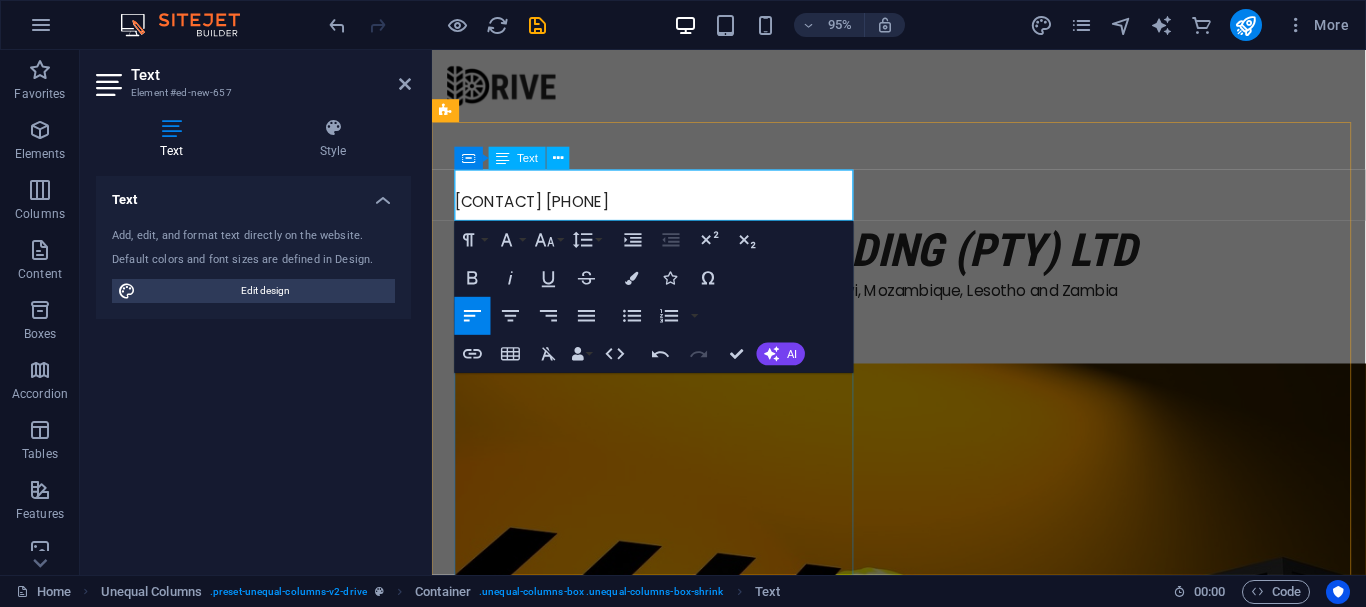 drag, startPoint x: 667, startPoint y: 204, endPoint x: 454, endPoint y: 208, distance: 213.03755 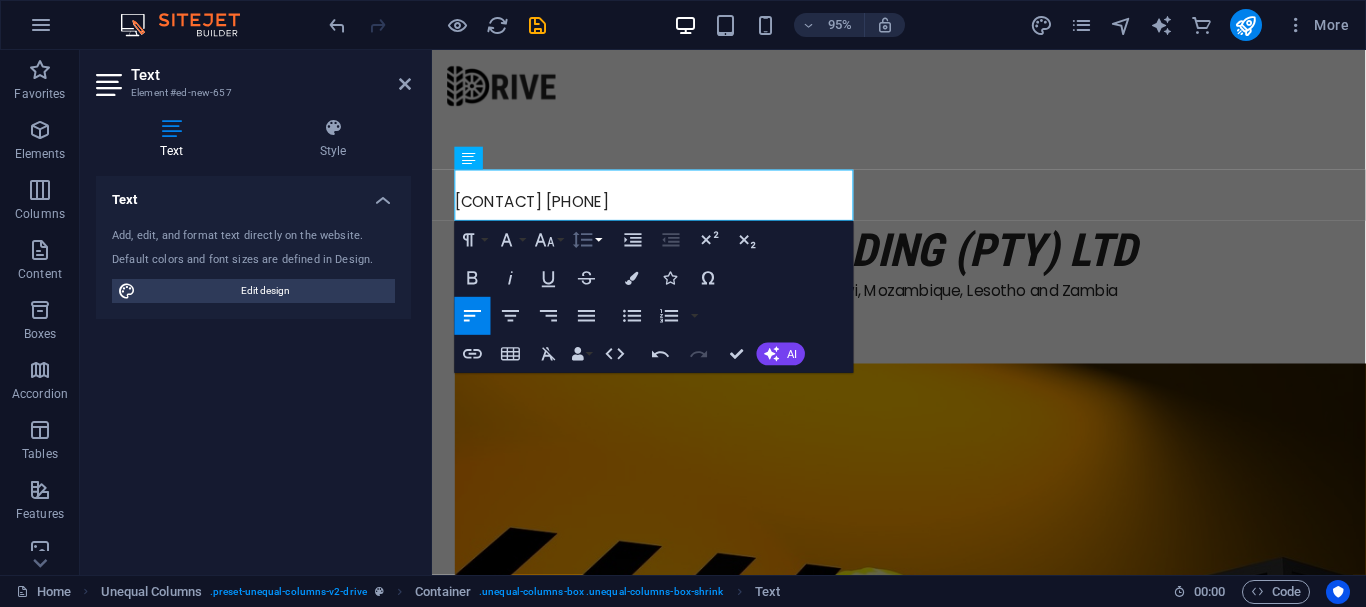 click 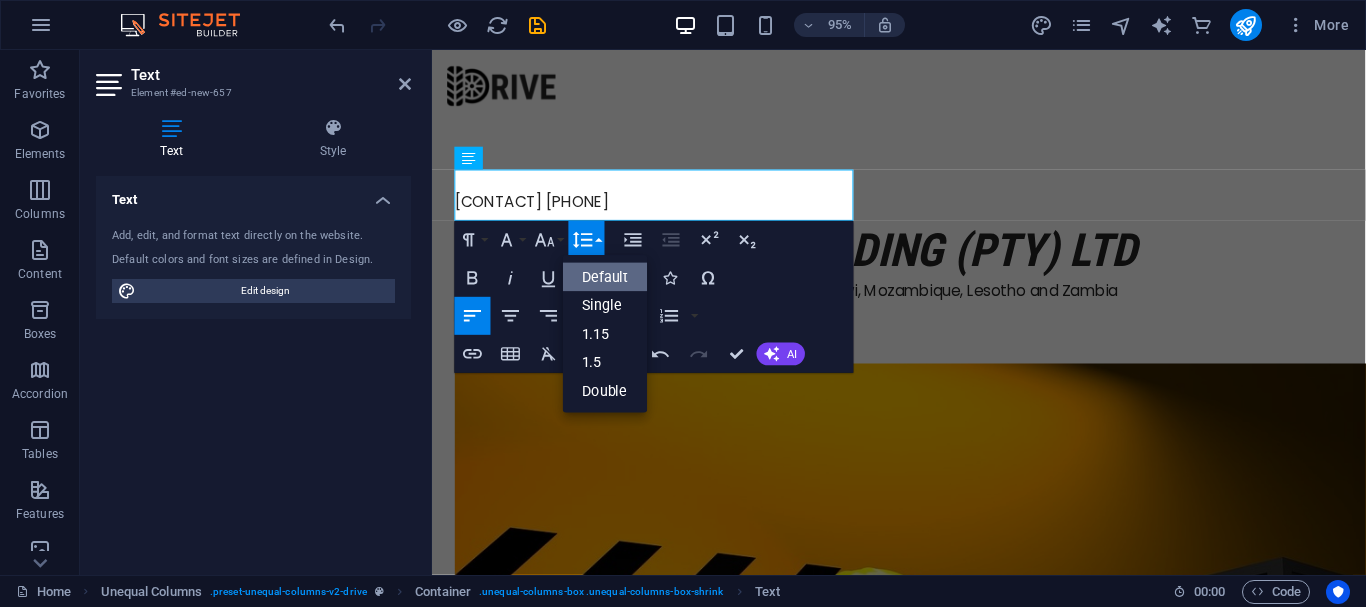 scroll, scrollTop: 0, scrollLeft: 0, axis: both 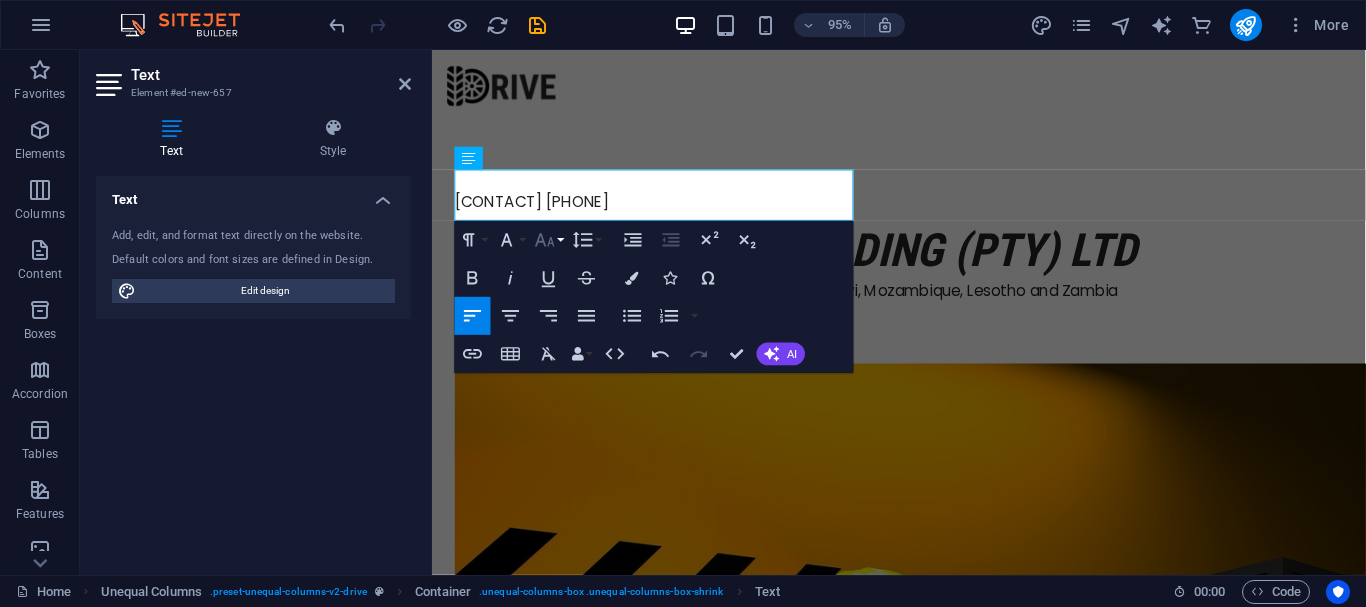 click 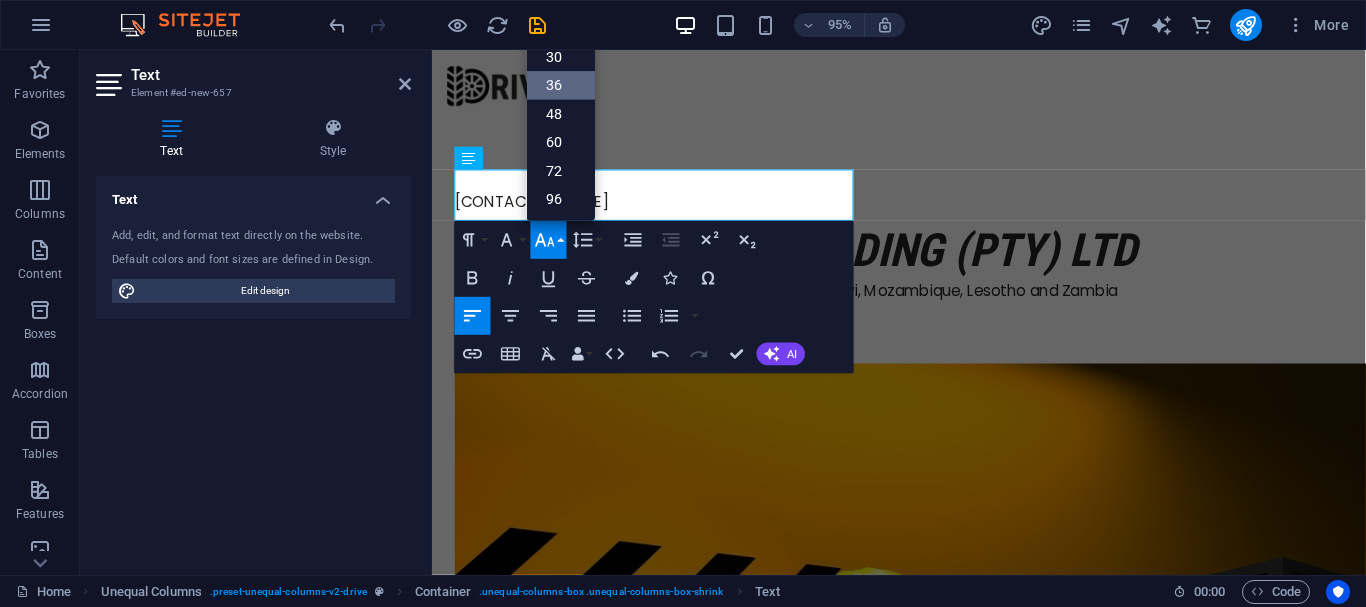 scroll, scrollTop: 161, scrollLeft: 0, axis: vertical 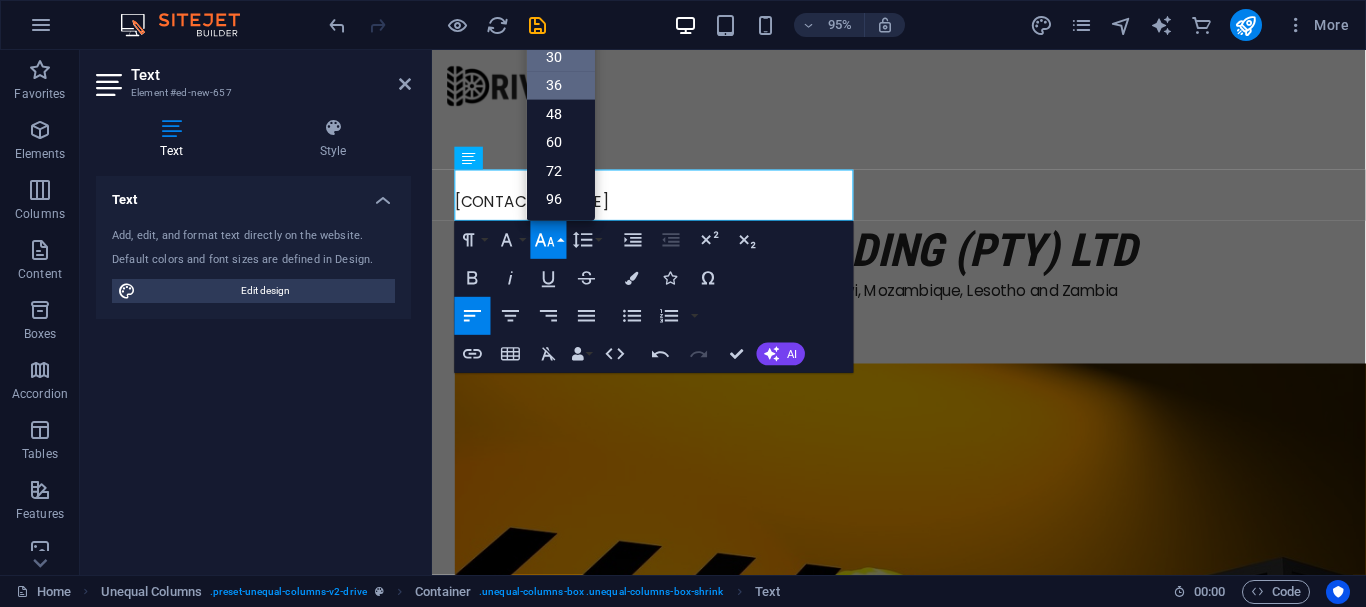 click on "30" at bounding box center [561, 56] 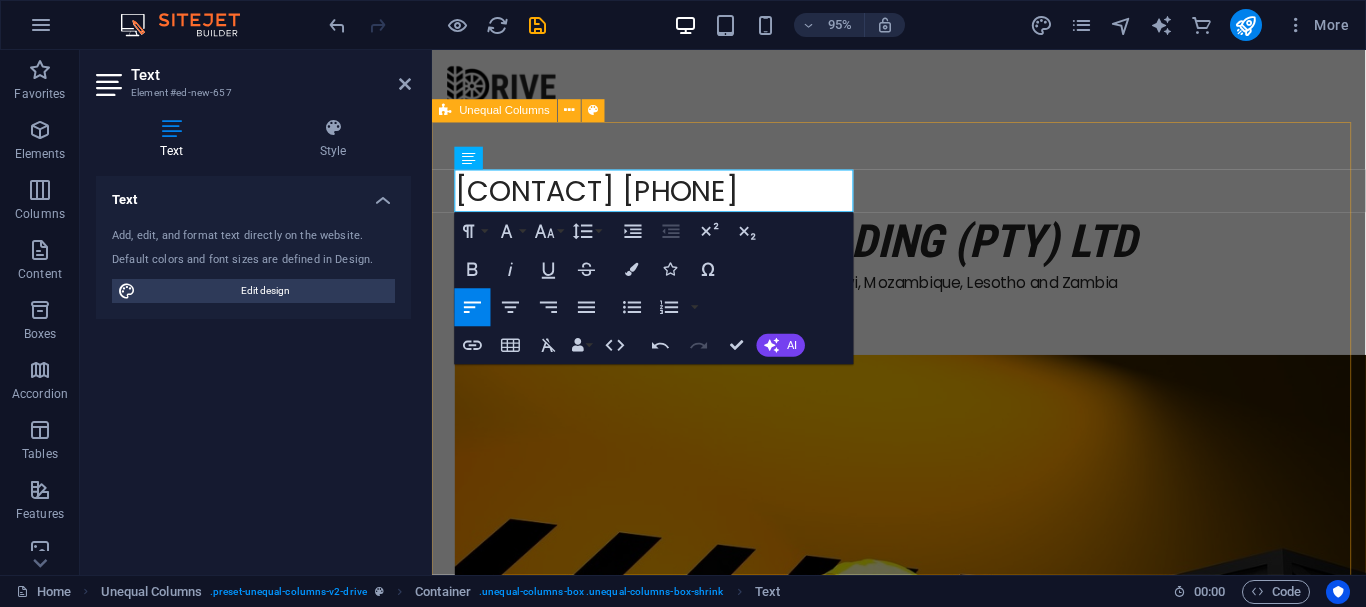 click on "[CONTACT] [PHONE] [LAST] general trading (Pty) Ltd [PRODUCT] - [COUNTRY], [COUNTRY], [COUNTRY], [COUNTRY] and [COUNTRY] [PRODUCT]" at bounding box center (923, 1353) 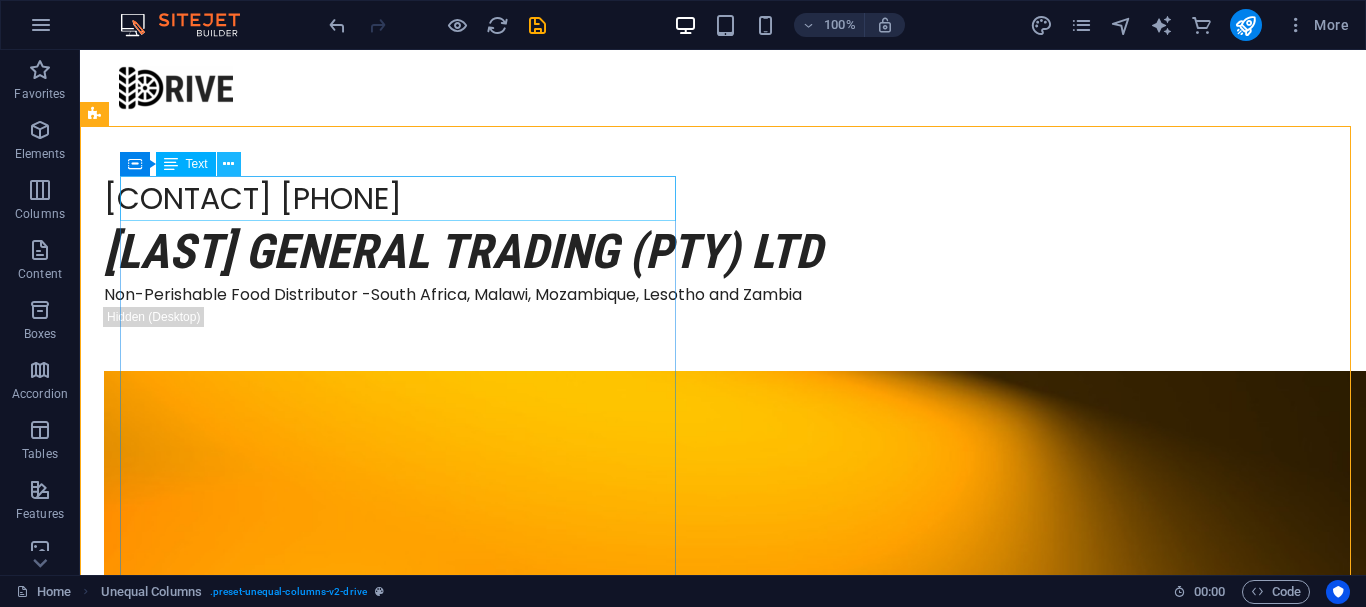 click at bounding box center [228, 164] 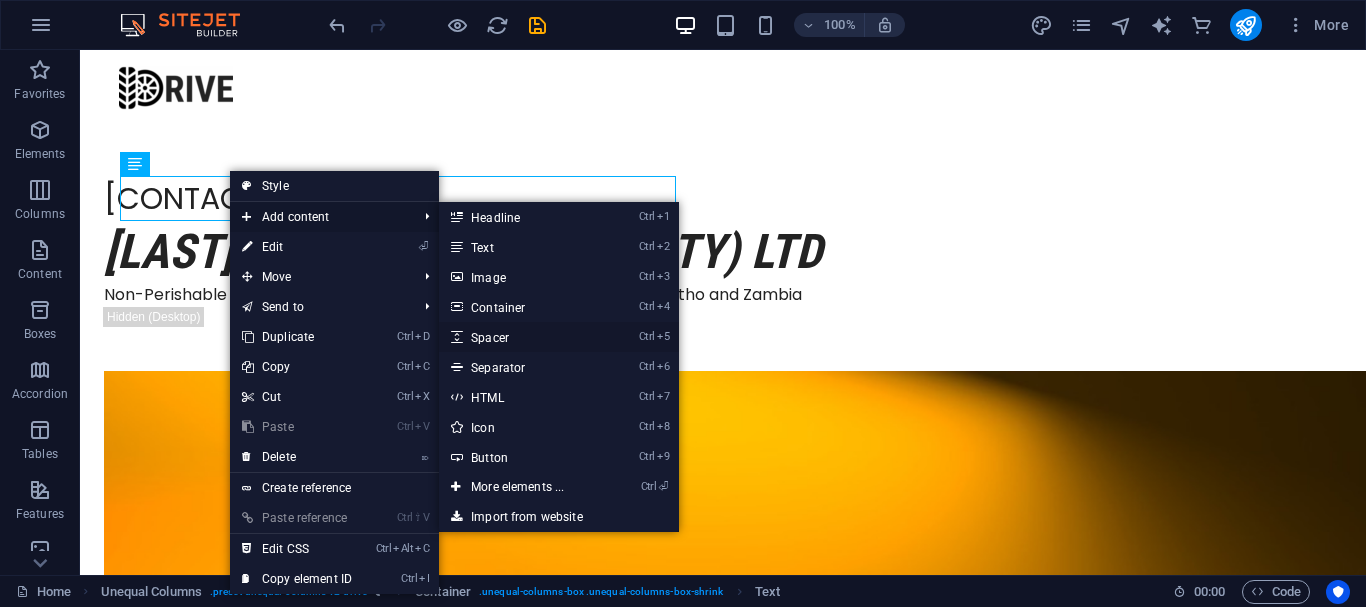 click on "Ctrl 5  Spacer" at bounding box center (521, 337) 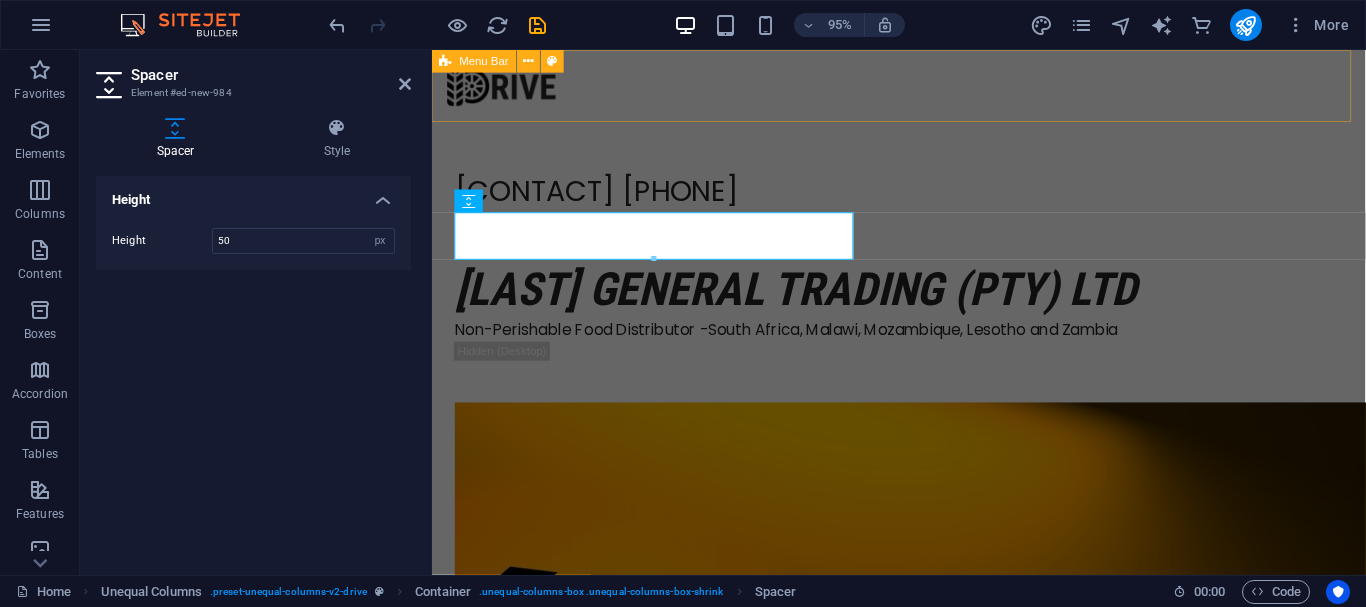 click at bounding box center (923, 88) 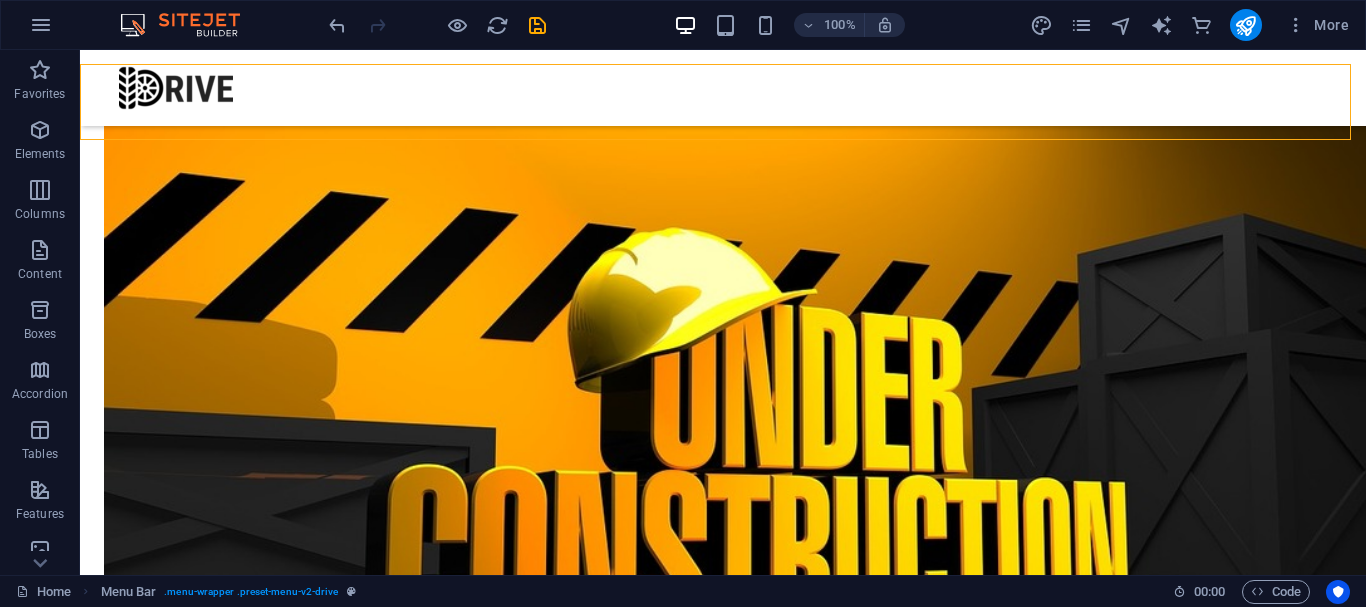 scroll, scrollTop: 500, scrollLeft: 0, axis: vertical 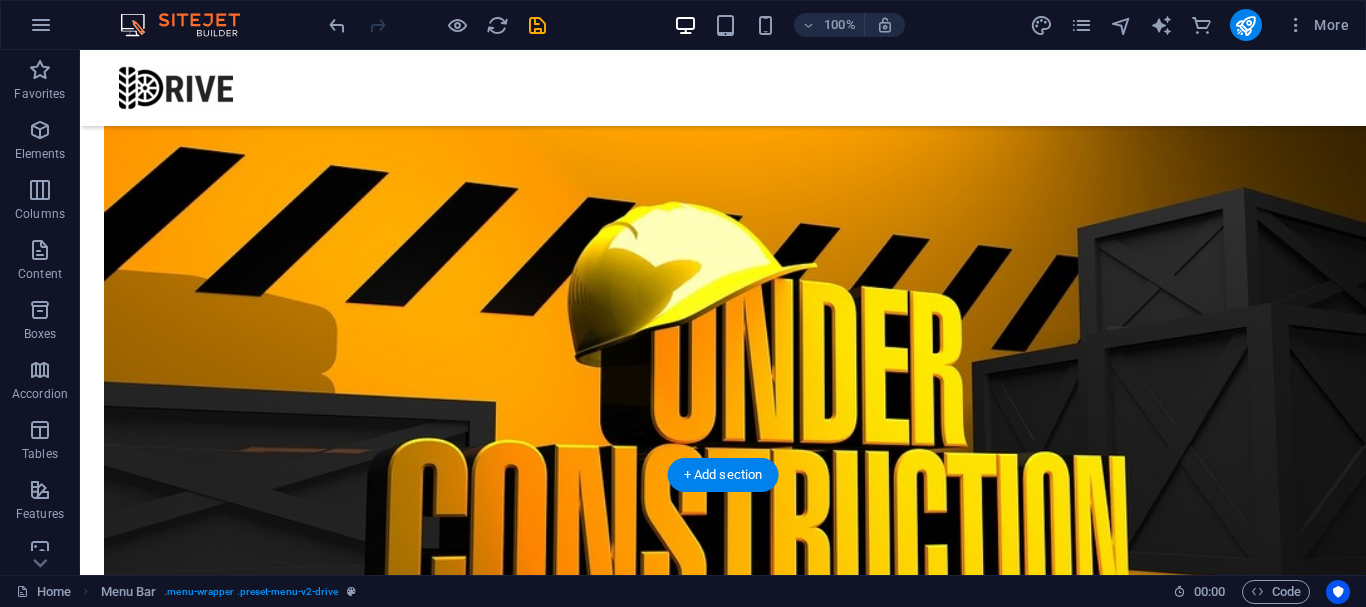click at bounding box center (700, 1301) 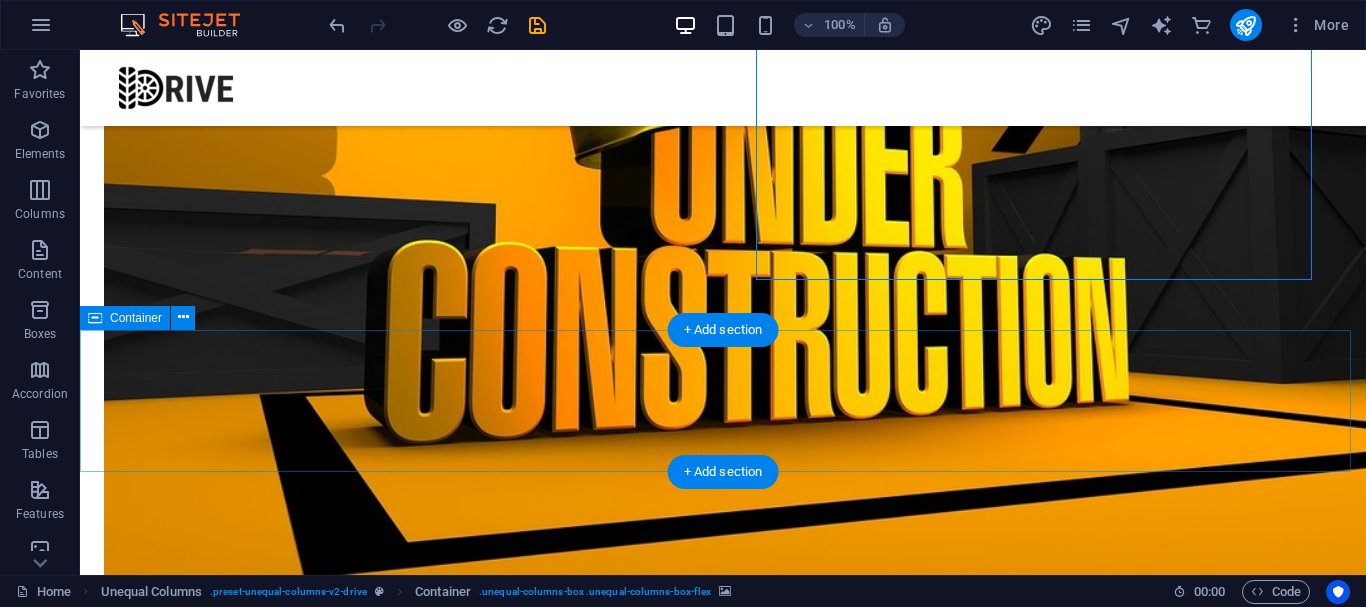 scroll, scrollTop: 600, scrollLeft: 0, axis: vertical 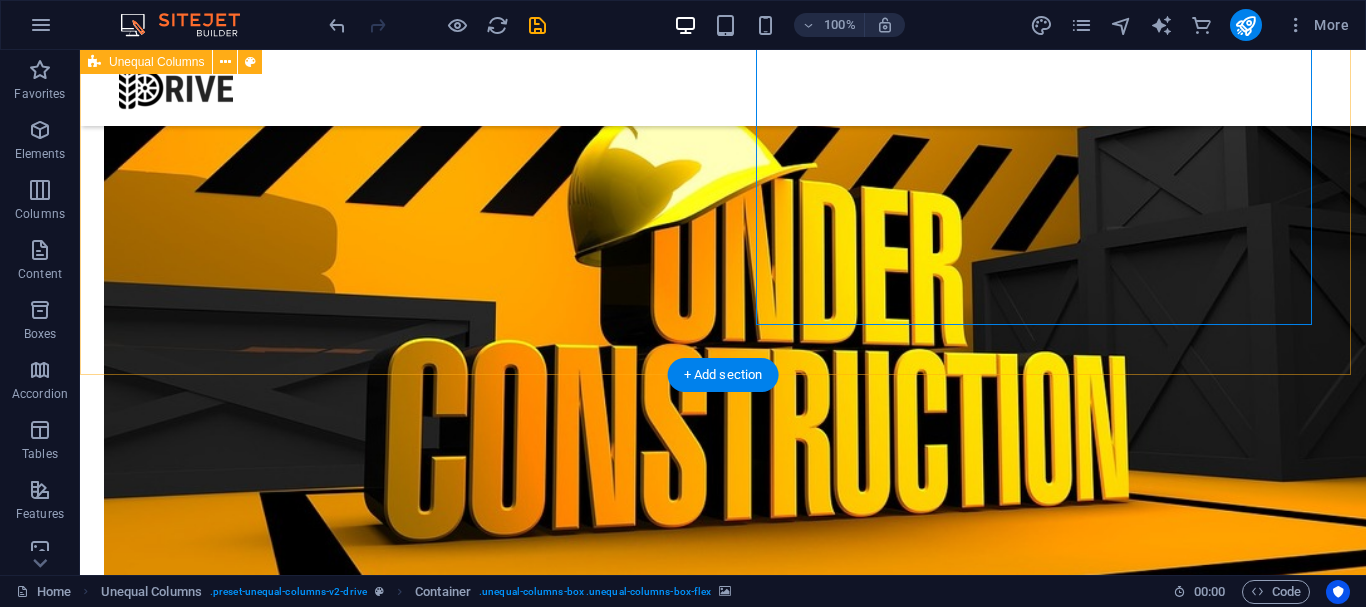click at bounding box center (700, 1201) 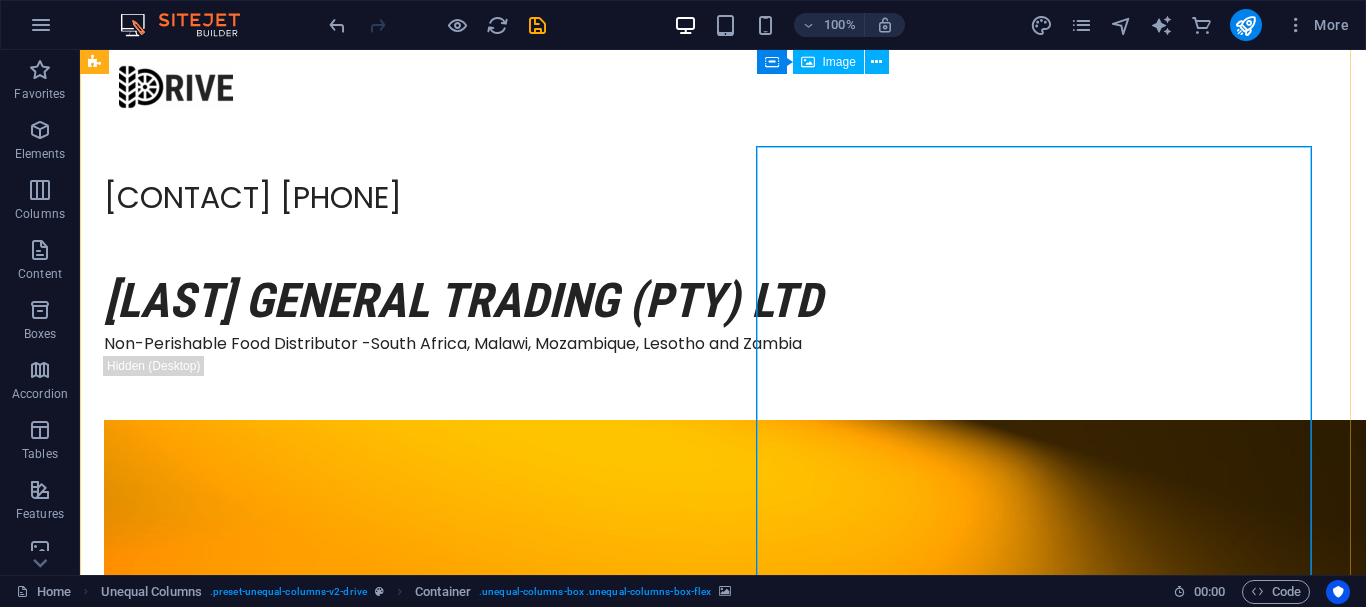 scroll, scrollTop: 0, scrollLeft: 0, axis: both 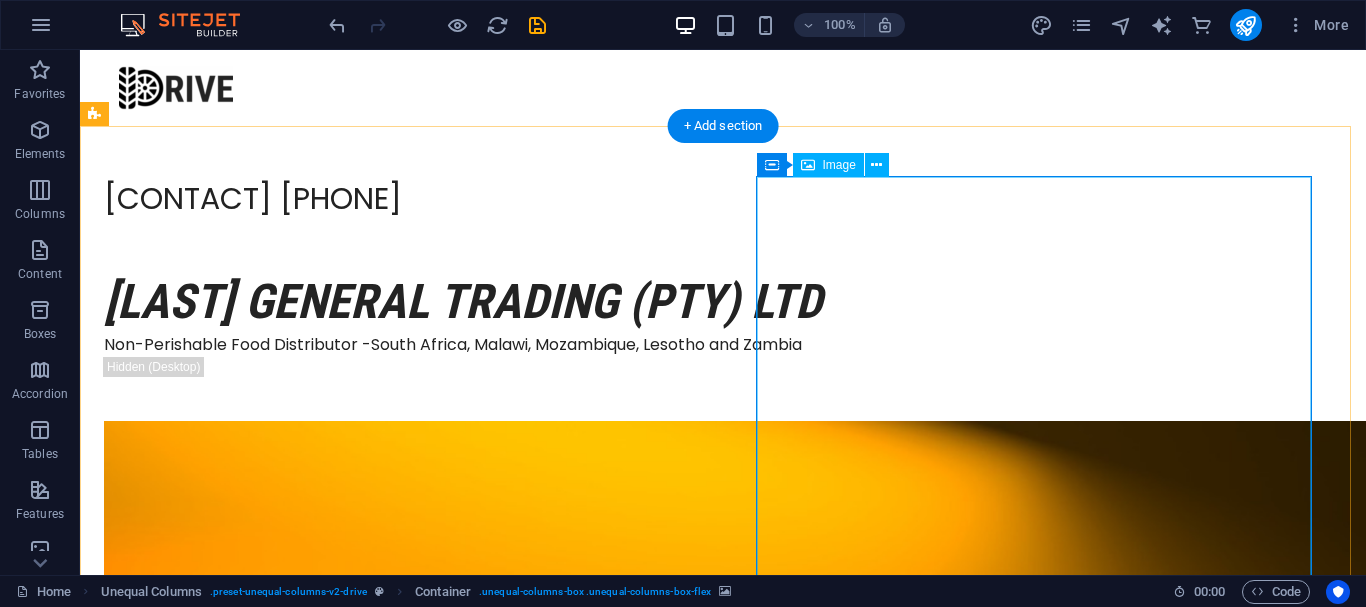 click at bounding box center (700, 2675) 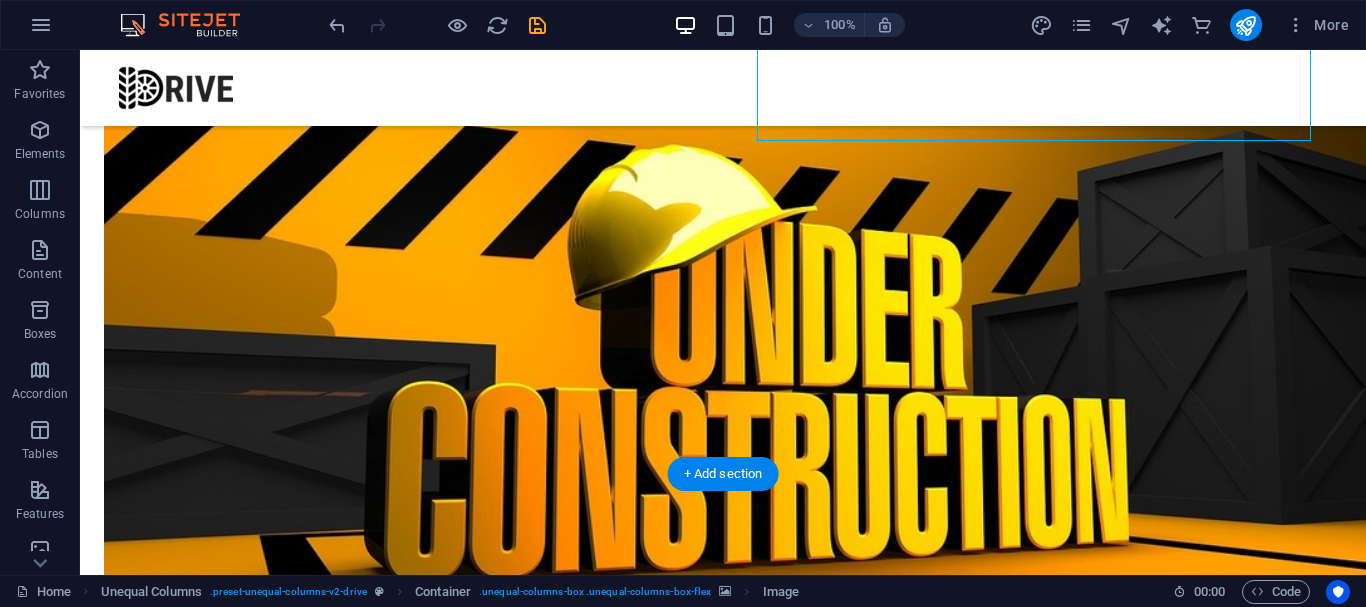 scroll, scrollTop: 600, scrollLeft: 0, axis: vertical 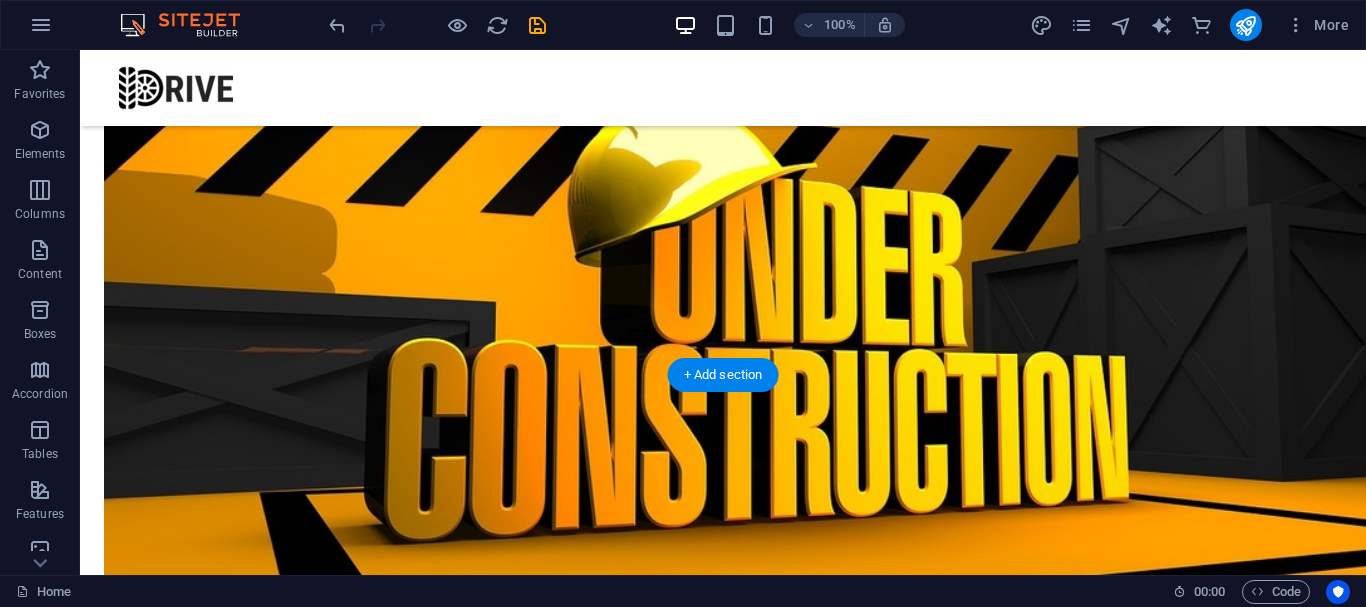 click at bounding box center [700, 1201] 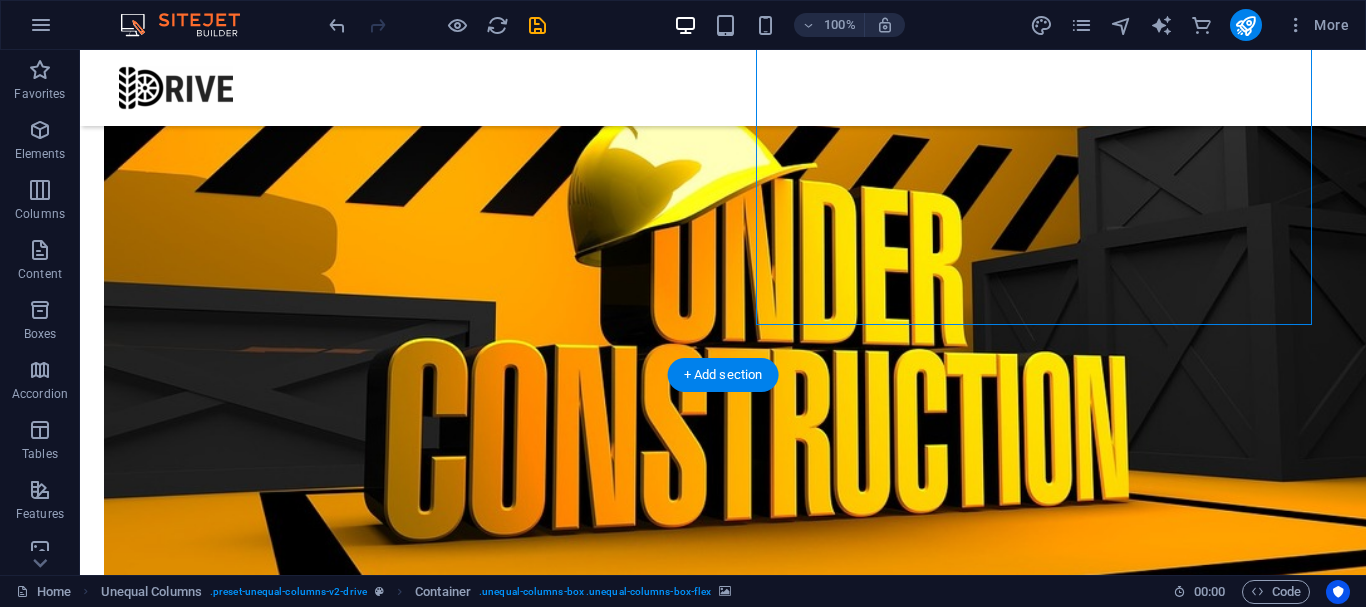 click at bounding box center (700, 1201) 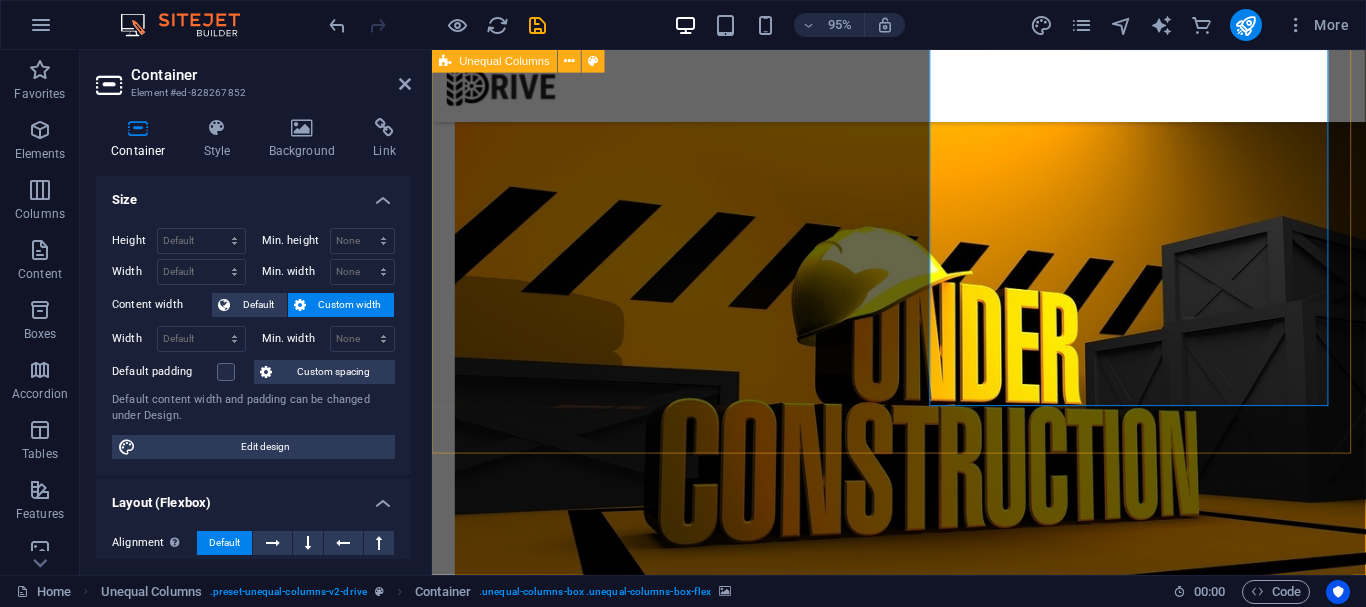 scroll, scrollTop: 300, scrollLeft: 0, axis: vertical 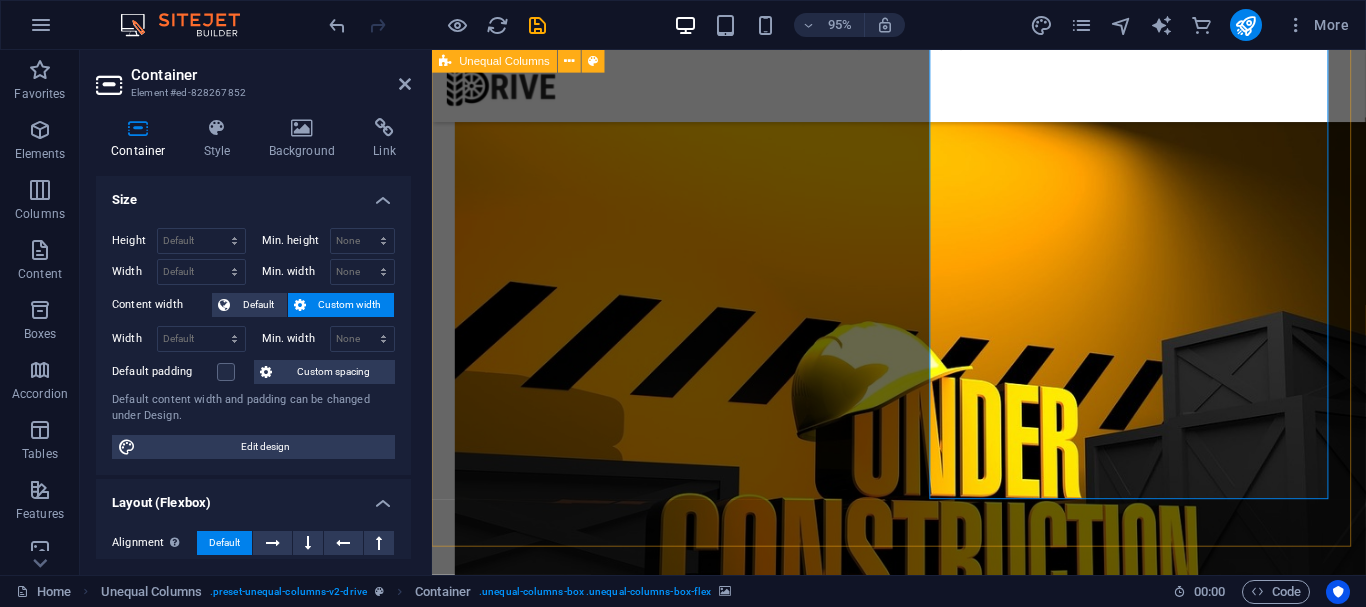 click at bounding box center (923, 1223) 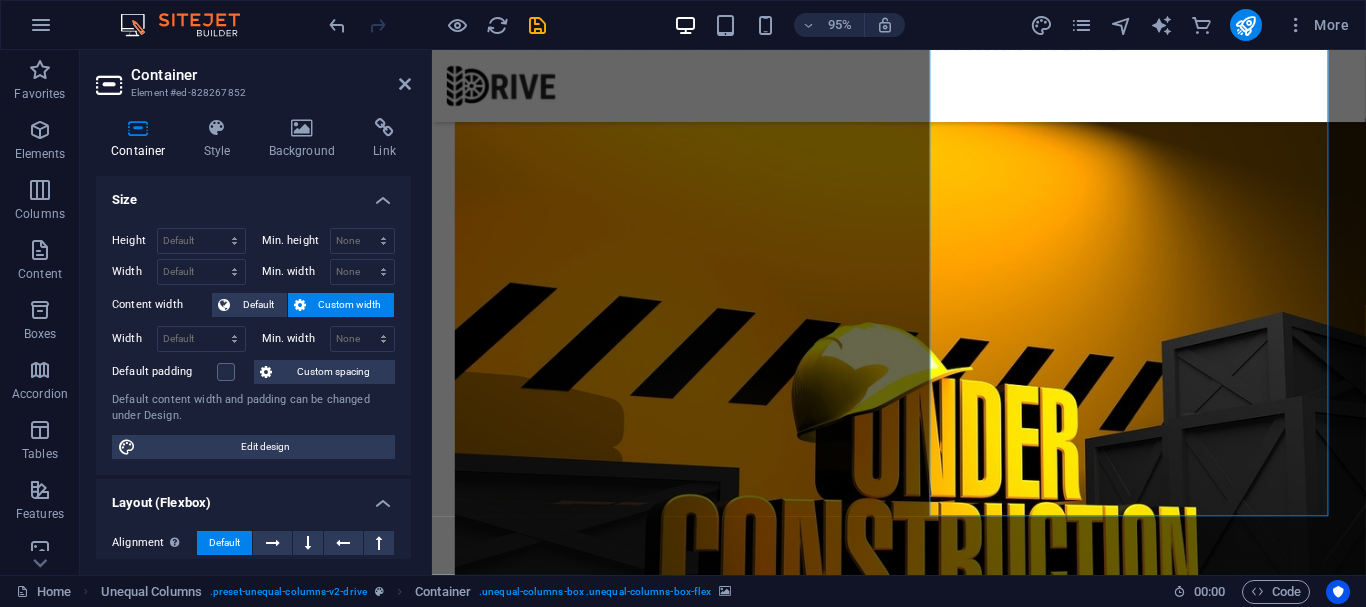 scroll, scrollTop: 300, scrollLeft: 0, axis: vertical 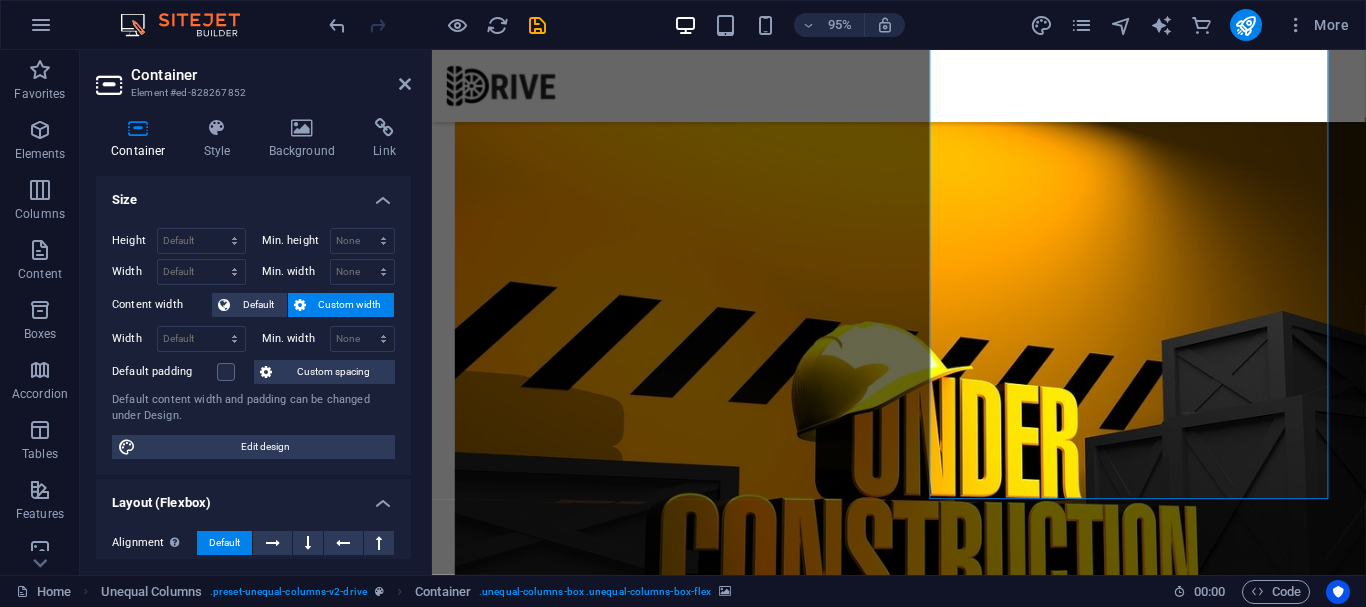 click at bounding box center (923, 1223) 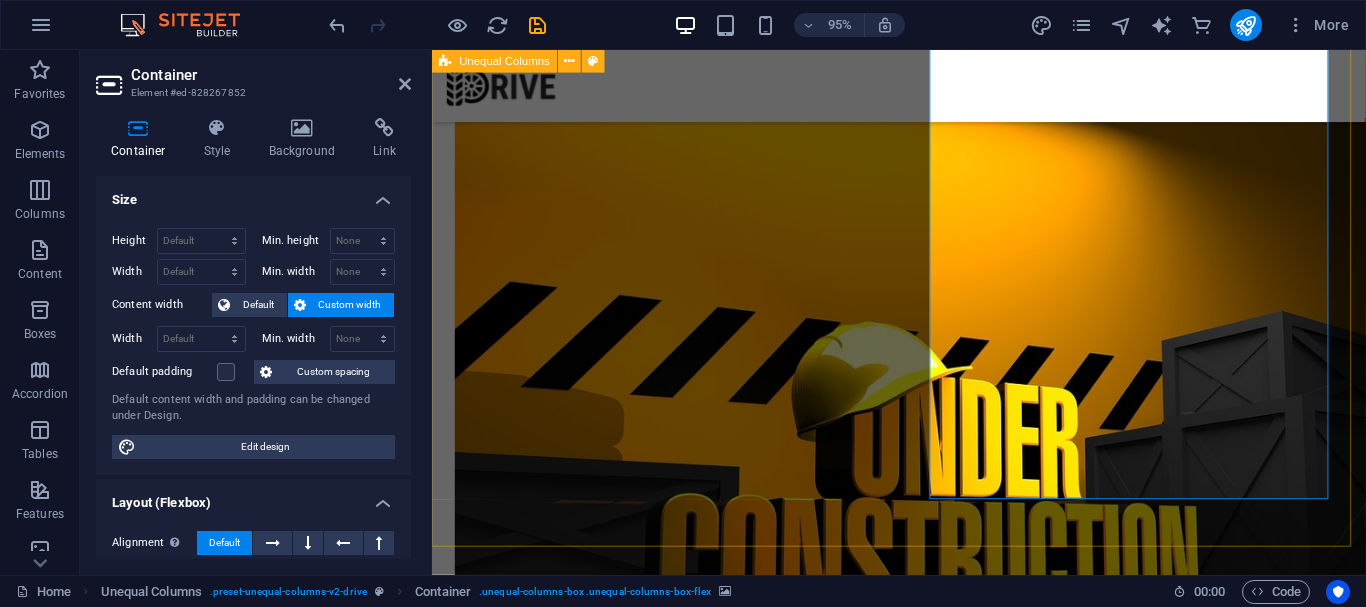 click at bounding box center (923, 1223) 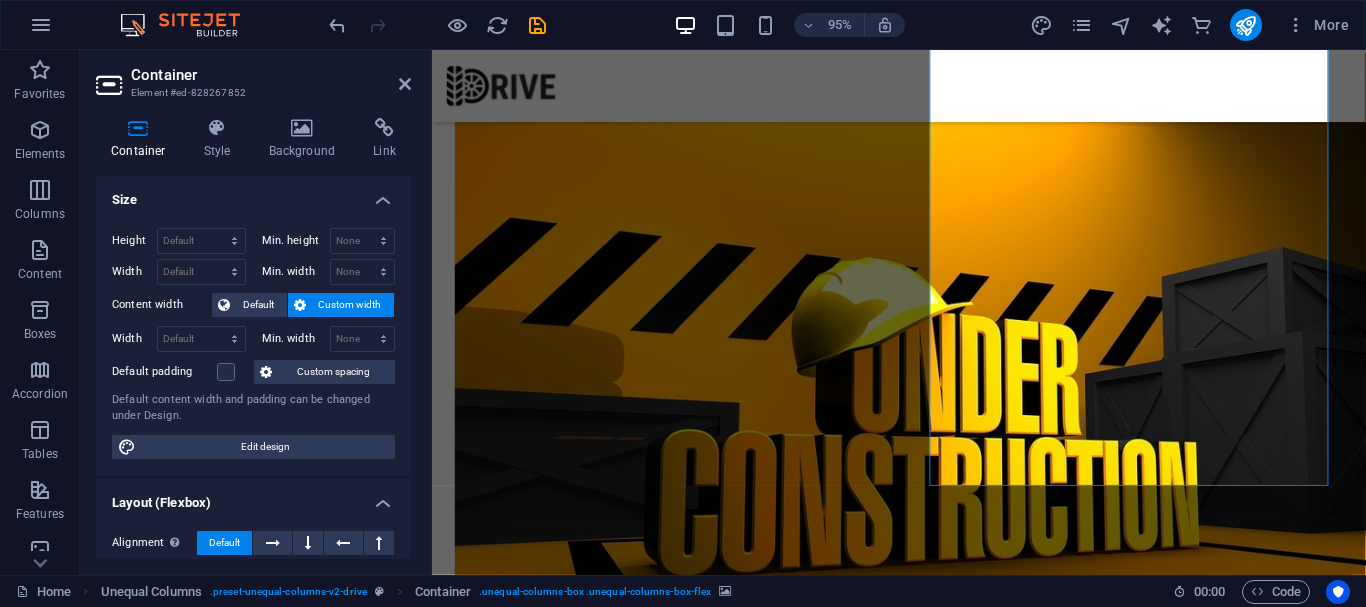 scroll, scrollTop: 400, scrollLeft: 0, axis: vertical 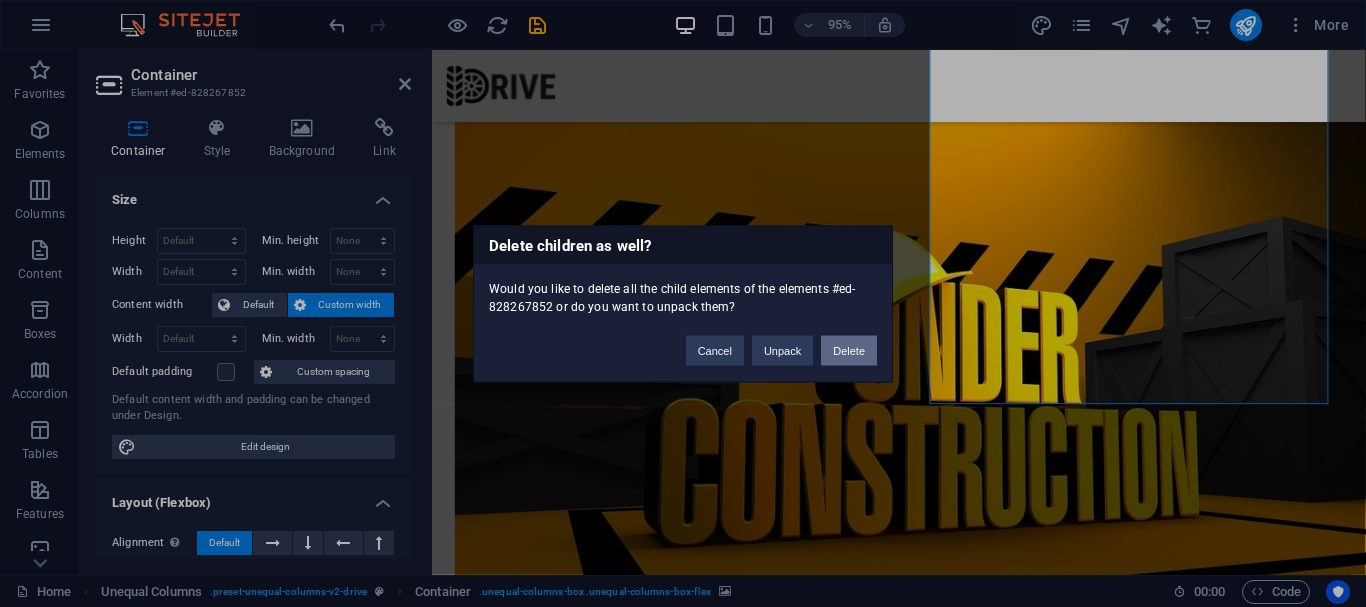 click on "Delete" at bounding box center [849, 350] 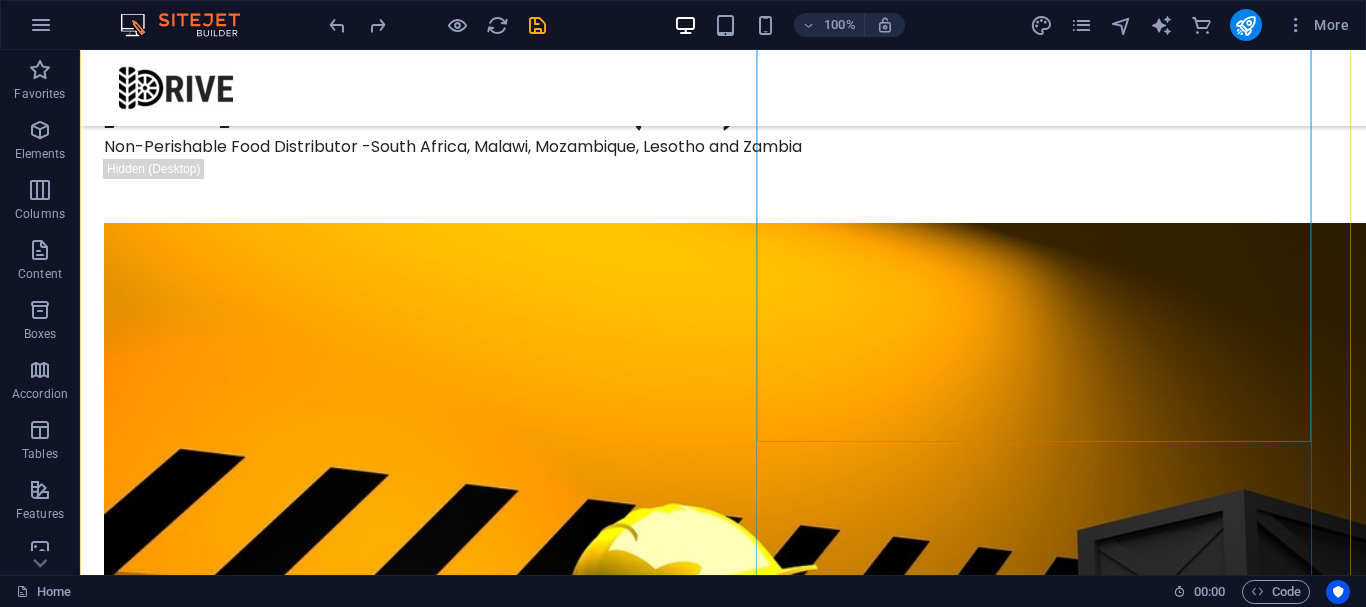 scroll, scrollTop: 200, scrollLeft: 0, axis: vertical 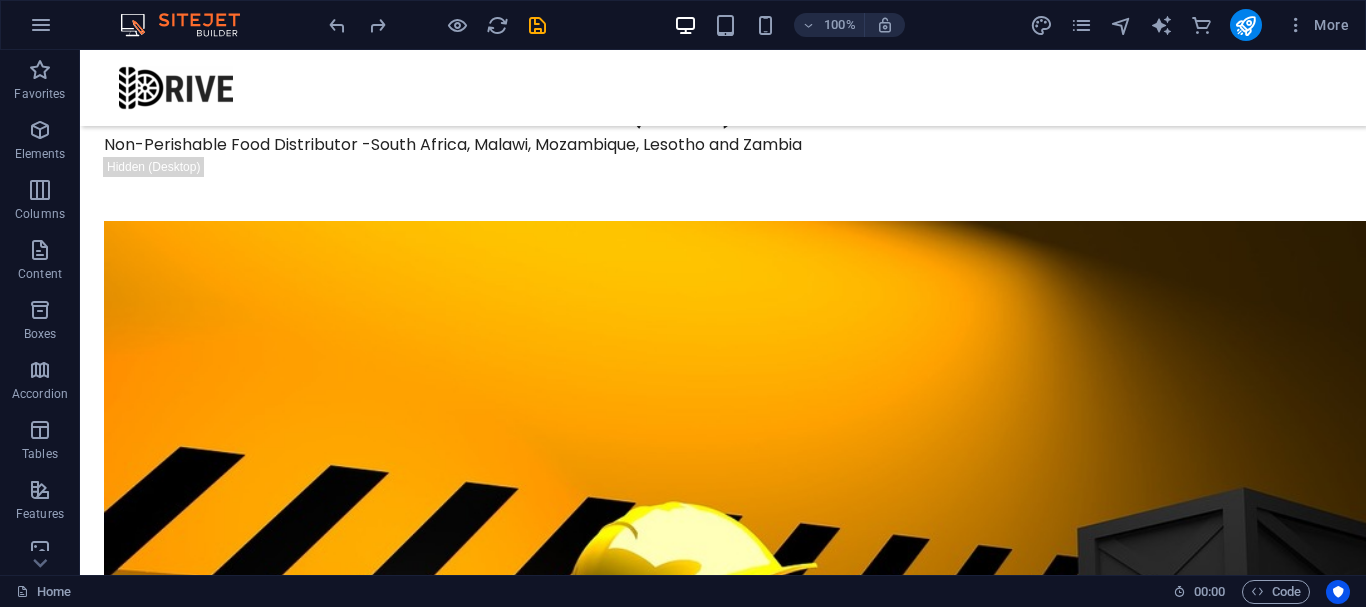 click at bounding box center [700, 1601] 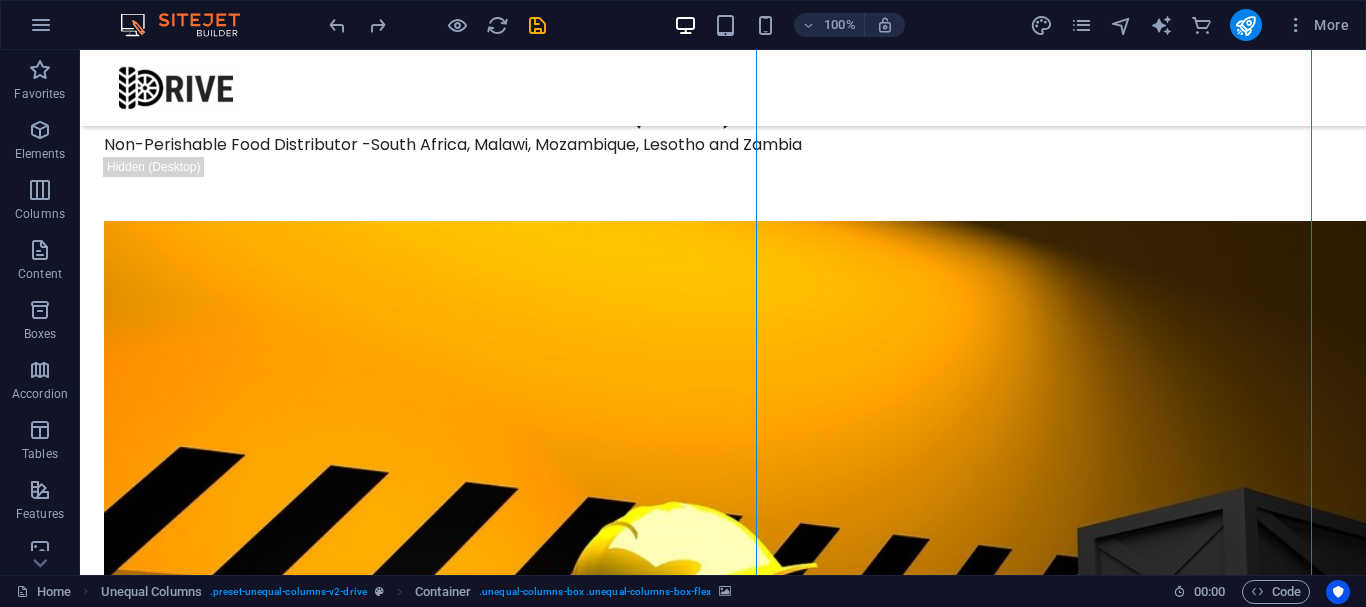click at bounding box center [700, 1601] 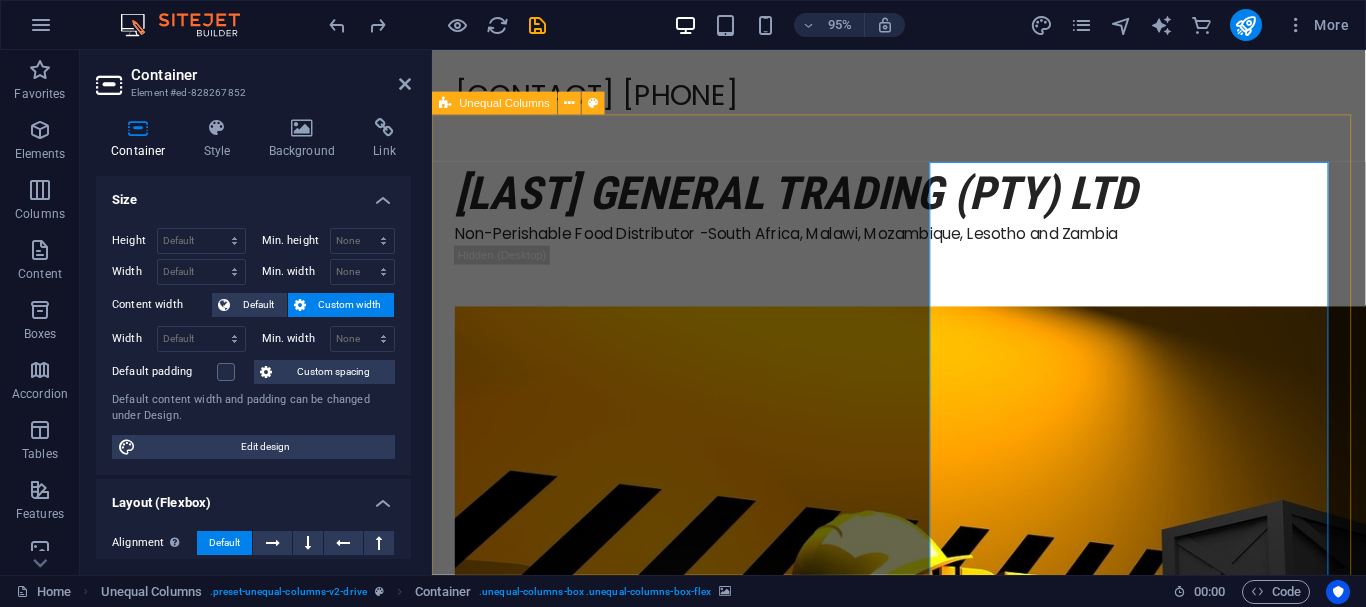 scroll, scrollTop: 0, scrollLeft: 0, axis: both 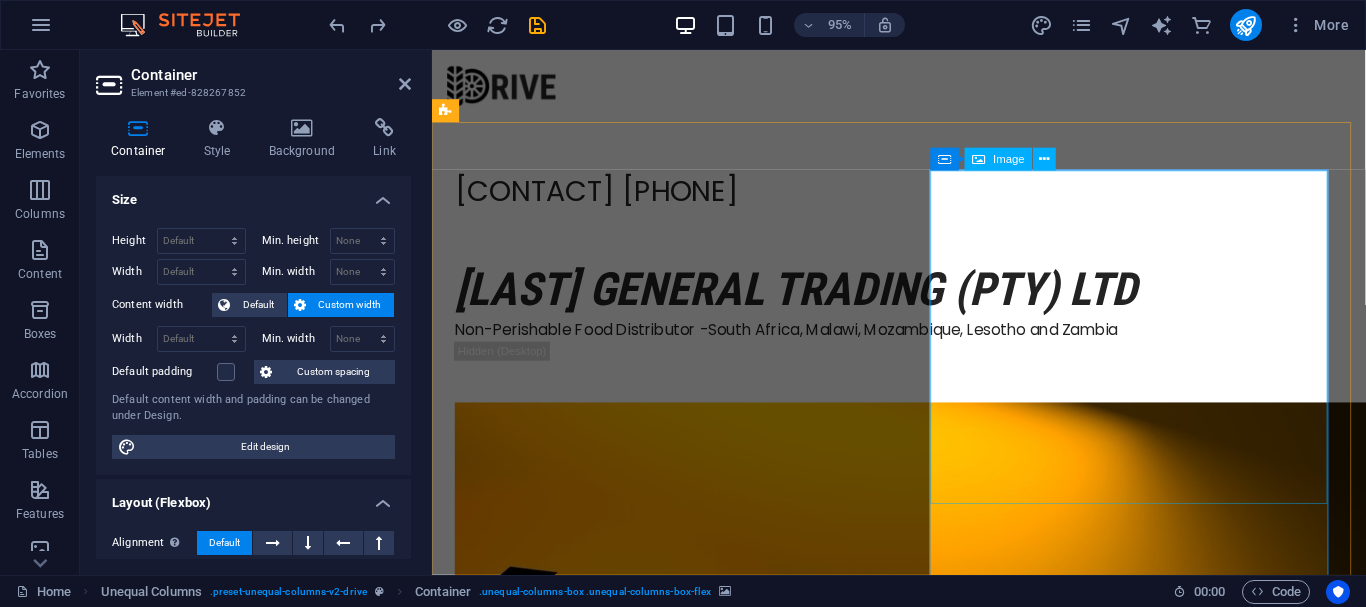 click at bounding box center [923, 2238] 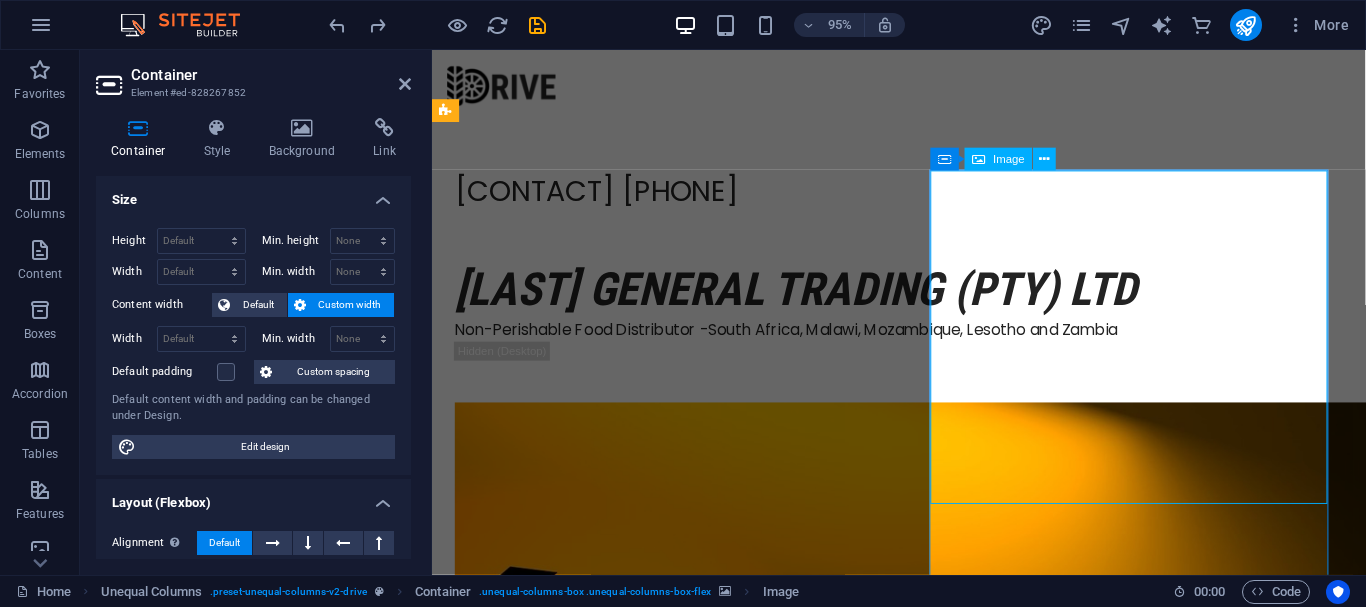 click at bounding box center (923, 2238) 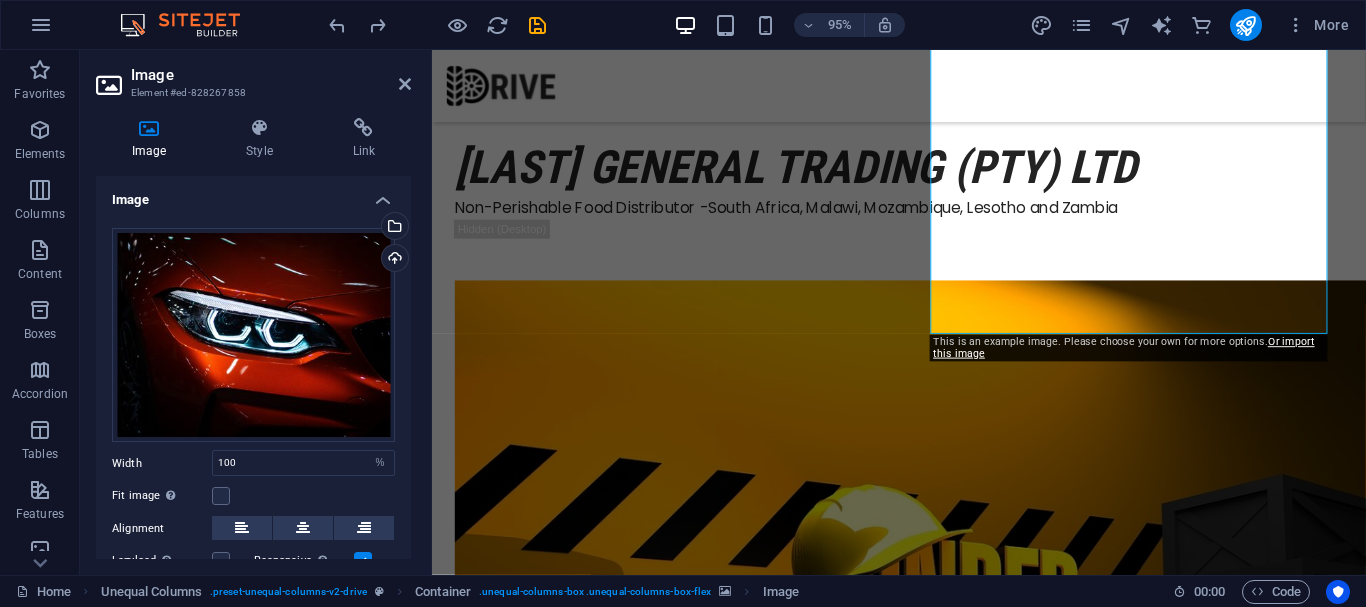 scroll, scrollTop: 200, scrollLeft: 0, axis: vertical 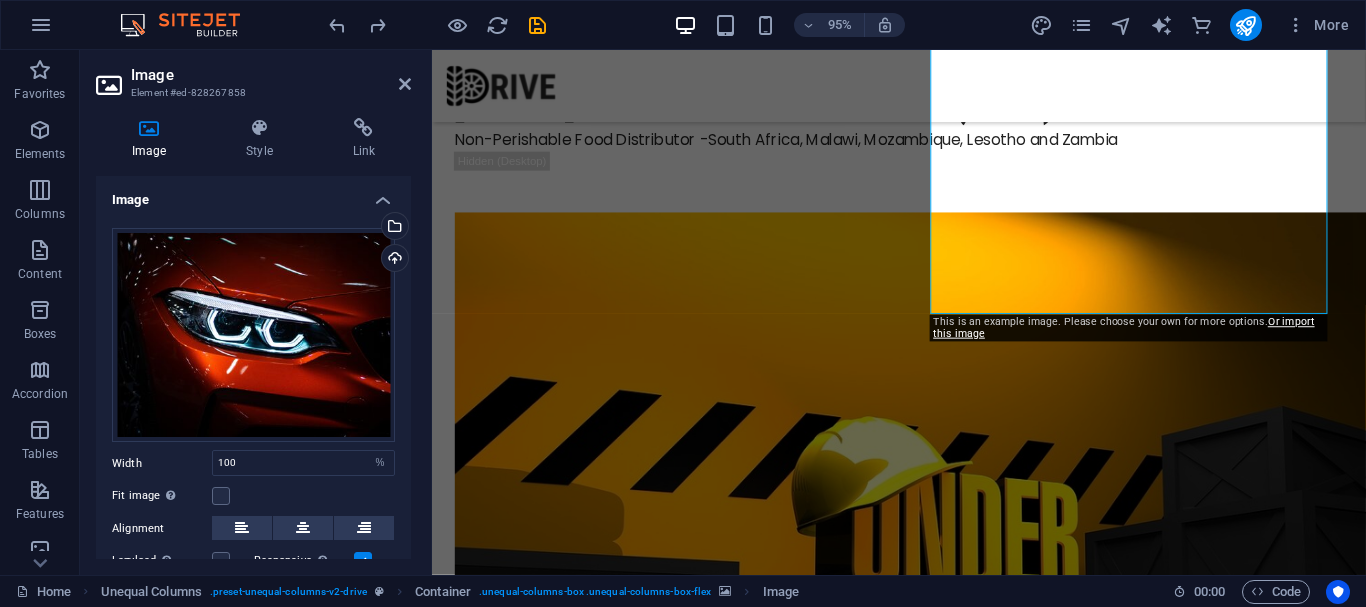 click at bounding box center [923, 1323] 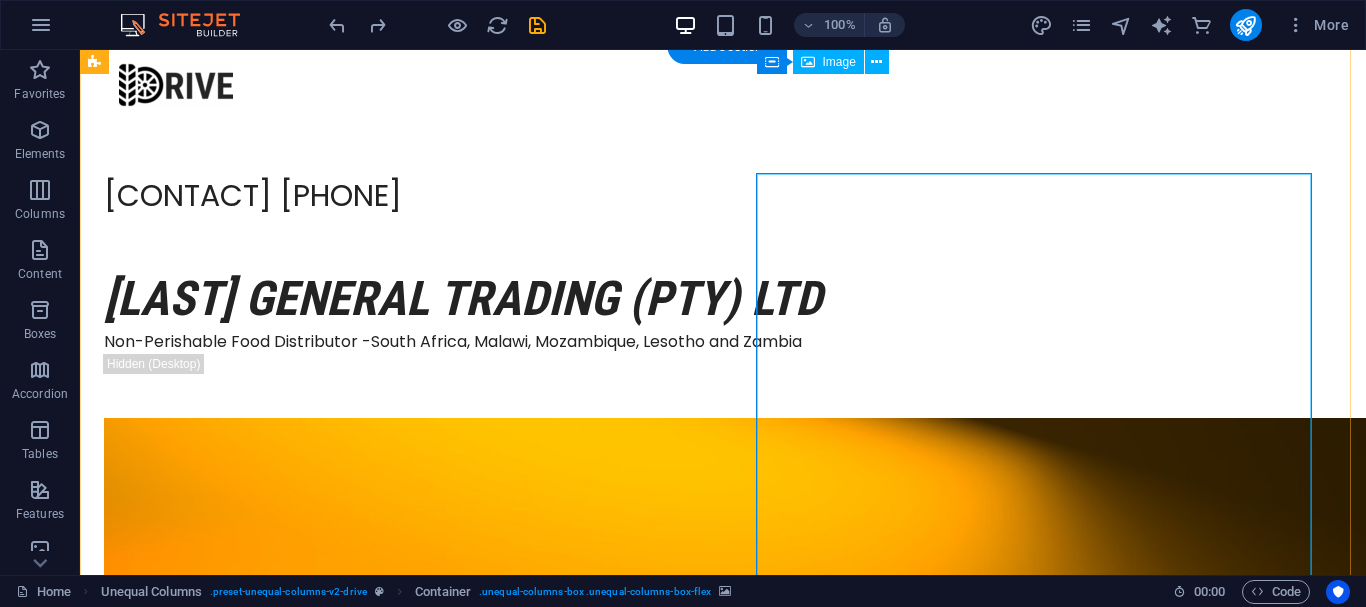 scroll, scrollTop: 0, scrollLeft: 0, axis: both 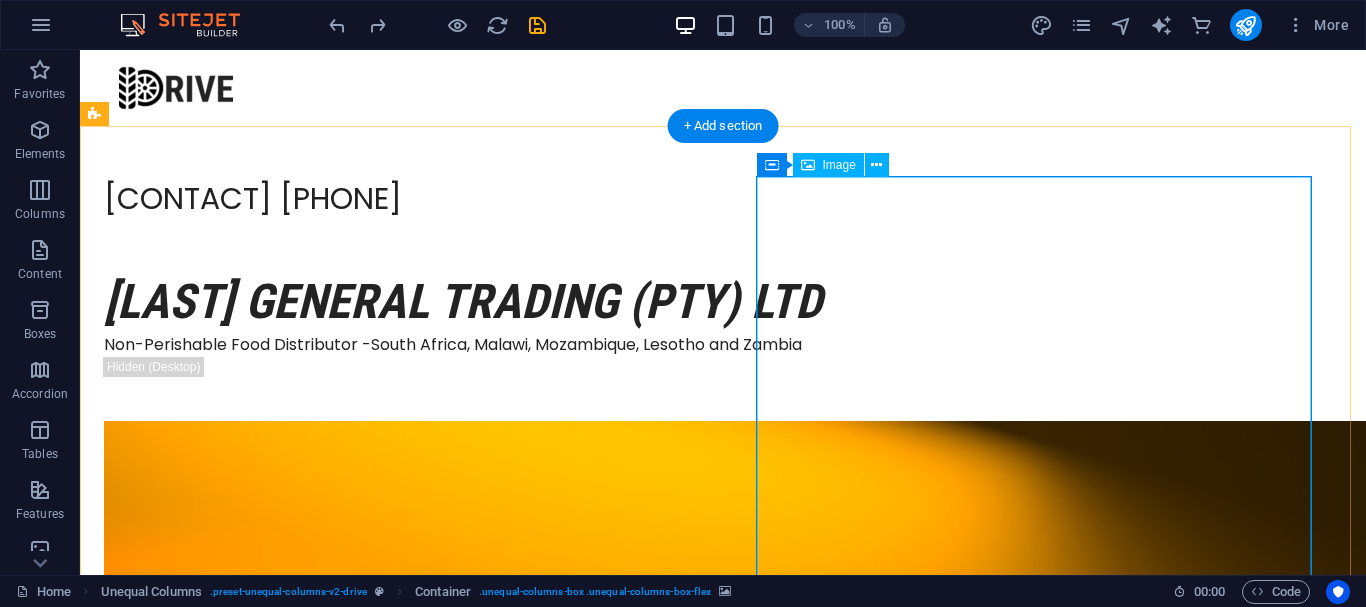 click at bounding box center [700, 2675] 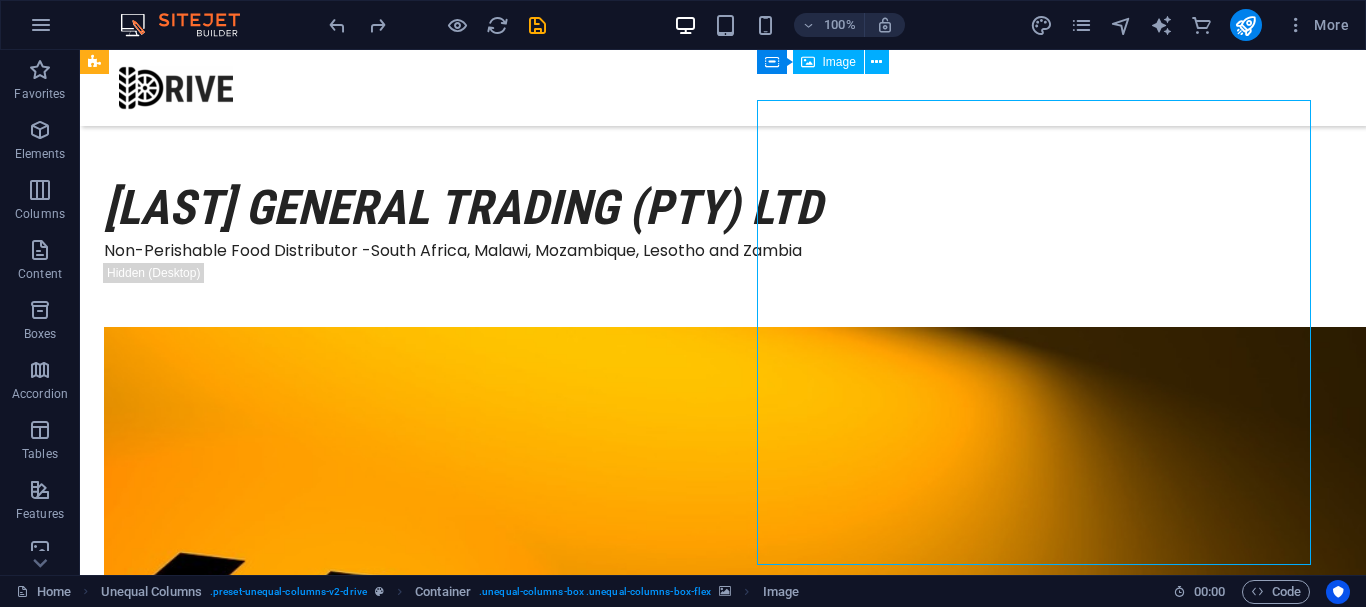 scroll, scrollTop: 0, scrollLeft: 0, axis: both 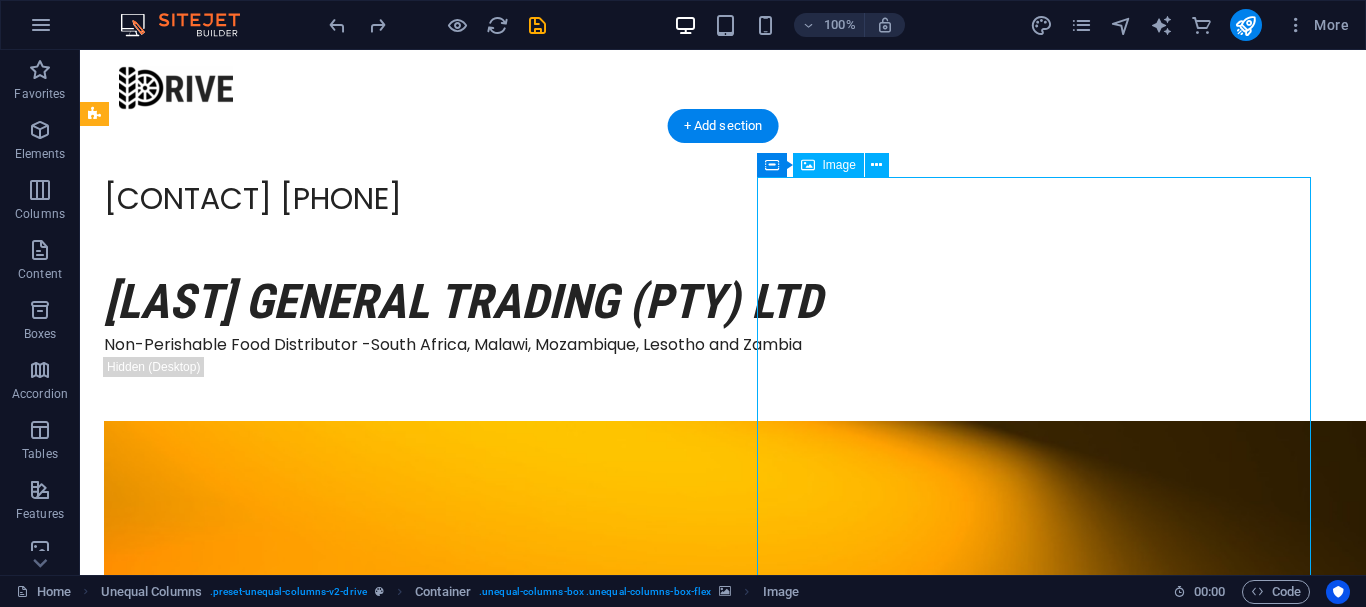 click at bounding box center (700, 2675) 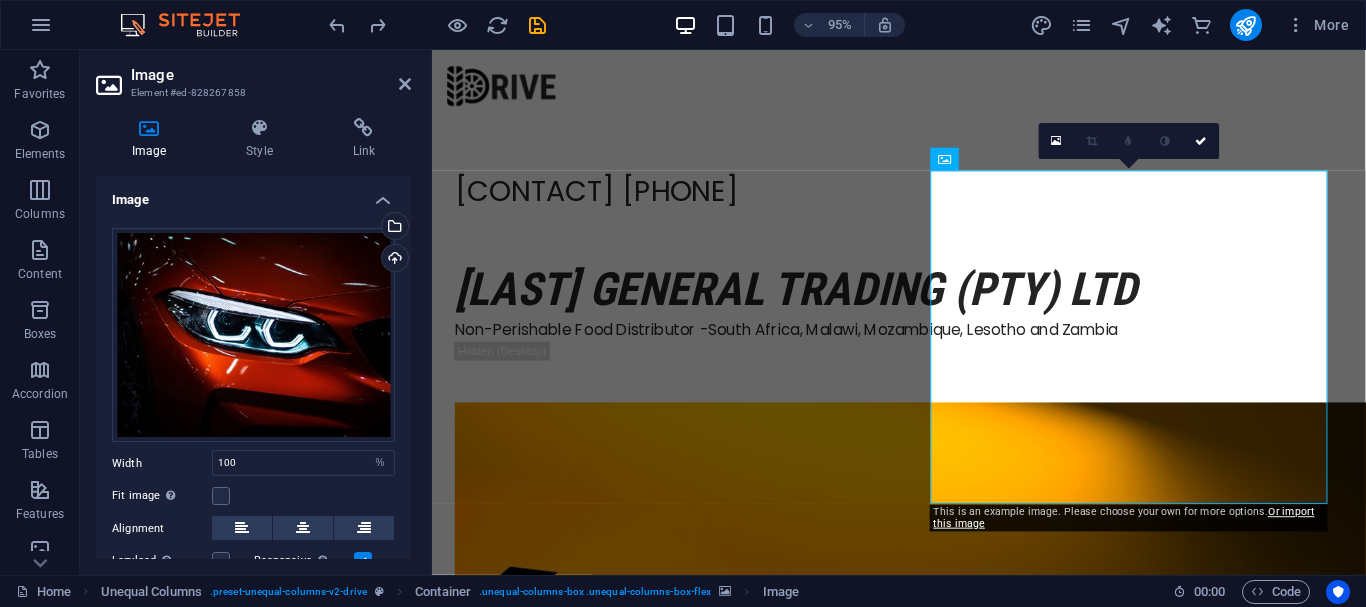 click at bounding box center [923, 1574] 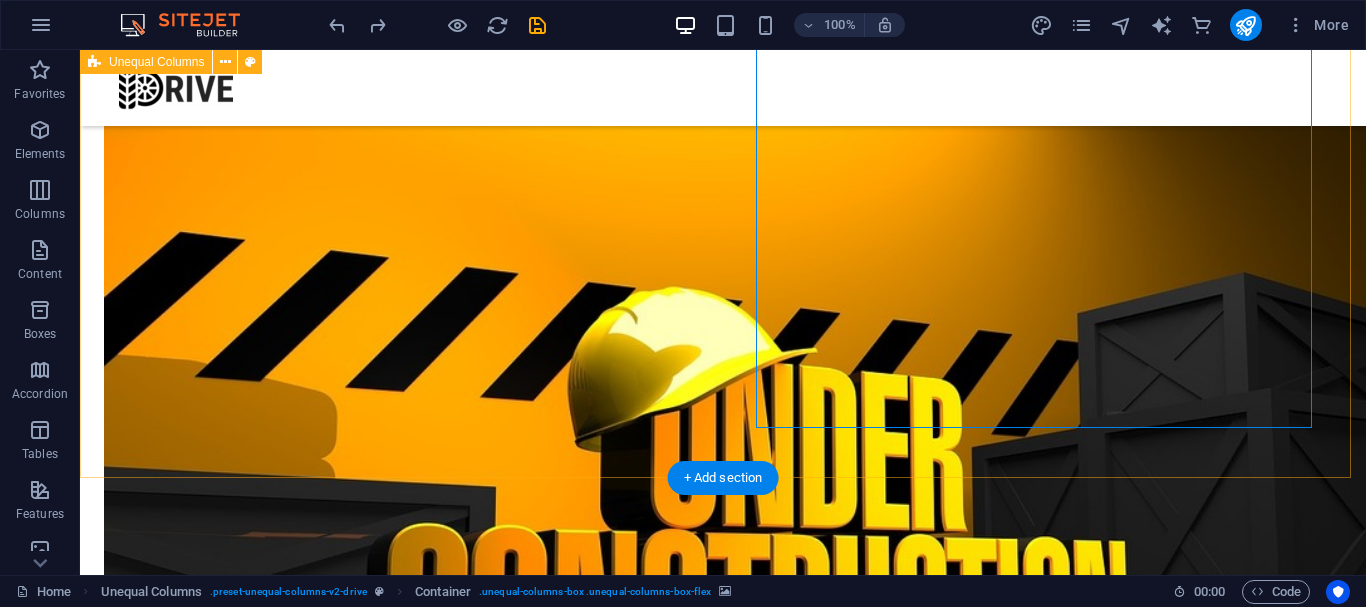 scroll, scrollTop: 500, scrollLeft: 0, axis: vertical 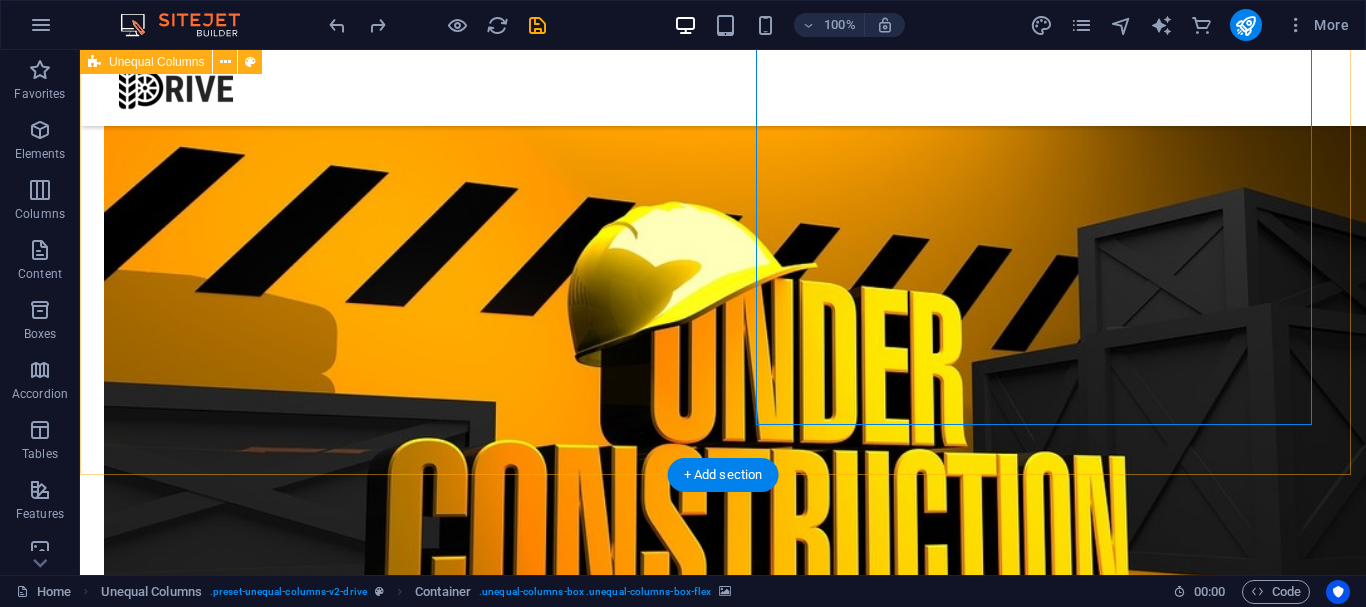 click at bounding box center [700, 1301] 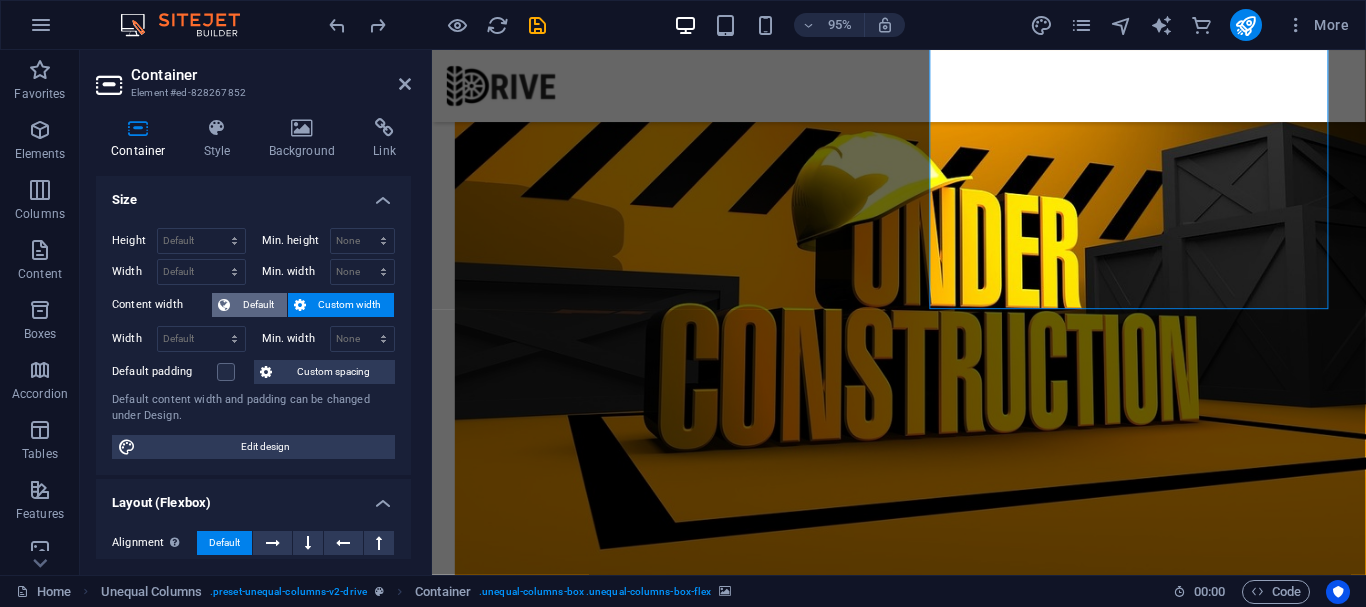 click on "Default" at bounding box center (258, 305) 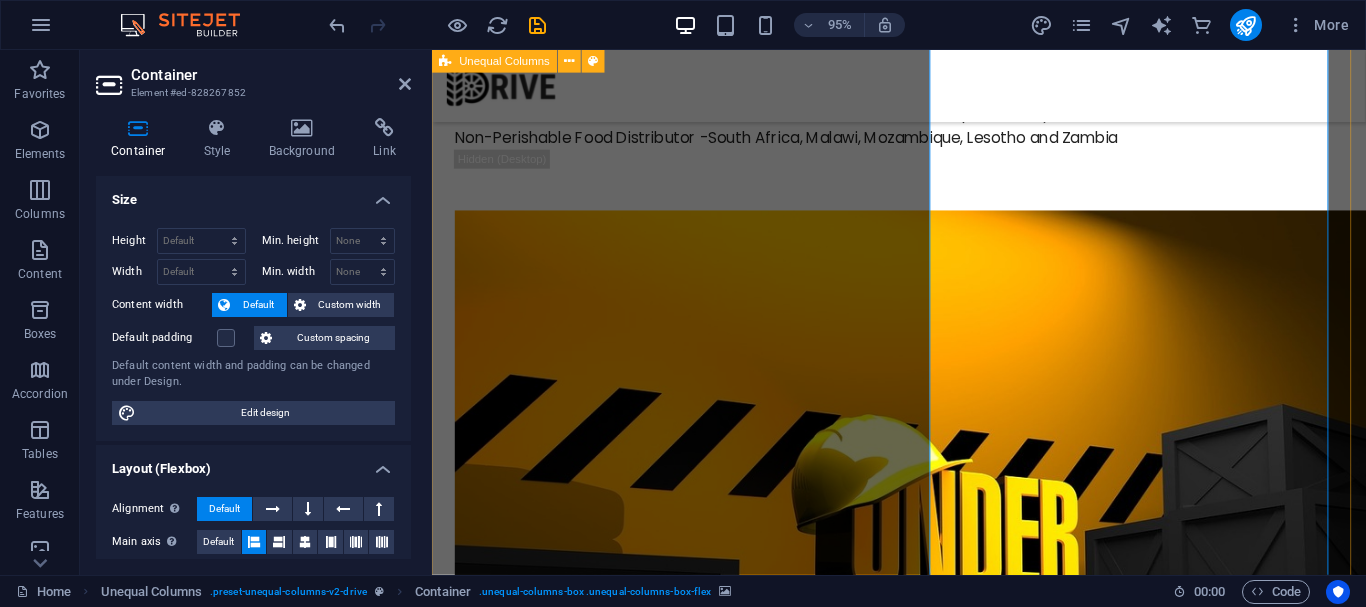 scroll, scrollTop: 200, scrollLeft: 0, axis: vertical 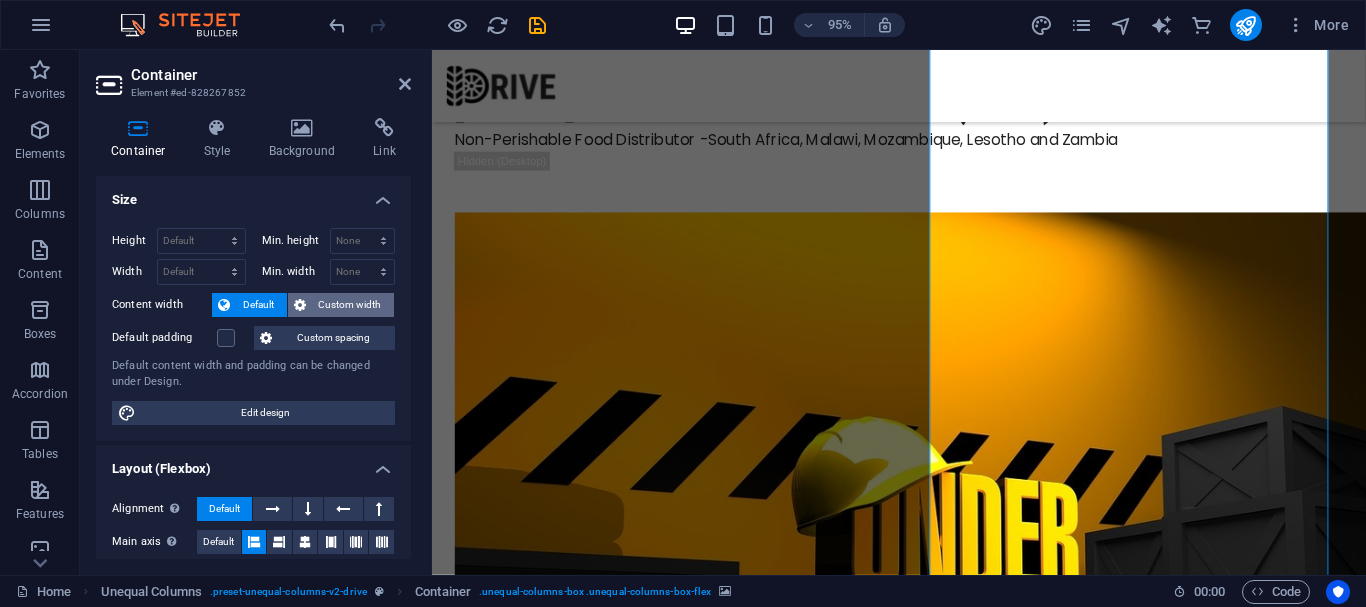 click on "Custom width" at bounding box center [350, 305] 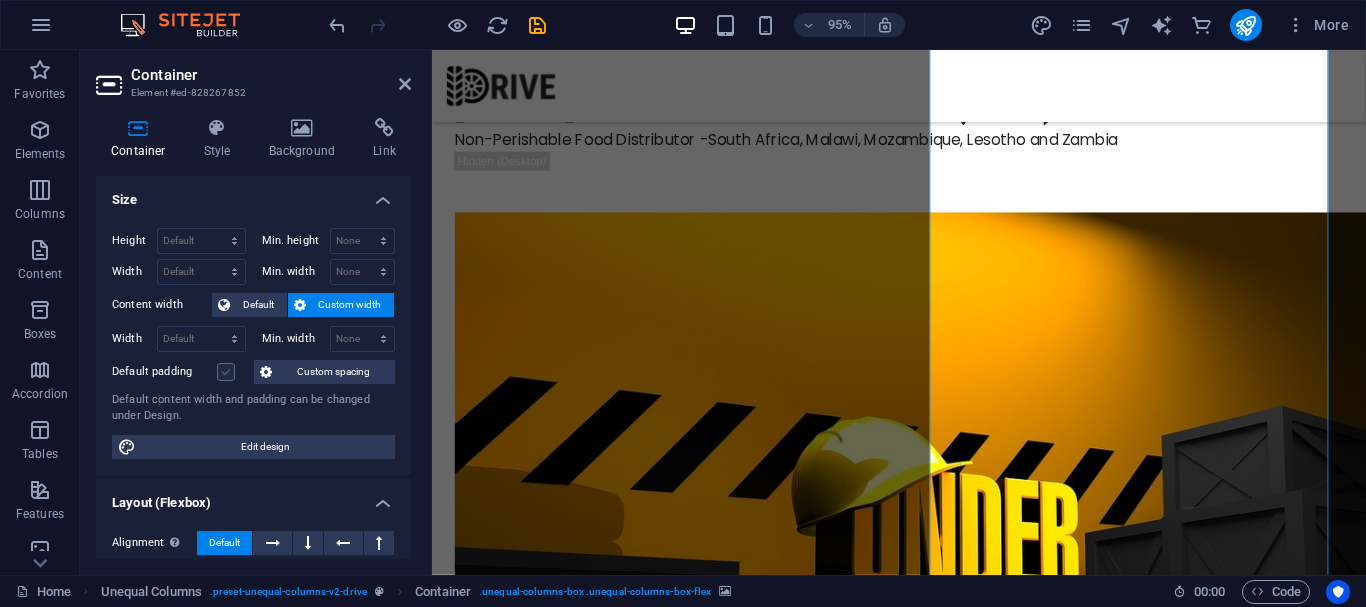 click at bounding box center [226, 372] 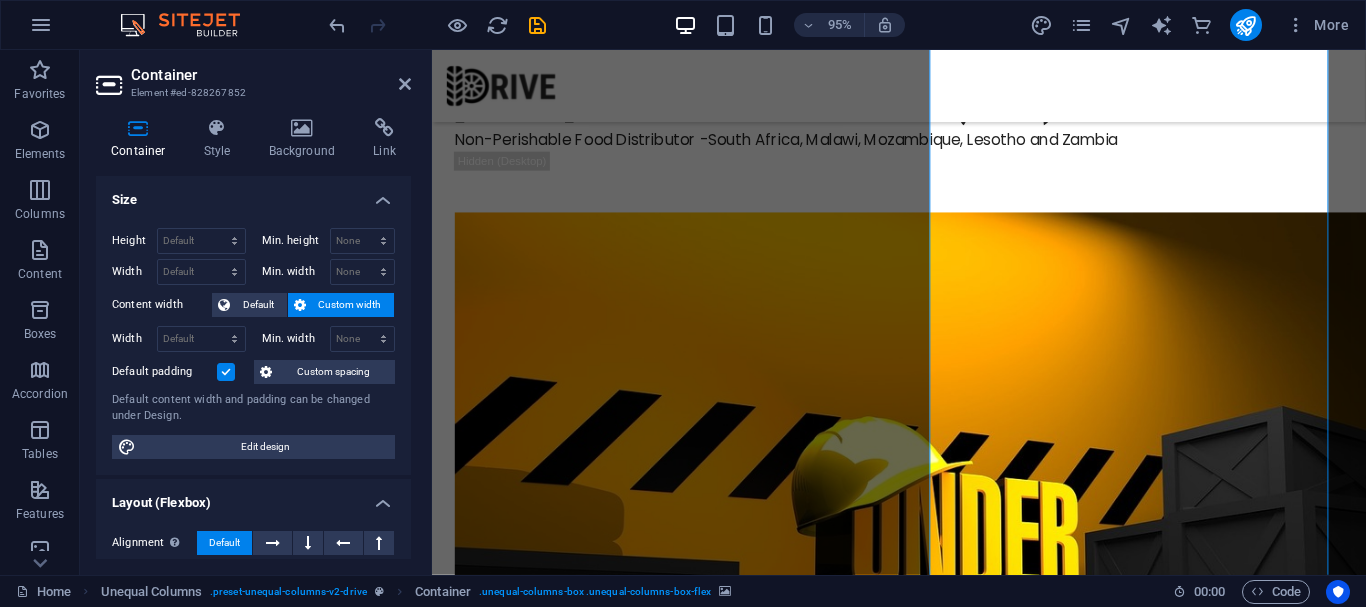 click at bounding box center [226, 372] 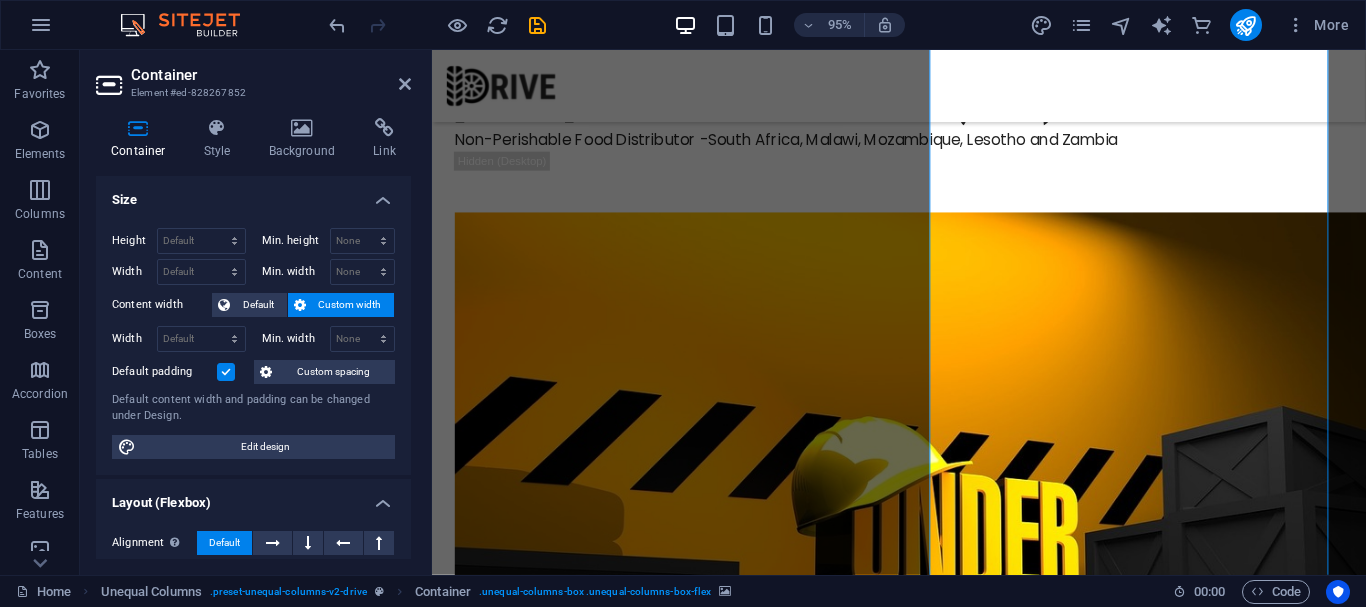 click on "Default padding" at bounding box center (0, 0) 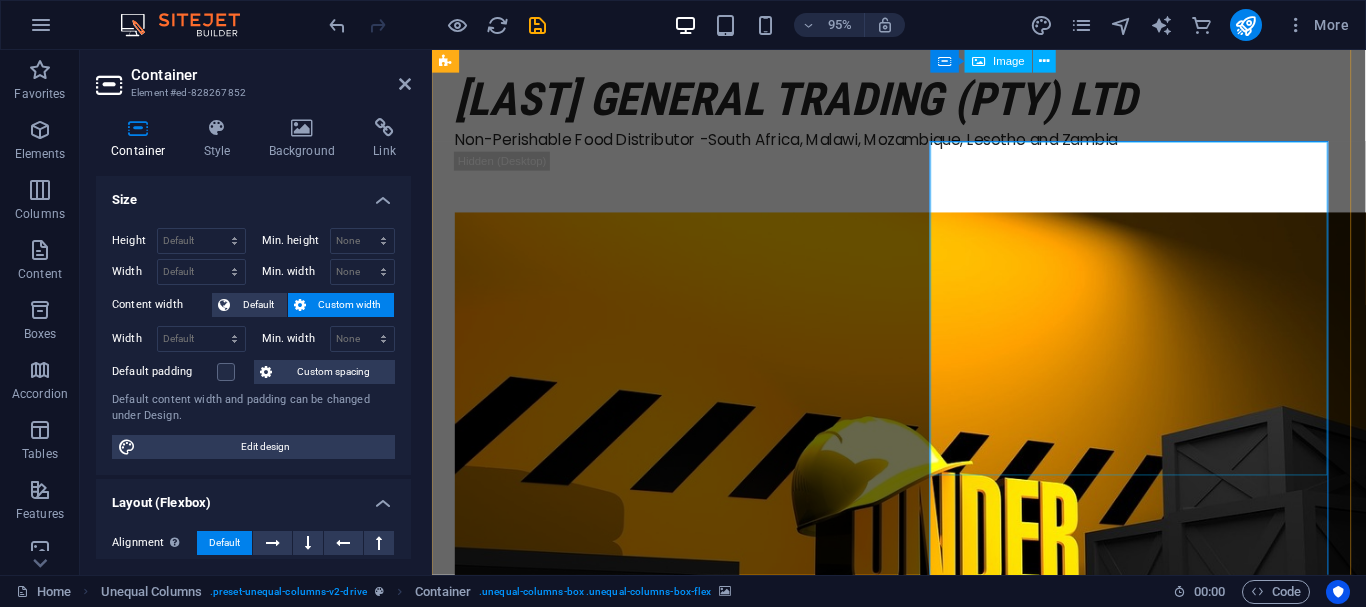 scroll, scrollTop: 0, scrollLeft: 0, axis: both 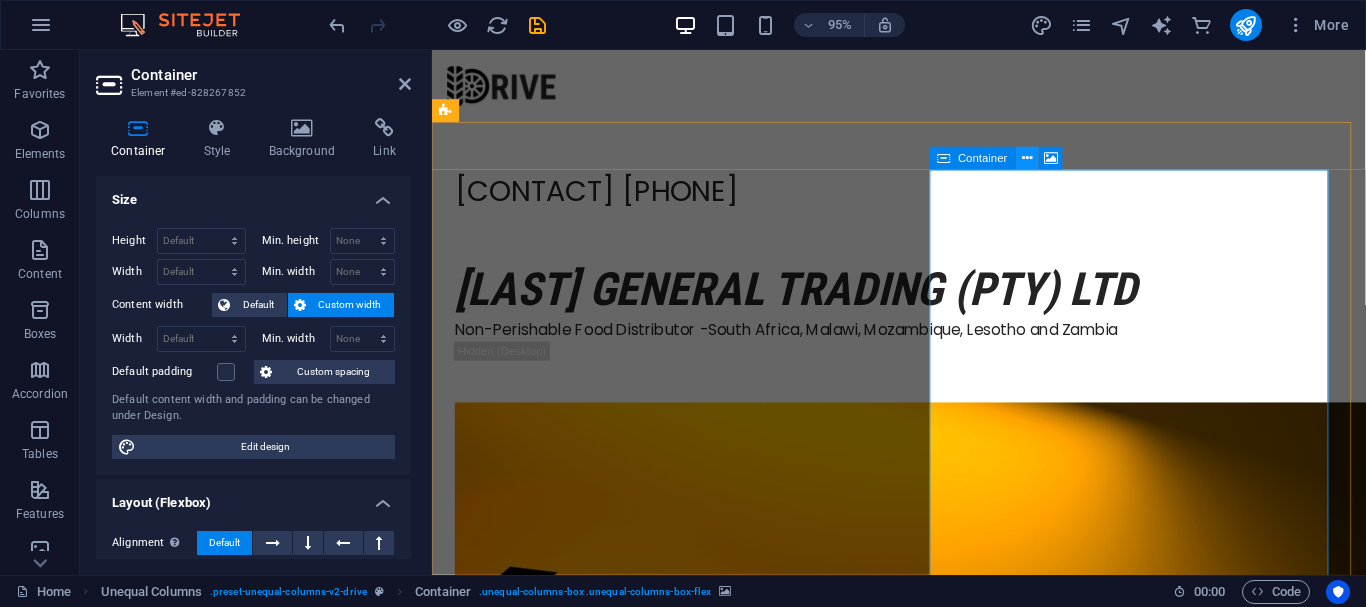 click at bounding box center [1027, 158] 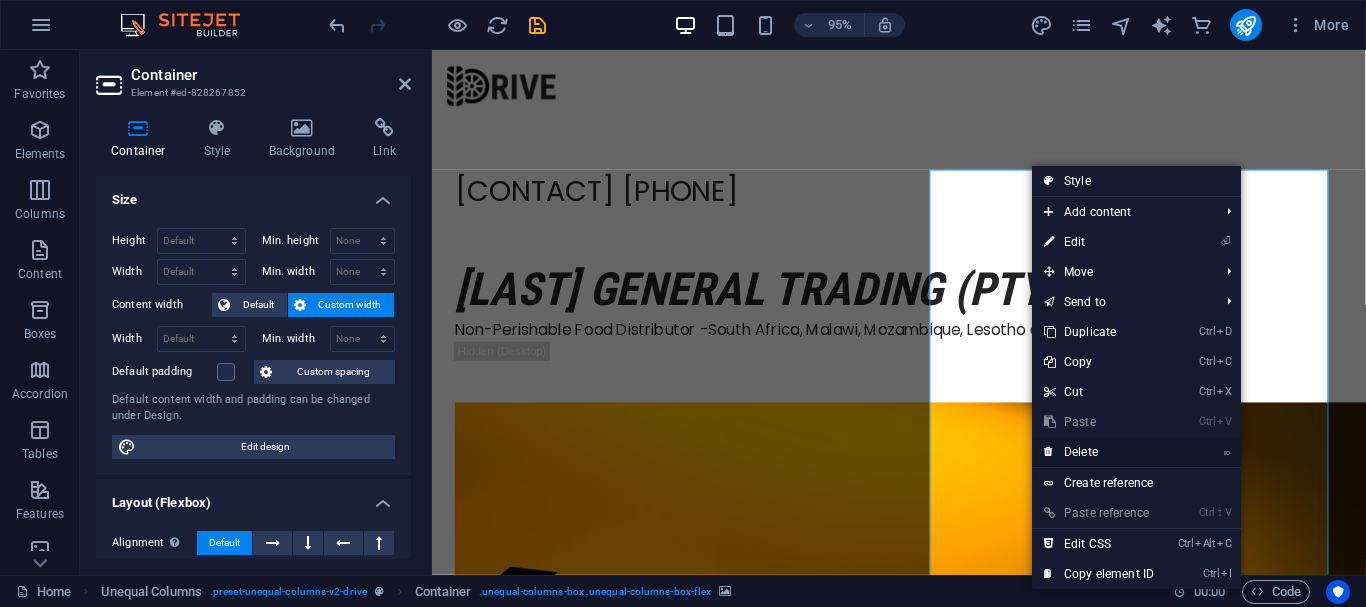 click on "⌦  Delete" at bounding box center [1099, 452] 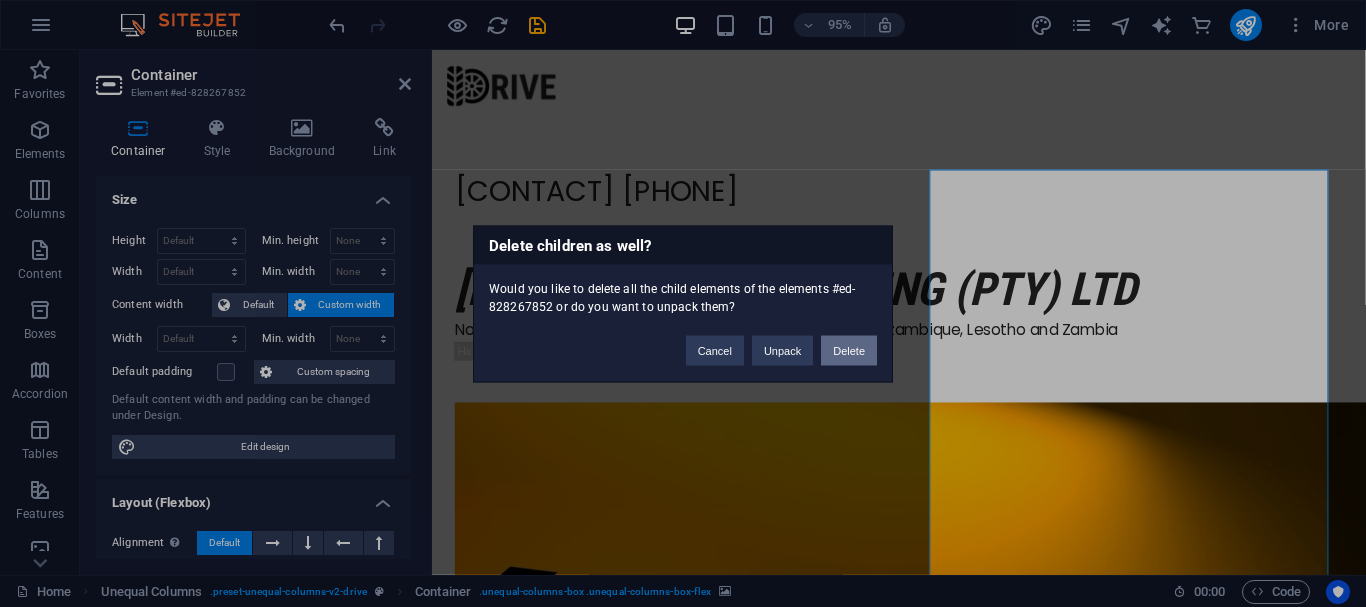 click on "Delete" at bounding box center (849, 350) 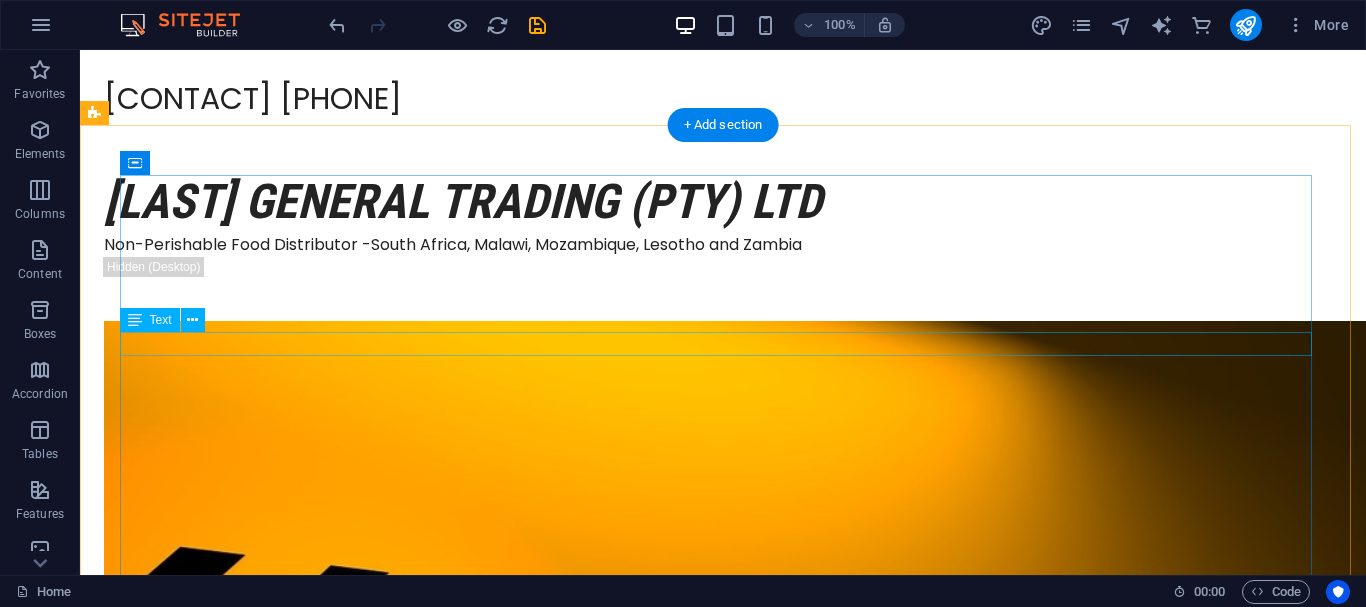 scroll, scrollTop: 0, scrollLeft: 0, axis: both 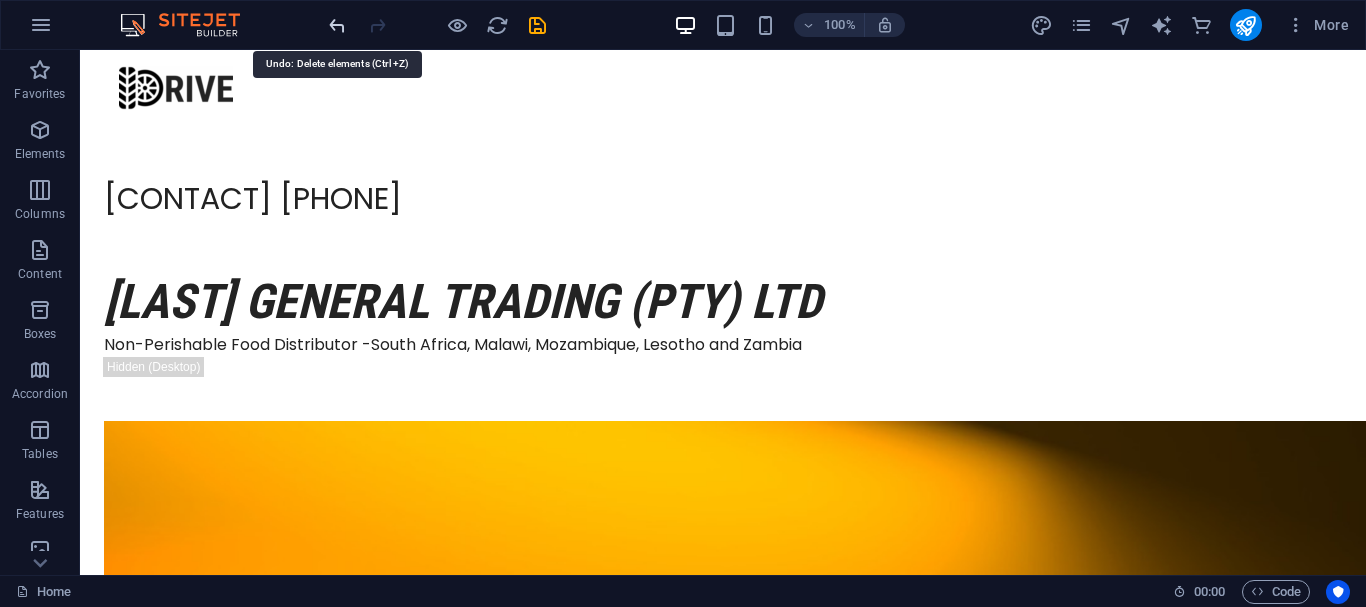 click at bounding box center (337, 25) 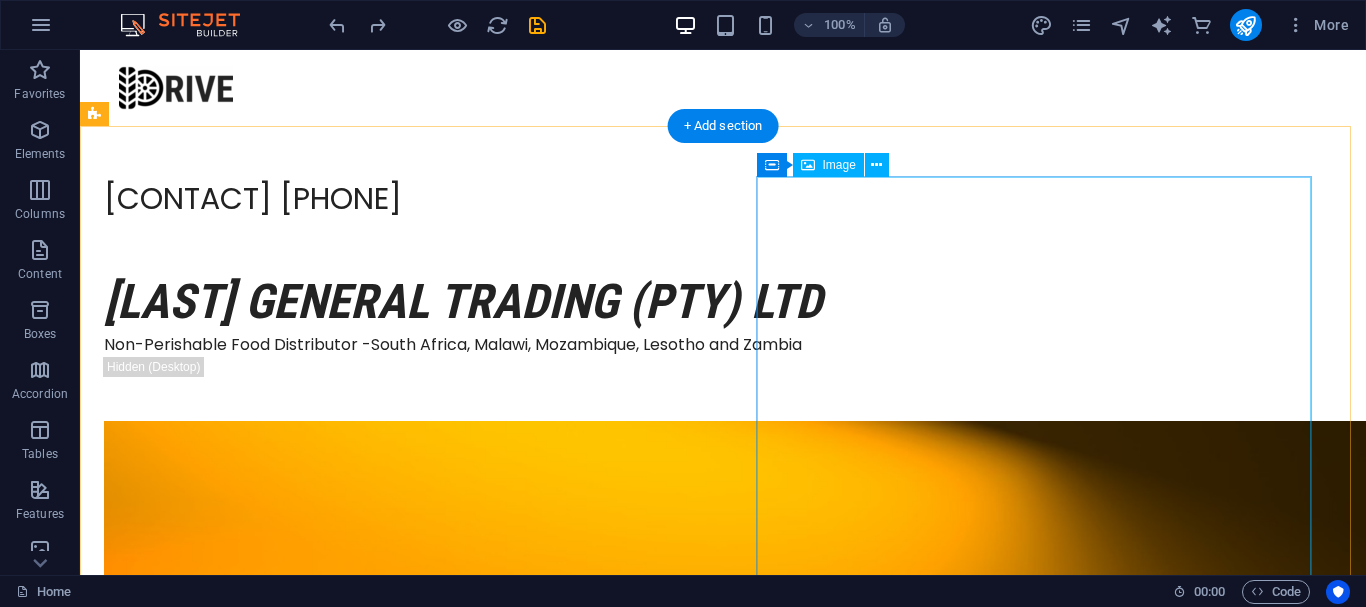 click at bounding box center [700, 2675] 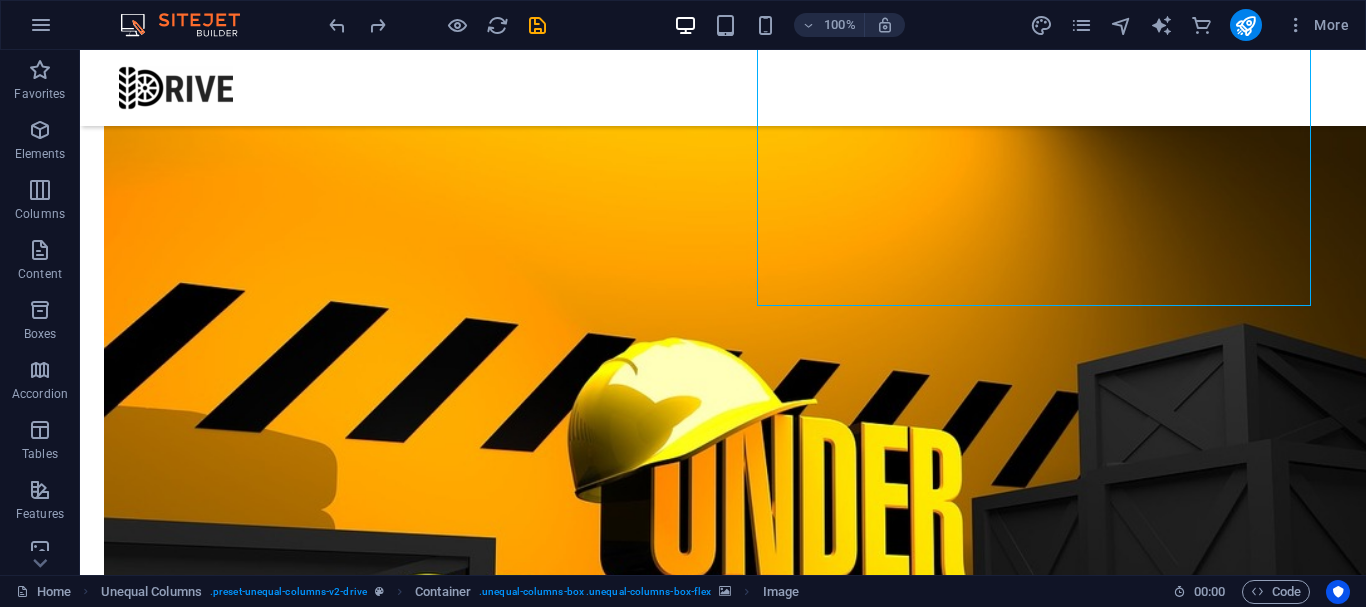 scroll, scrollTop: 400, scrollLeft: 0, axis: vertical 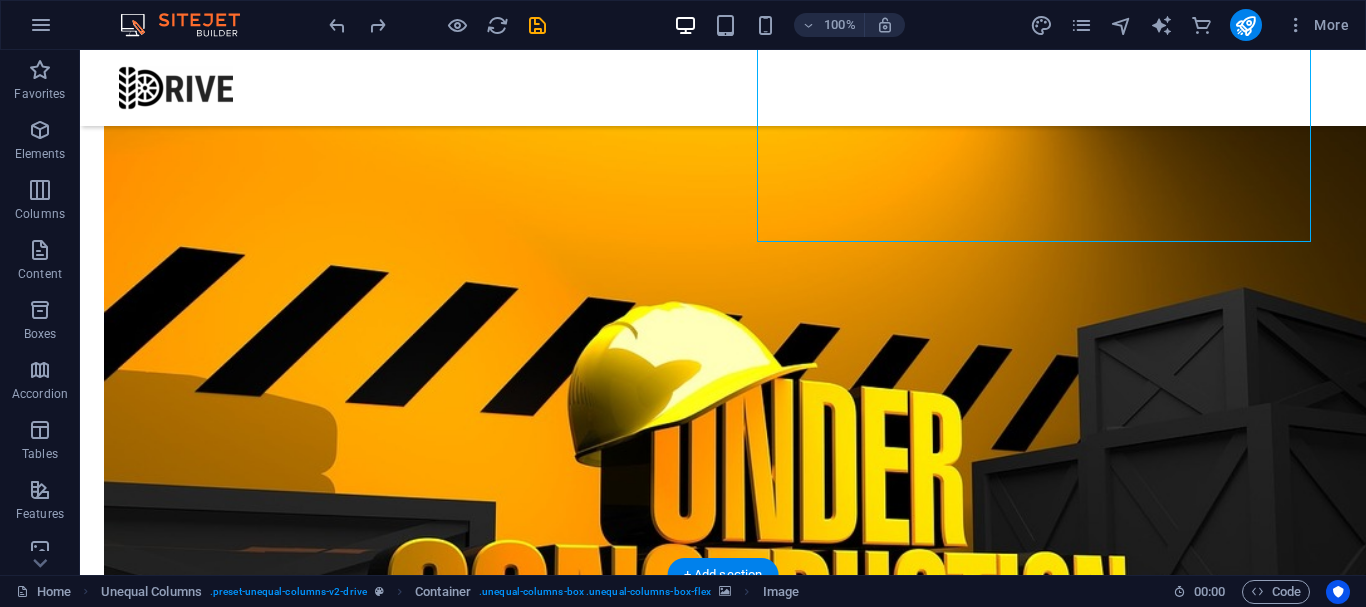 click at bounding box center (700, 1401) 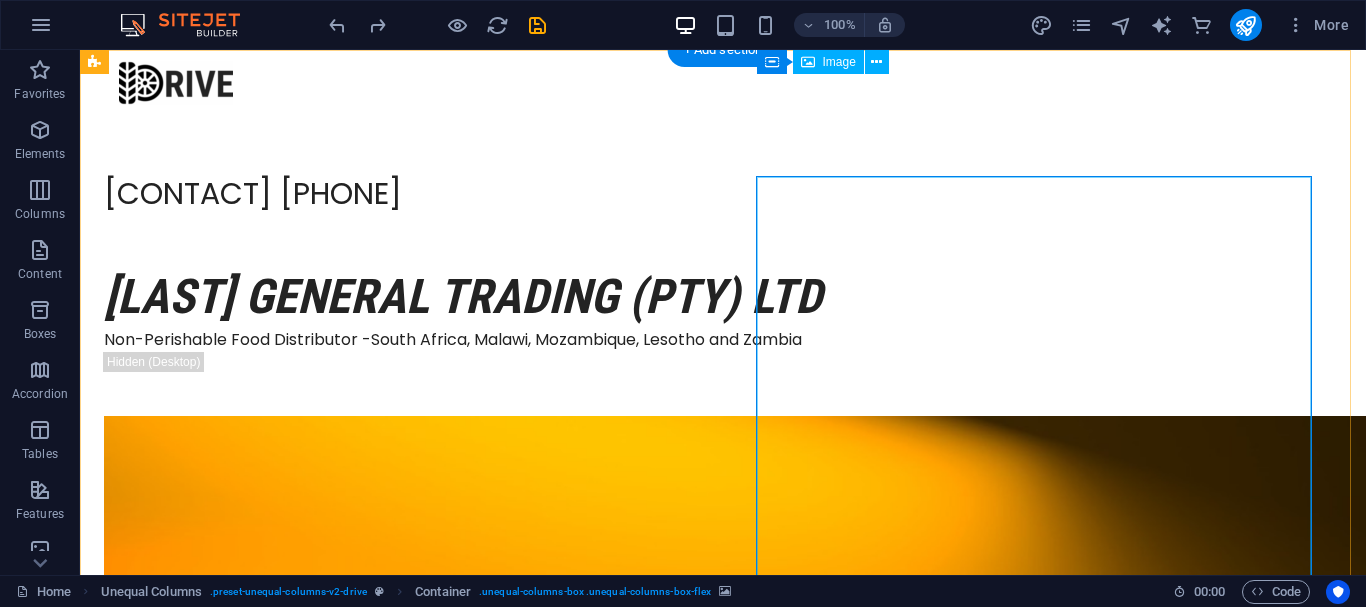 scroll, scrollTop: 0, scrollLeft: 0, axis: both 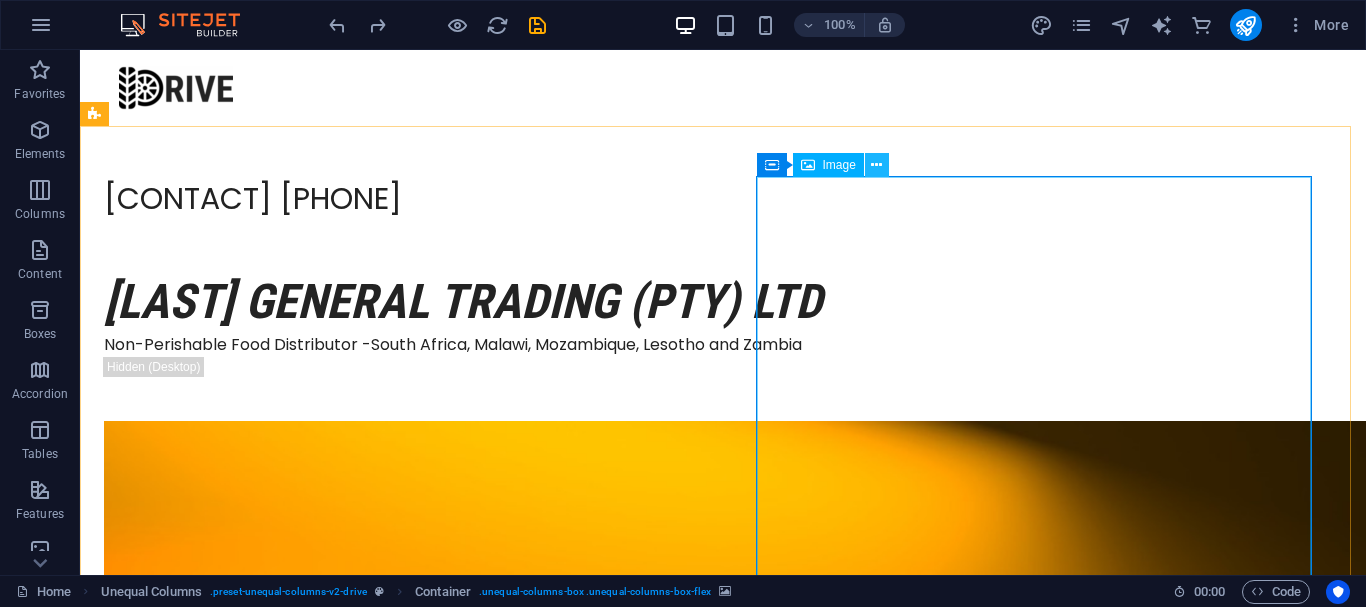 click at bounding box center (876, 165) 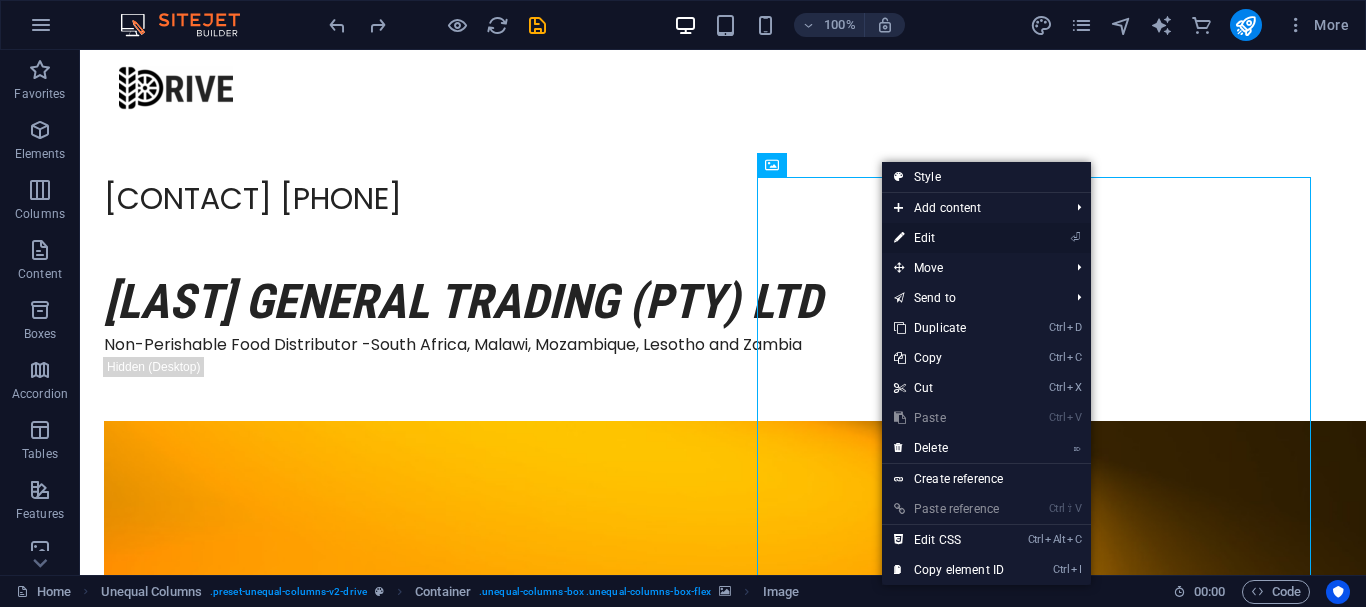 click on "⏎  Edit" at bounding box center (949, 238) 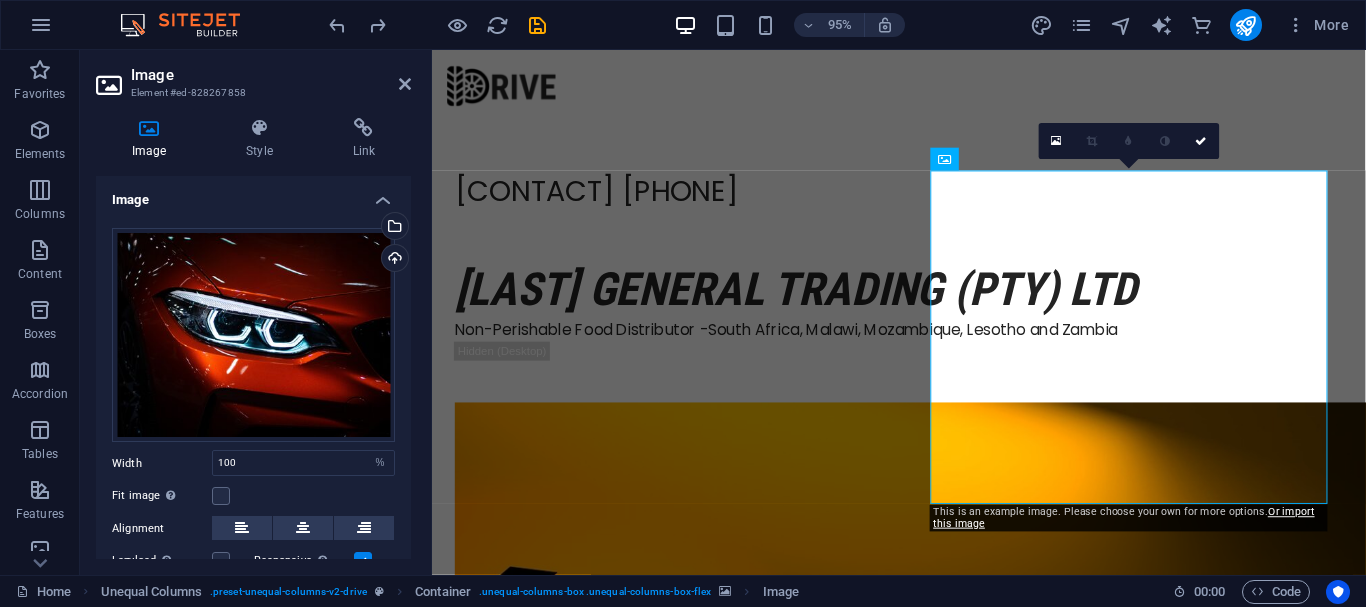 click at bounding box center [923, 1574] 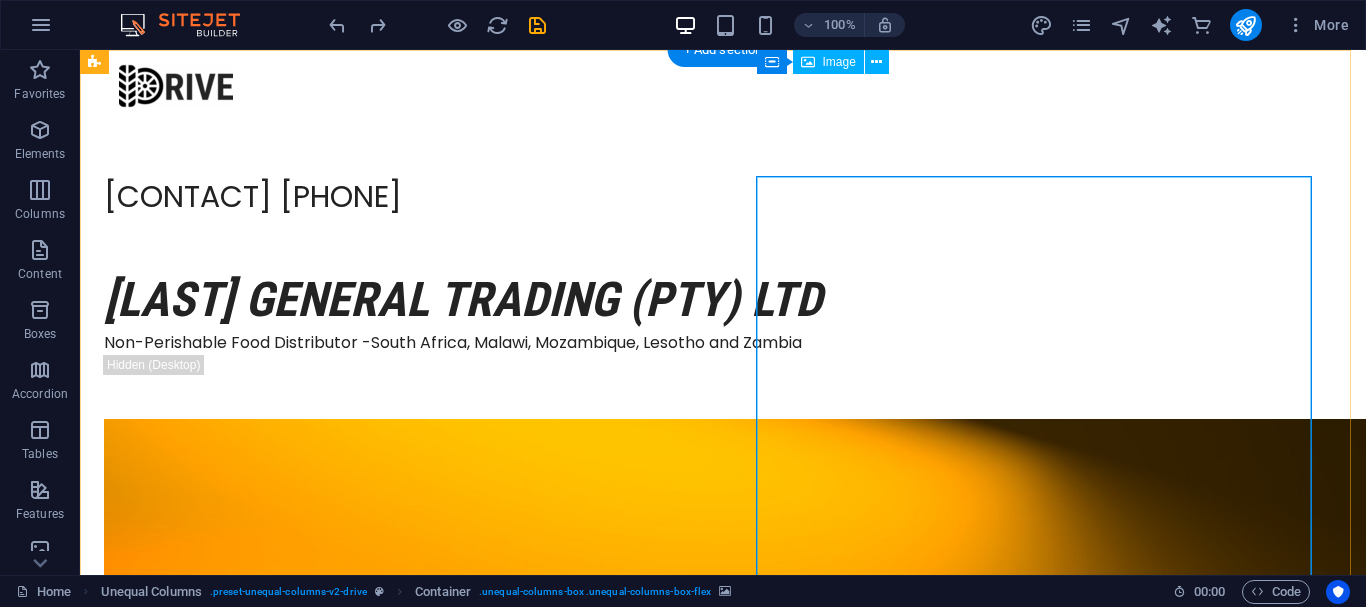 scroll, scrollTop: 0, scrollLeft: 0, axis: both 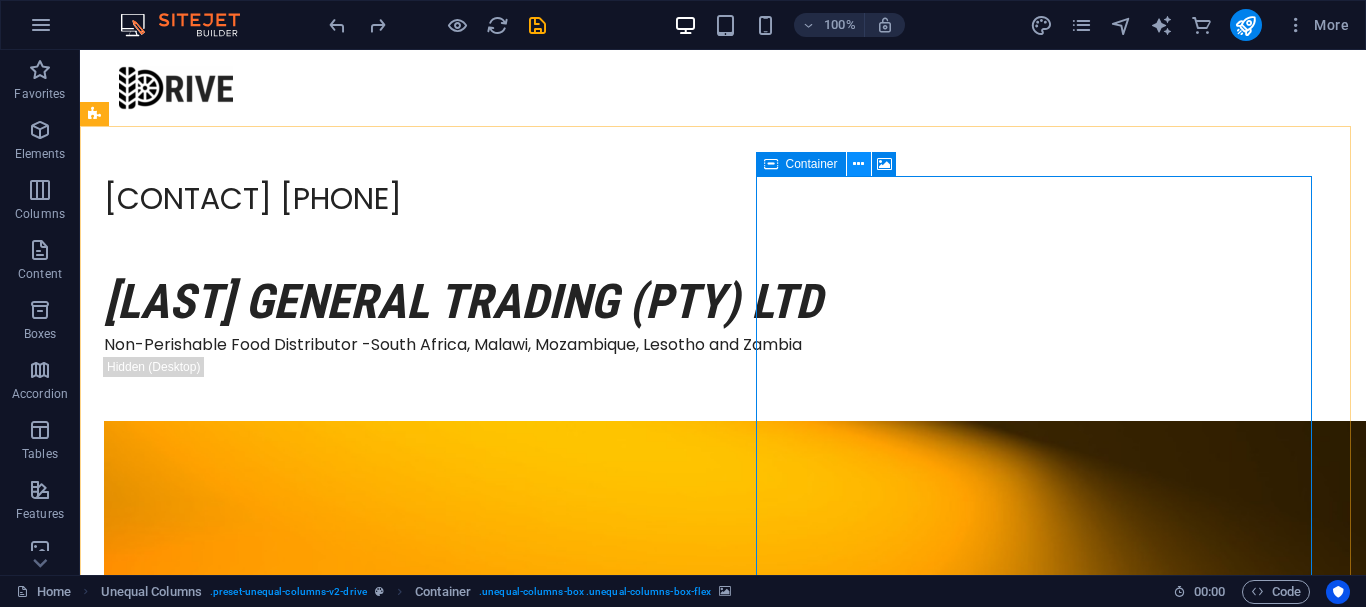 click at bounding box center [858, 164] 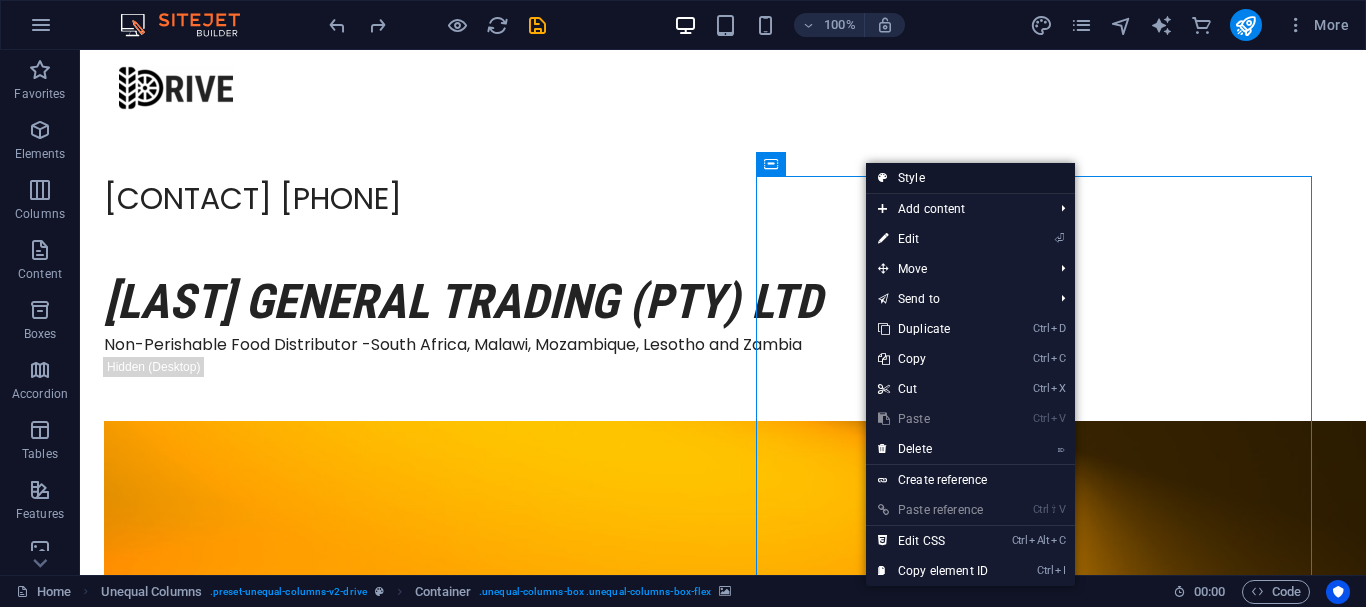 click on "Style" at bounding box center [970, 178] 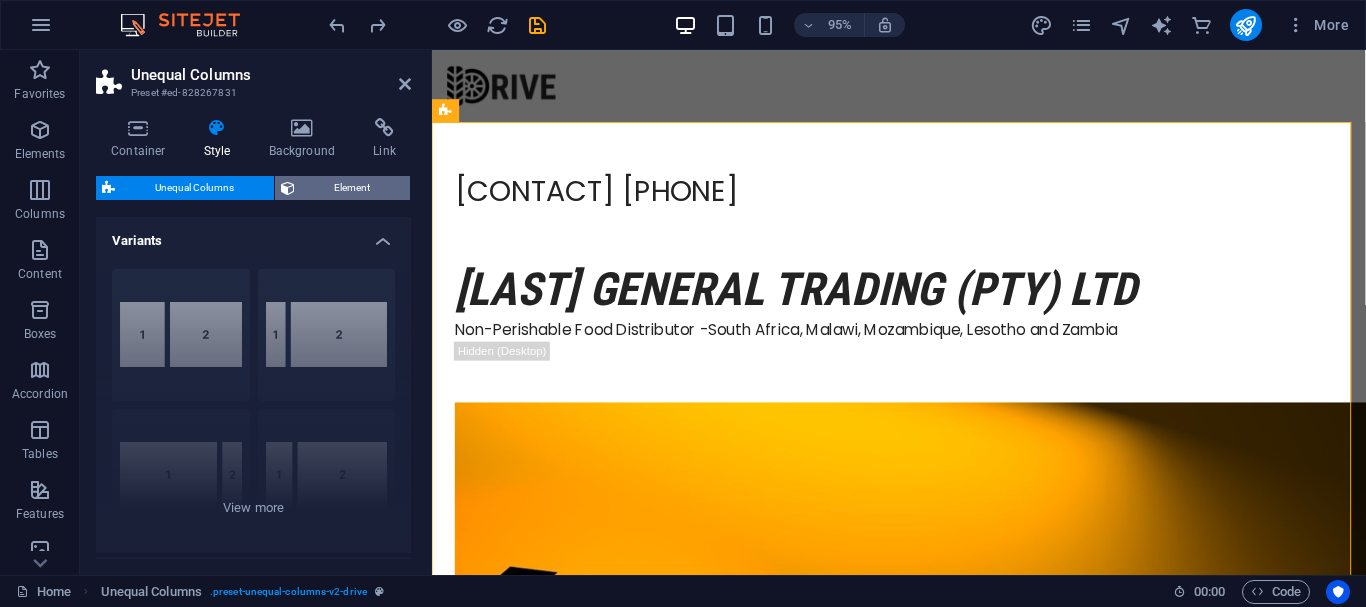 click on "Element" at bounding box center (353, 188) 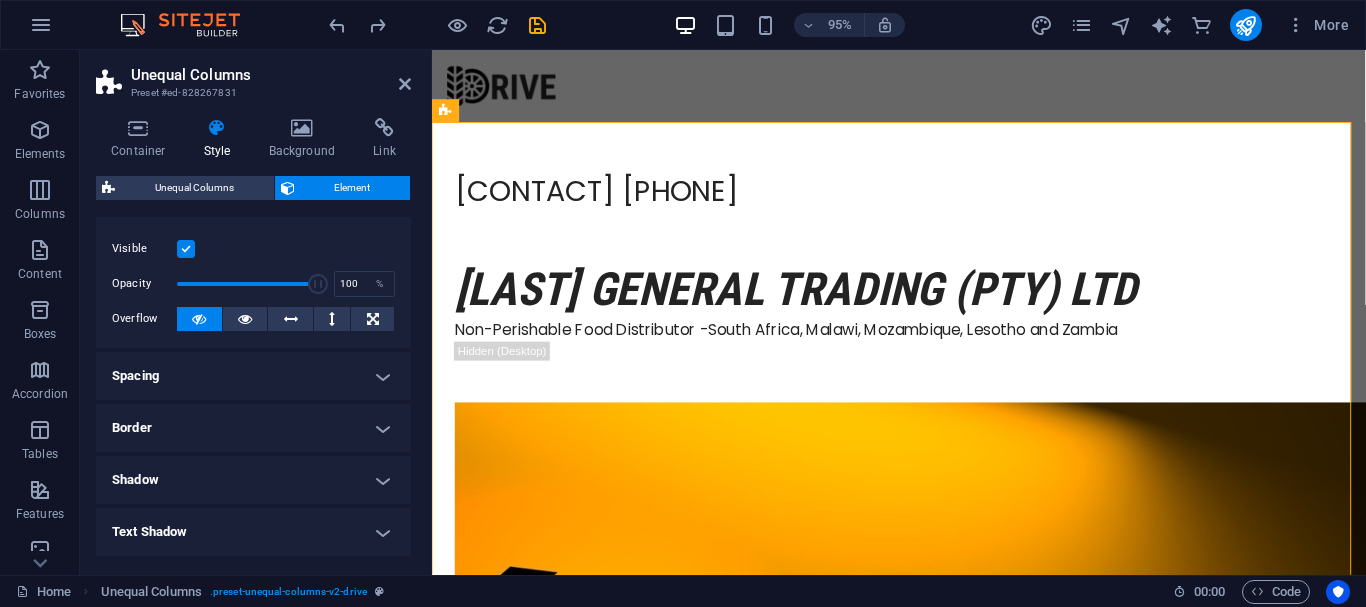 scroll, scrollTop: 0, scrollLeft: 0, axis: both 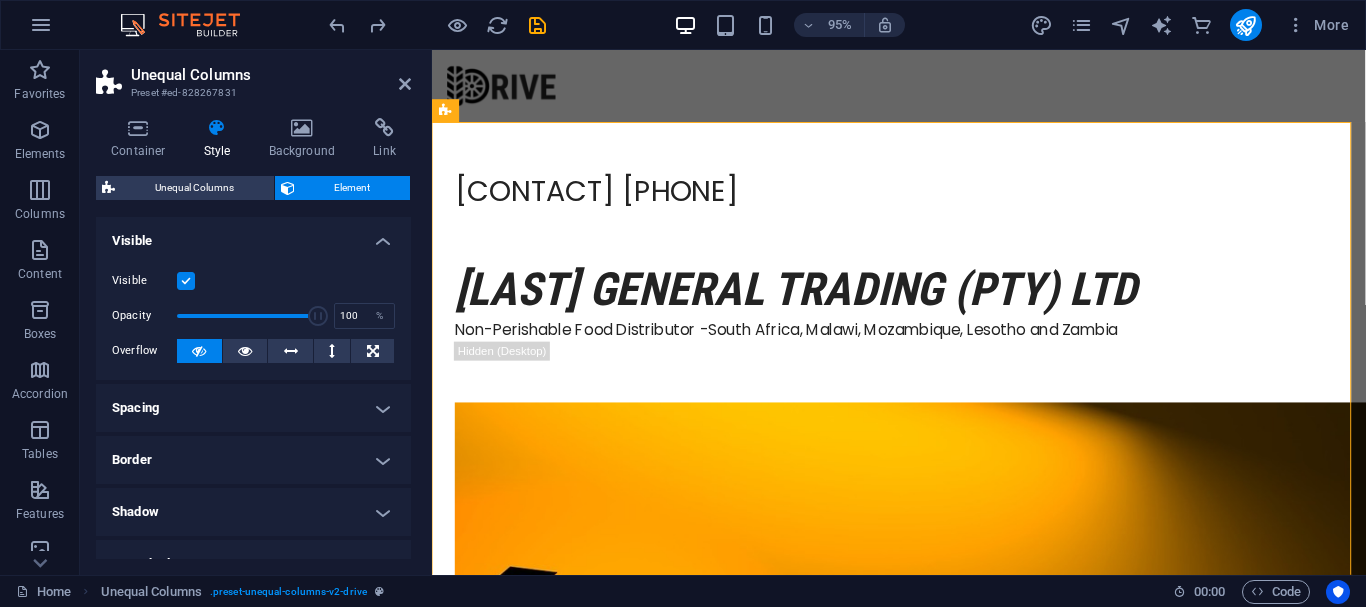 click at bounding box center (186, 281) 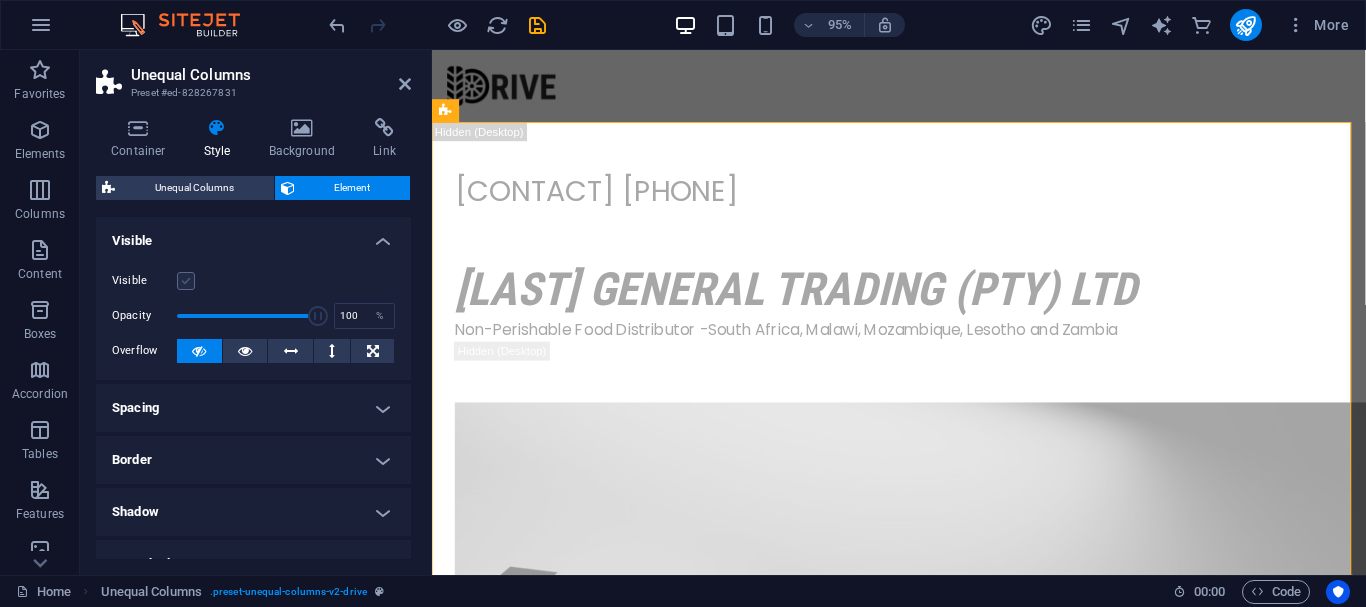click at bounding box center (186, 281) 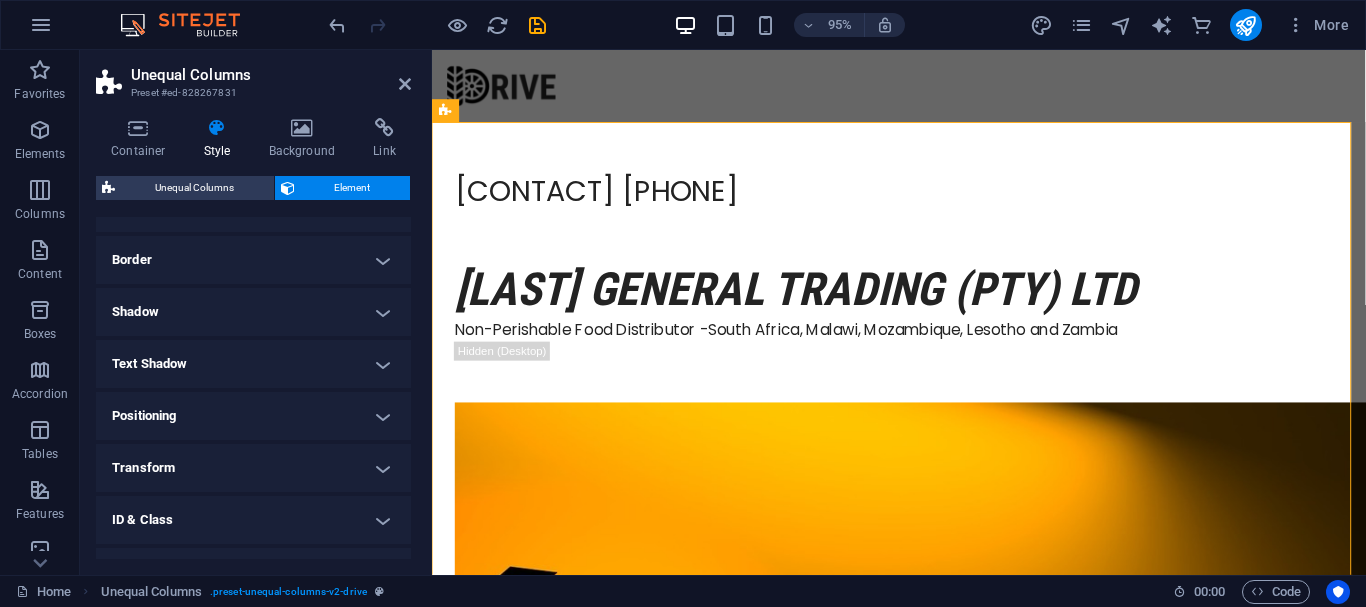 scroll, scrollTop: 289, scrollLeft: 0, axis: vertical 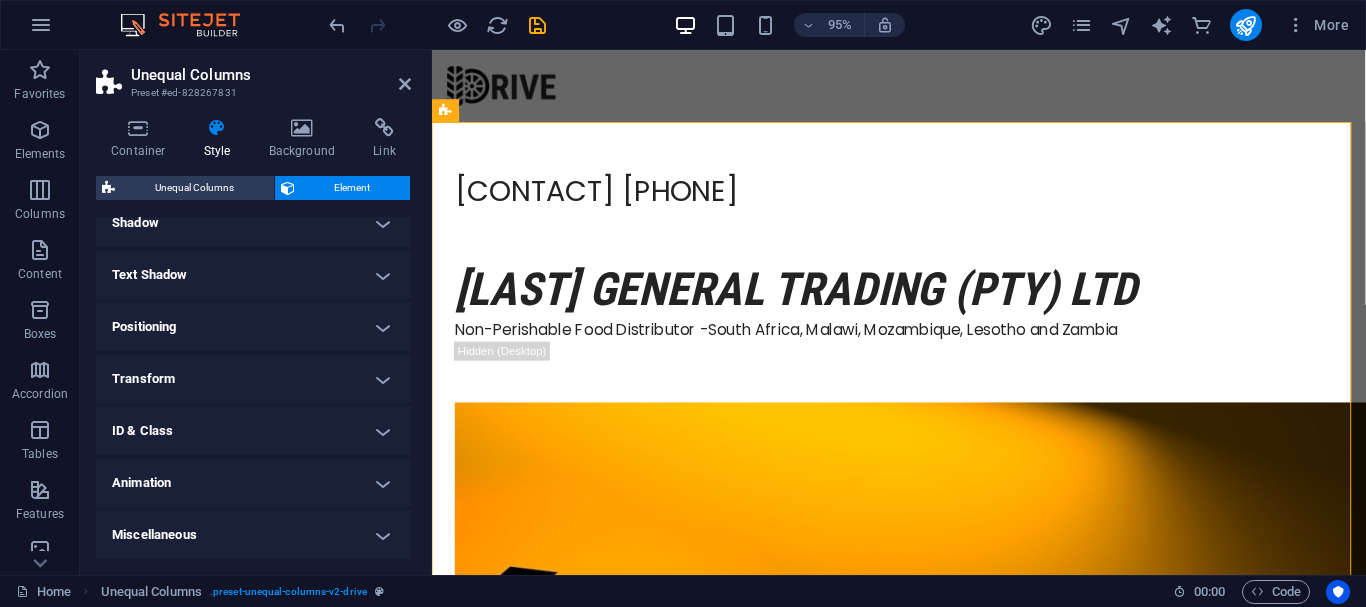 click on "Positioning" at bounding box center [253, 327] 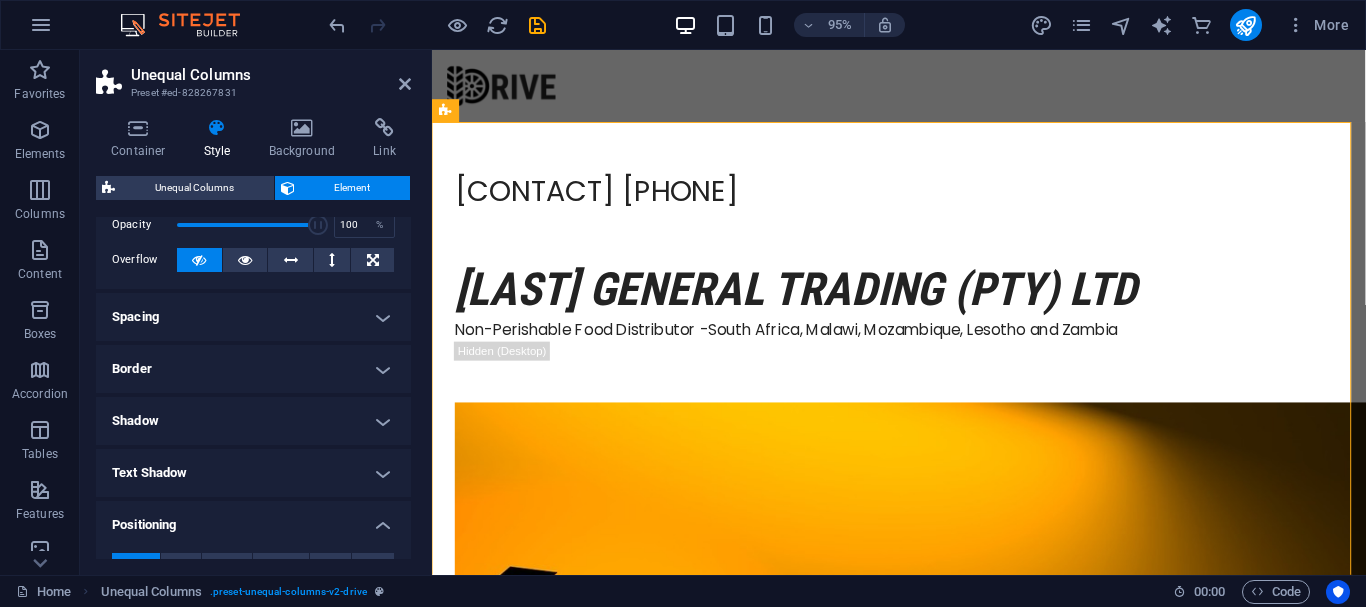 scroll, scrollTop: 0, scrollLeft: 0, axis: both 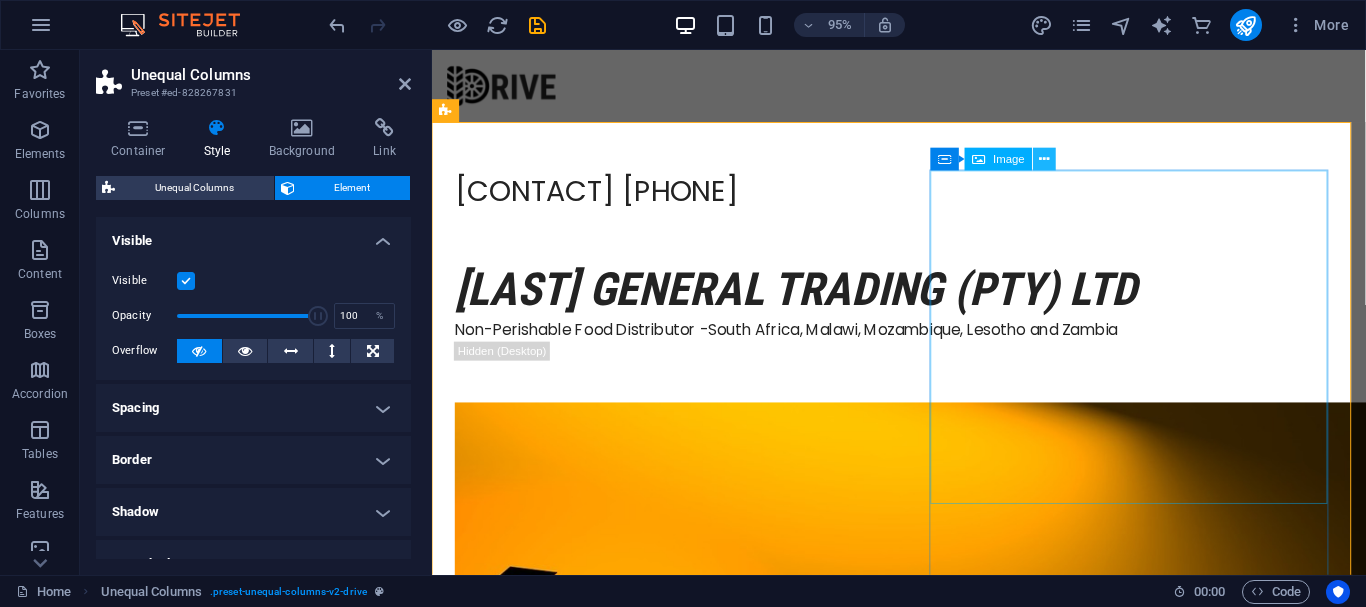 click at bounding box center [1045, 159] 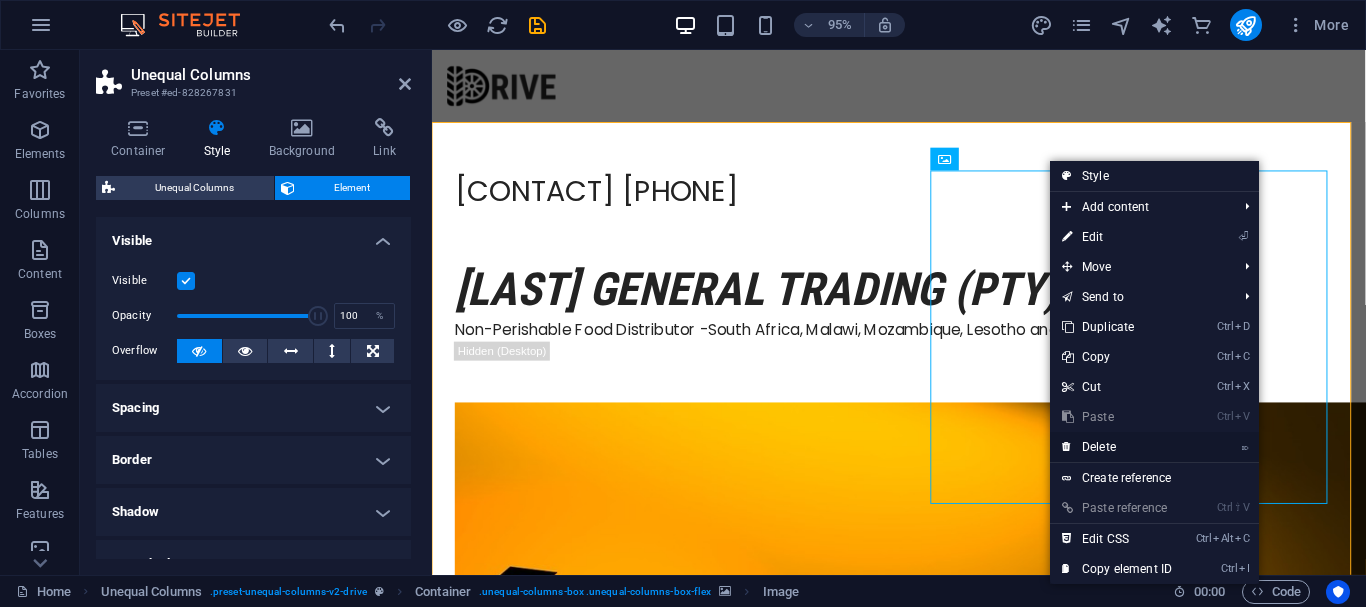 drag, startPoint x: 1152, startPoint y: 444, endPoint x: 748, endPoint y: 415, distance: 405.0395 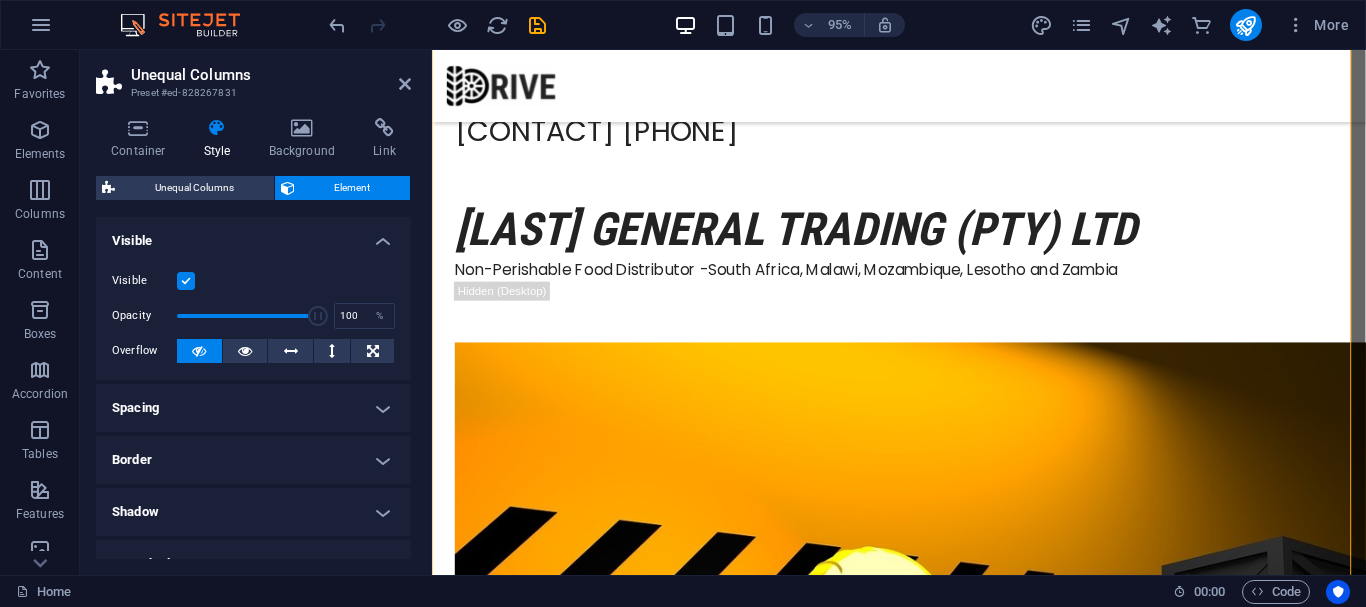 scroll, scrollTop: 100, scrollLeft: 0, axis: vertical 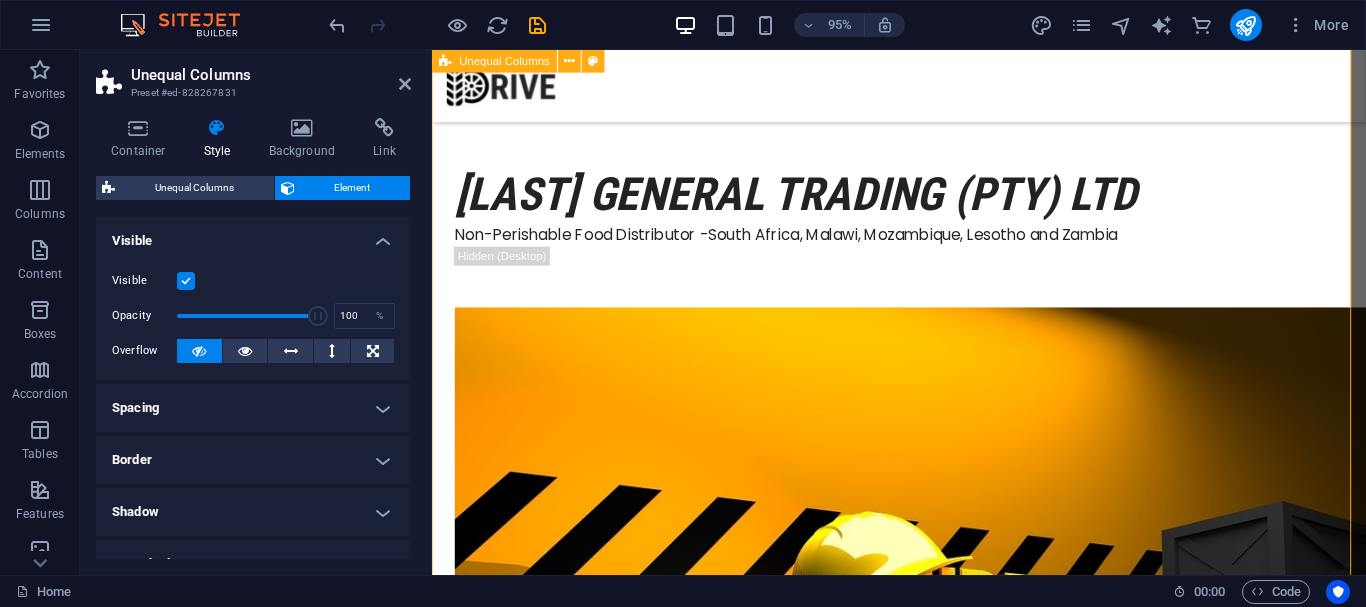 click at bounding box center [923, 1423] 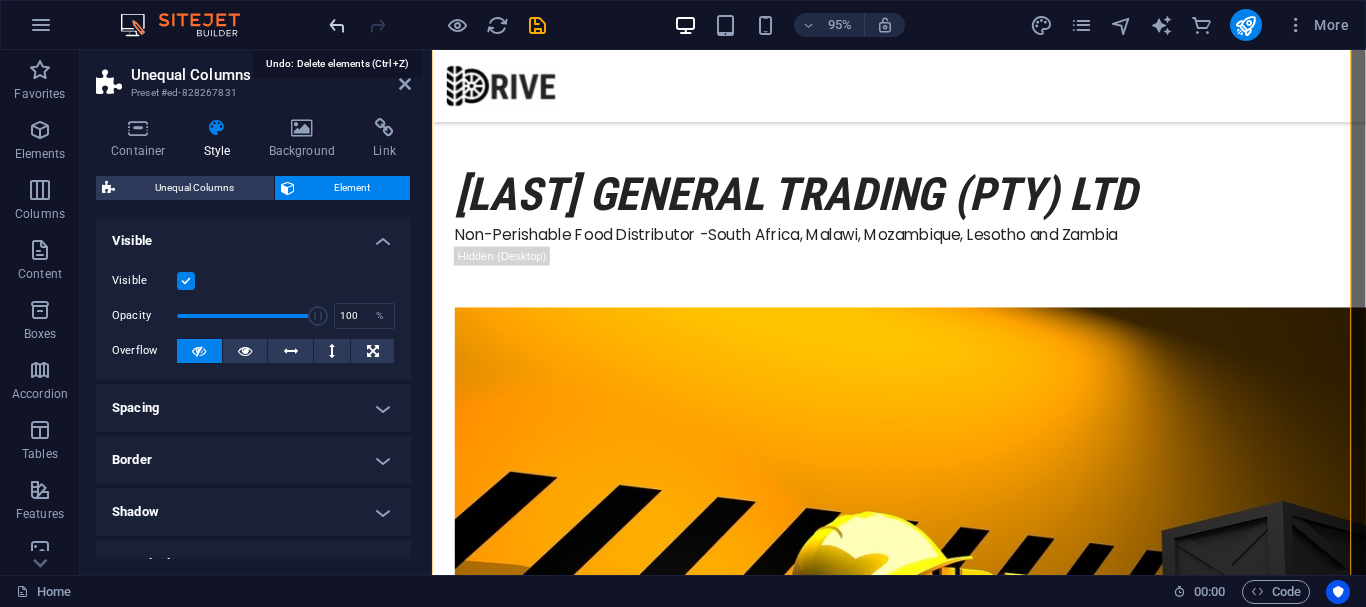 click at bounding box center (337, 25) 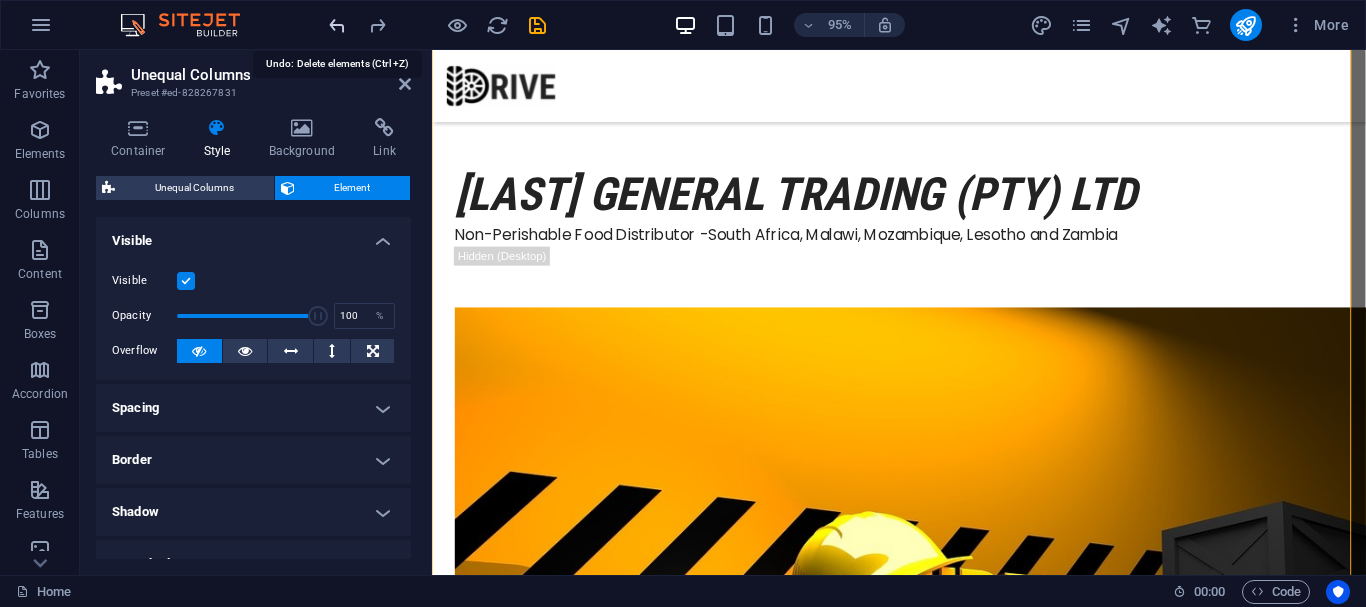 click at bounding box center (337, 25) 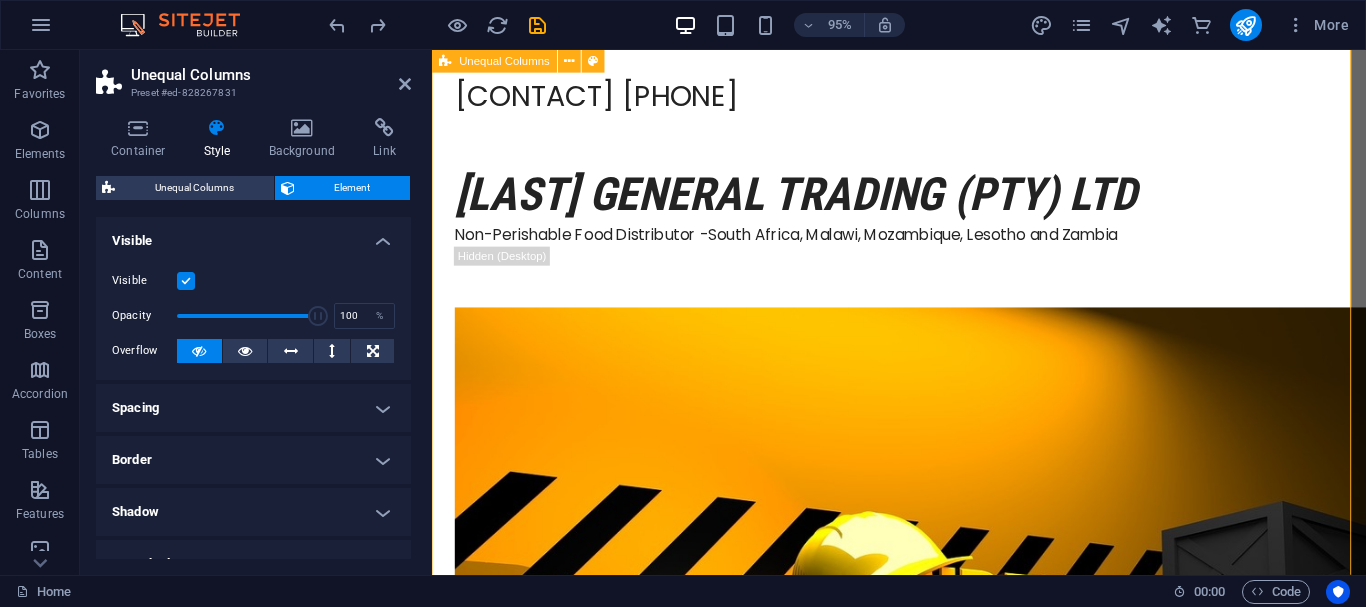 scroll, scrollTop: 0, scrollLeft: 0, axis: both 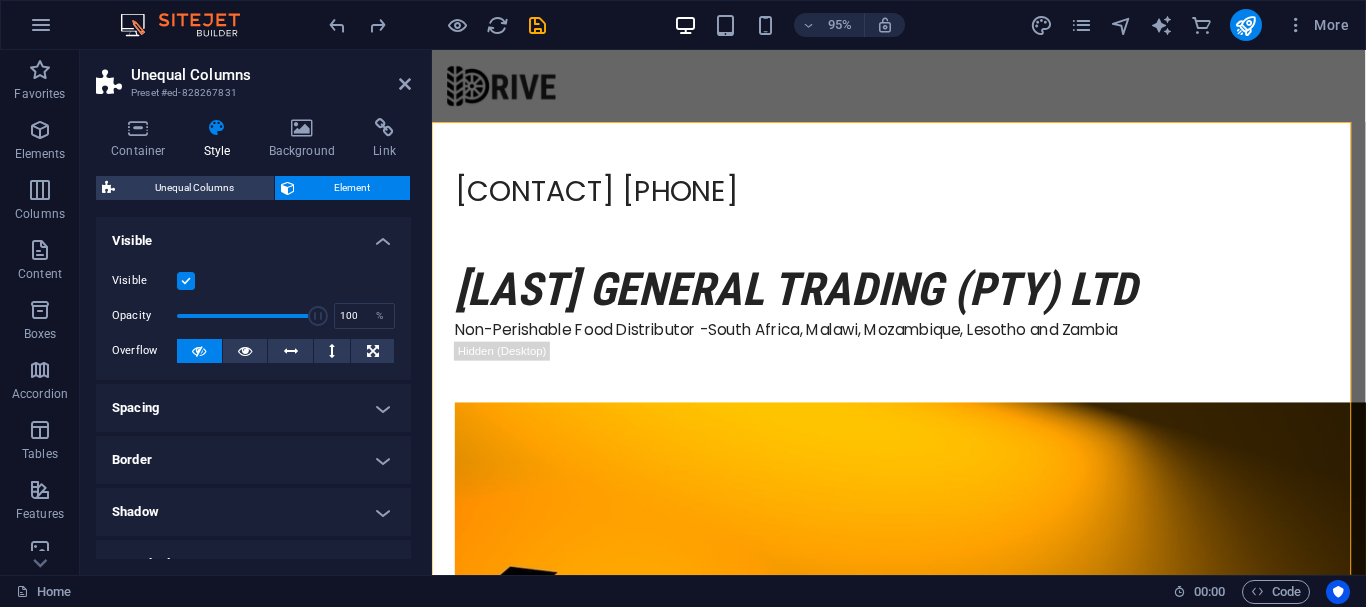 click at bounding box center (923, 1523) 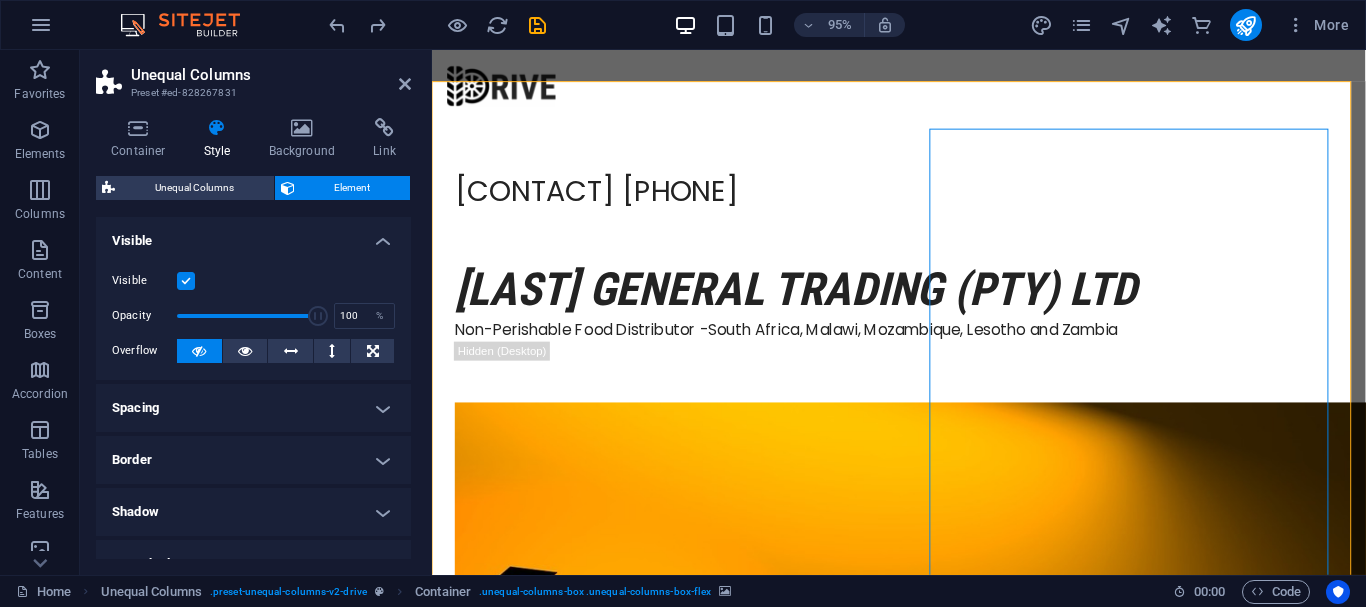 scroll, scrollTop: 100, scrollLeft: 0, axis: vertical 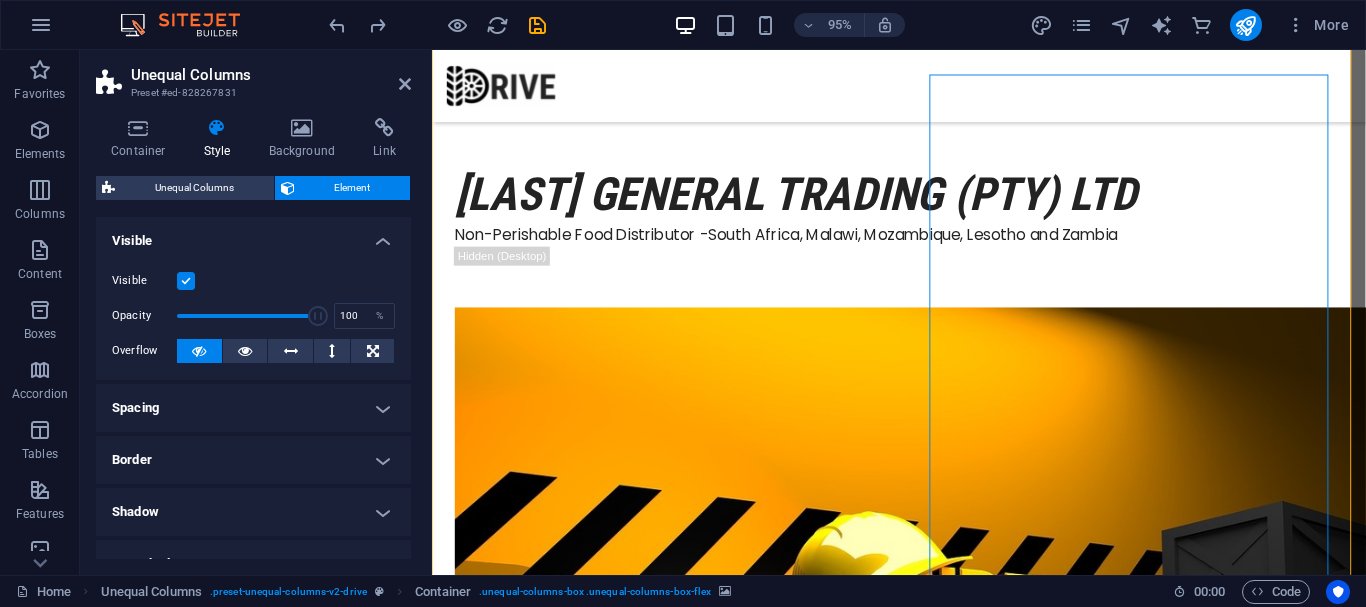 click at bounding box center [923, 1423] 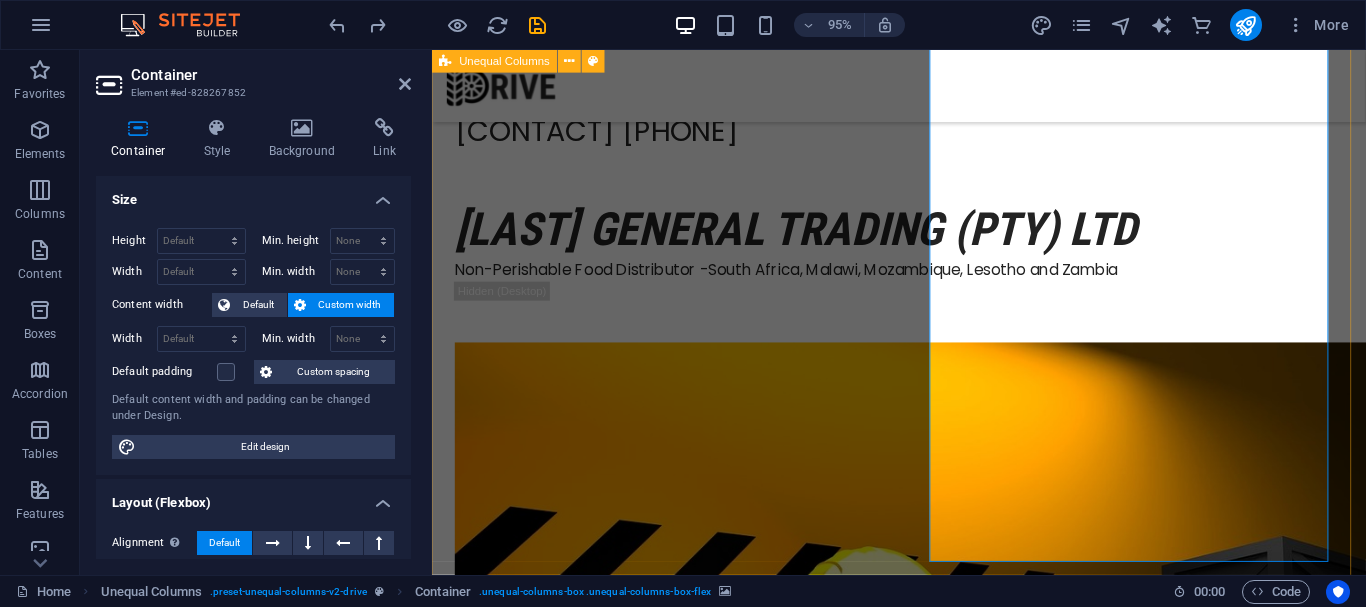 scroll, scrollTop: 0, scrollLeft: 0, axis: both 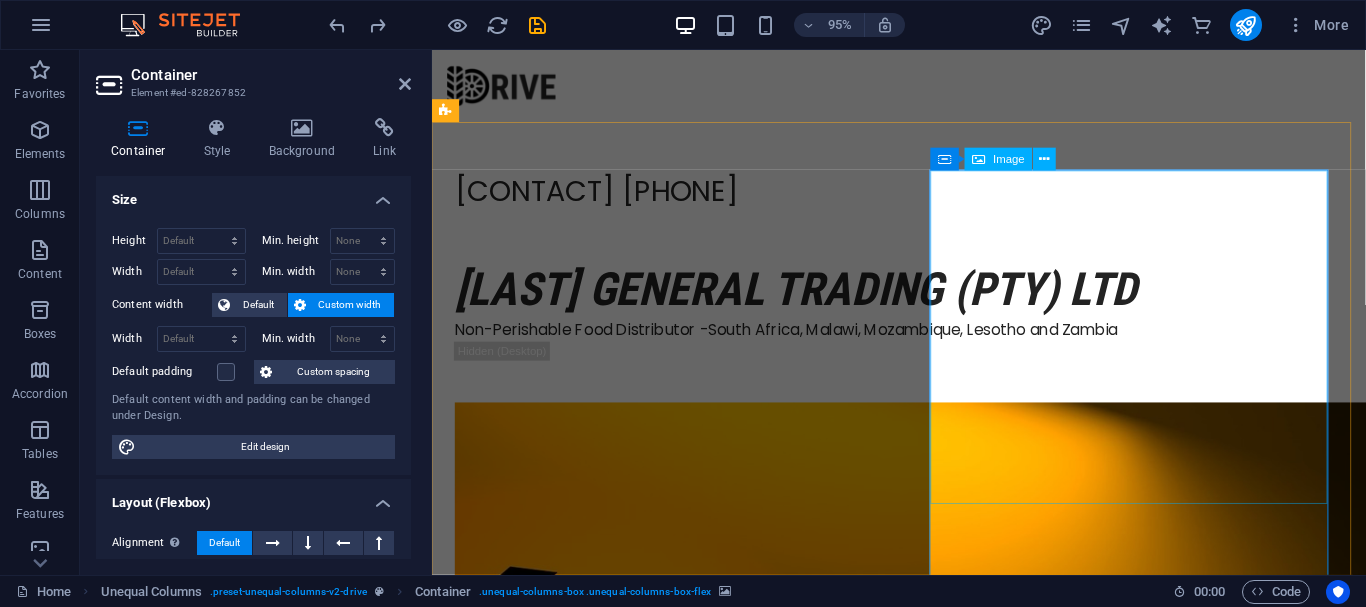 drag, startPoint x: 1143, startPoint y: 357, endPoint x: 1460, endPoint y: 340, distance: 317.4555 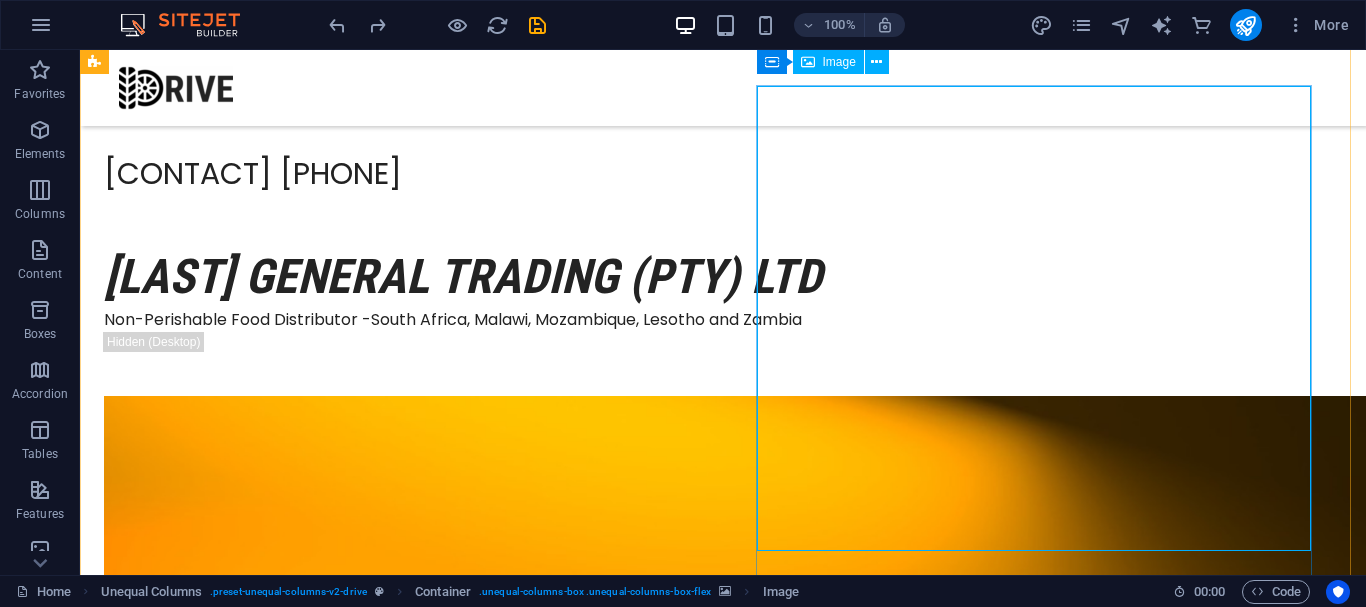 scroll, scrollTop: 0, scrollLeft: 0, axis: both 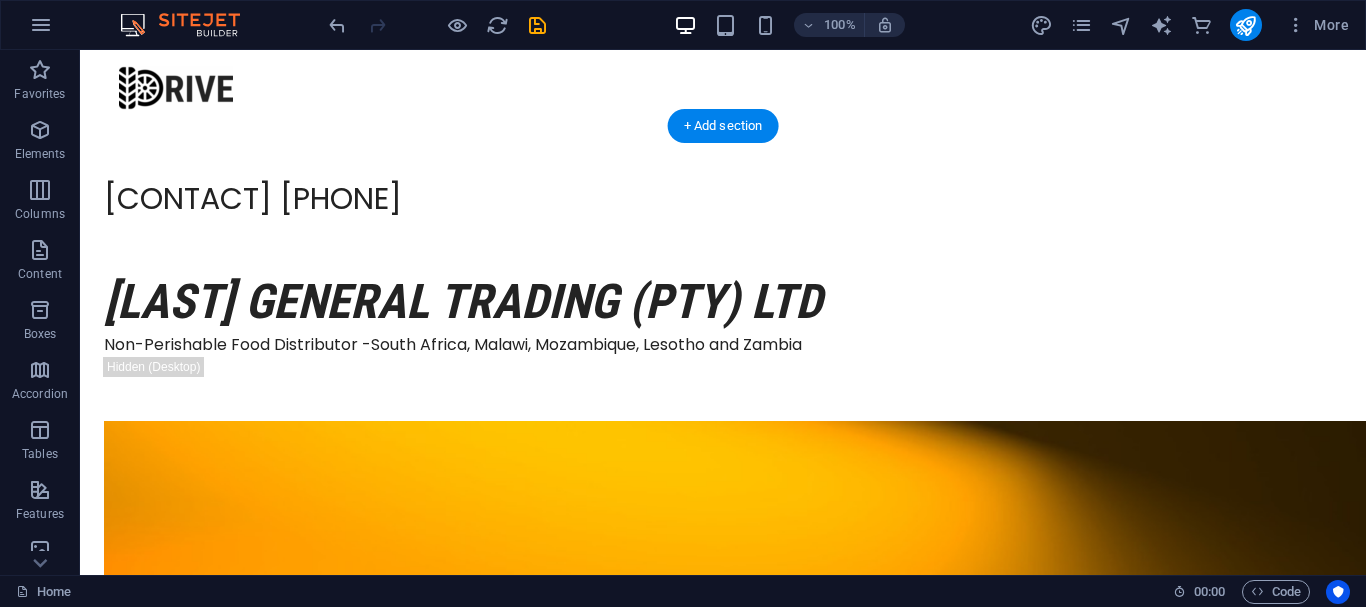 click at bounding box center (700, 1801) 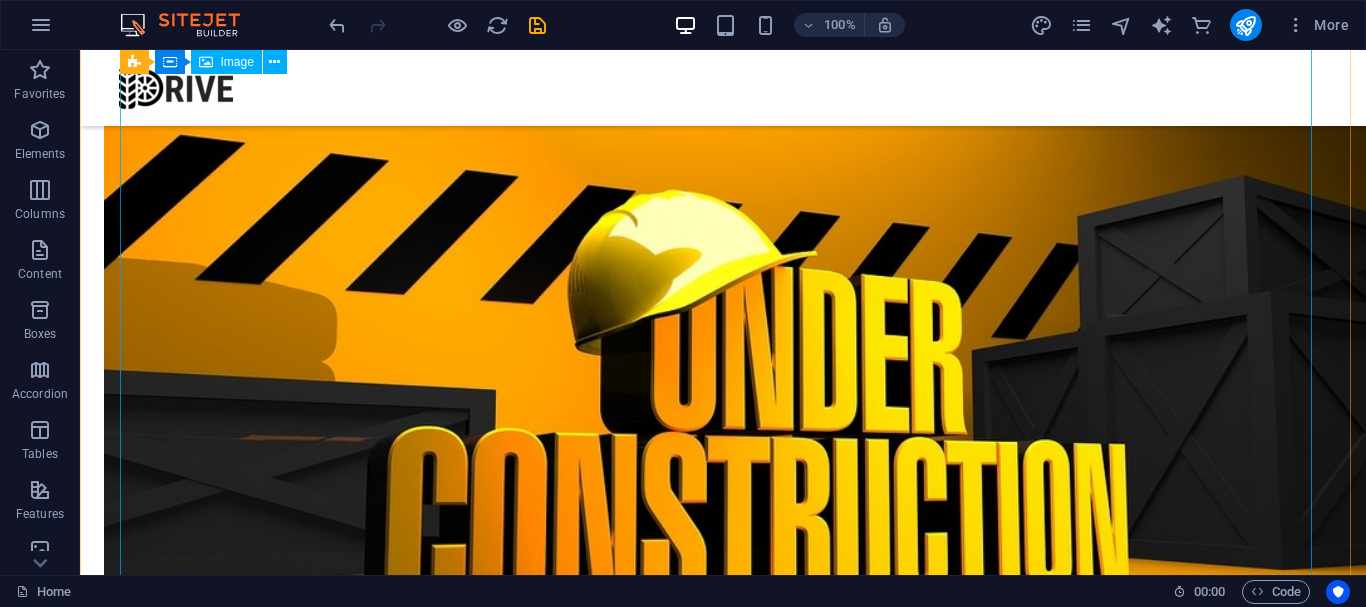 scroll, scrollTop: 500, scrollLeft: 0, axis: vertical 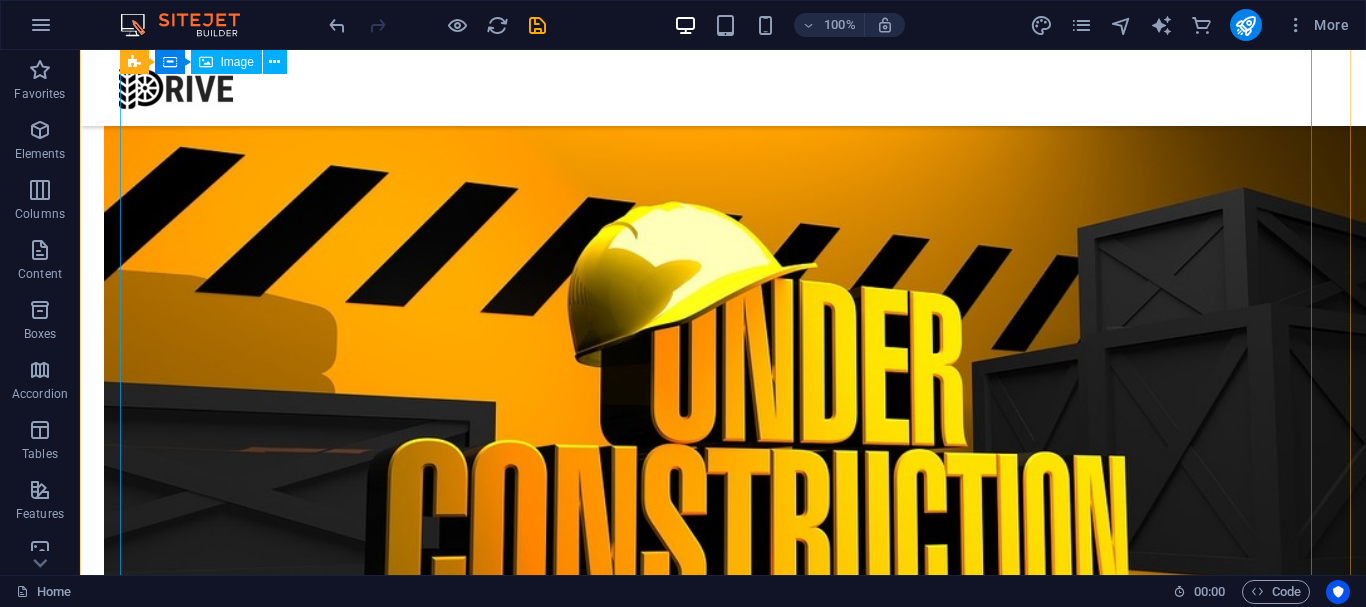 click at bounding box center (700, 403) 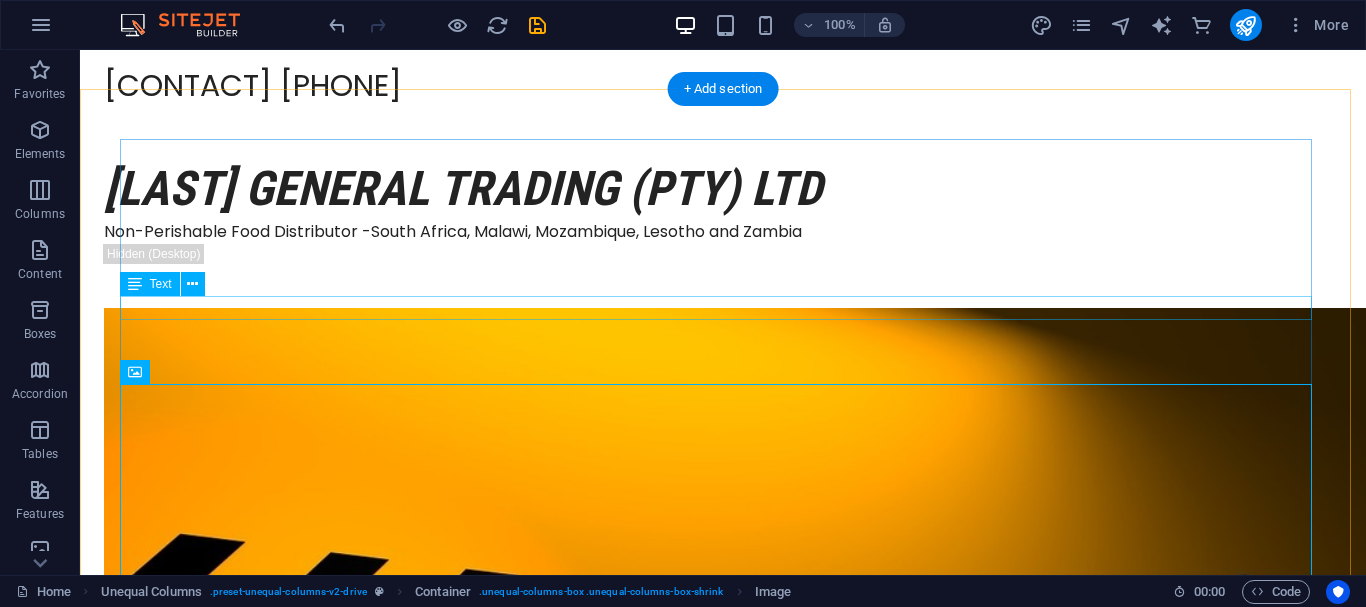 scroll, scrollTop: 0, scrollLeft: 0, axis: both 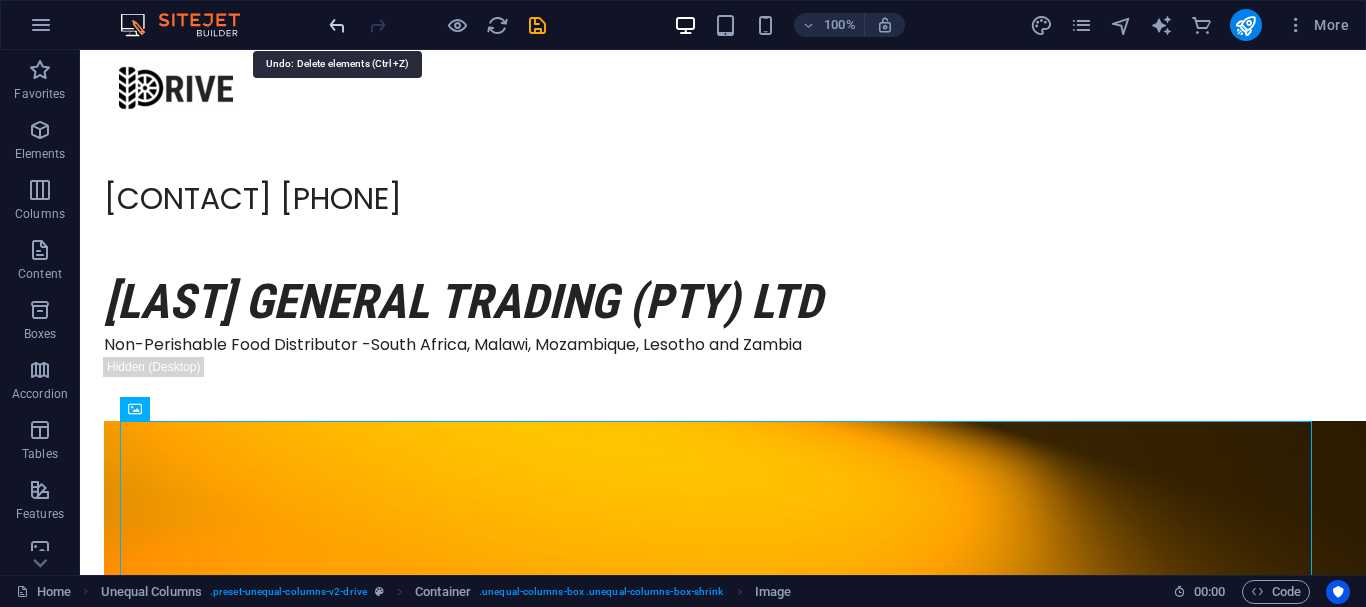 click at bounding box center (337, 25) 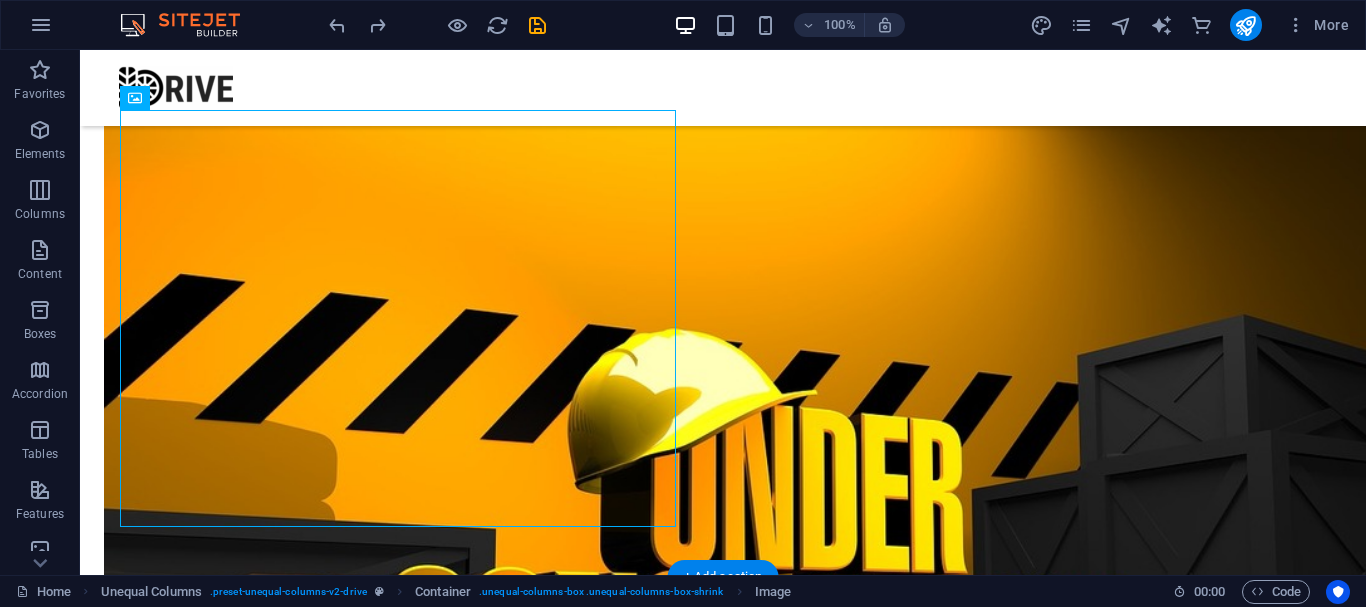 scroll, scrollTop: 400, scrollLeft: 0, axis: vertical 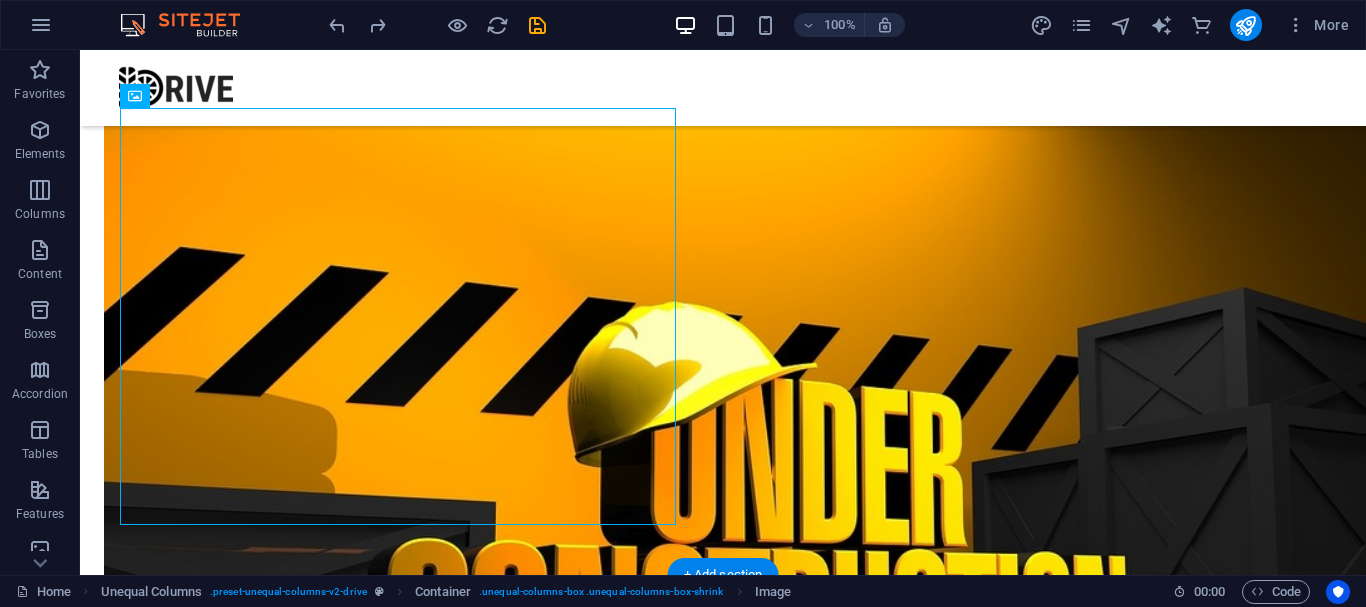 click at bounding box center [700, 1401] 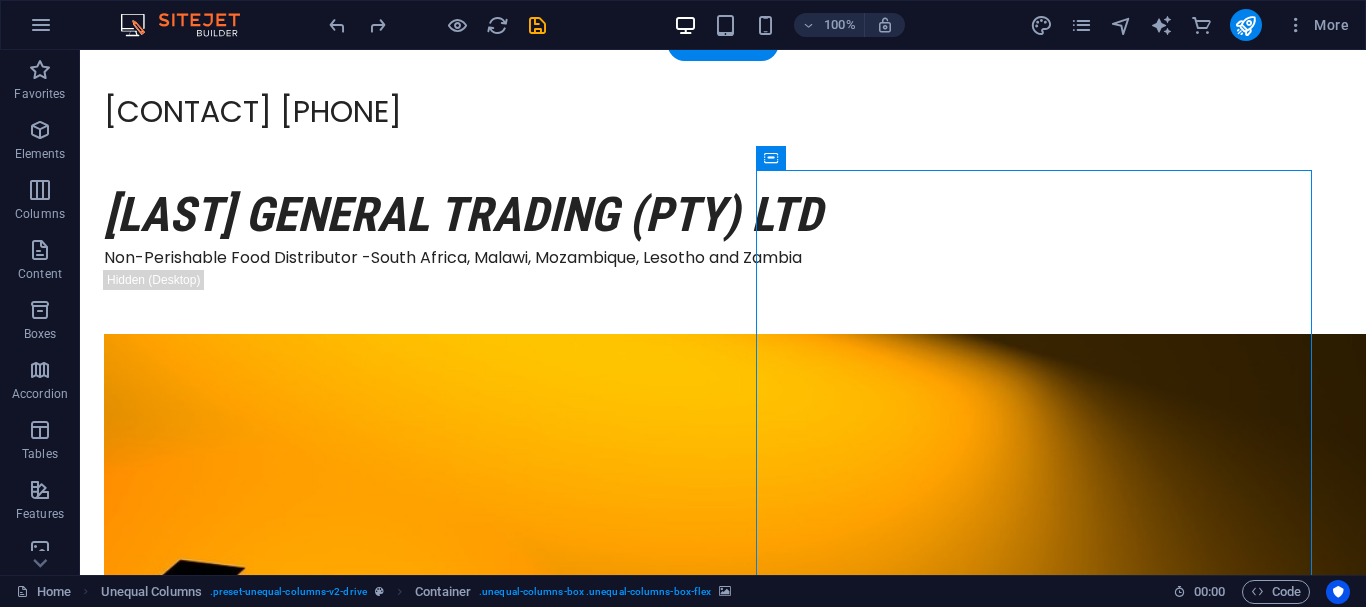 scroll, scrollTop: 0, scrollLeft: 0, axis: both 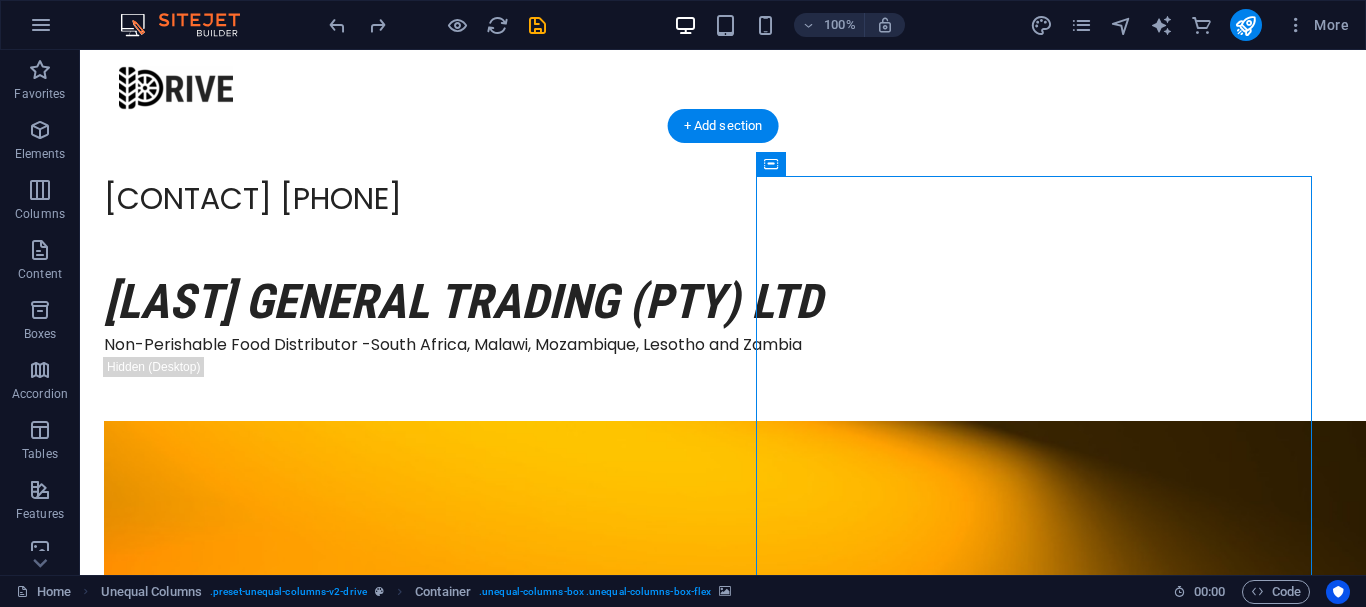 click at bounding box center (700, 1801) 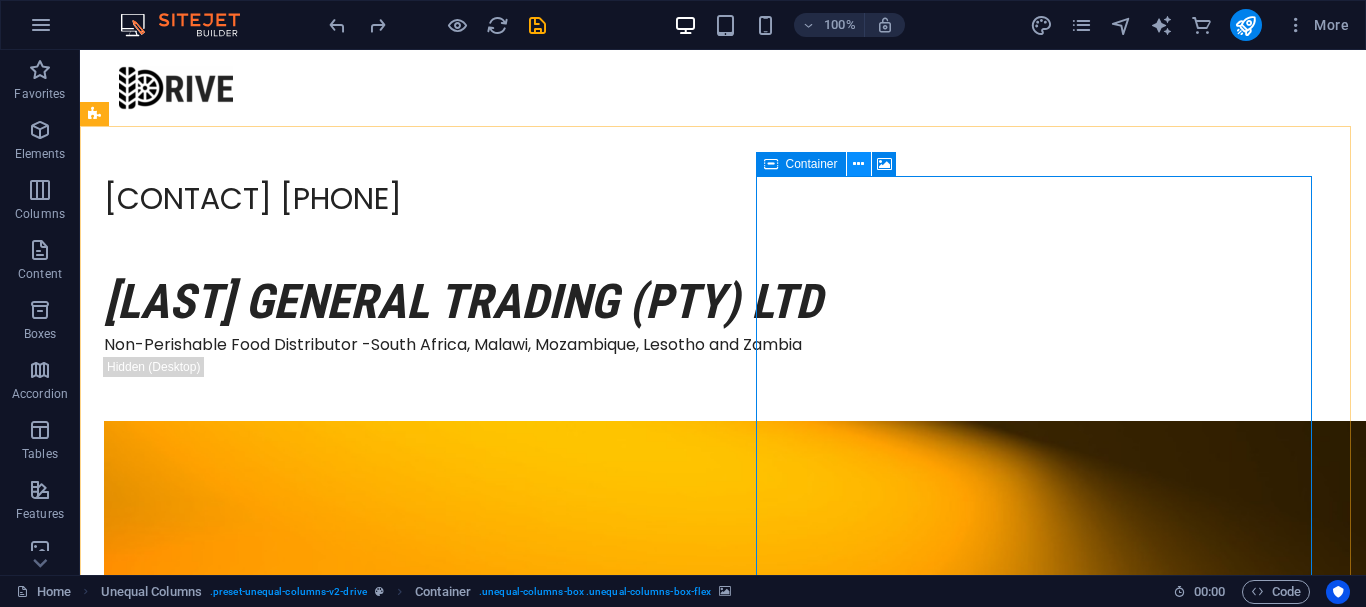 click at bounding box center [858, 164] 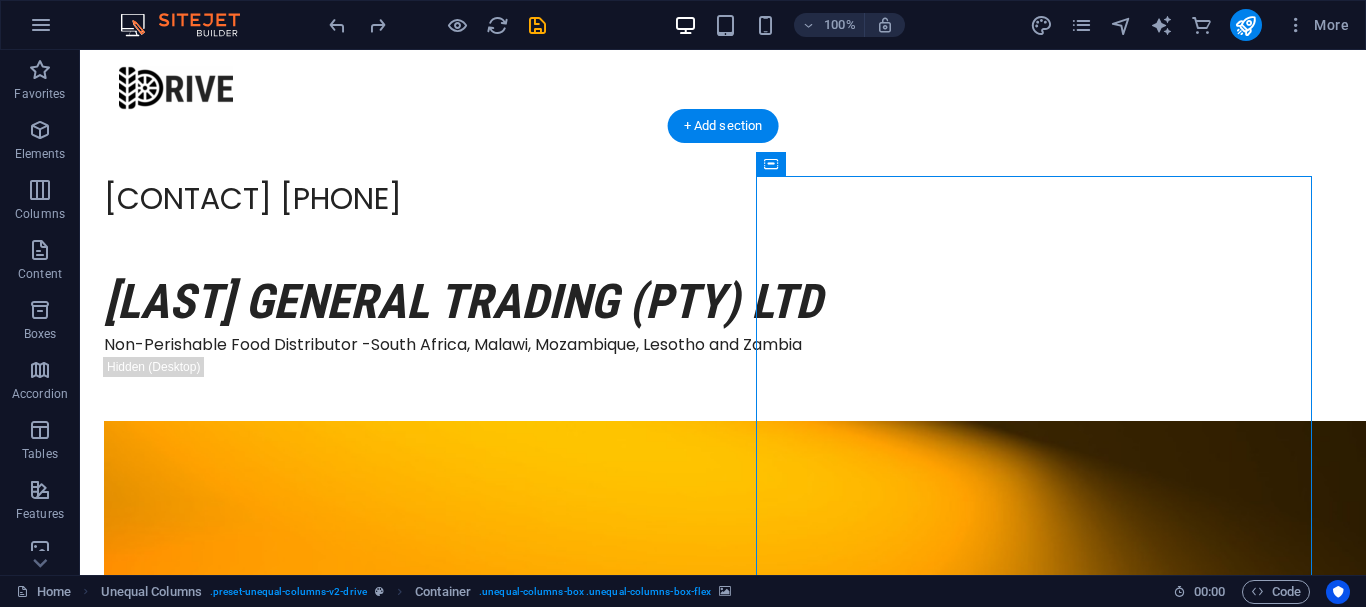 click at bounding box center [700, 1801] 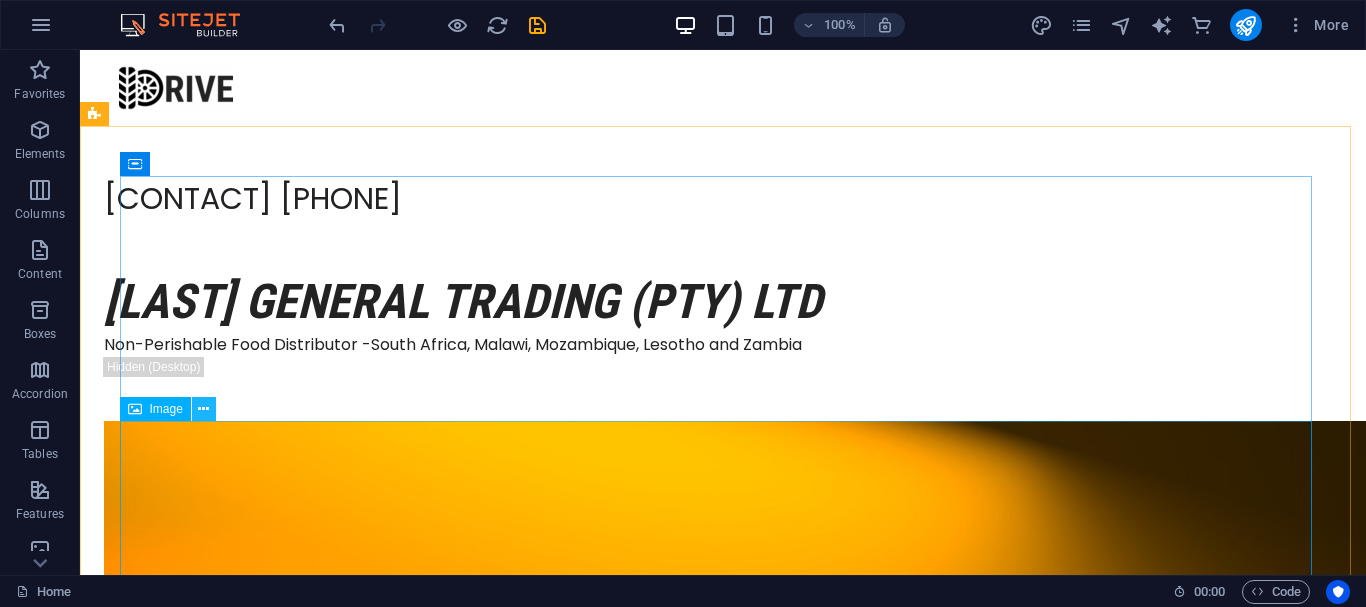 click at bounding box center (203, 409) 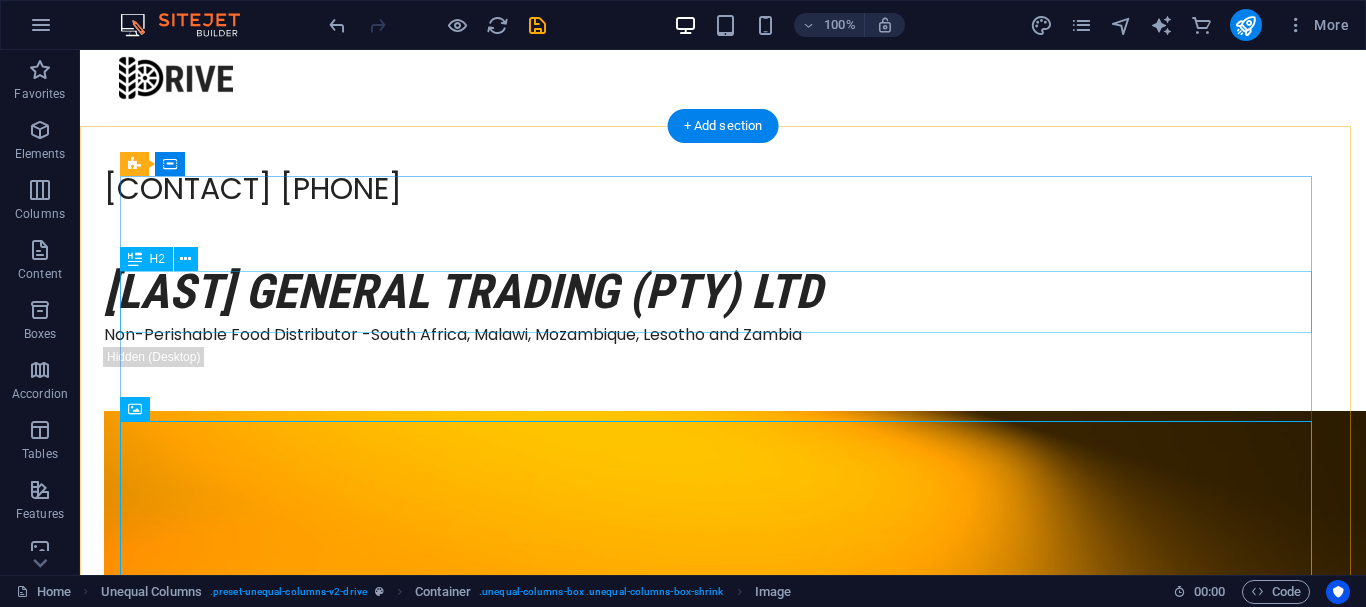 scroll, scrollTop: 0, scrollLeft: 0, axis: both 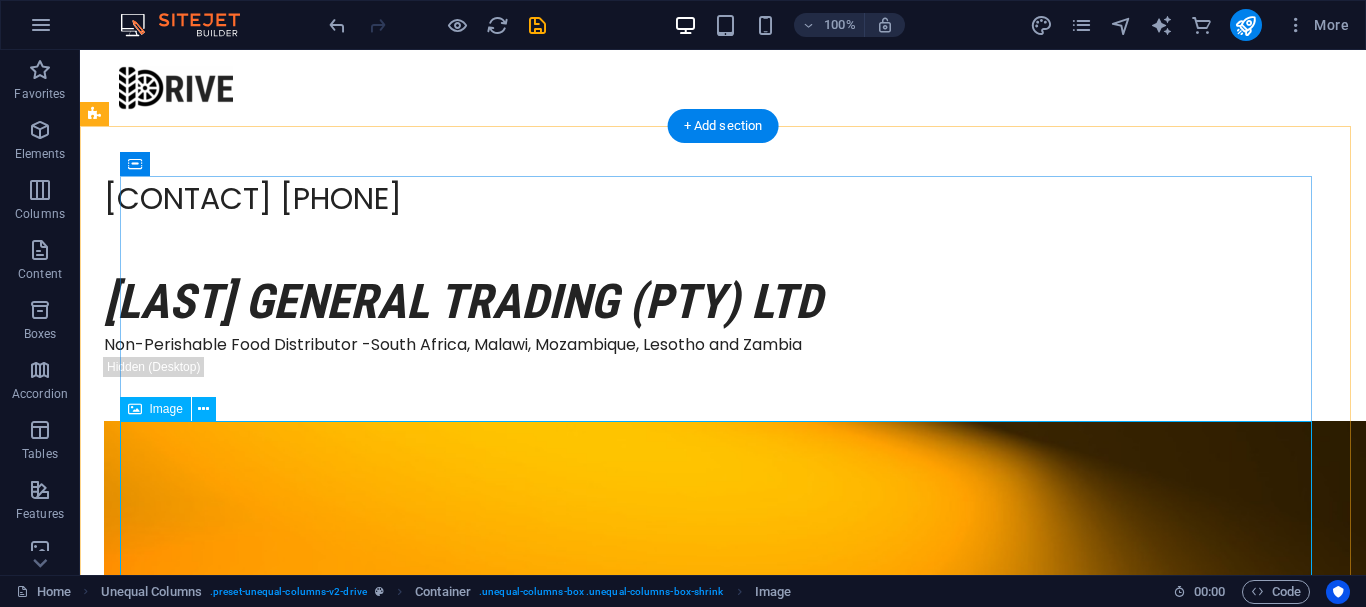 click at bounding box center (700, 903) 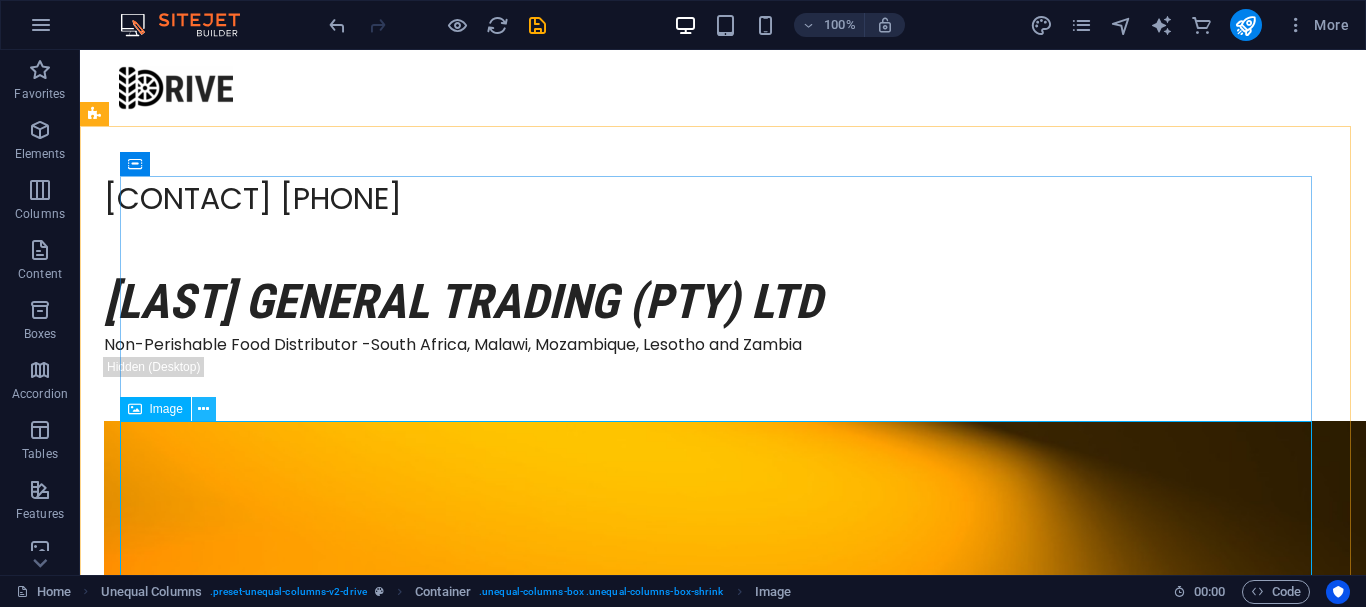 click at bounding box center [203, 409] 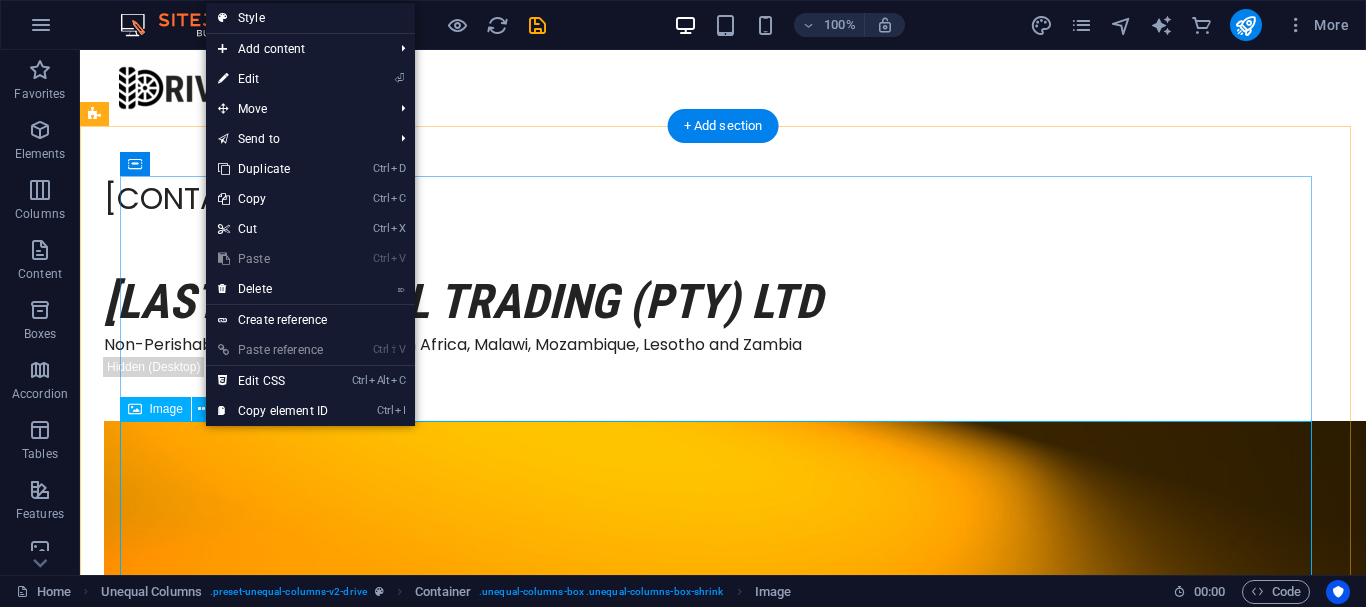 click at bounding box center (700, 903) 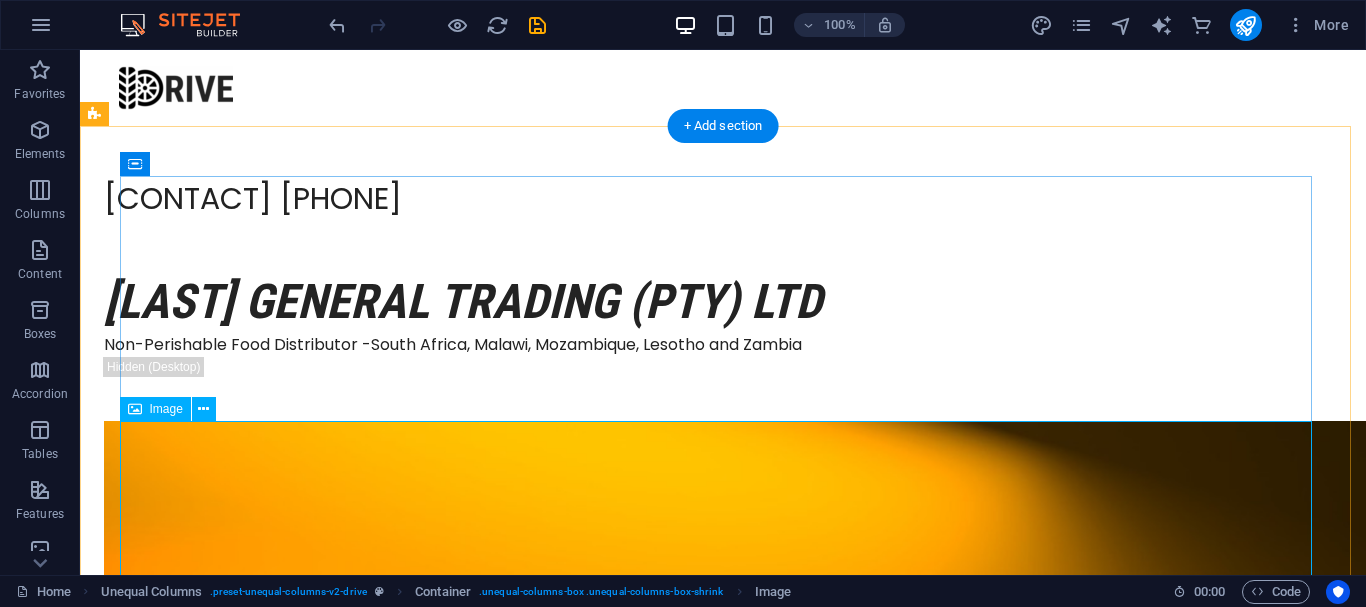 click at bounding box center (700, 903) 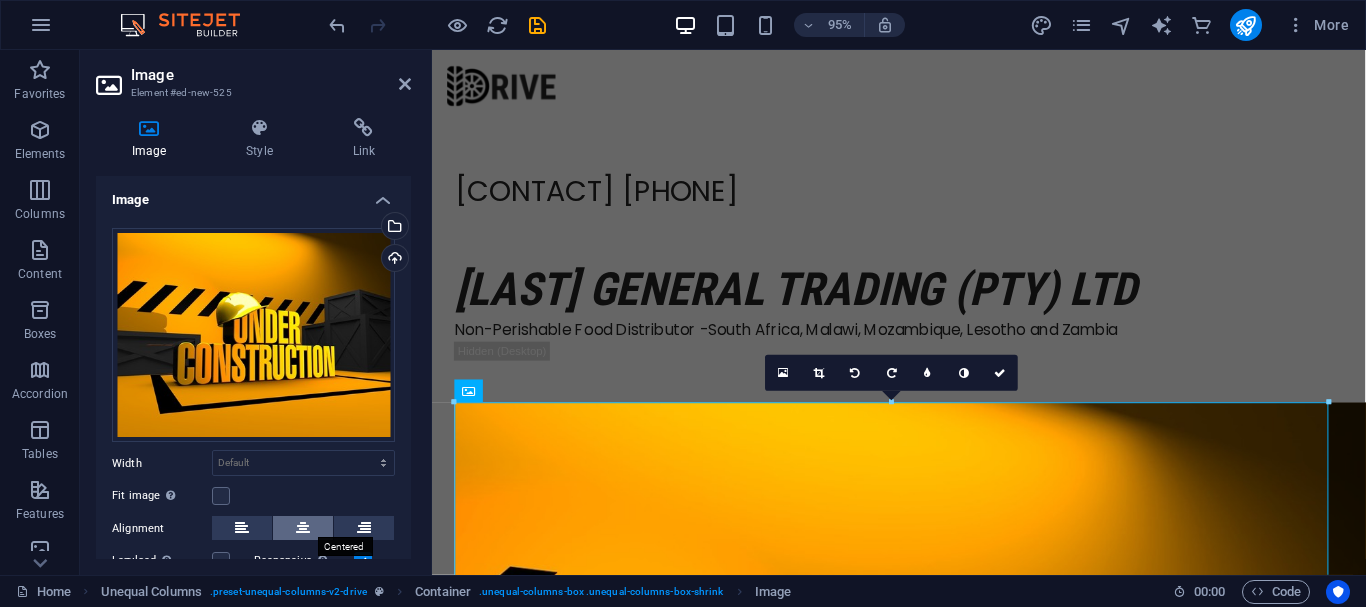 click at bounding box center (303, 528) 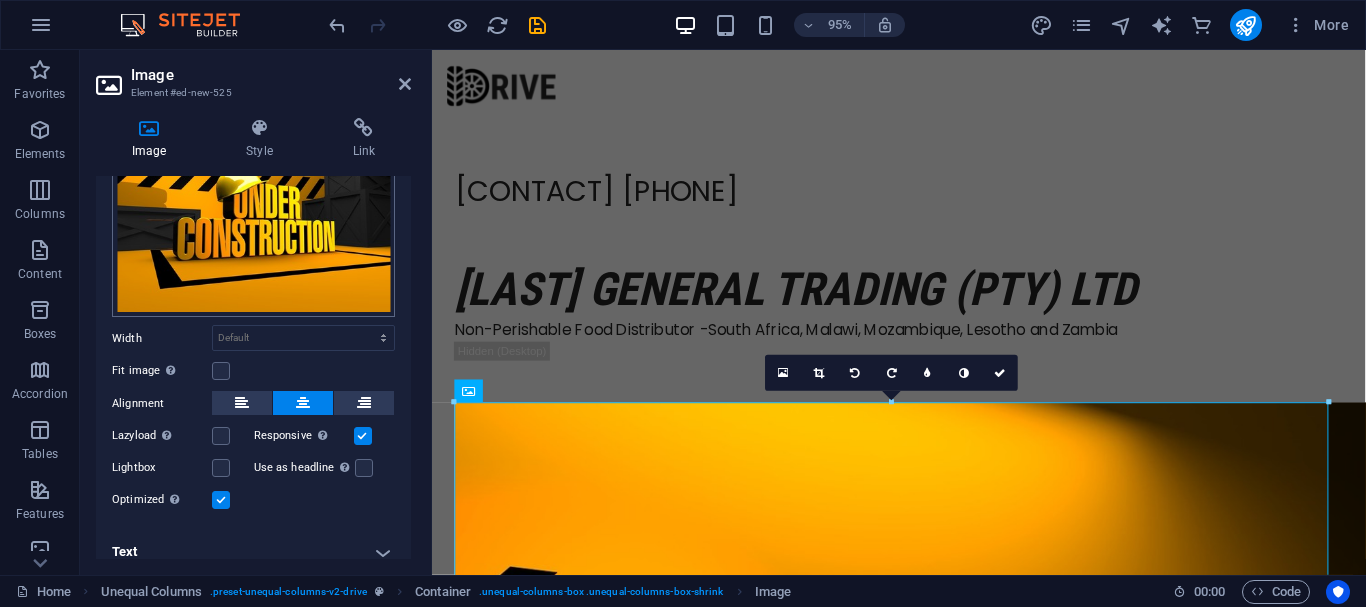 scroll, scrollTop: 139, scrollLeft: 0, axis: vertical 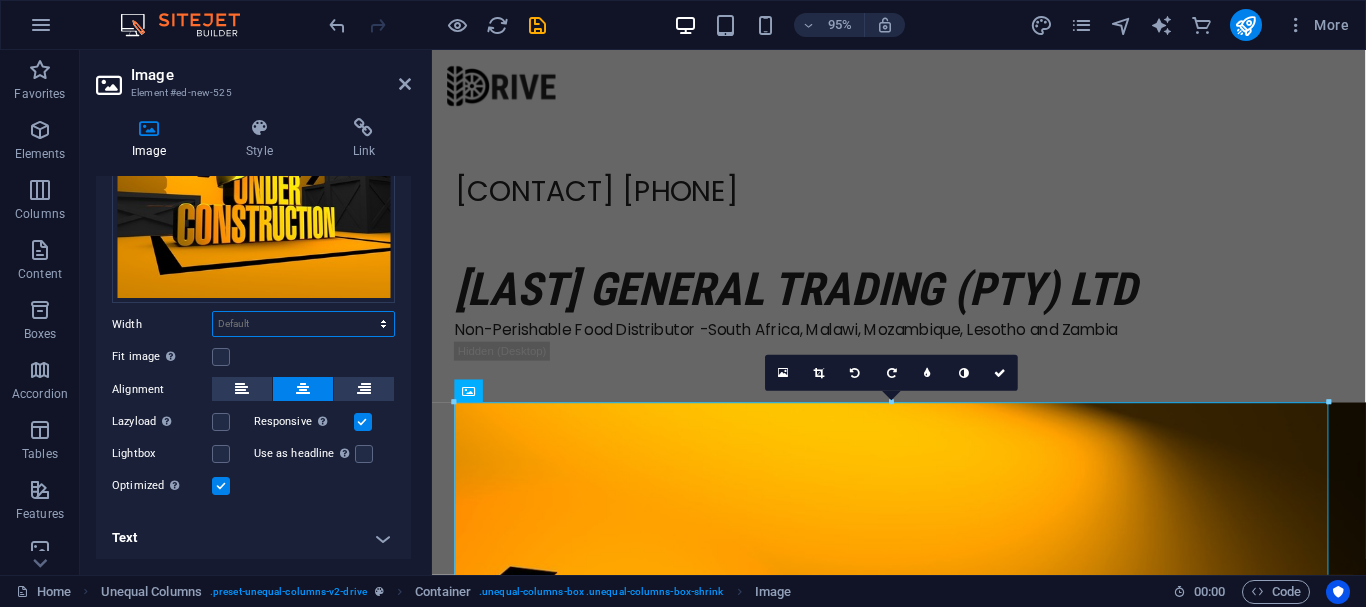 click on "Default auto px rem % em vh vw" at bounding box center [303, 324] 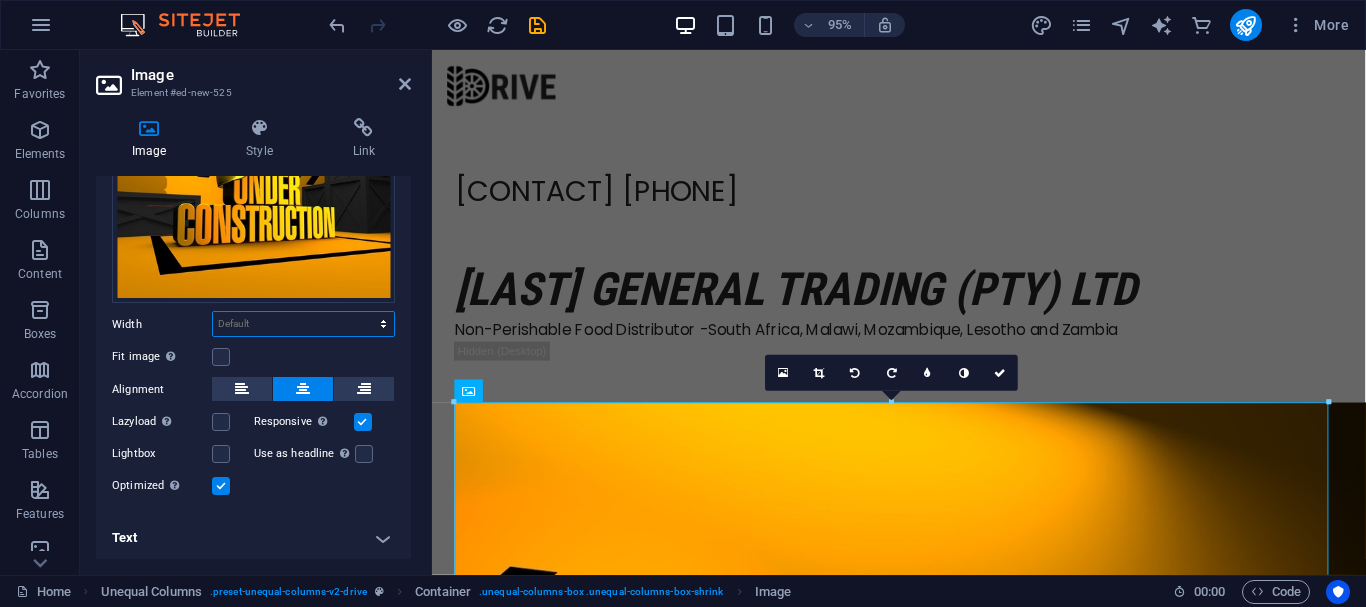 select on "%" 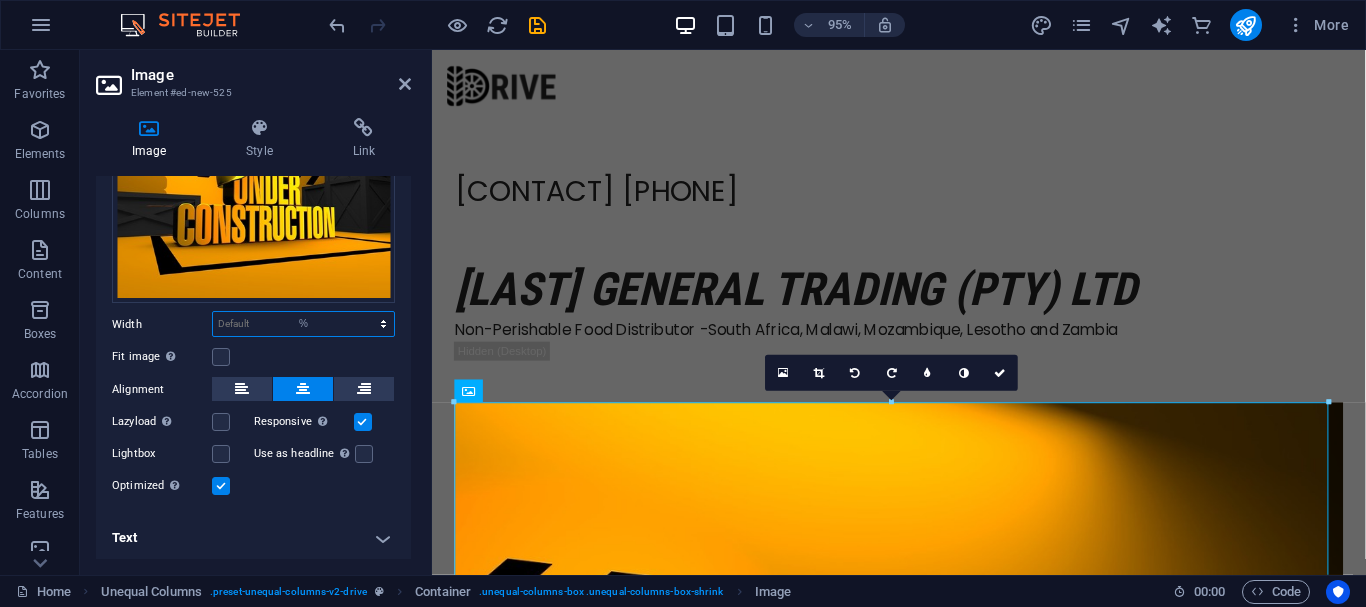 click on "Default auto px rem % em vh vw" at bounding box center [303, 324] 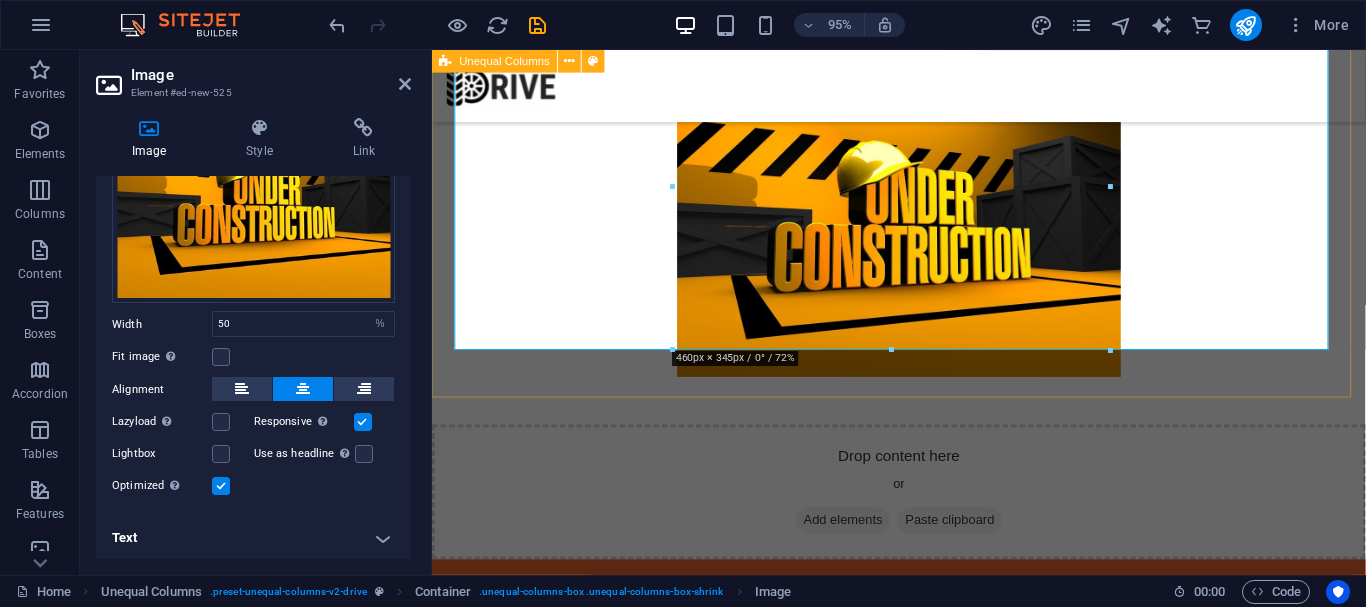 scroll, scrollTop: 400, scrollLeft: 0, axis: vertical 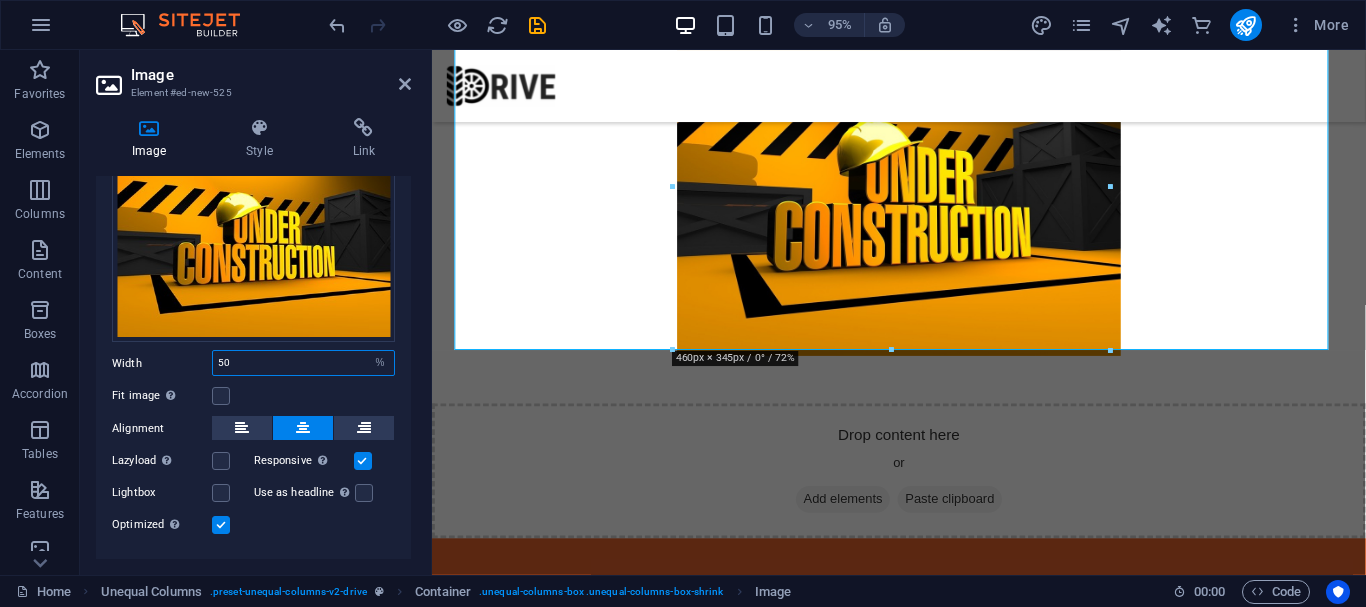 drag, startPoint x: 305, startPoint y: 372, endPoint x: 206, endPoint y: 358, distance: 99.985 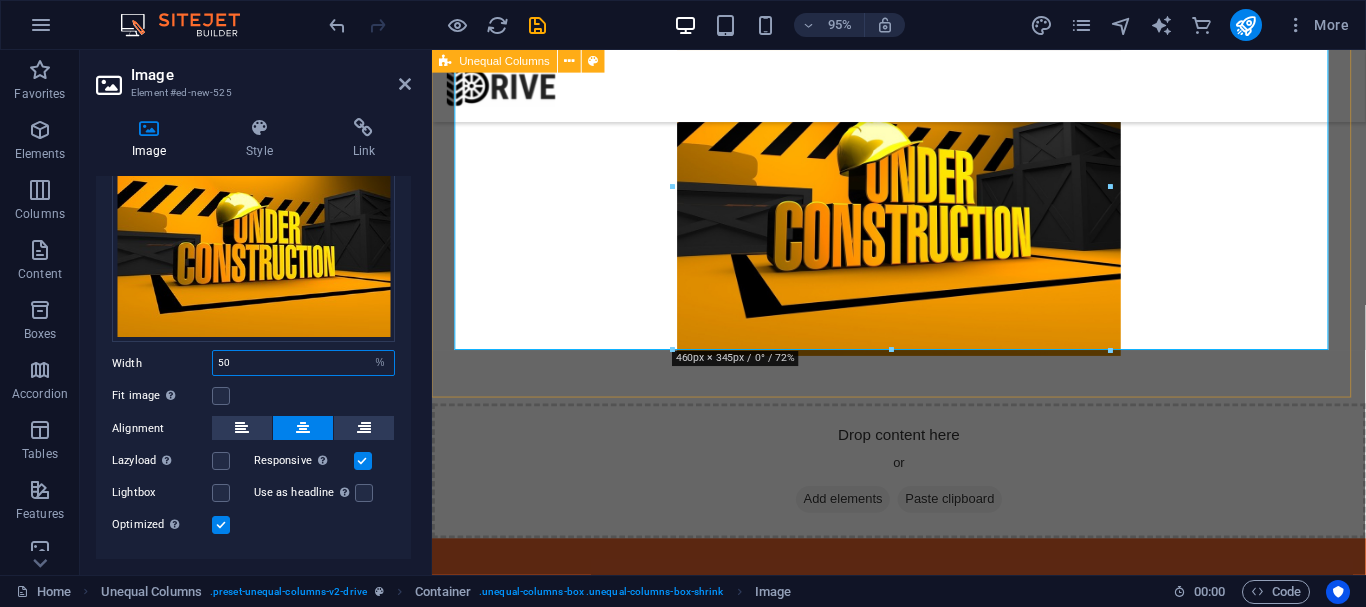 type on "5" 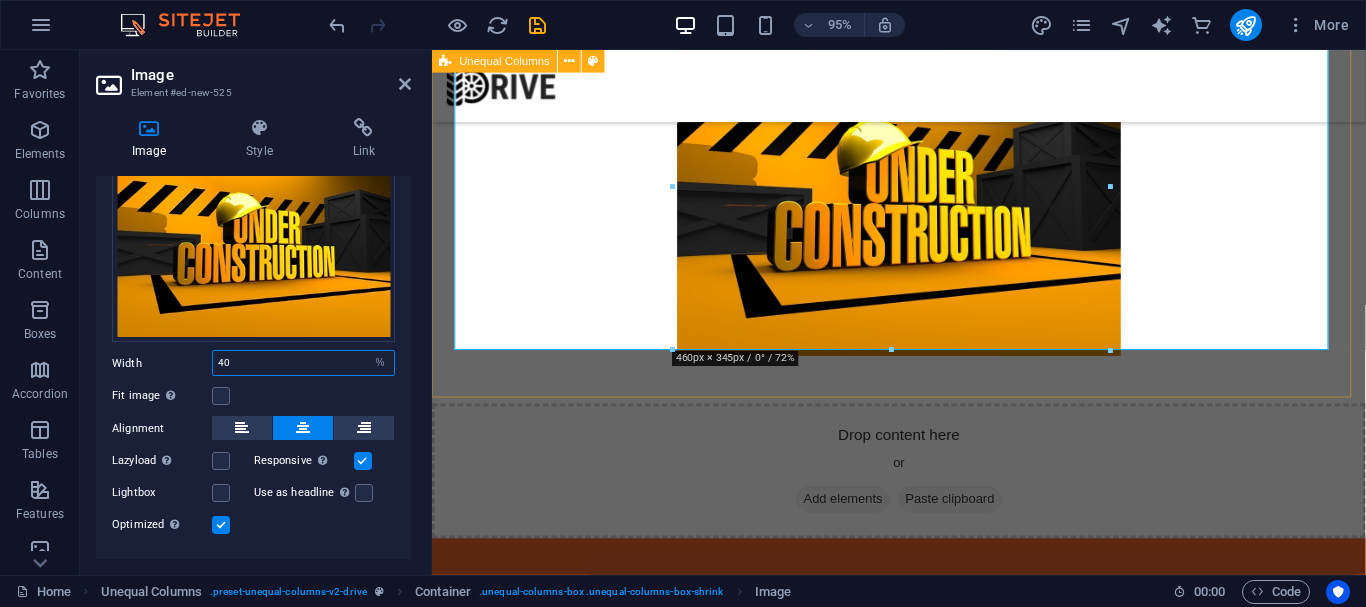 type on "40" 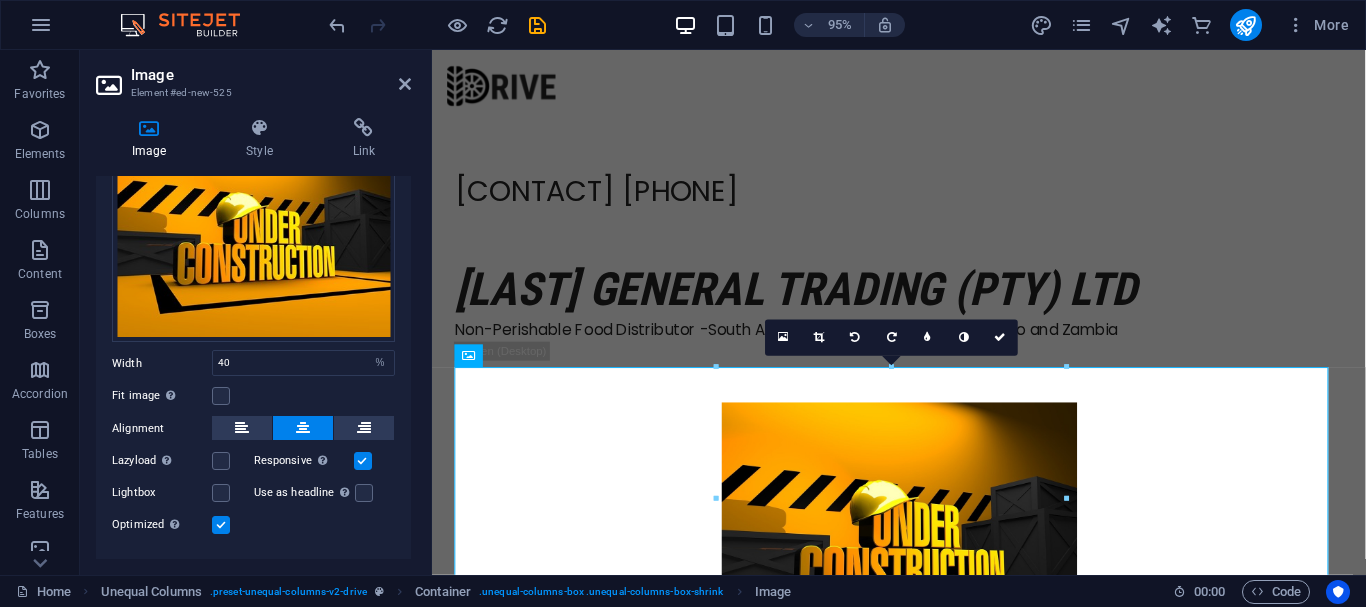 scroll, scrollTop: 200, scrollLeft: 0, axis: vertical 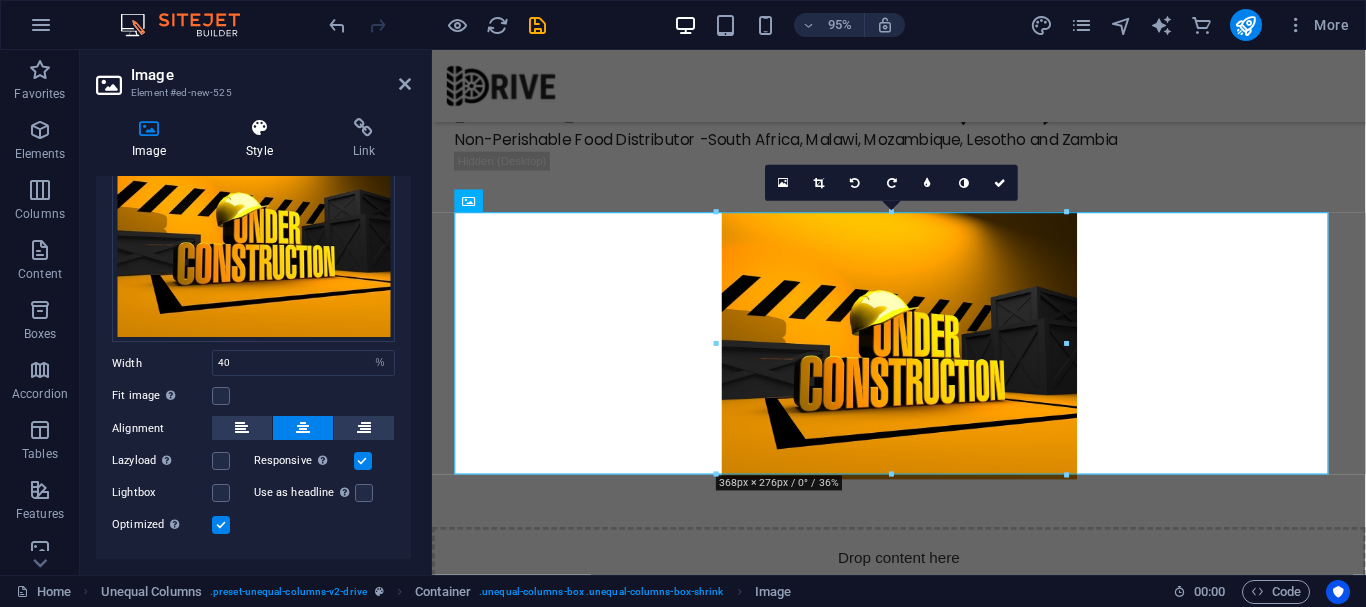 click on "Style" at bounding box center (263, 139) 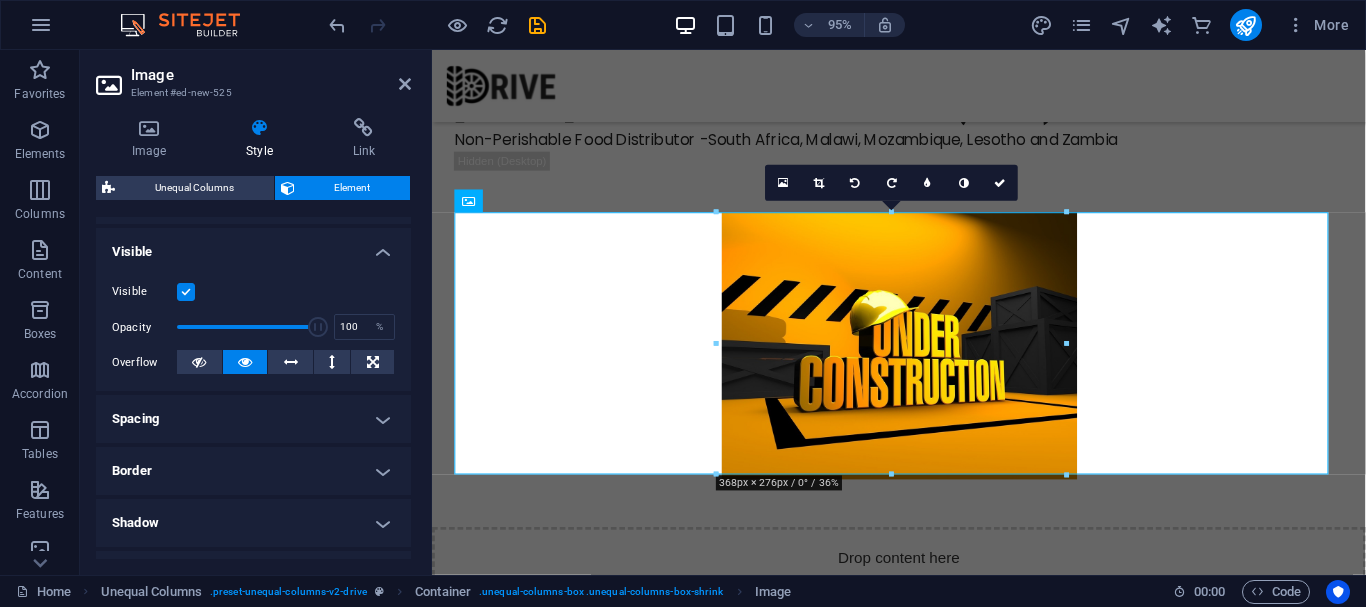 scroll, scrollTop: 103, scrollLeft: 0, axis: vertical 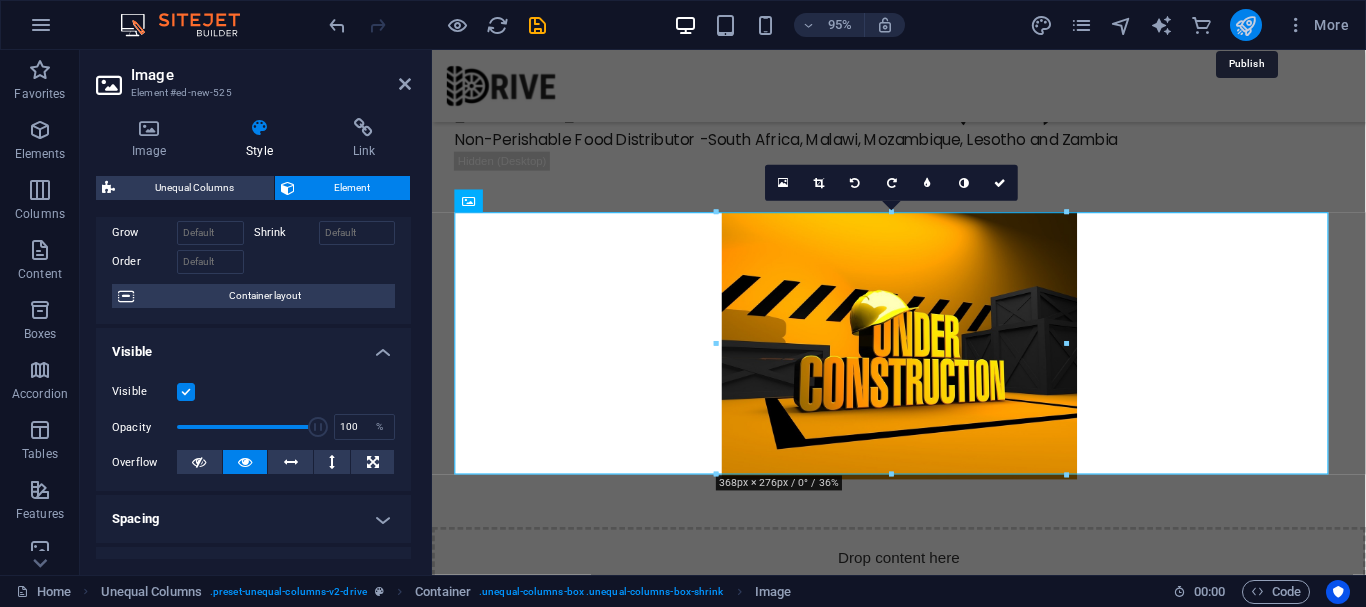 click at bounding box center [1245, 25] 